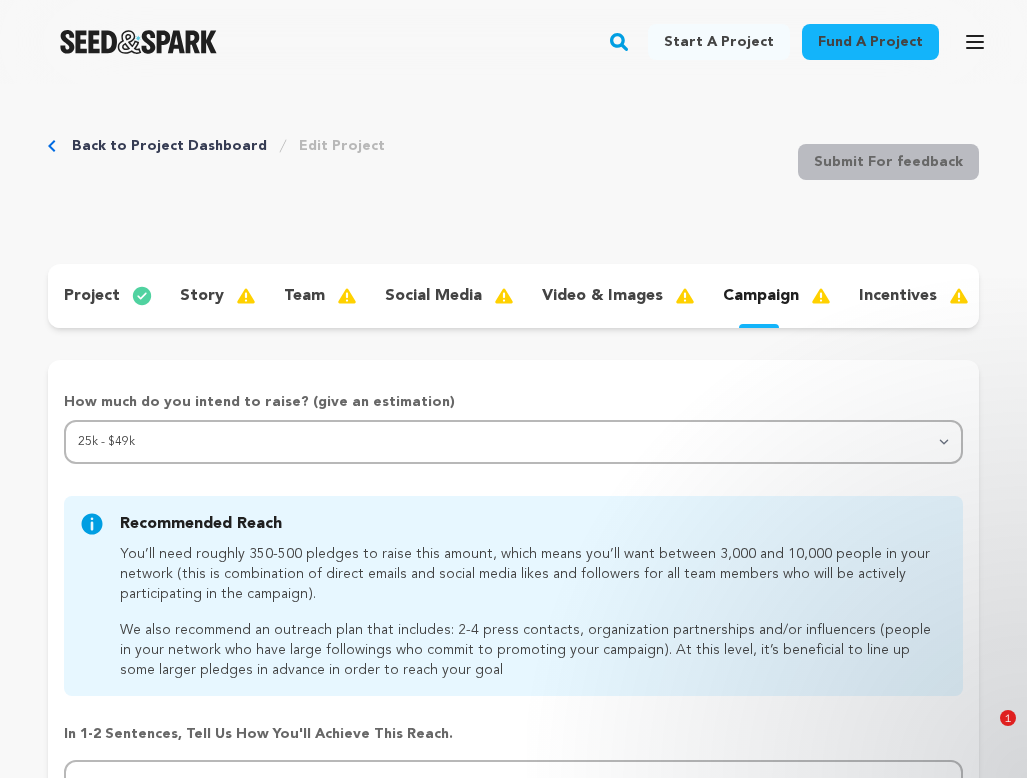 scroll, scrollTop: 0, scrollLeft: 0, axis: both 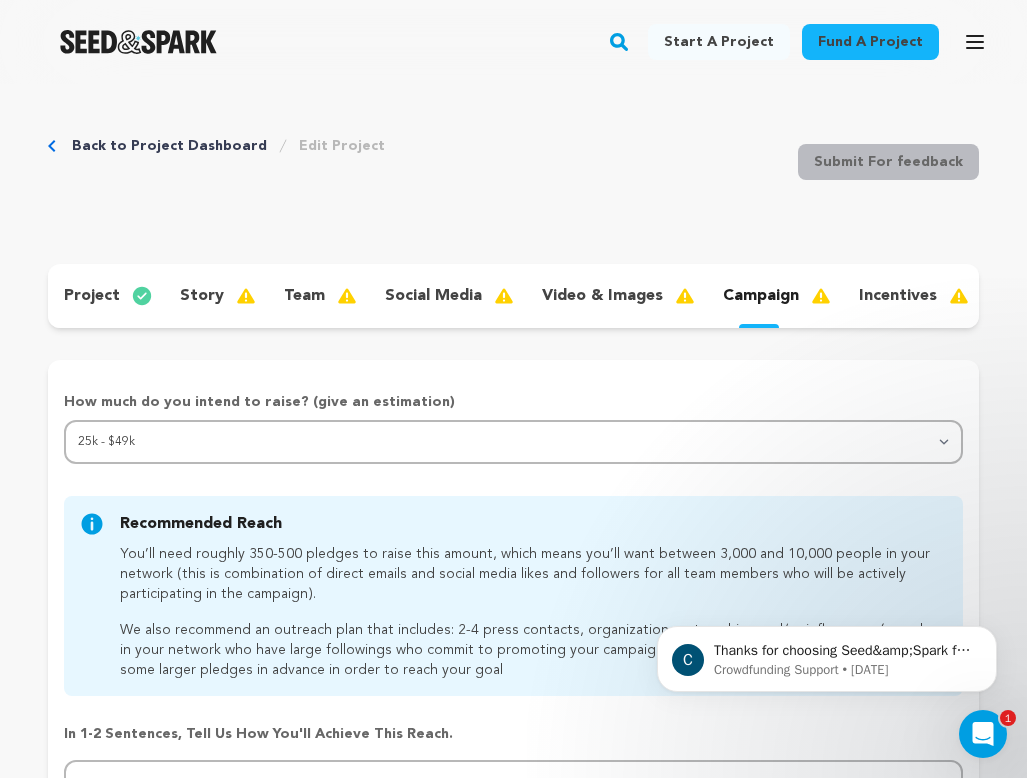 click on "story" at bounding box center [202, 296] 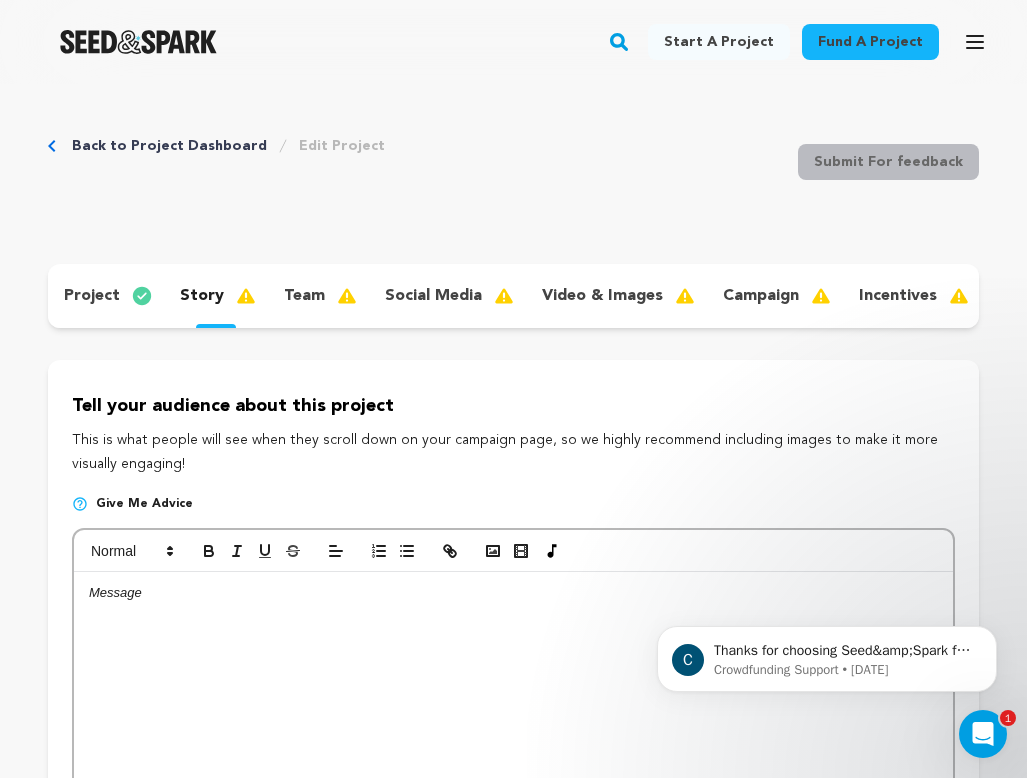 click on "project" at bounding box center [92, 296] 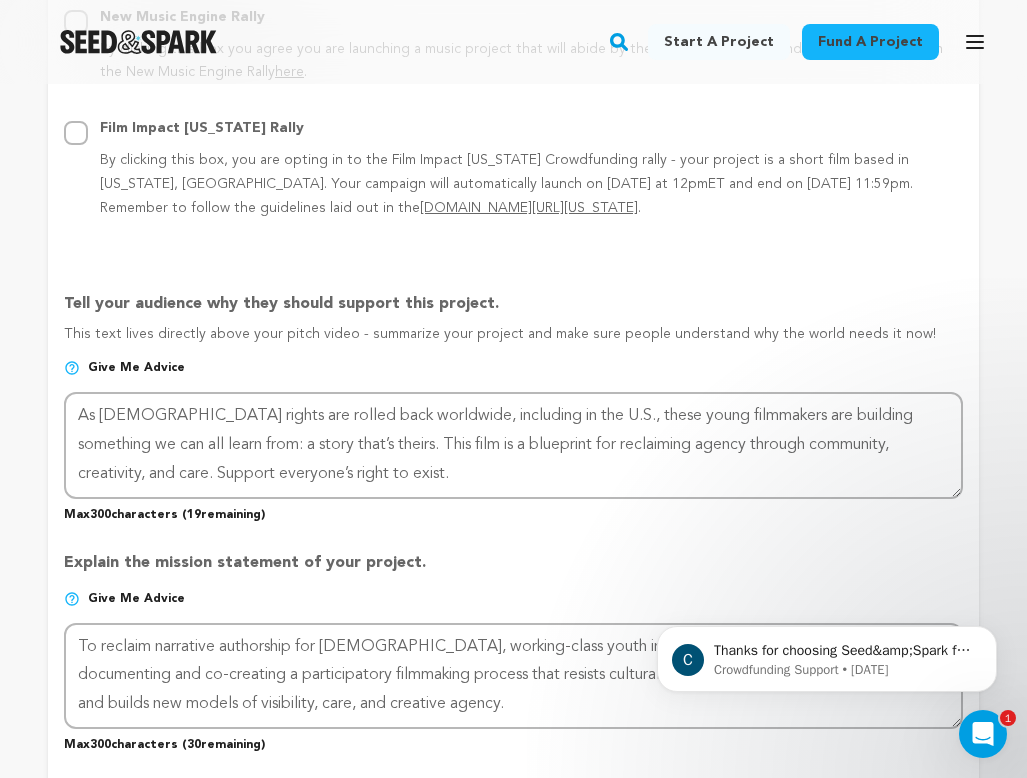 scroll, scrollTop: 1343, scrollLeft: 0, axis: vertical 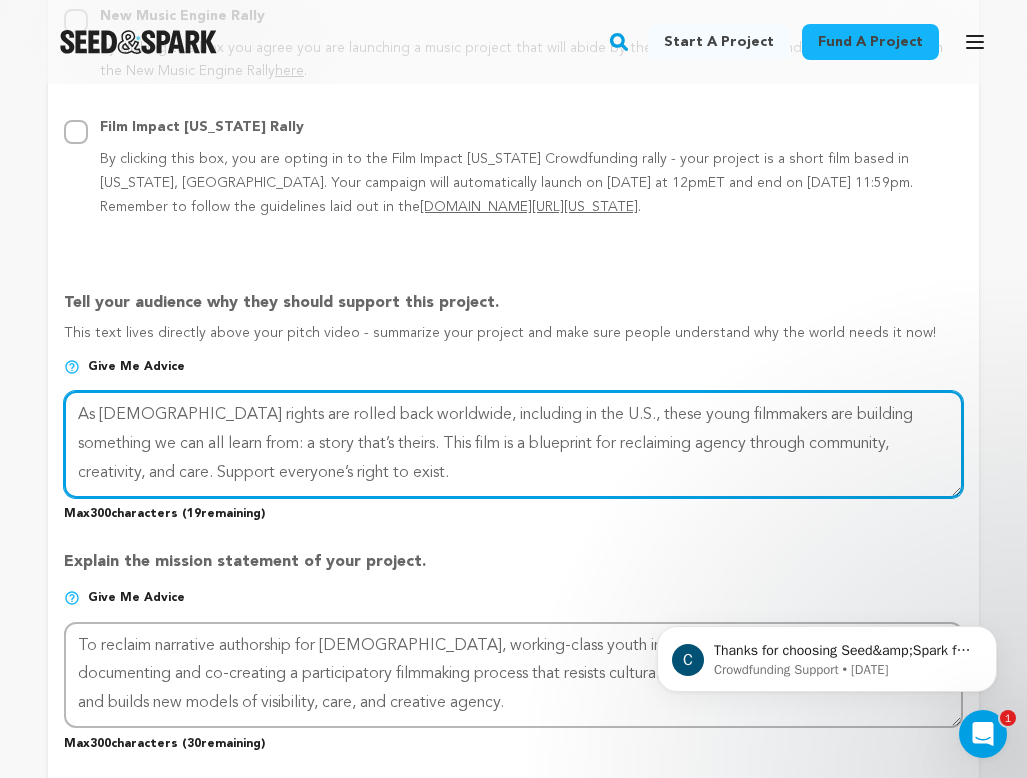 drag, startPoint x: 471, startPoint y: 405, endPoint x: 404, endPoint y: 404, distance: 67.00746 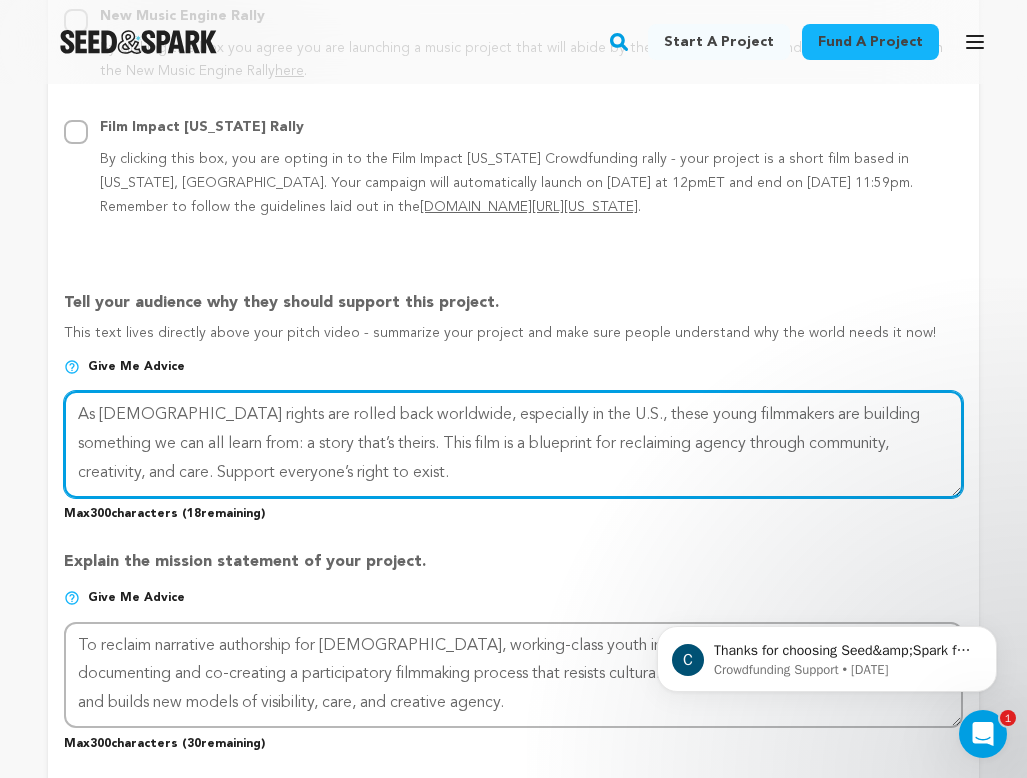 drag, startPoint x: 361, startPoint y: 463, endPoint x: 179, endPoint y: 275, distance: 261.6639 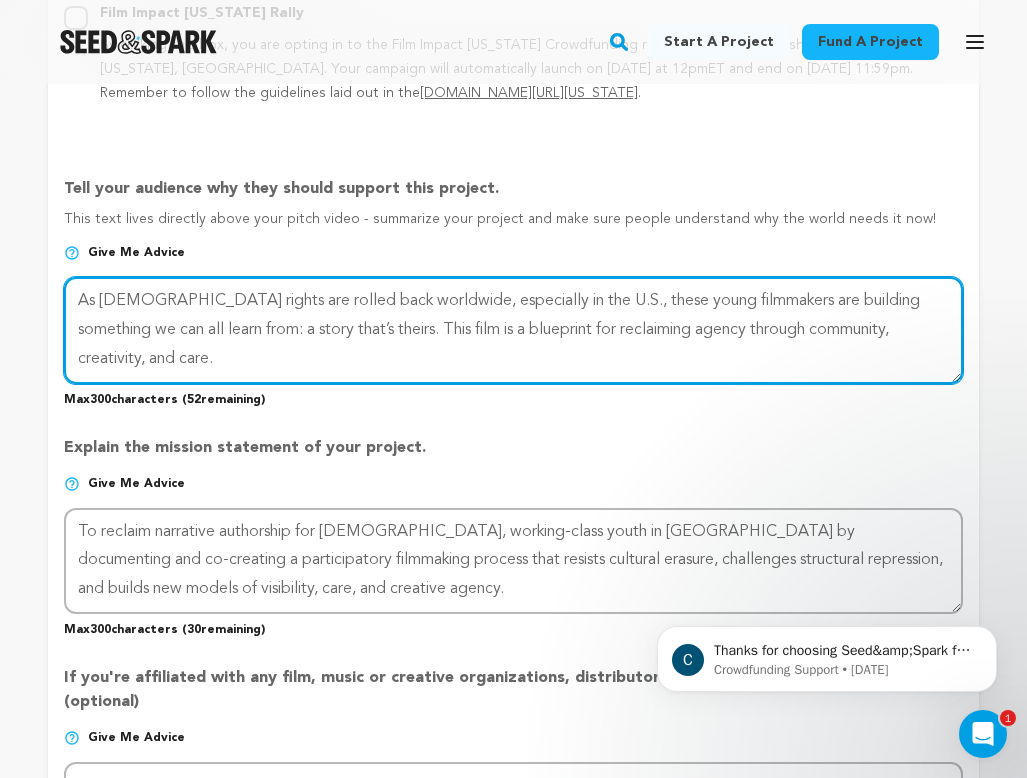 scroll, scrollTop: 1463, scrollLeft: 0, axis: vertical 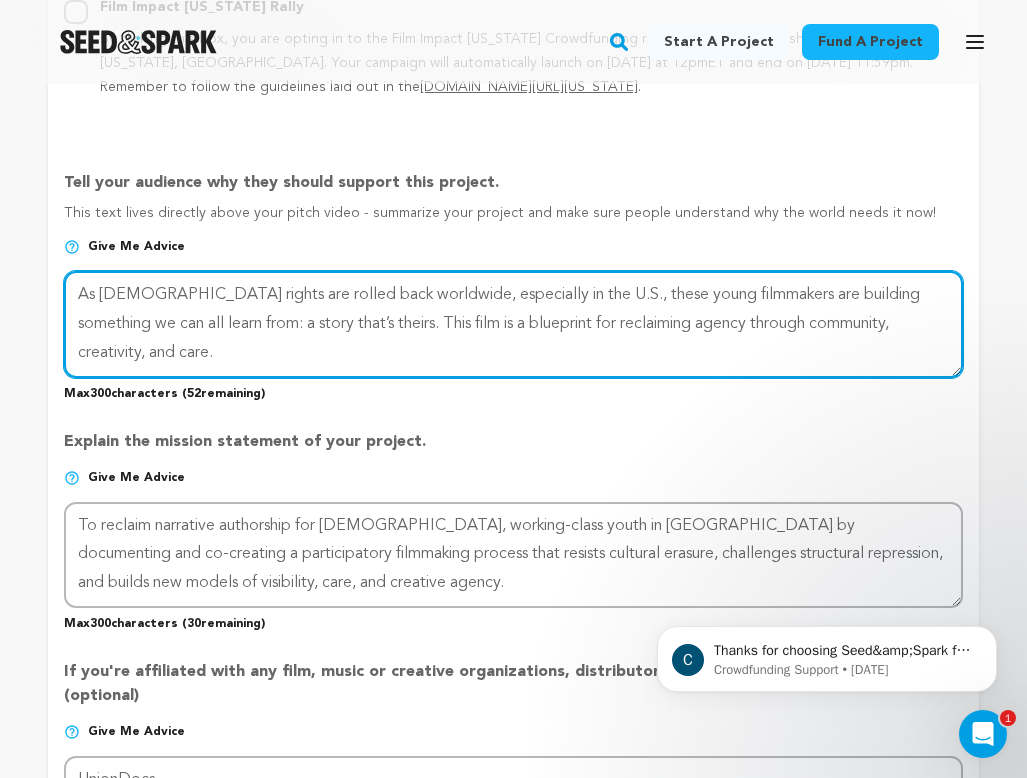 type on "As LGBTQ+ rights are rolled back worldwide, especially in the U.S., these young filmmakers are building something we can all learn from: a story that’s theirs. This film is a blueprint for reclaiming agency through community, creativity, and care." 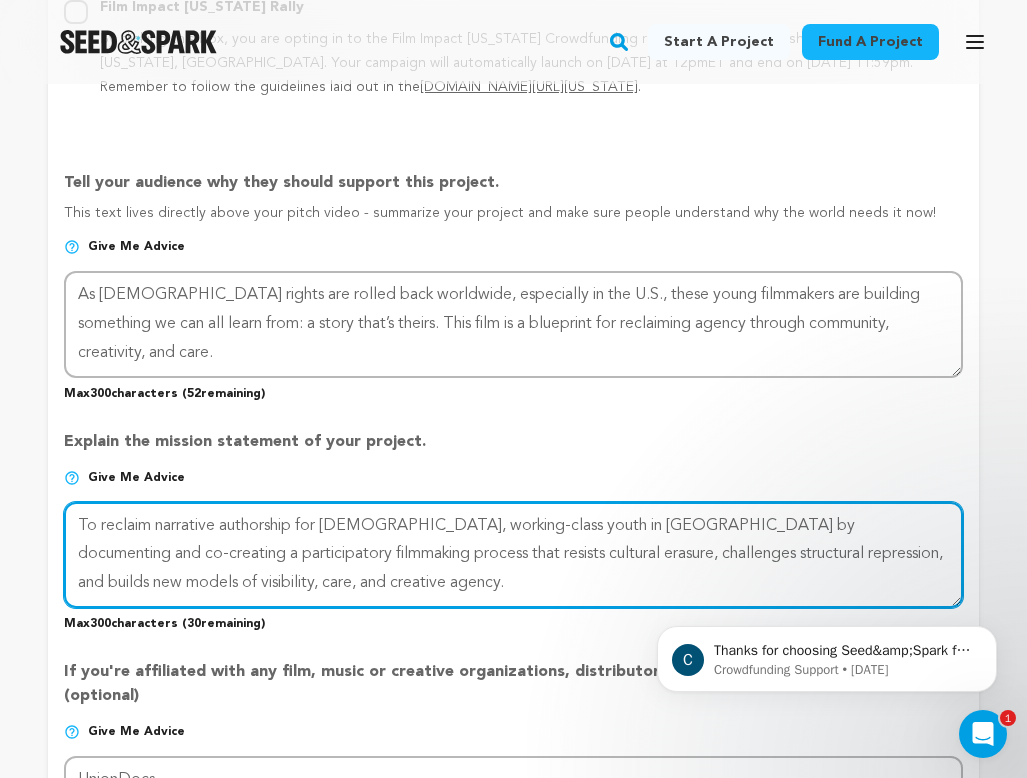 click at bounding box center (513, 555) 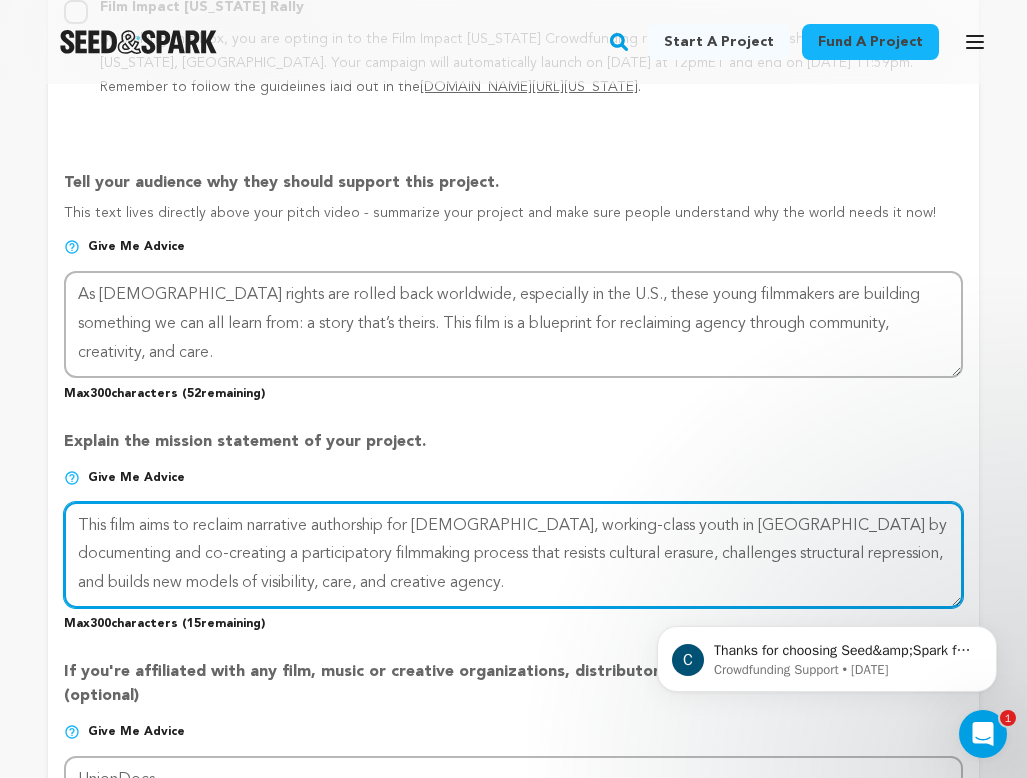drag, startPoint x: 250, startPoint y: 515, endPoint x: 198, endPoint y: 515, distance: 52 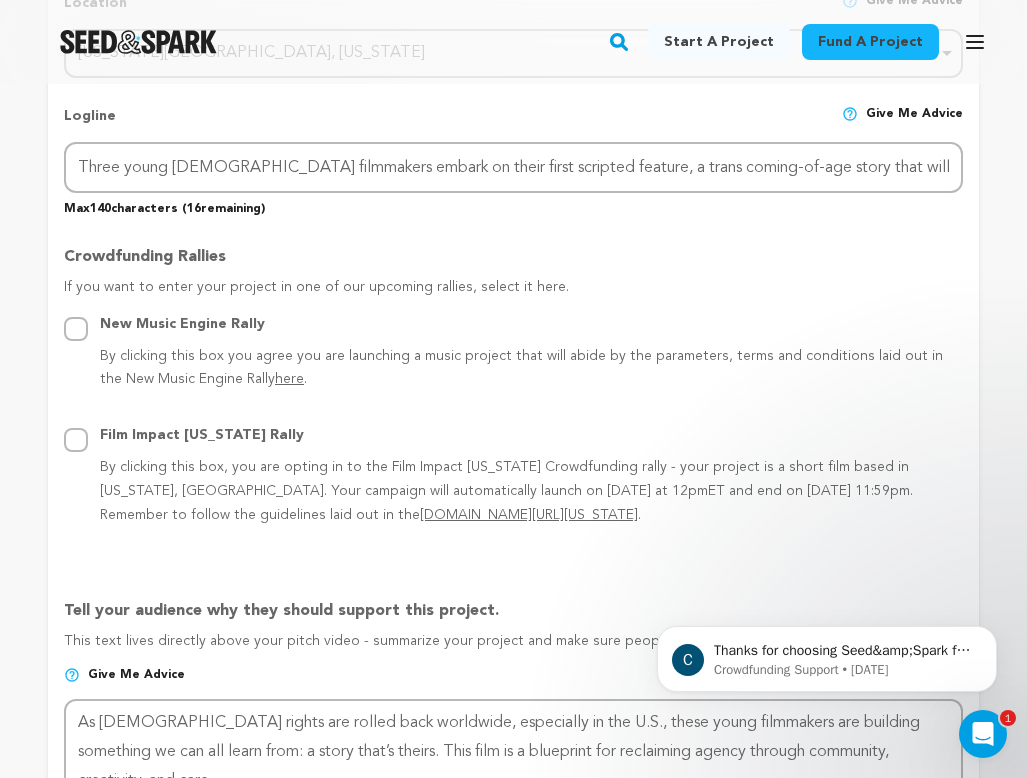 scroll, scrollTop: 1262, scrollLeft: 0, axis: vertical 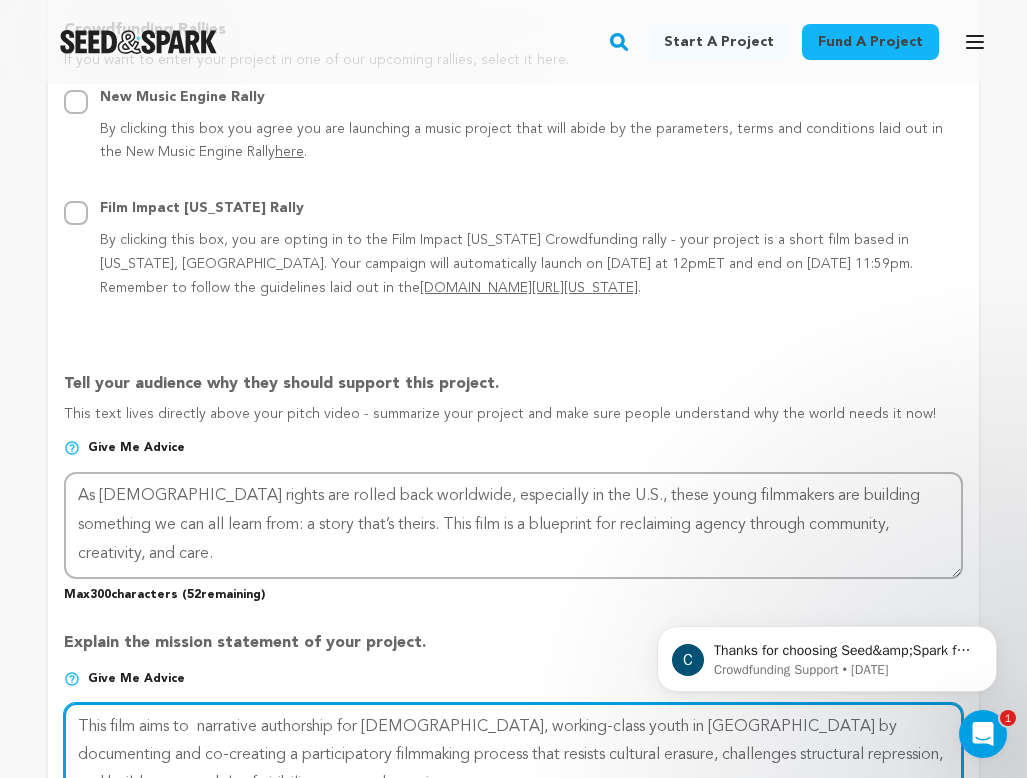 type on "This film aims to  narrative authorship for queer, working-class youth in Guatemala by documenting and co-creating a participatory filmmaking process that resists cultural erasure, challenges structural repression, and builds new models of visibility, care, and creative agency." 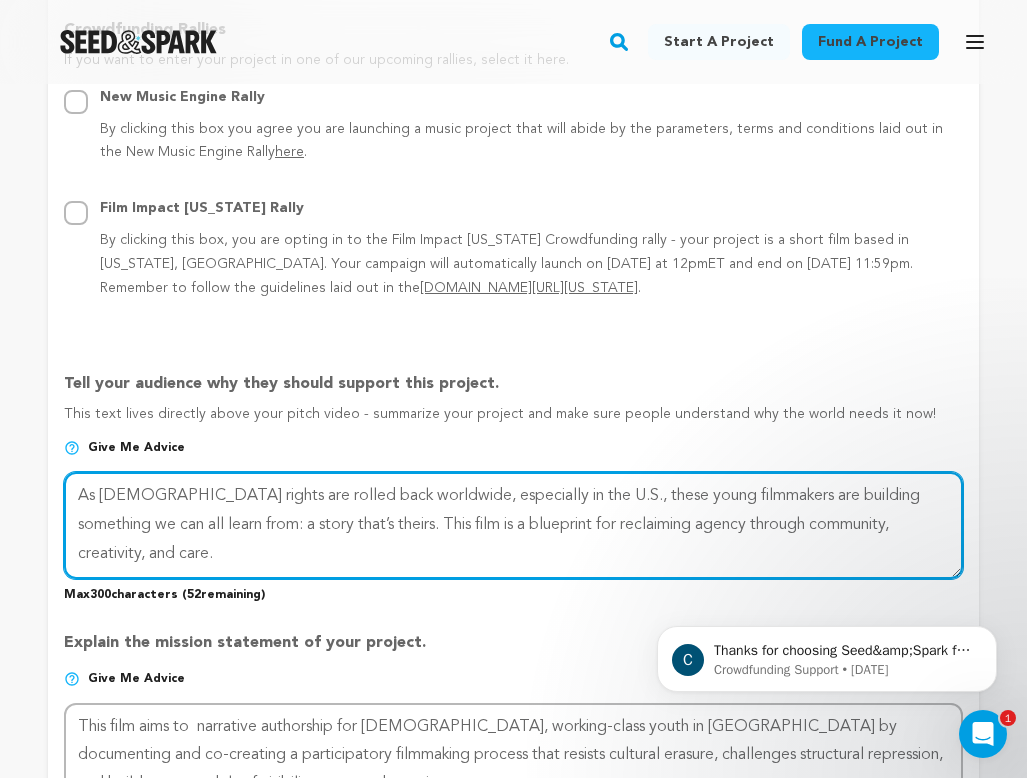 click at bounding box center (513, 525) 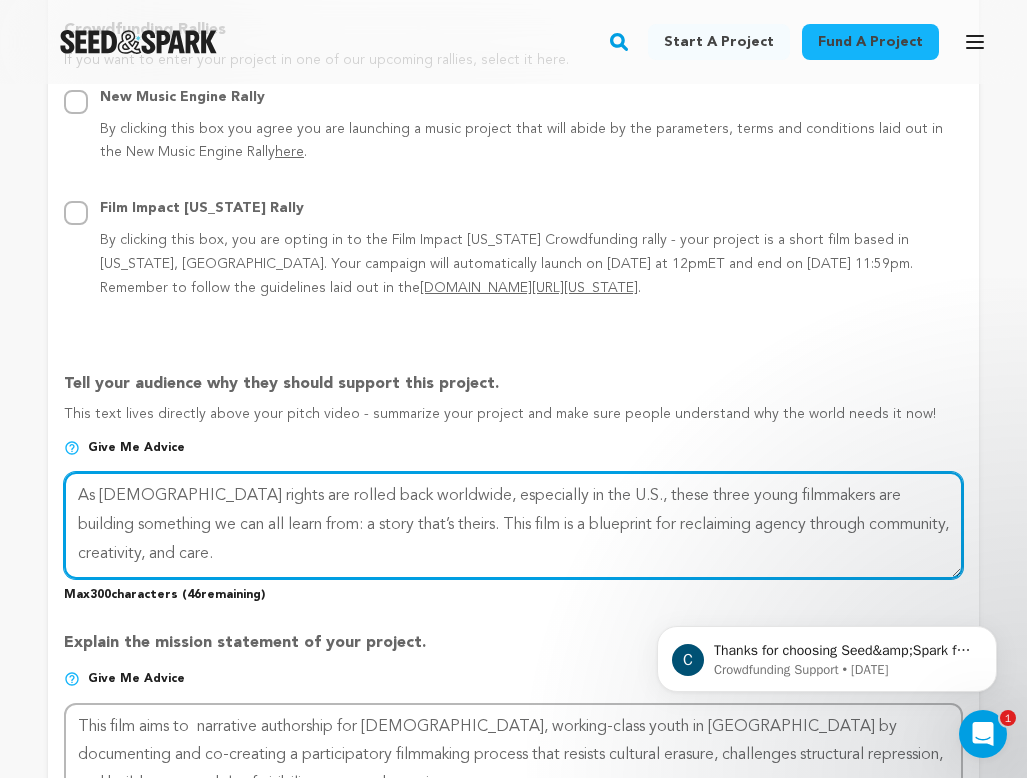 click at bounding box center (513, 525) 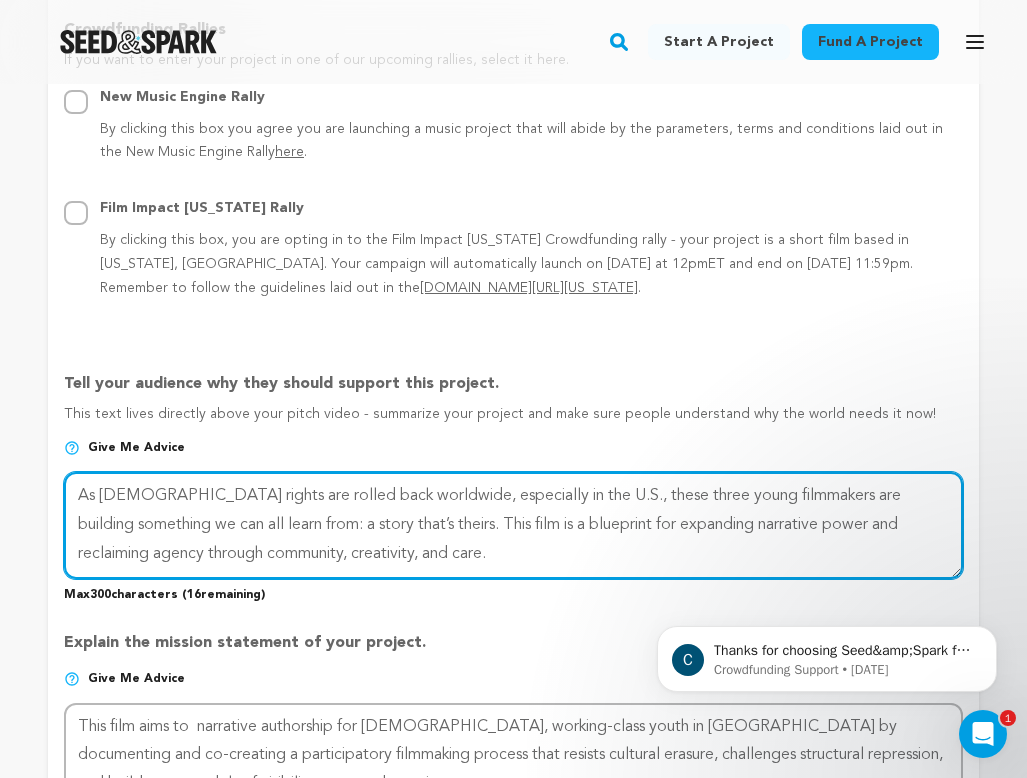 click at bounding box center (513, 525) 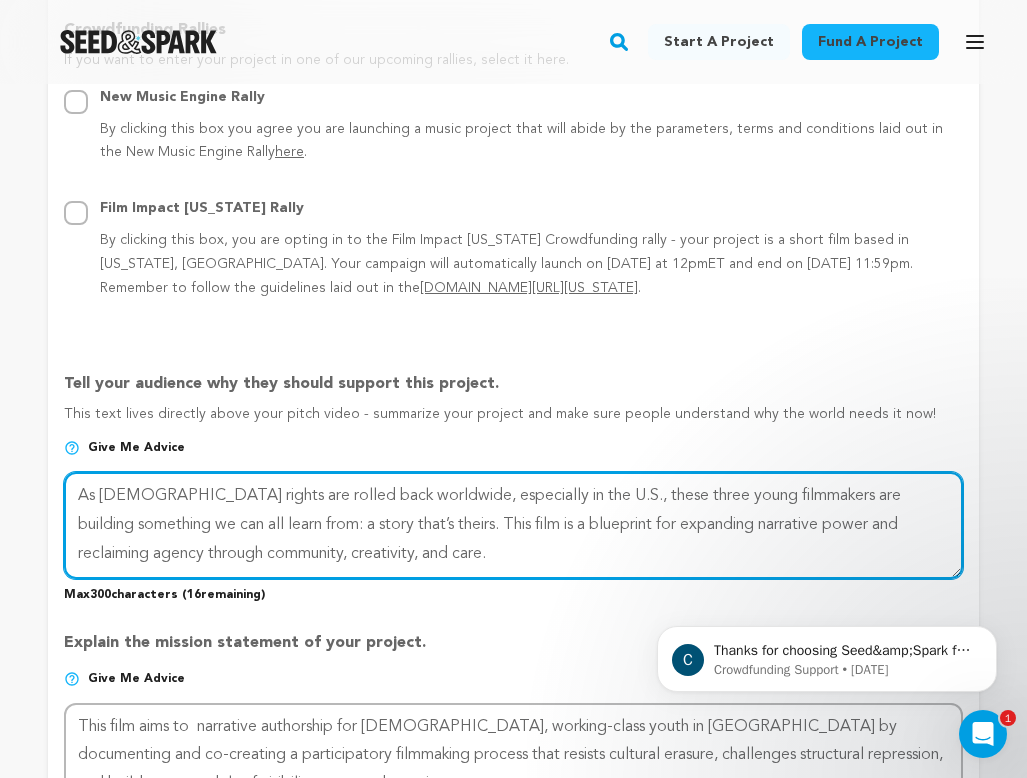 drag, startPoint x: 226, startPoint y: 517, endPoint x: 74, endPoint y: 518, distance: 152.0033 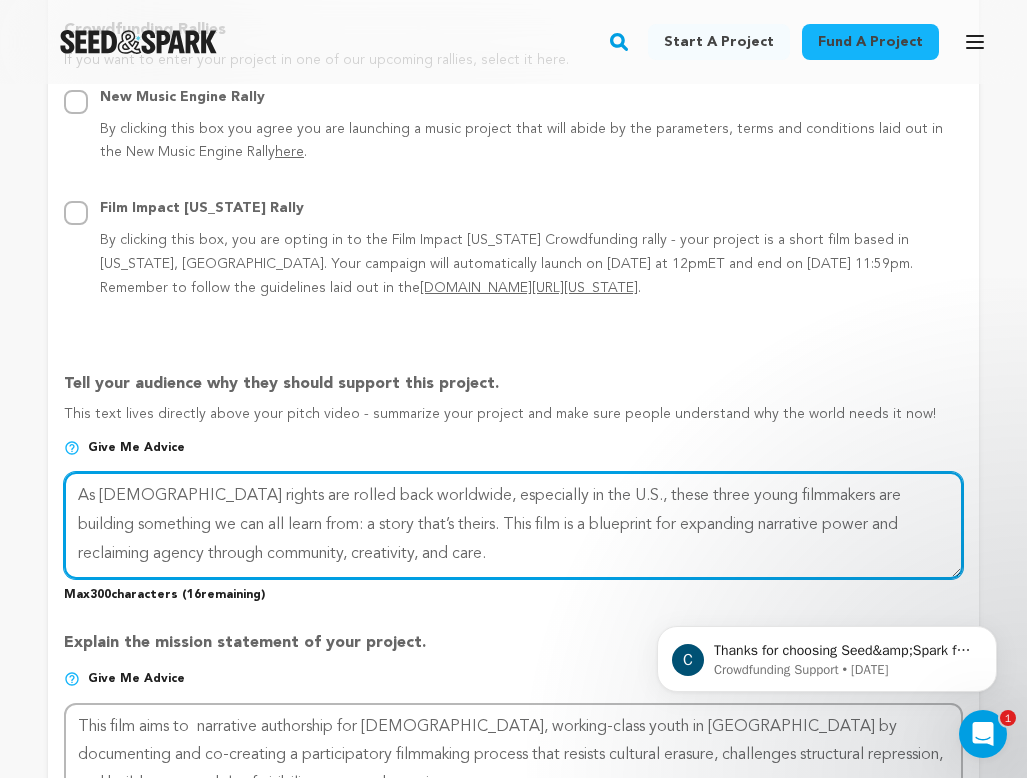 click at bounding box center (513, 525) 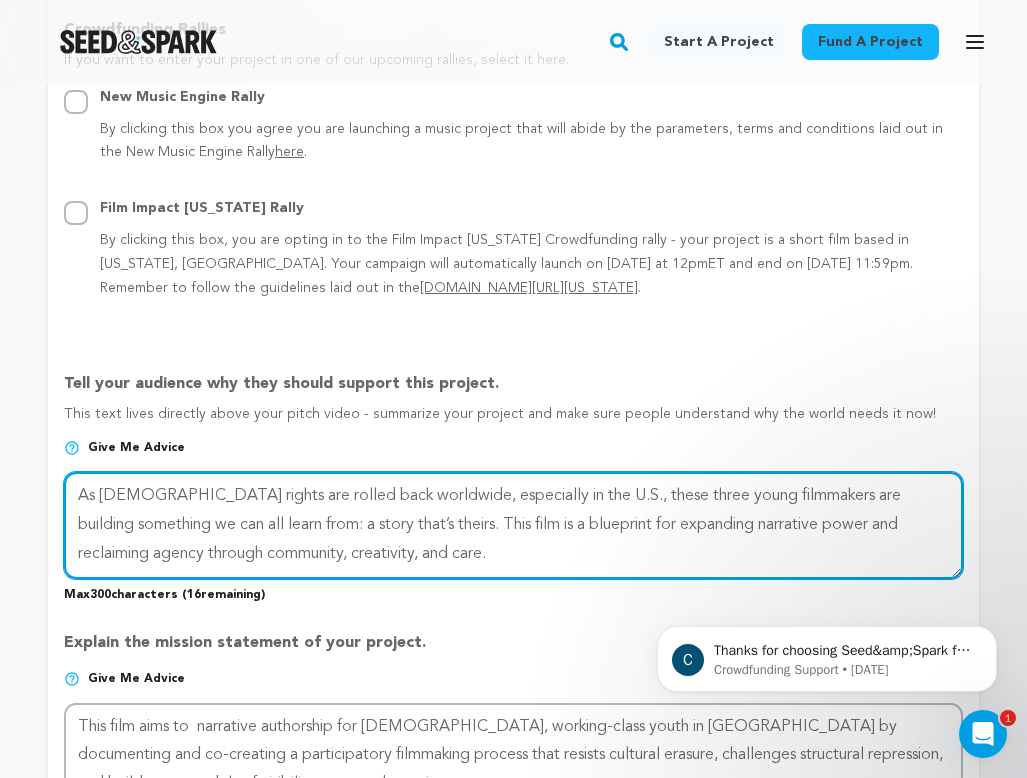 drag, startPoint x: 93, startPoint y: 484, endPoint x: 166, endPoint y: 489, distance: 73.171036 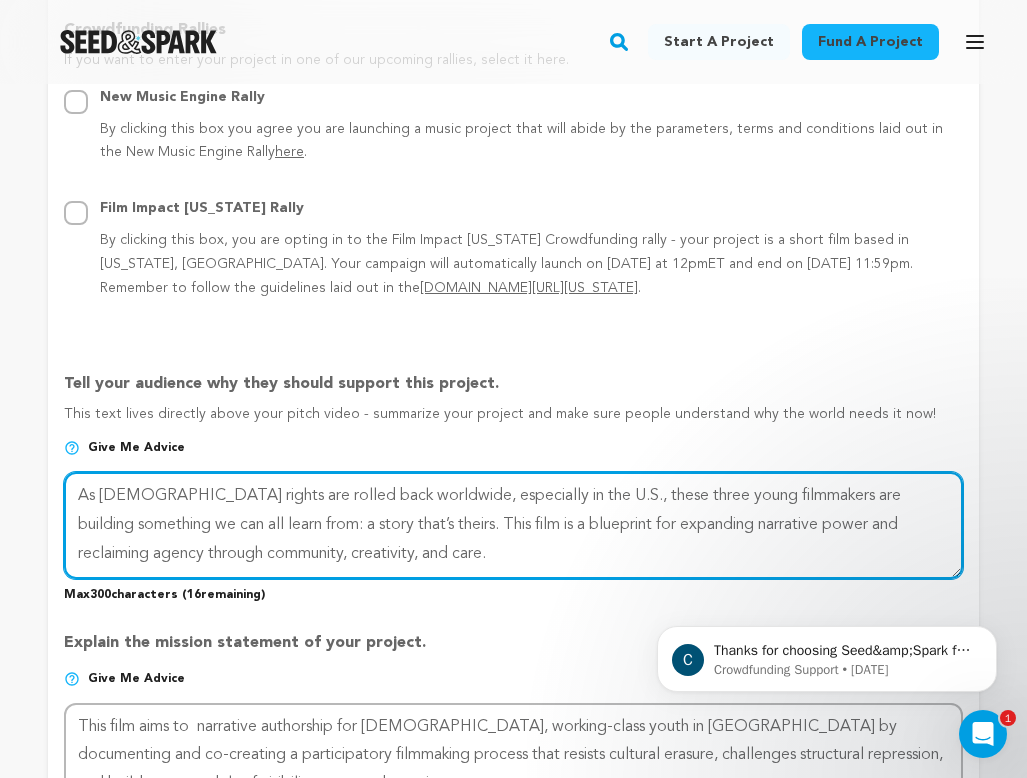 click at bounding box center (513, 525) 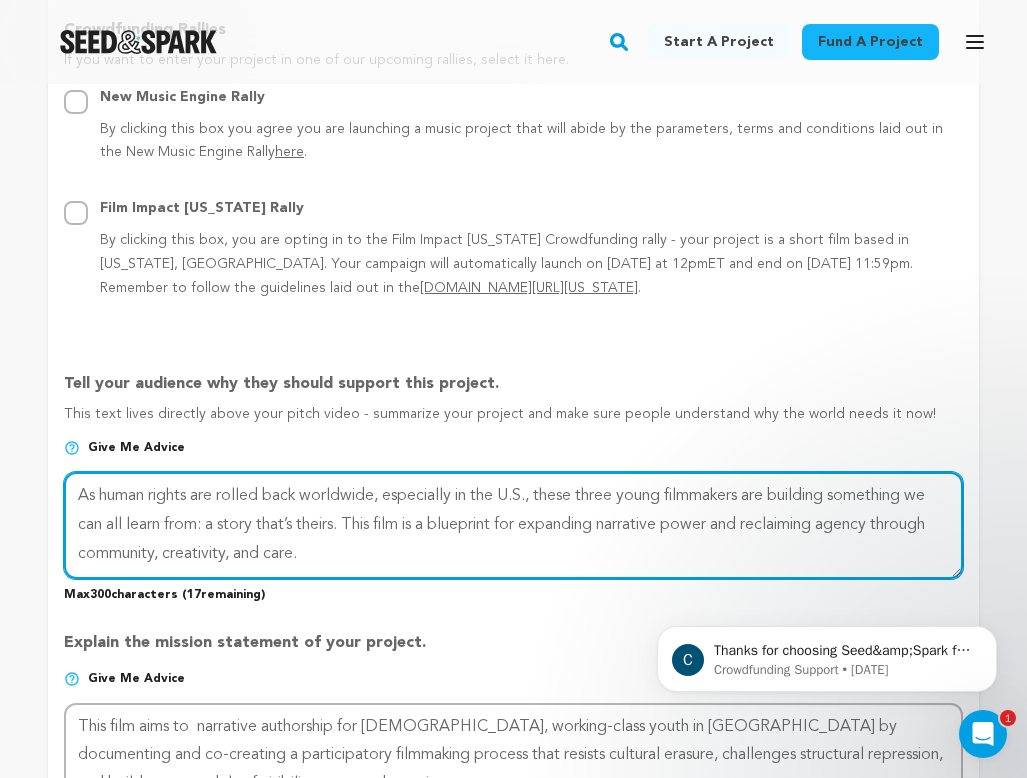 click at bounding box center [513, 525] 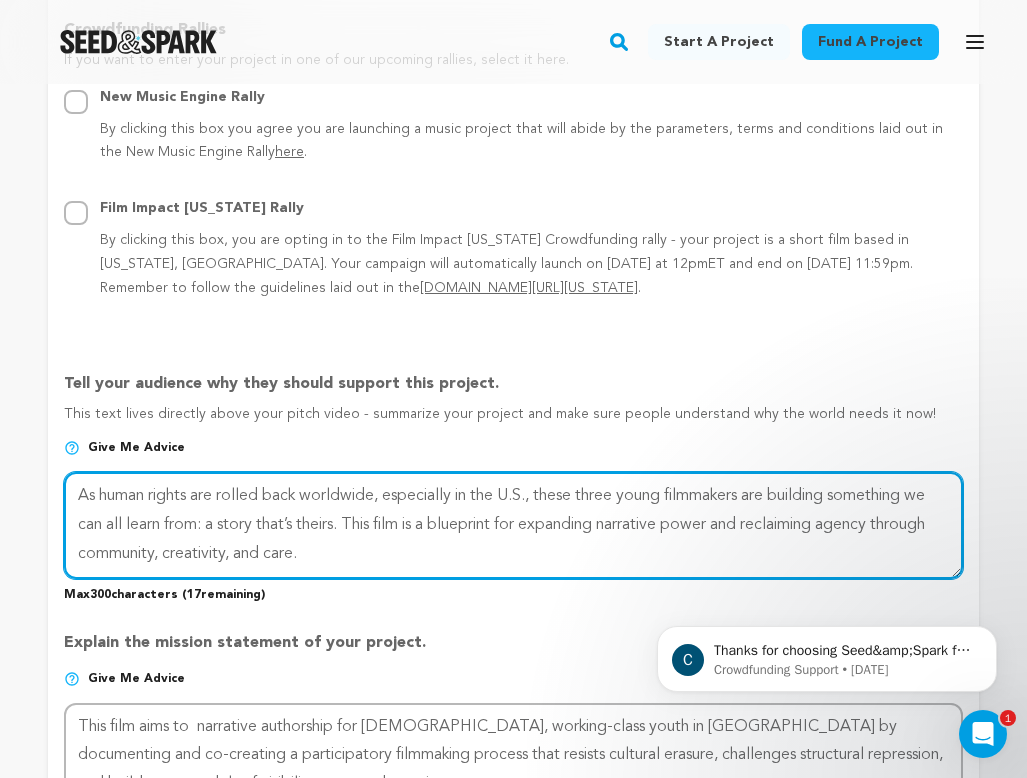 drag, startPoint x: 548, startPoint y: 491, endPoint x: 392, endPoint y: 488, distance: 156.02884 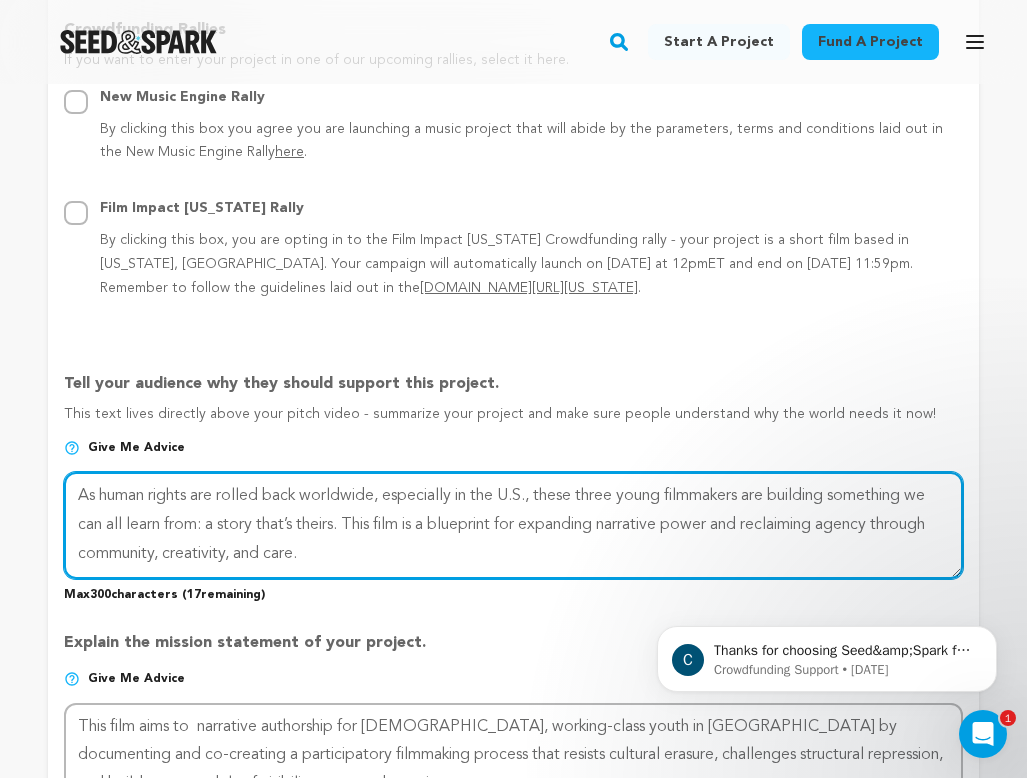 click at bounding box center (513, 525) 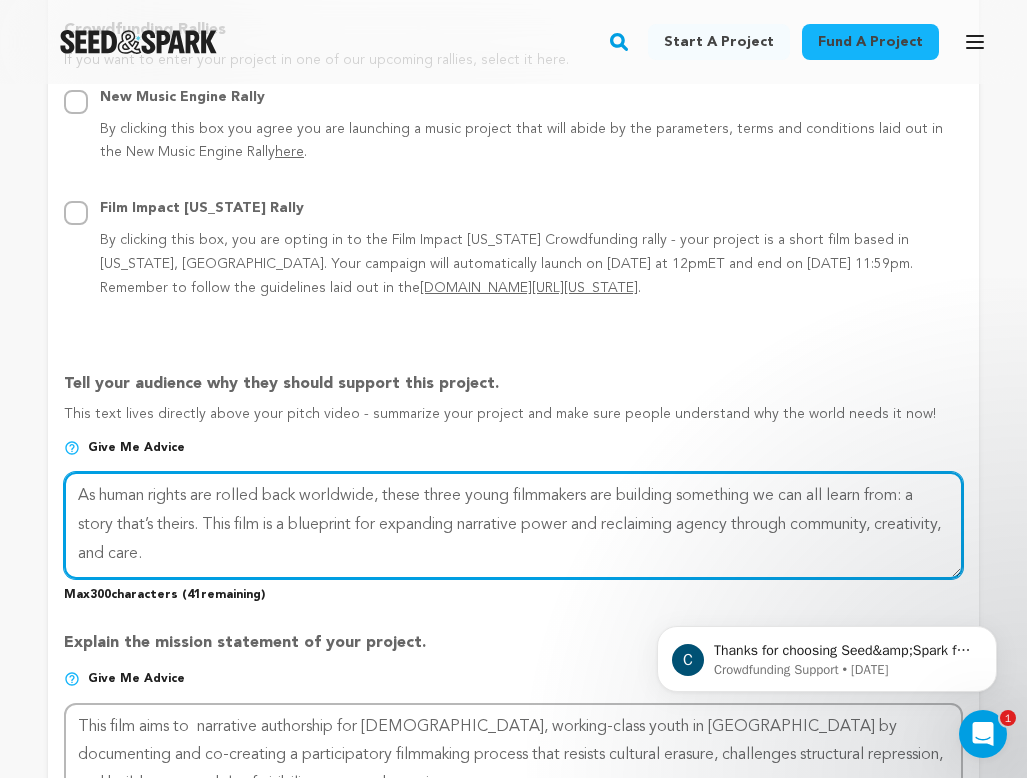 drag, startPoint x: 86, startPoint y: 484, endPoint x: 63, endPoint y: 484, distance: 23 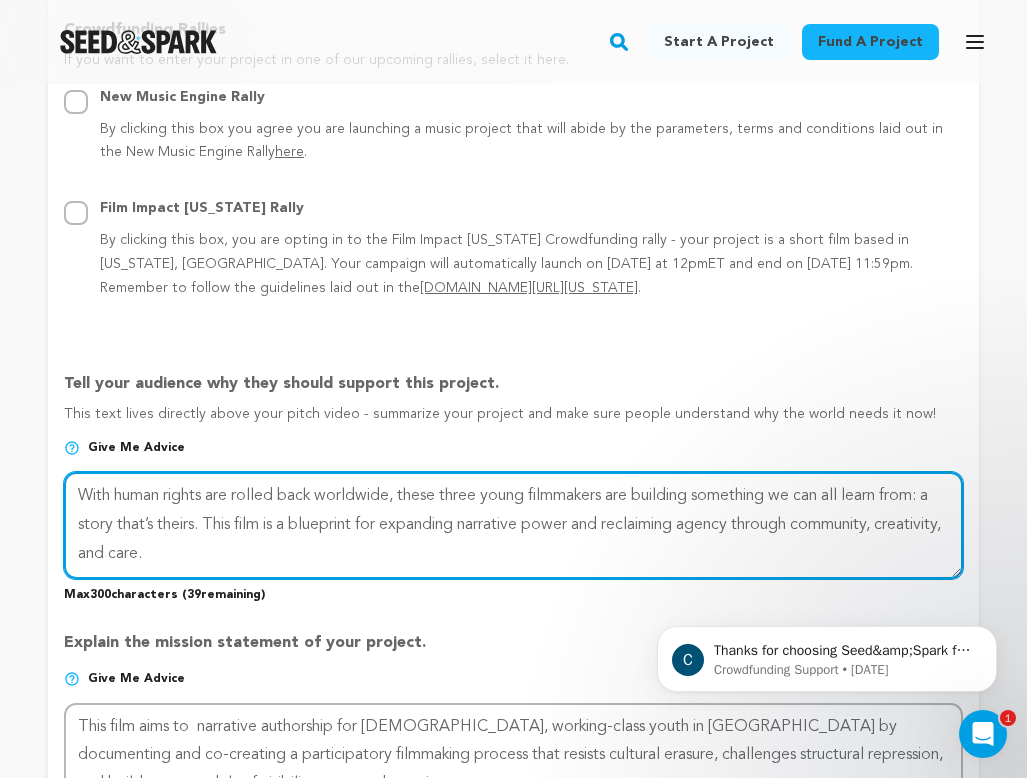 click at bounding box center (513, 525) 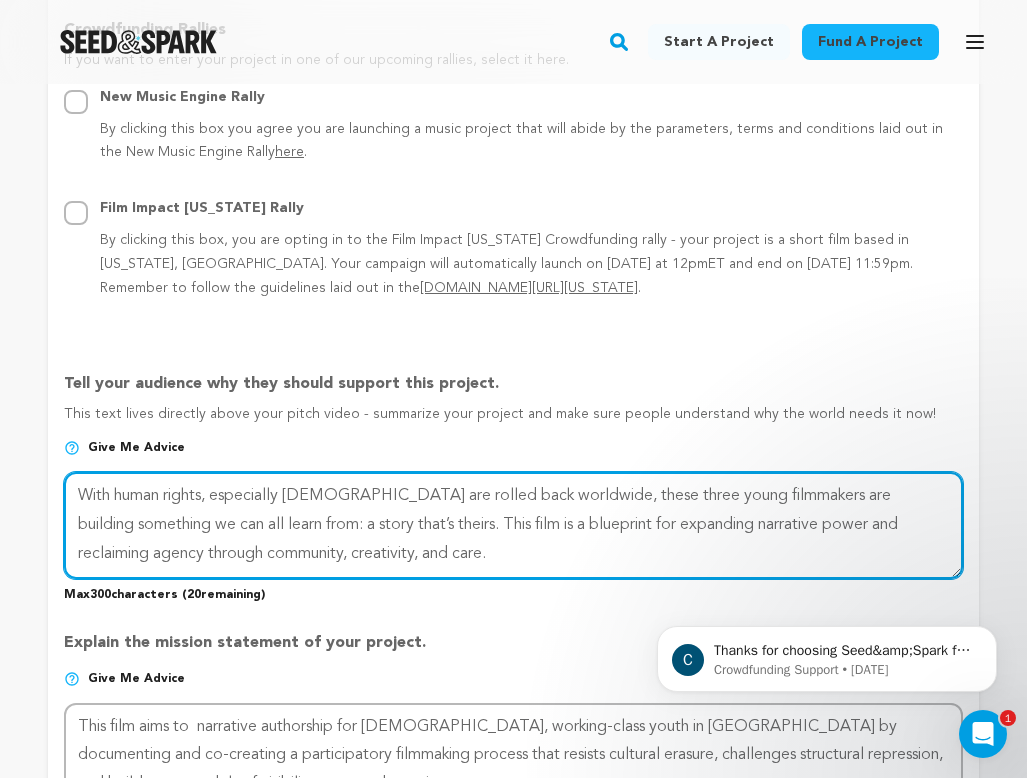drag, startPoint x: 112, startPoint y: 487, endPoint x: 64, endPoint y: 487, distance: 48 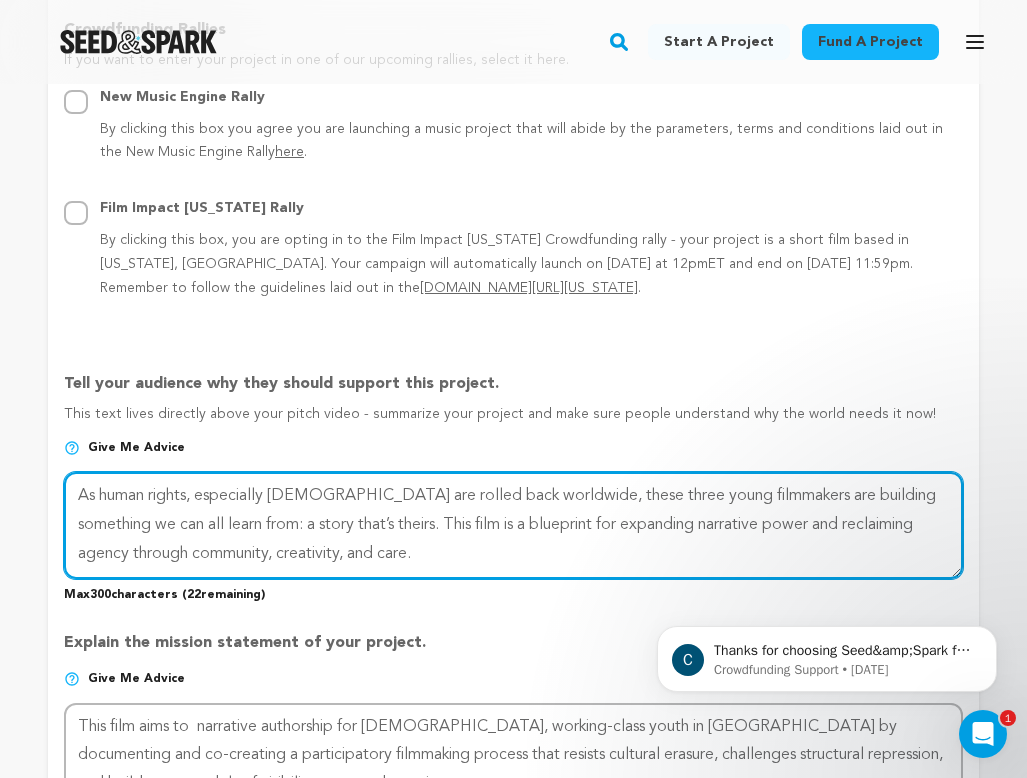 drag, startPoint x: 447, startPoint y: 486, endPoint x: 348, endPoint y: 486, distance: 99 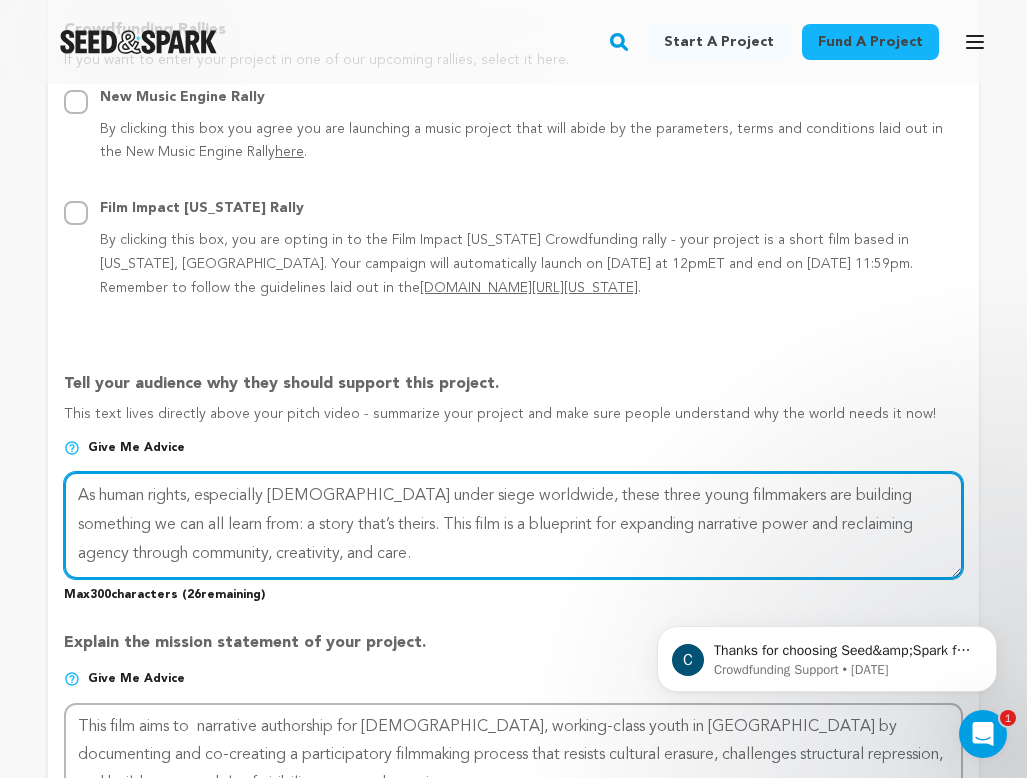 scroll, scrollTop: 1261, scrollLeft: 0, axis: vertical 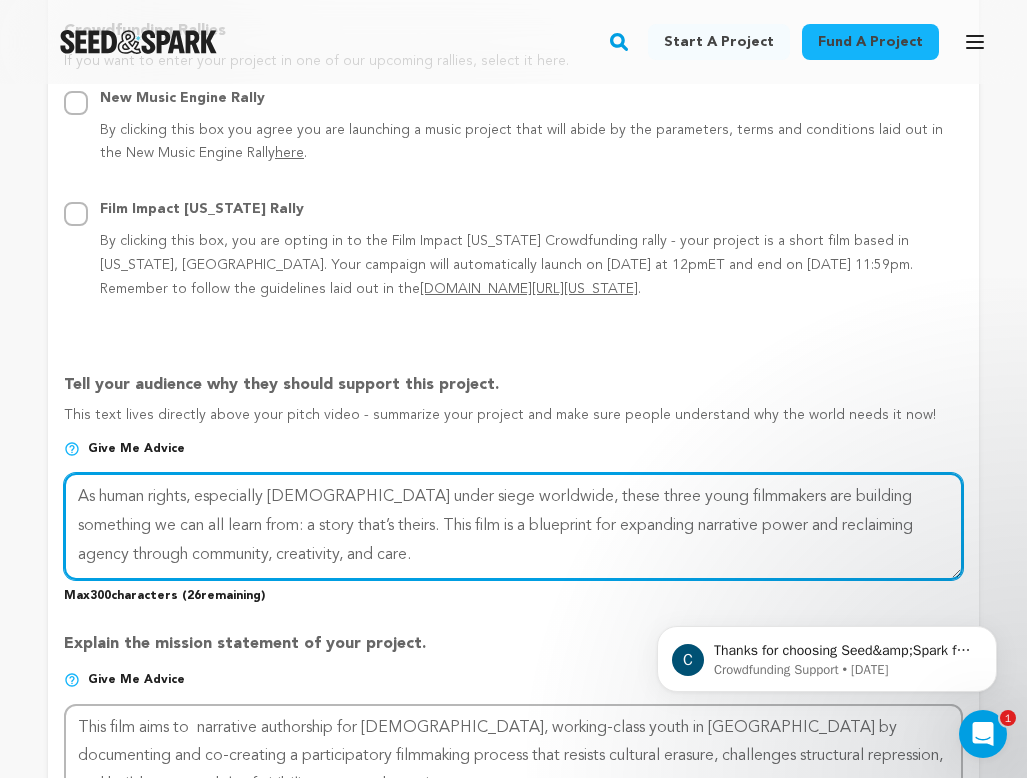 drag, startPoint x: 506, startPoint y: 485, endPoint x: 428, endPoint y: 487, distance: 78.025635 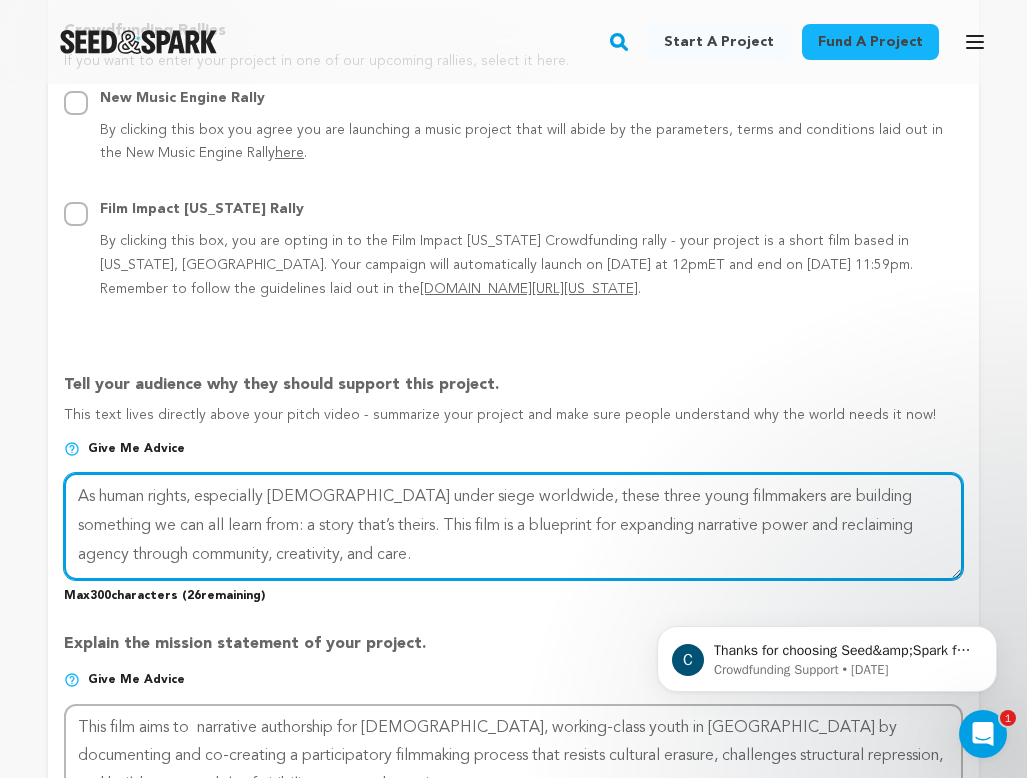 click at bounding box center [513, 526] 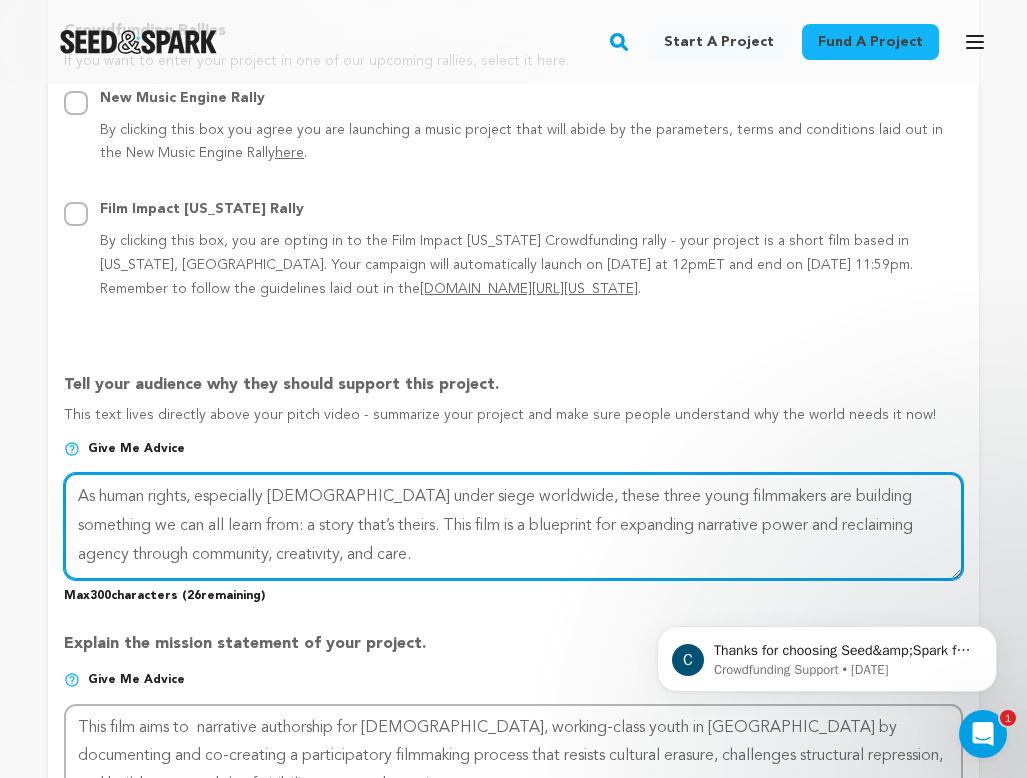 drag, startPoint x: 730, startPoint y: 486, endPoint x: 195, endPoint y: 516, distance: 535.84045 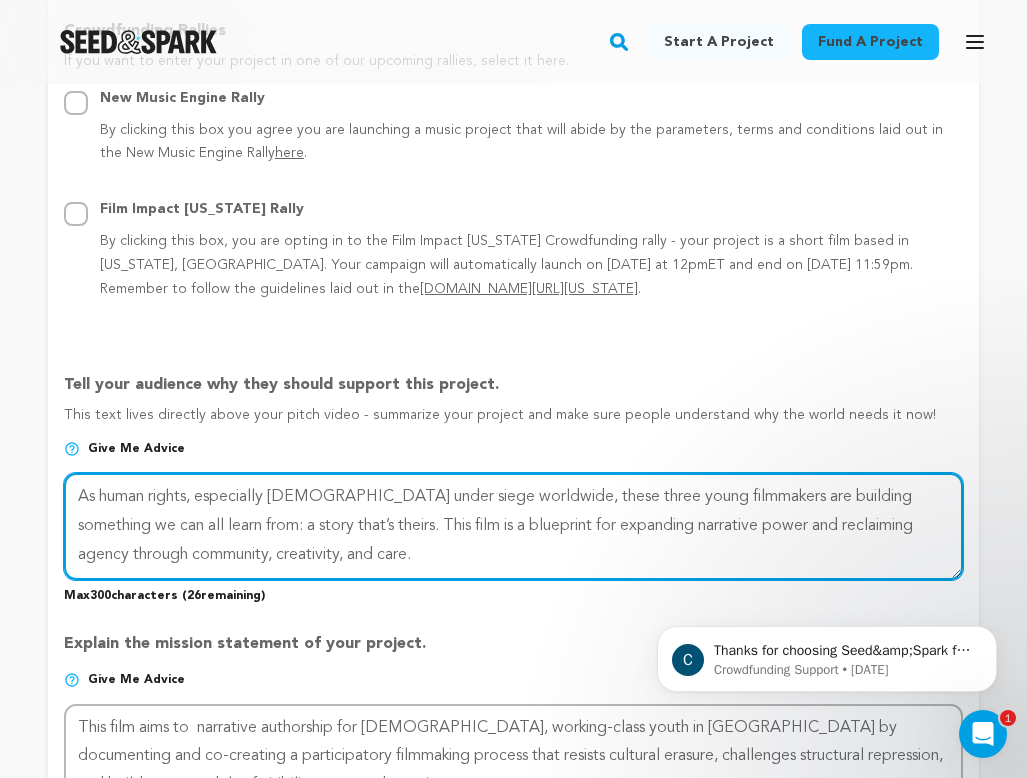 click at bounding box center [513, 526] 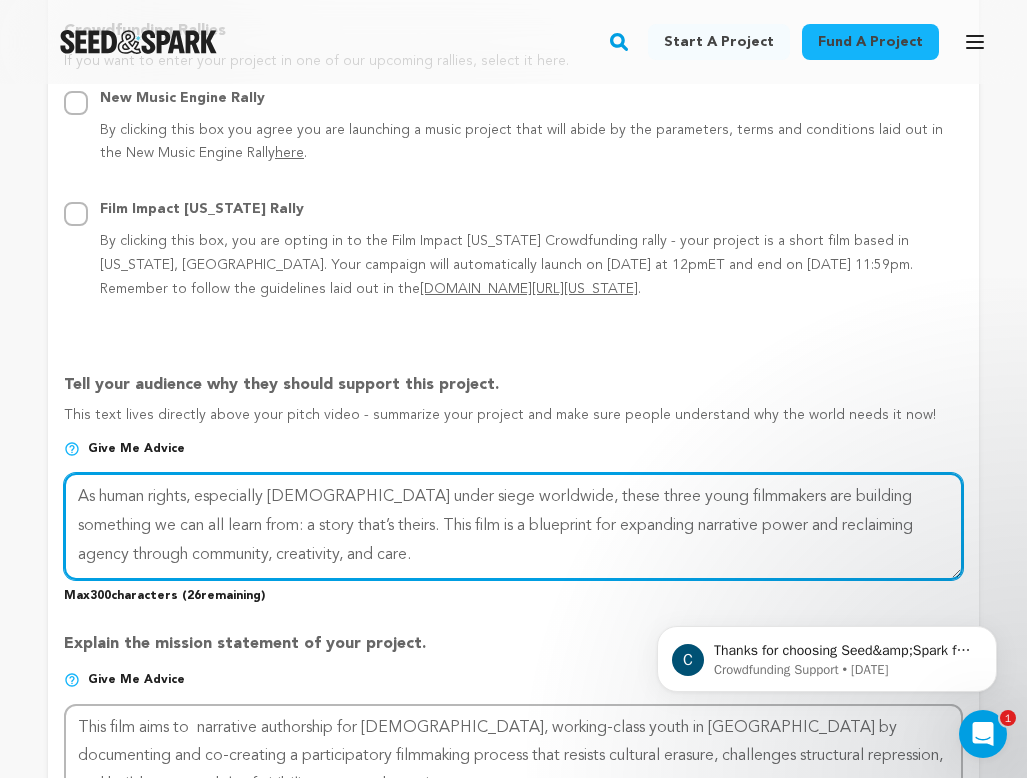 drag, startPoint x: 195, startPoint y: 512, endPoint x: 746, endPoint y: 486, distance: 551.6131 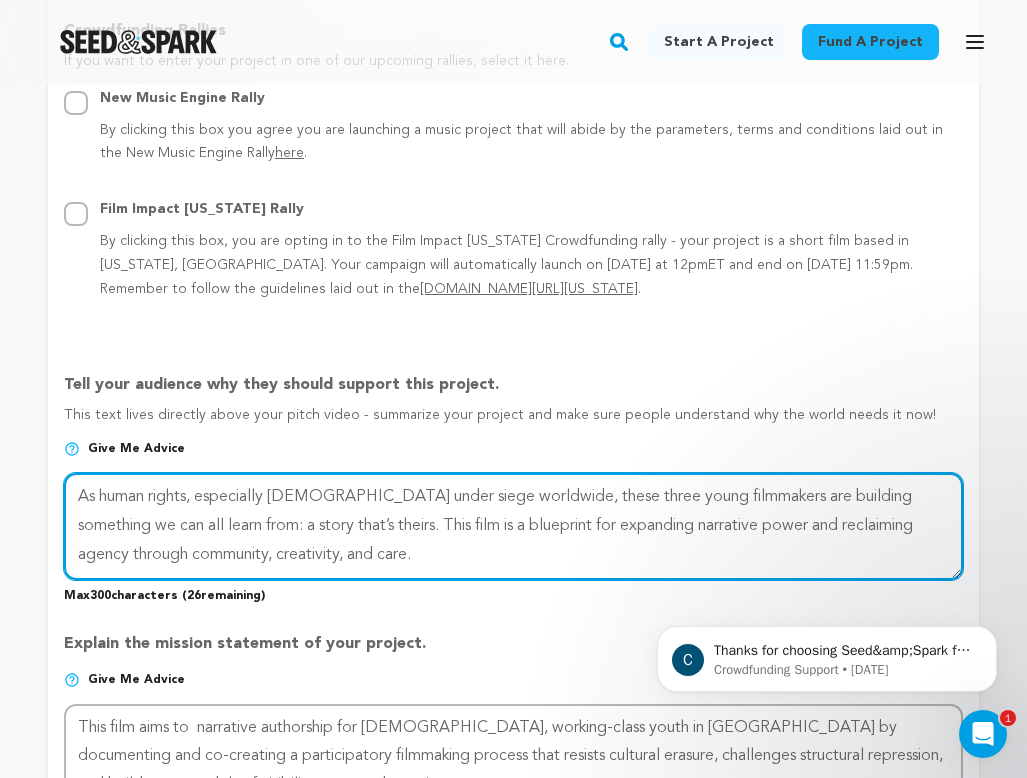 click at bounding box center (513, 526) 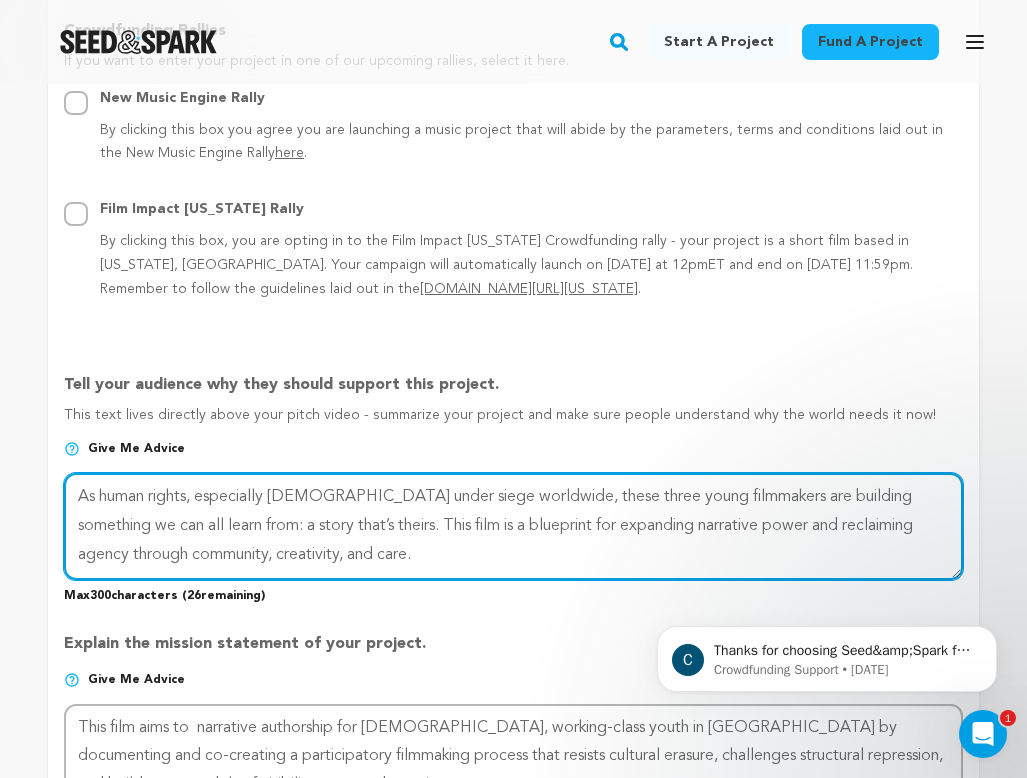 drag, startPoint x: 341, startPoint y: 516, endPoint x: 212, endPoint y: 505, distance: 129.46814 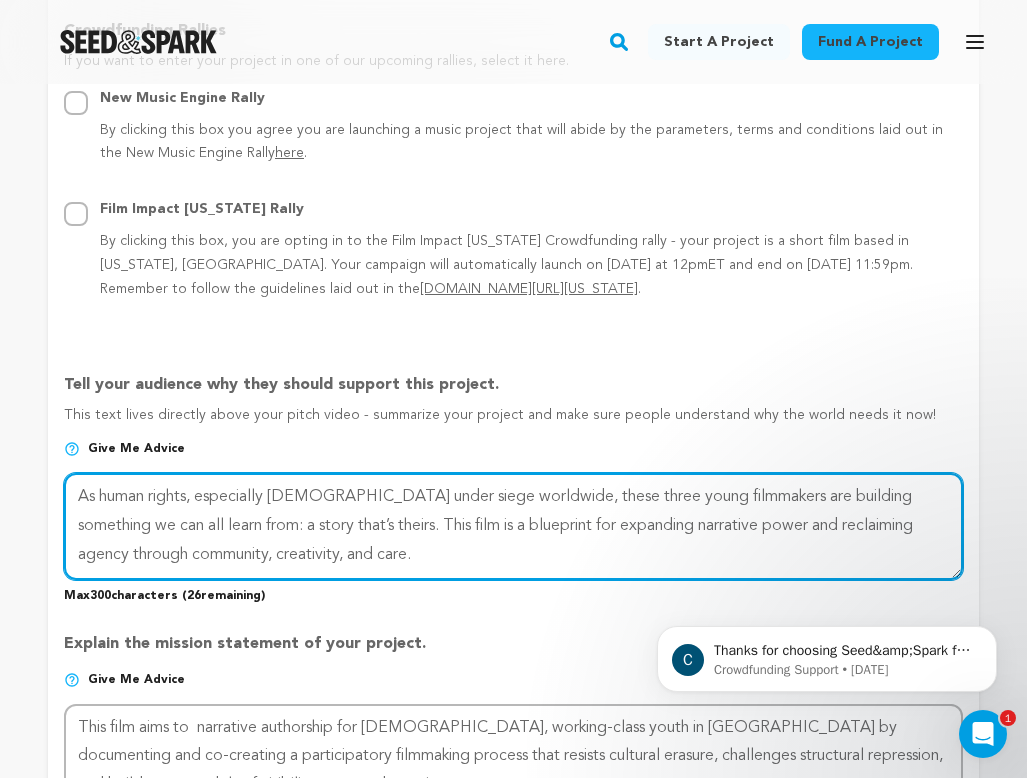click at bounding box center [513, 526] 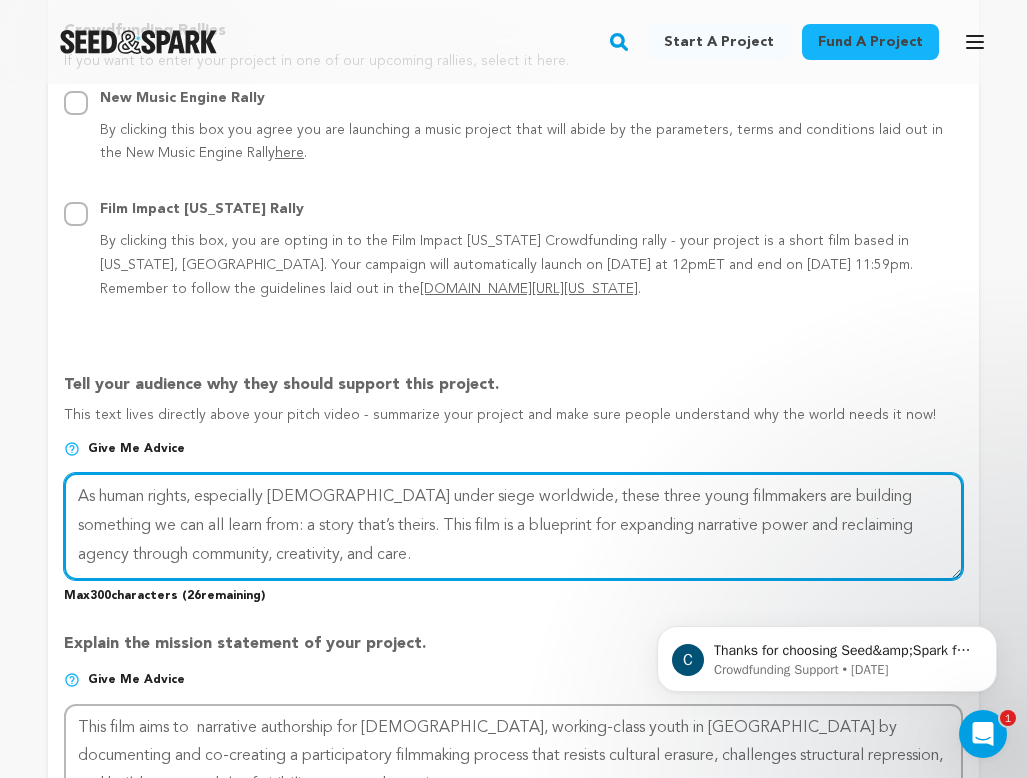 drag, startPoint x: 201, startPoint y: 510, endPoint x: 898, endPoint y: 478, distance: 697.7342 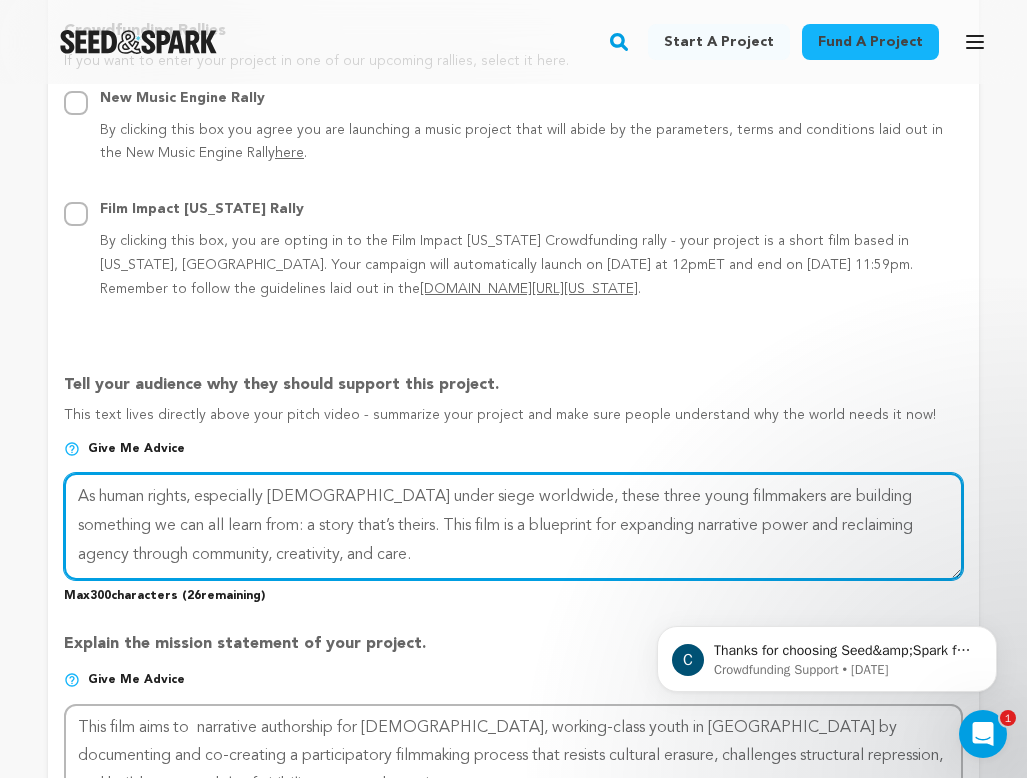 click at bounding box center (513, 526) 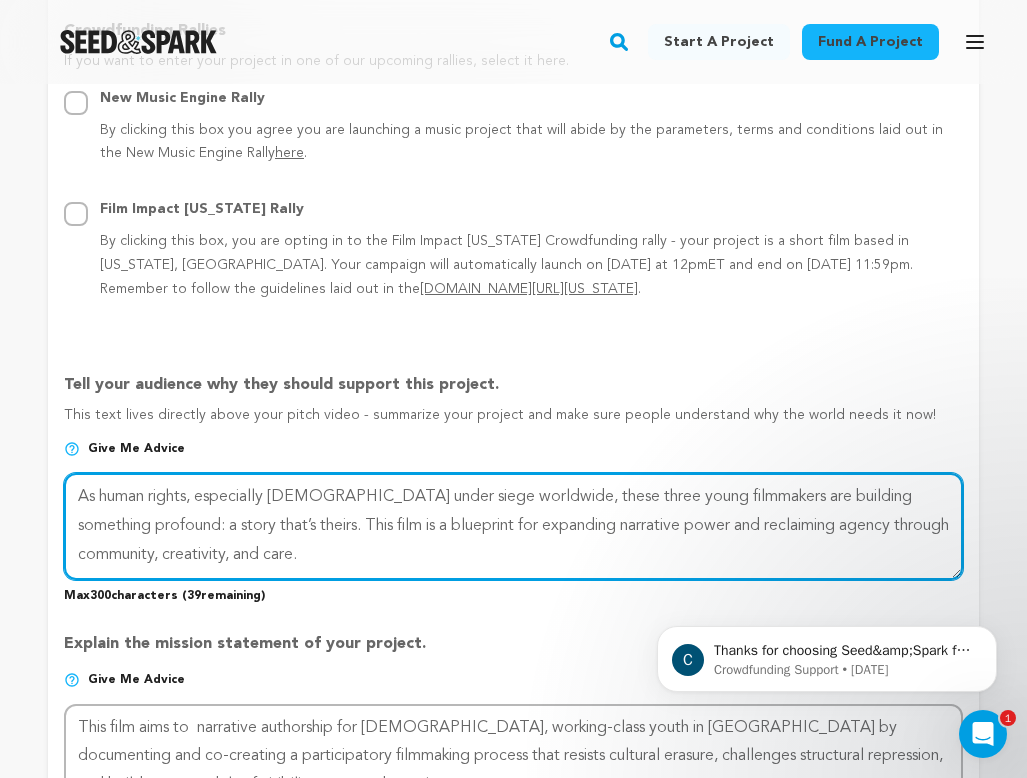 drag, startPoint x: 285, startPoint y: 517, endPoint x: 240, endPoint y: 511, distance: 45.39824 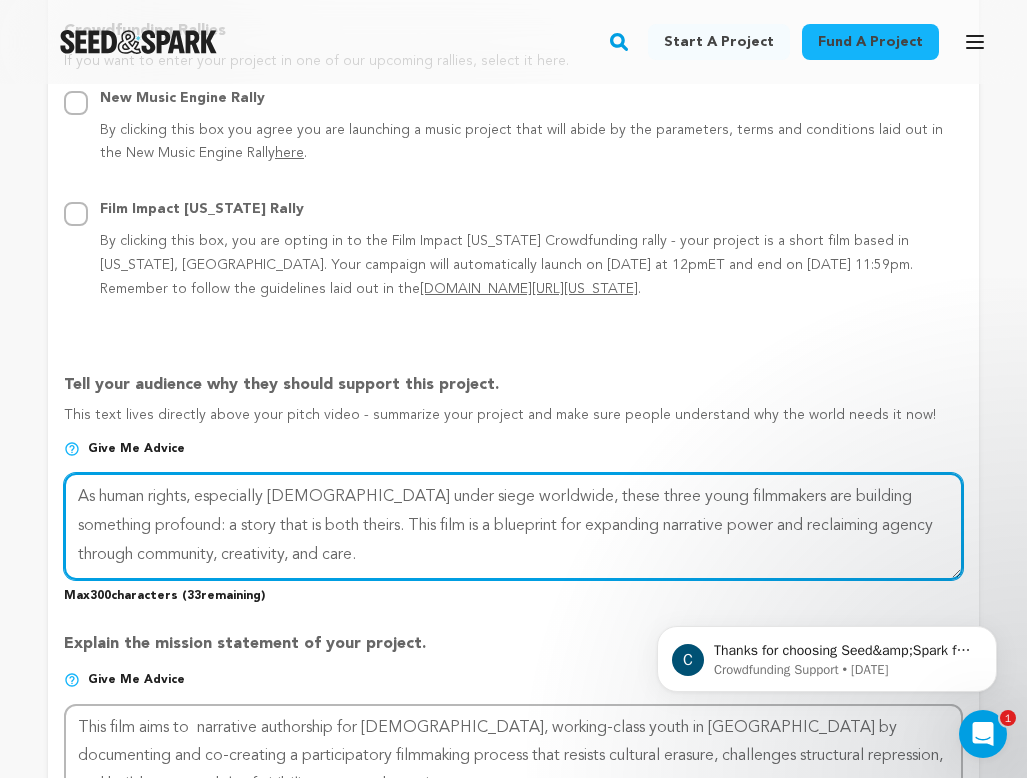 click at bounding box center [513, 526] 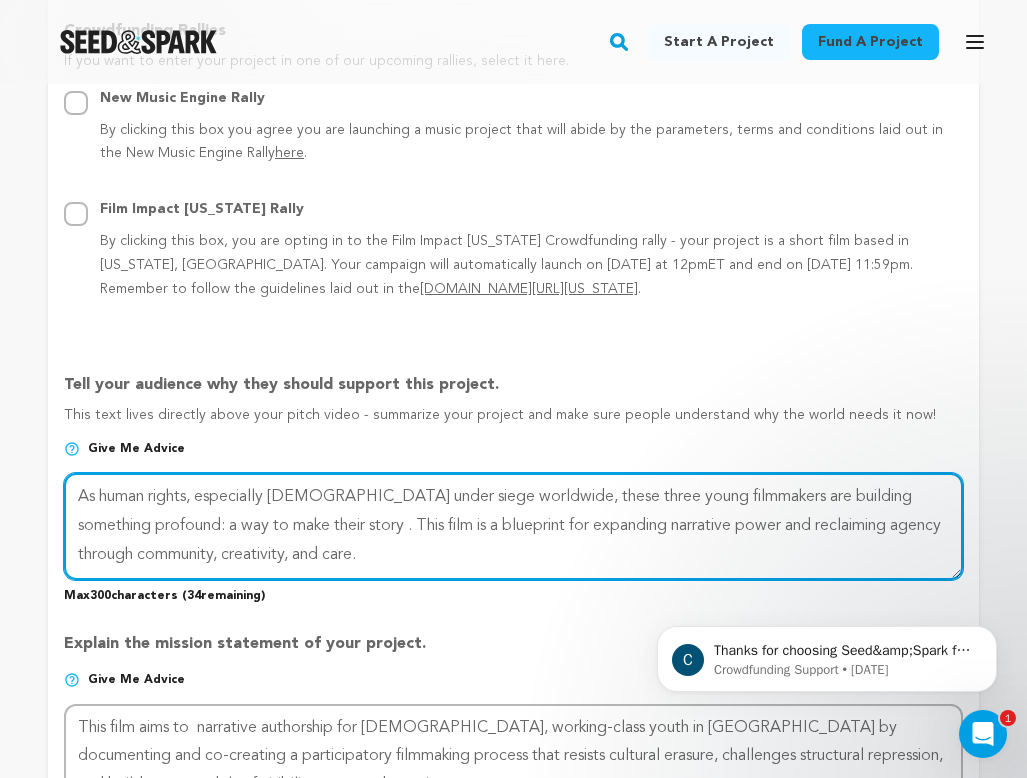 click at bounding box center (513, 526) 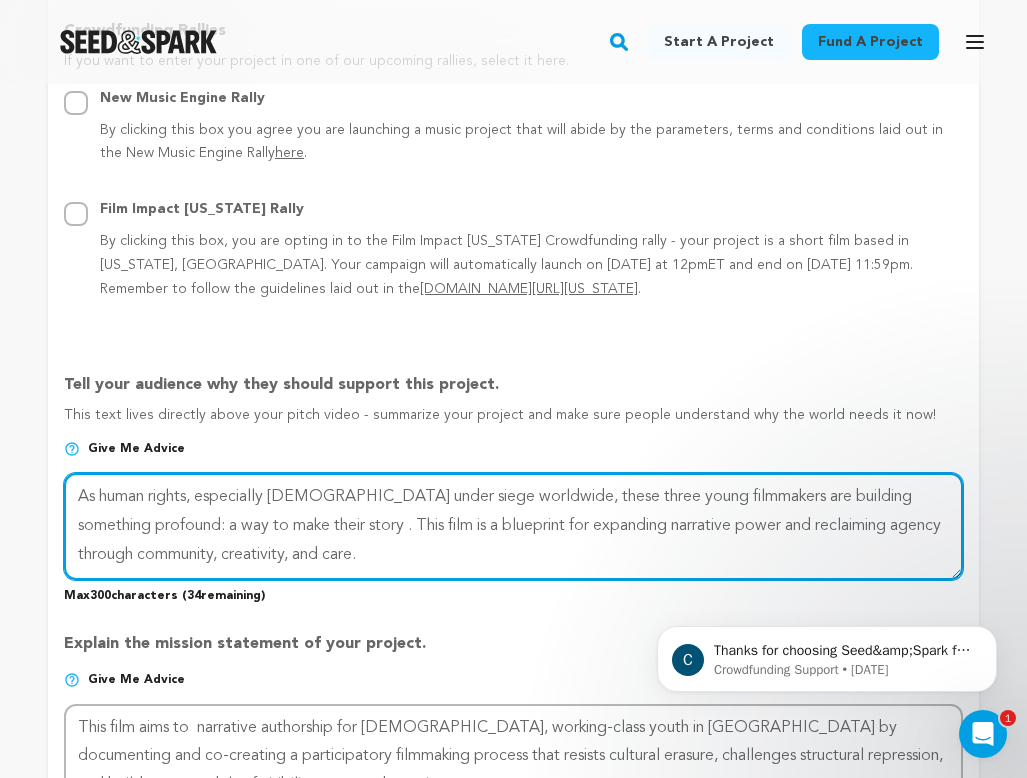 drag, startPoint x: 166, startPoint y: 514, endPoint x: 336, endPoint y: 515, distance: 170.00294 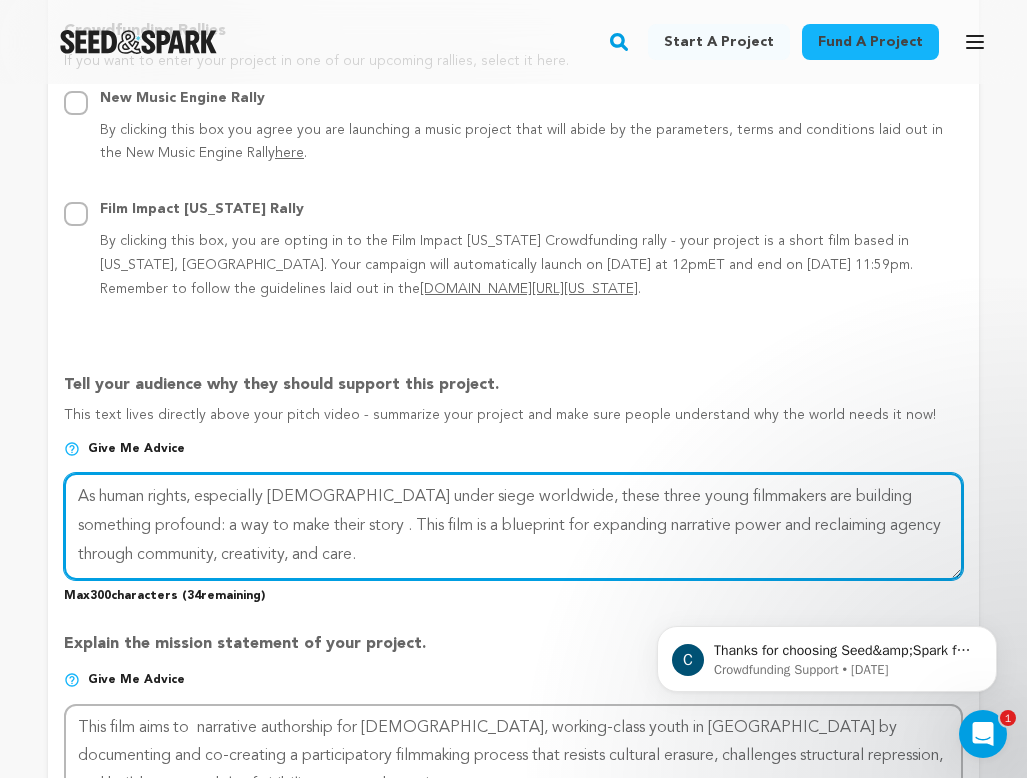 click at bounding box center [513, 526] 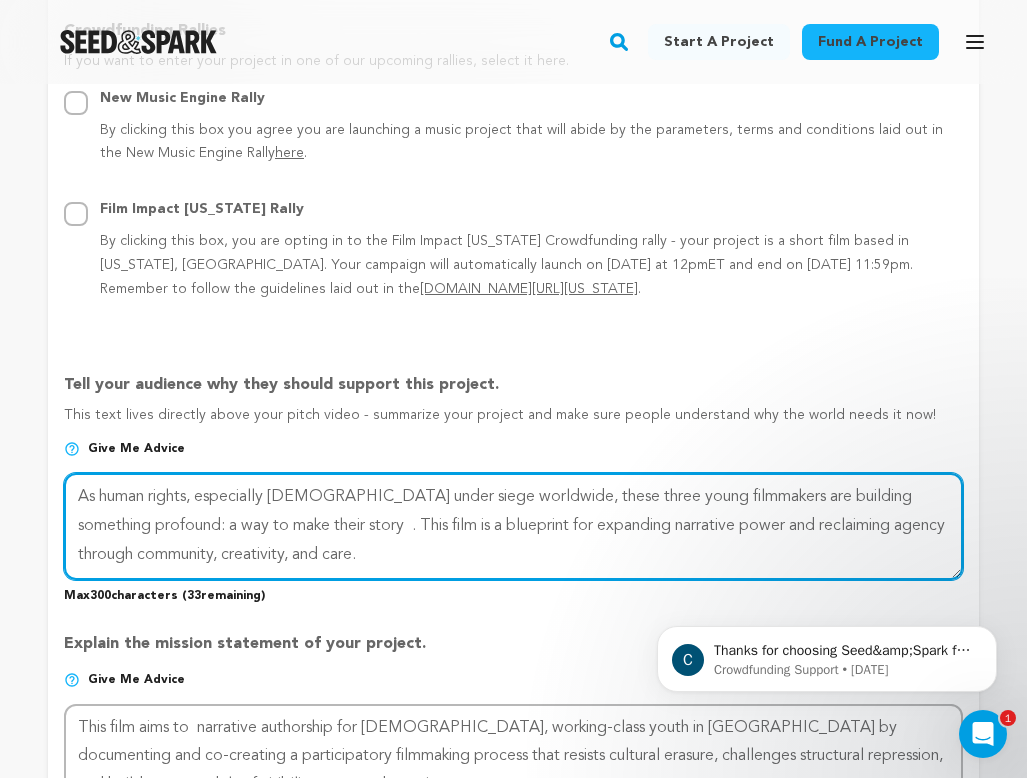 drag, startPoint x: 340, startPoint y: 515, endPoint x: 170, endPoint y: 521, distance: 170.10585 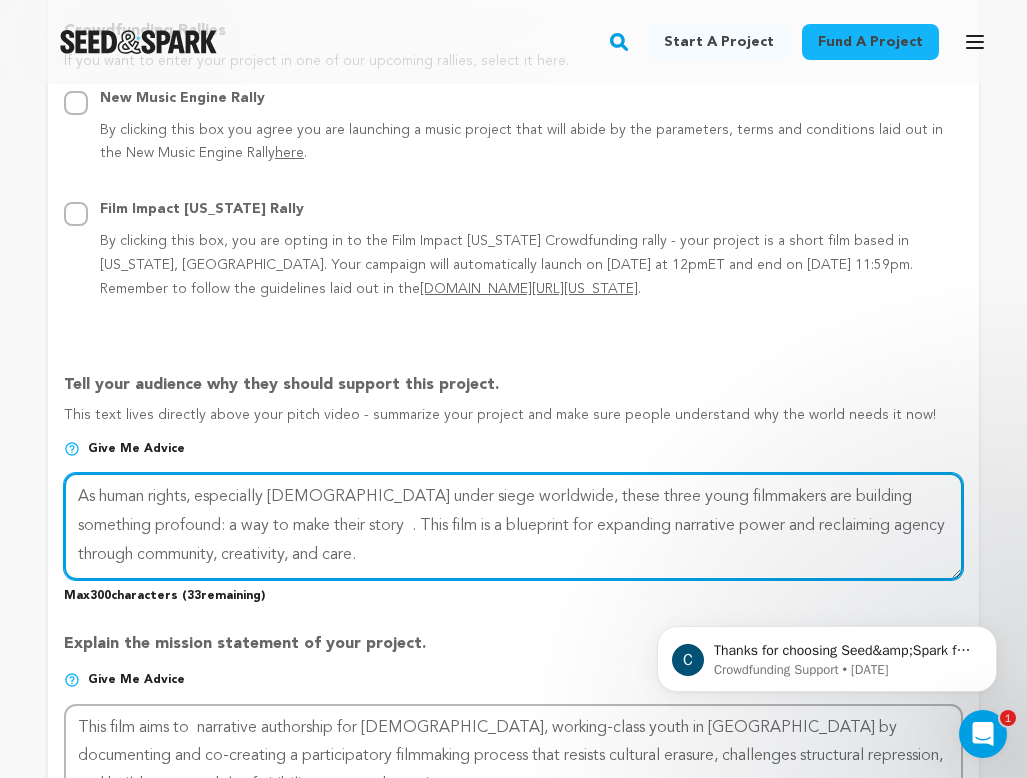 click at bounding box center (513, 526) 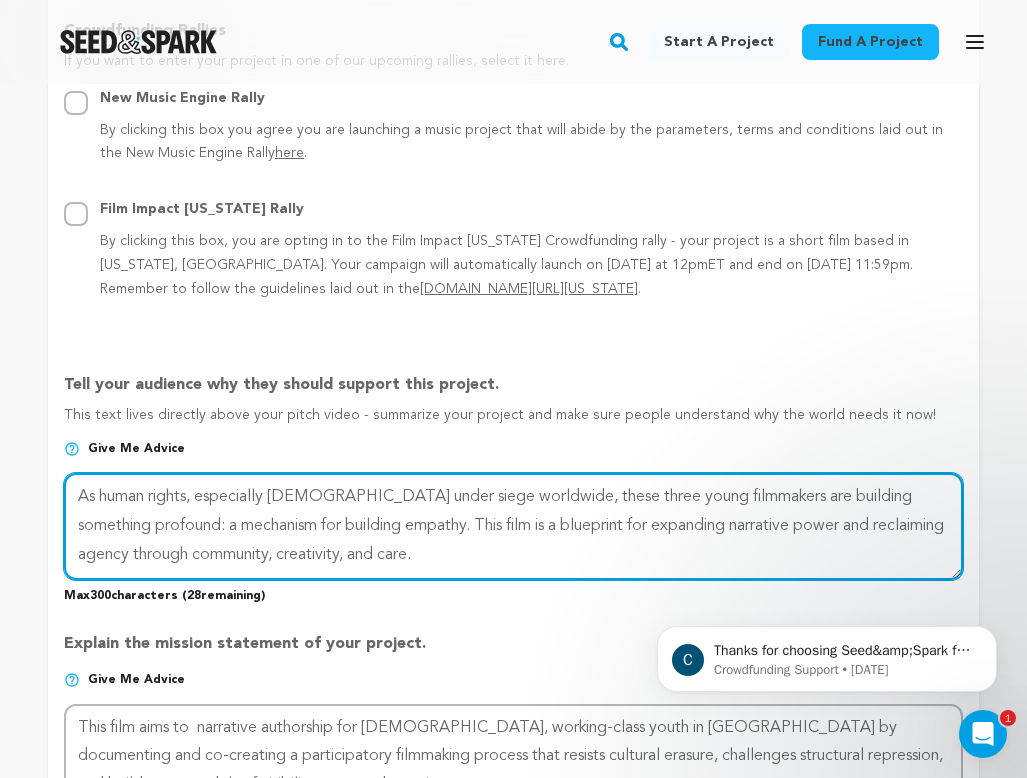 drag, startPoint x: 332, startPoint y: 514, endPoint x: 271, endPoint y: 517, distance: 61.073727 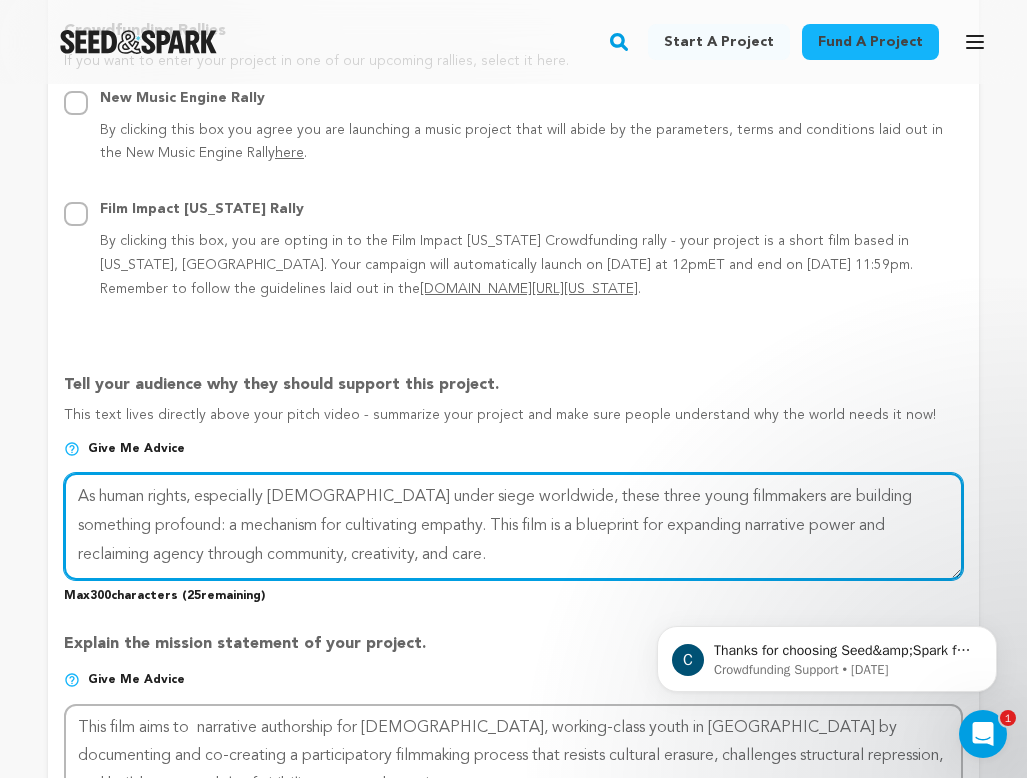 click at bounding box center [513, 526] 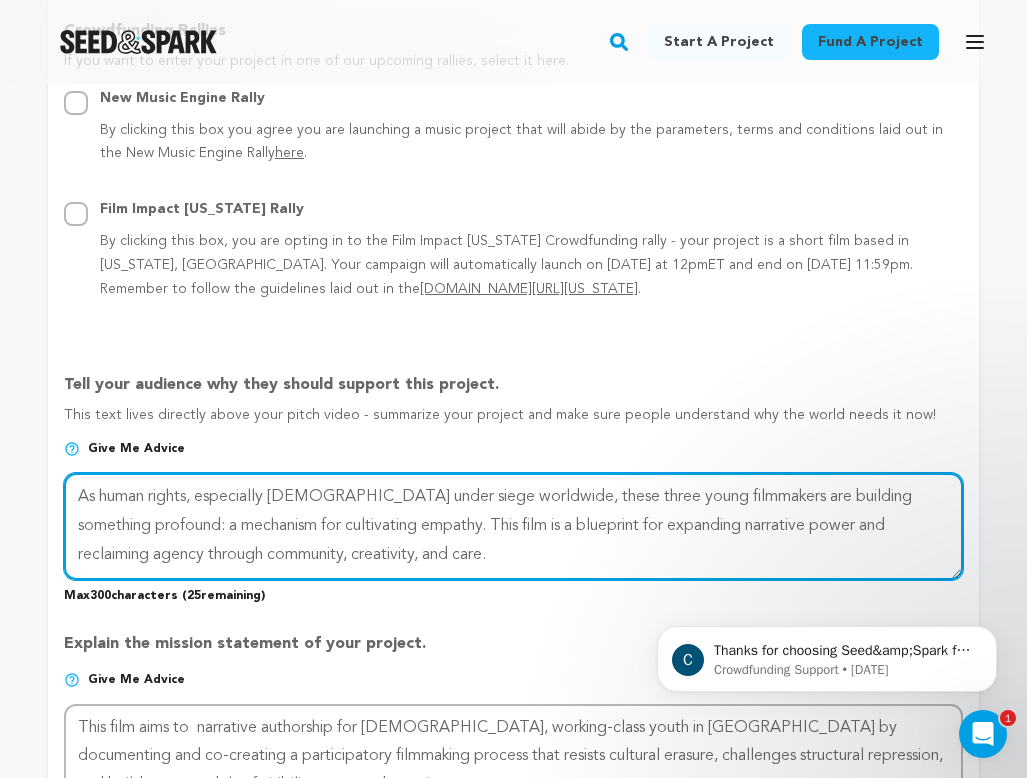 drag, startPoint x: 468, startPoint y: 535, endPoint x: 446, endPoint y: 495, distance: 45.65085 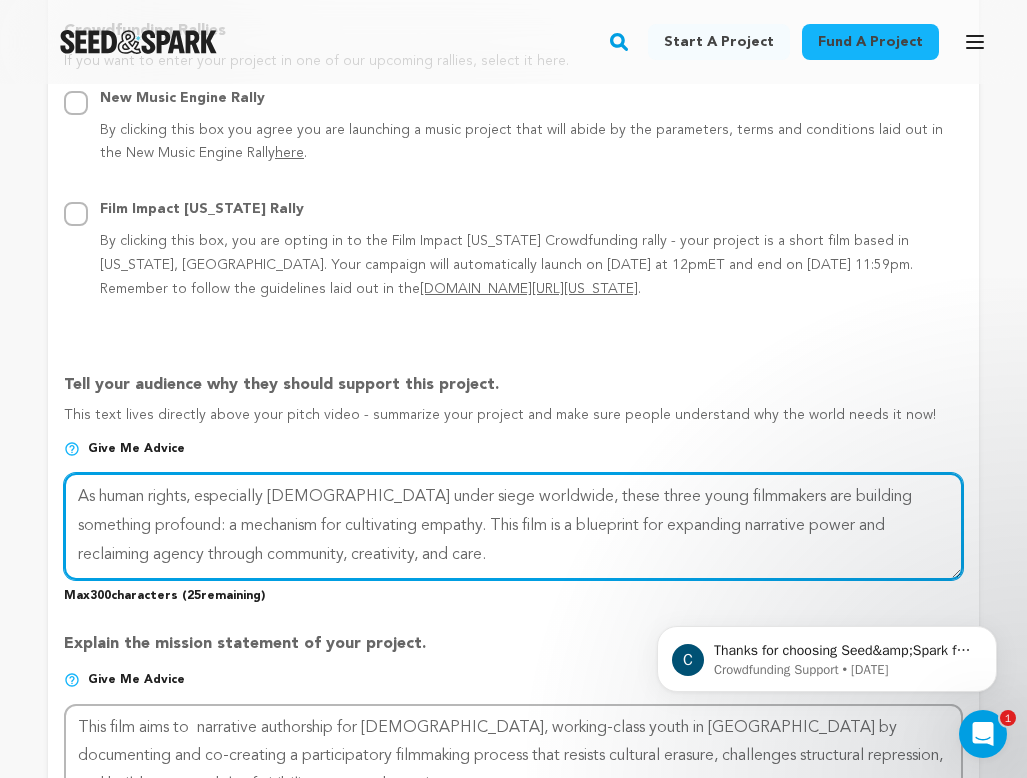 click at bounding box center (513, 526) 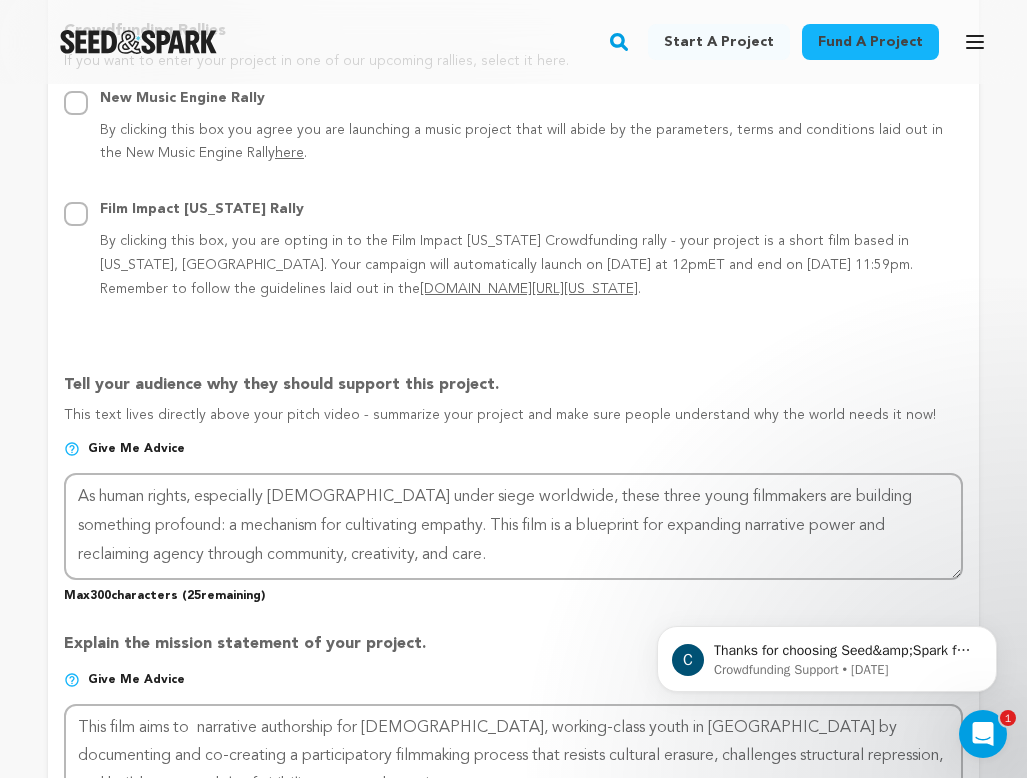 drag, startPoint x: 61, startPoint y: 373, endPoint x: 927, endPoint y: 411, distance: 866.8333 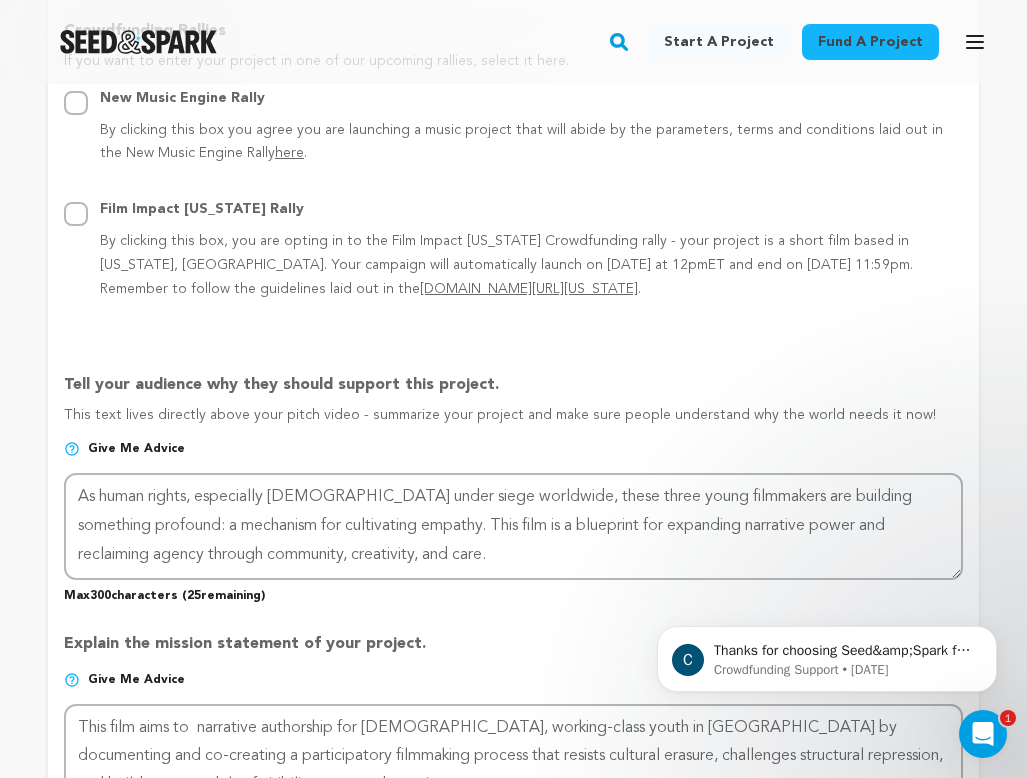 click on "Project Title
Project Name
Historias Perfectas
Project URL
Give me advice
Project URL
historias-perfectas
seedandspark.com/fund/historias-perfectas
Private Preview Link
(Copy Link)
Copy private preview link
Give me advice" at bounding box center (513, 345) 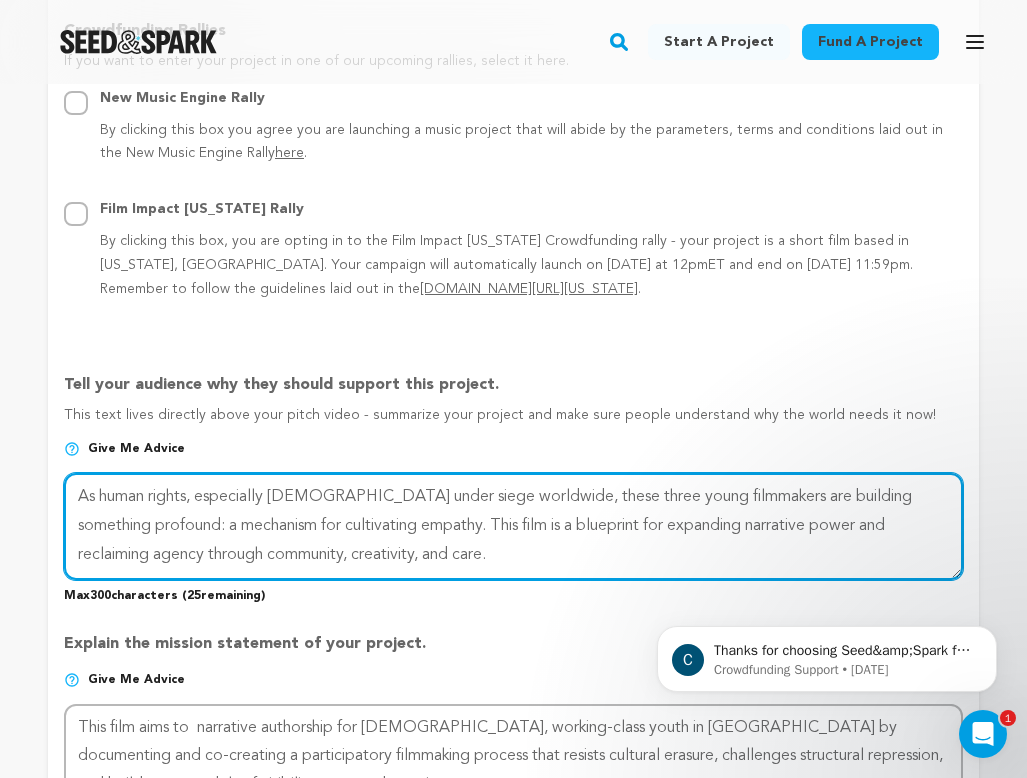 click at bounding box center (513, 526) 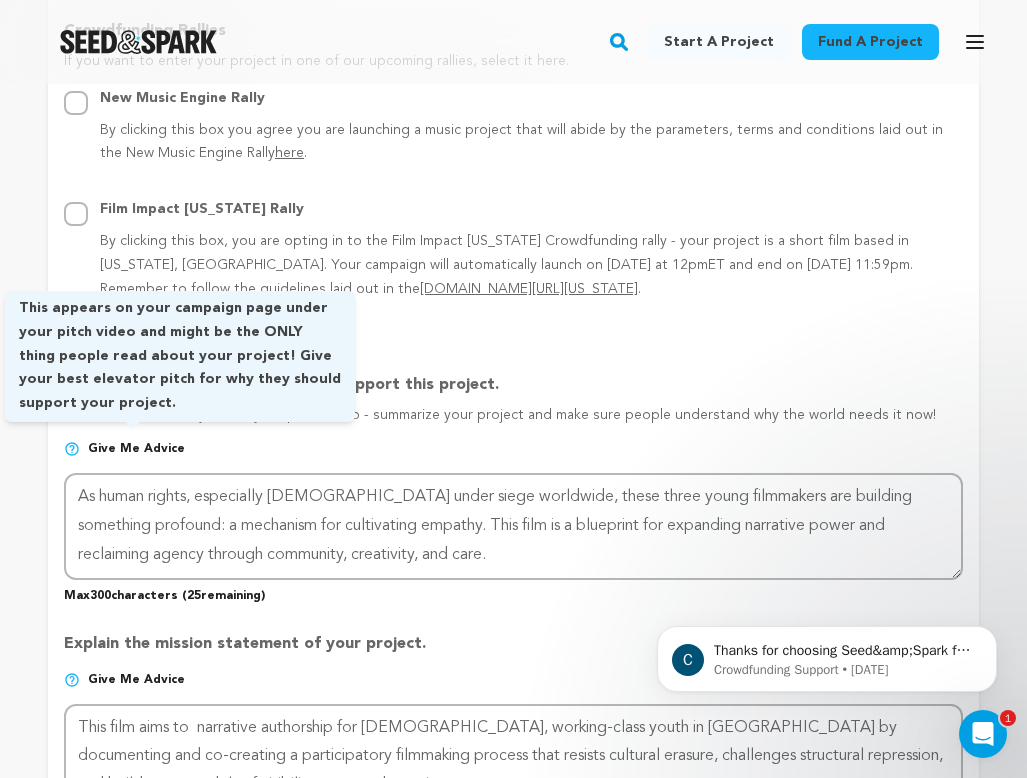click on "Give me advice" at bounding box center (136, 449) 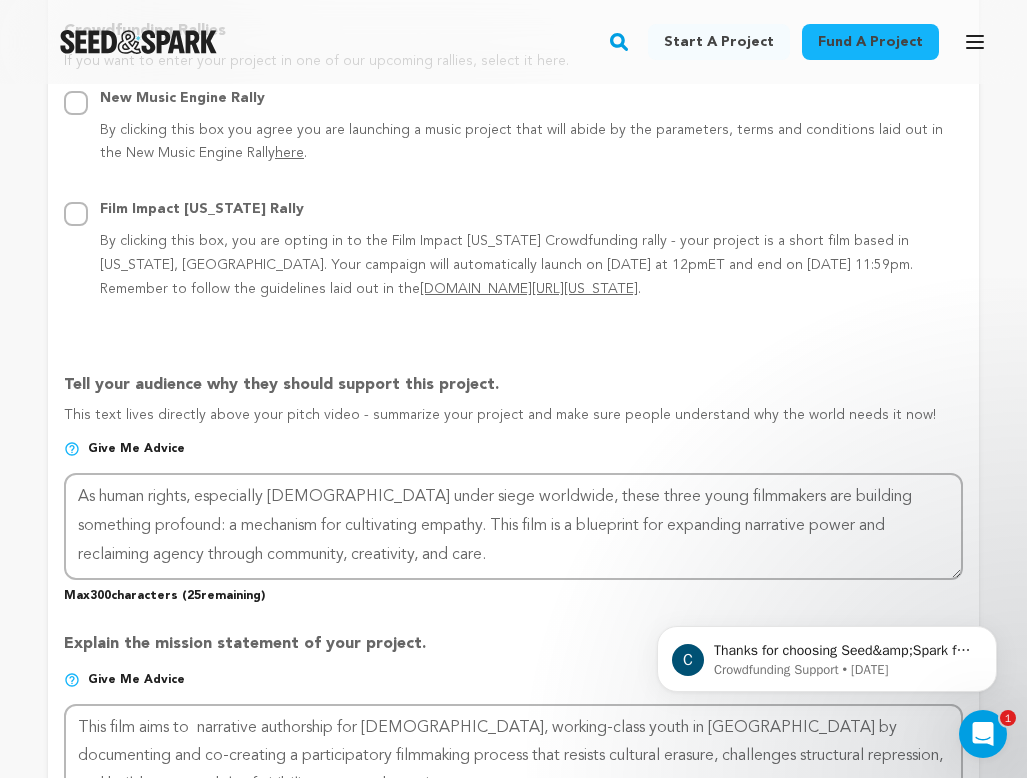 click on "Give me advice" at bounding box center (136, 449) 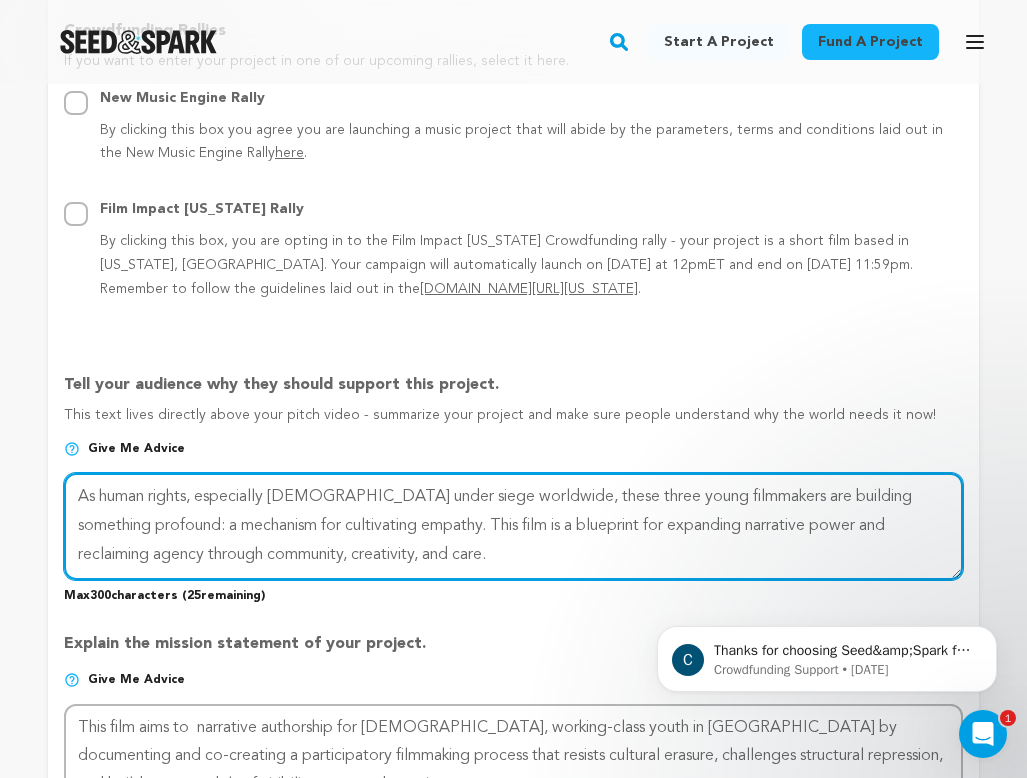 click at bounding box center [513, 526] 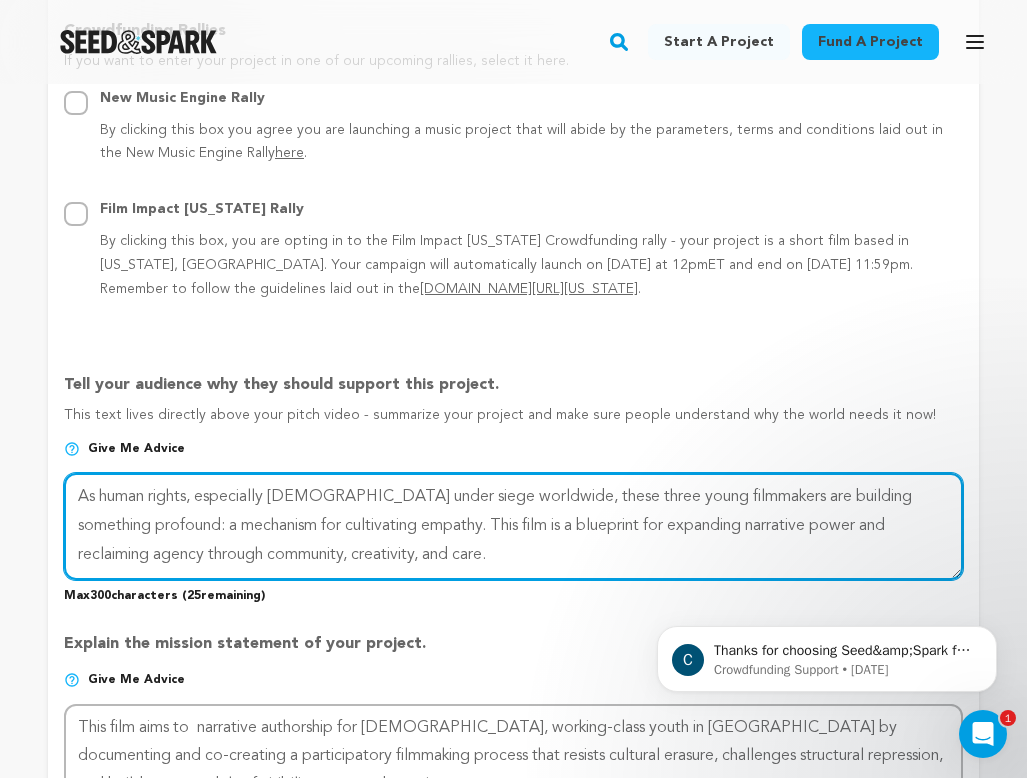 paste on "—and especially LGBTQ+ rights—come under siege worldwide, these three young filmmakers are building something urgent: a mechanism for empathy. Historias Perfectas is a blueprint for reclaiming narrative power and agency through community, creativity, and care." 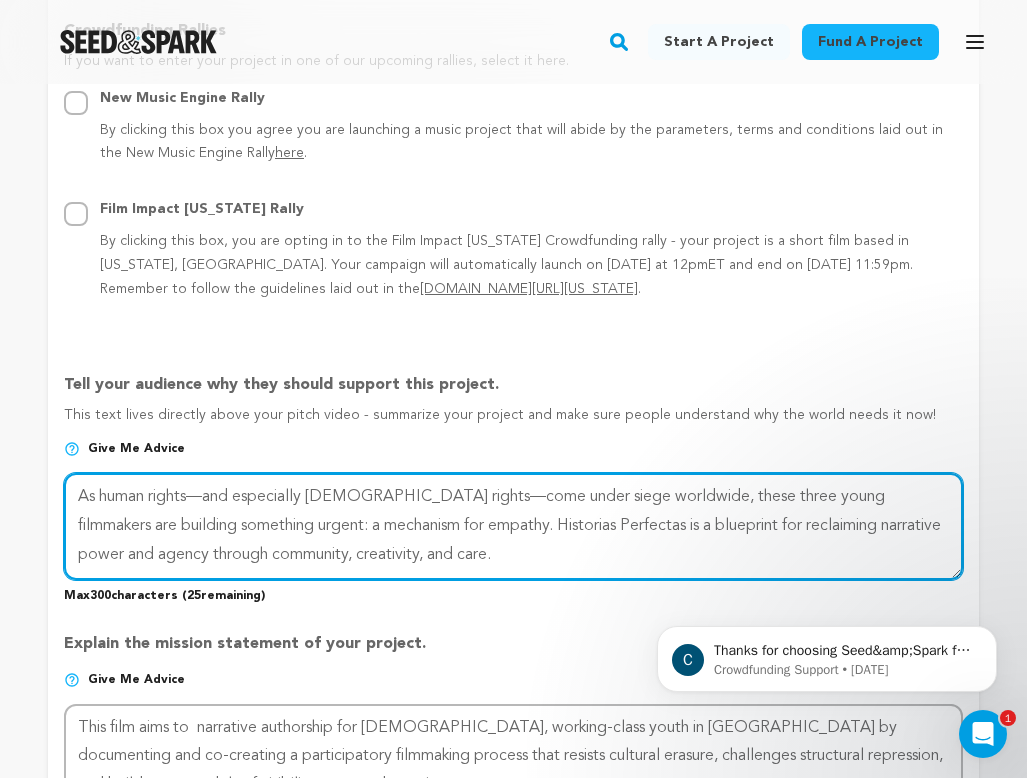 click at bounding box center (513, 526) 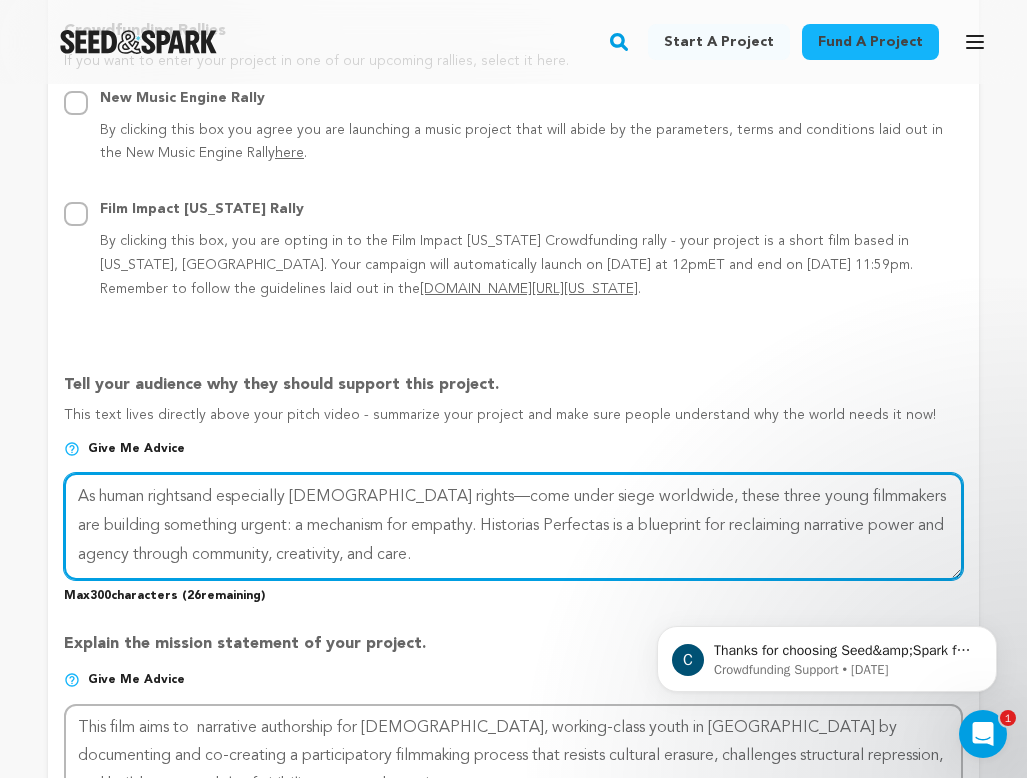 click at bounding box center [513, 526] 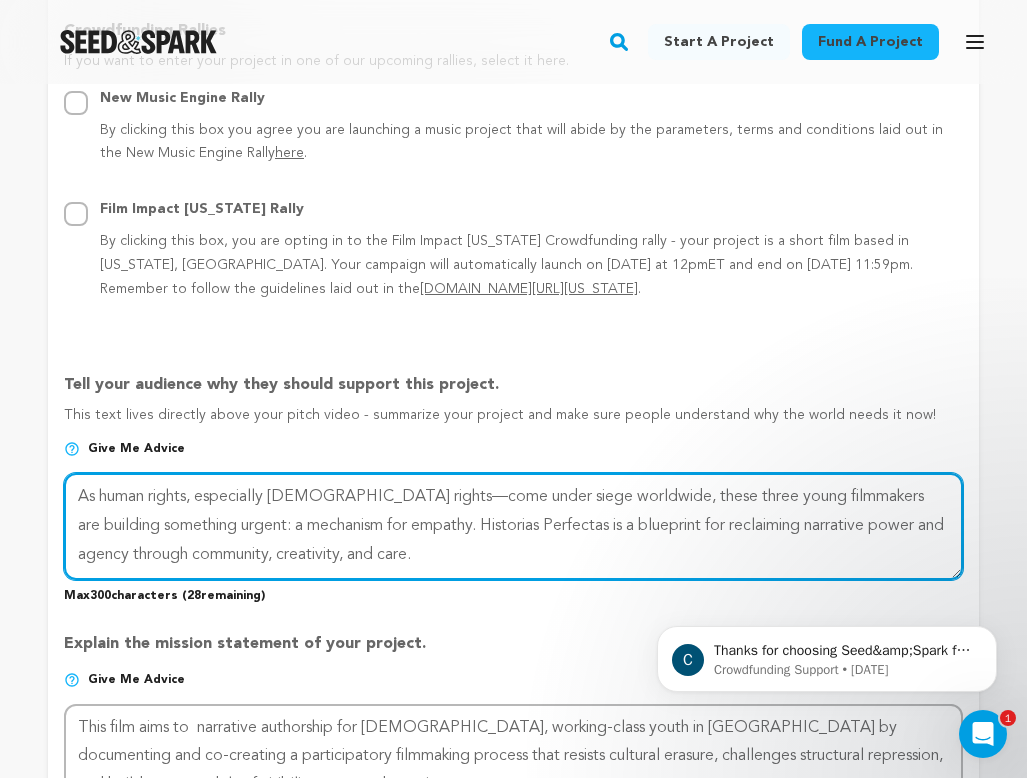 click at bounding box center [513, 526] 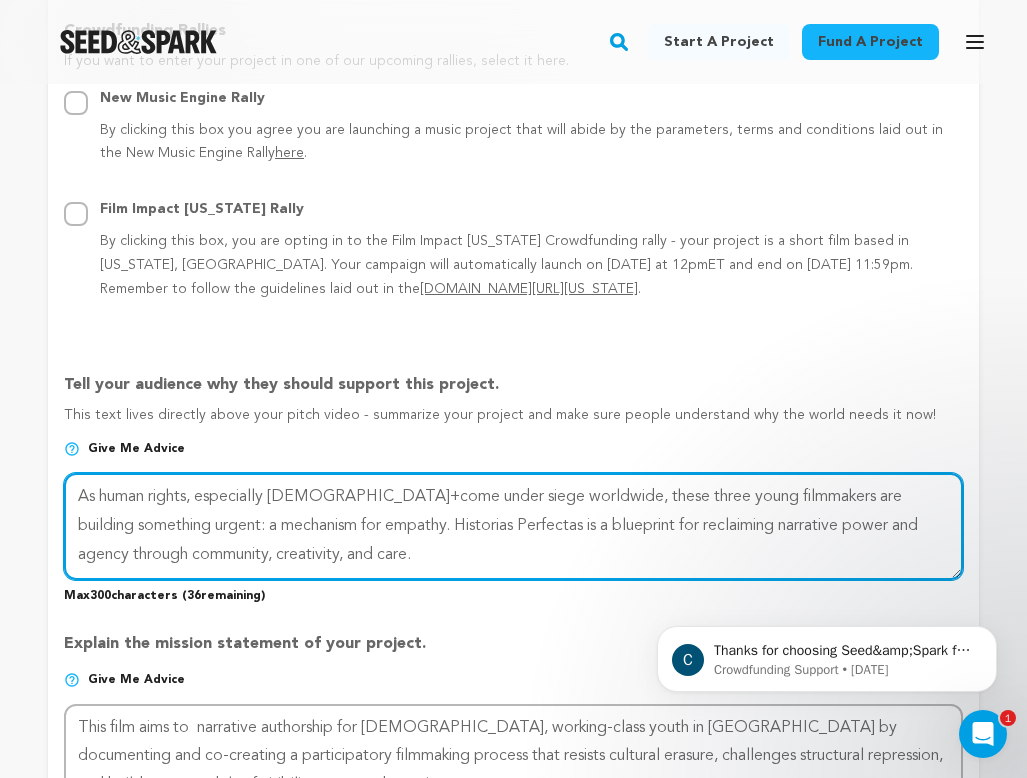 click at bounding box center [513, 526] 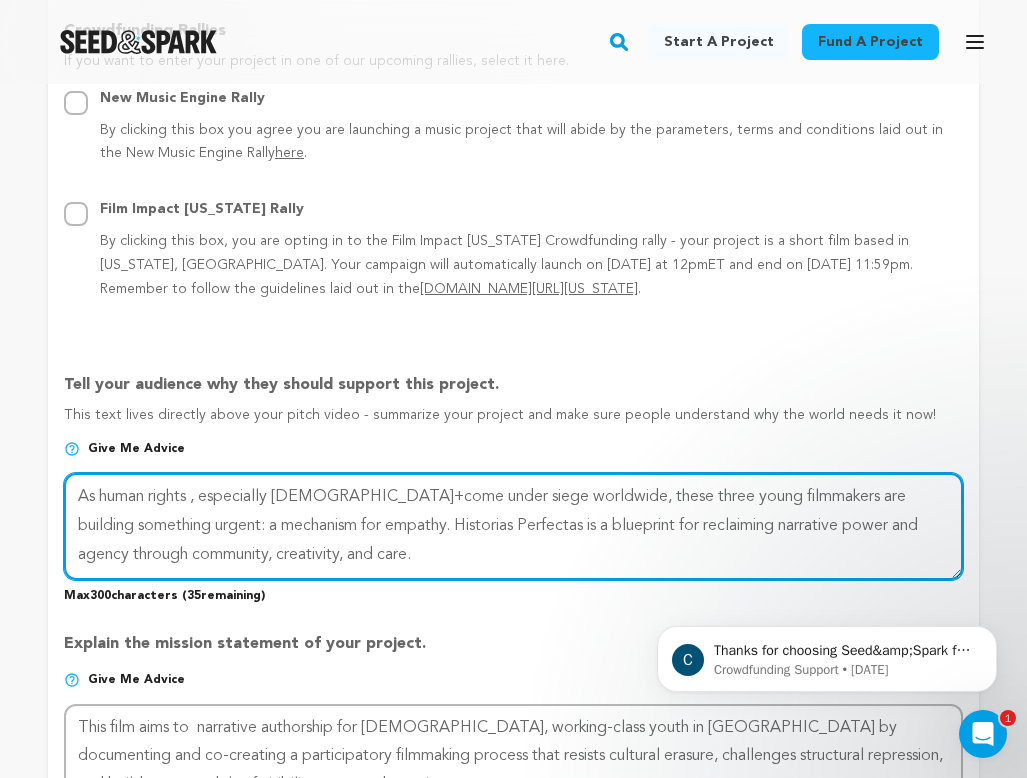 drag, startPoint x: 340, startPoint y: 488, endPoint x: 193, endPoint y: 479, distance: 147.27525 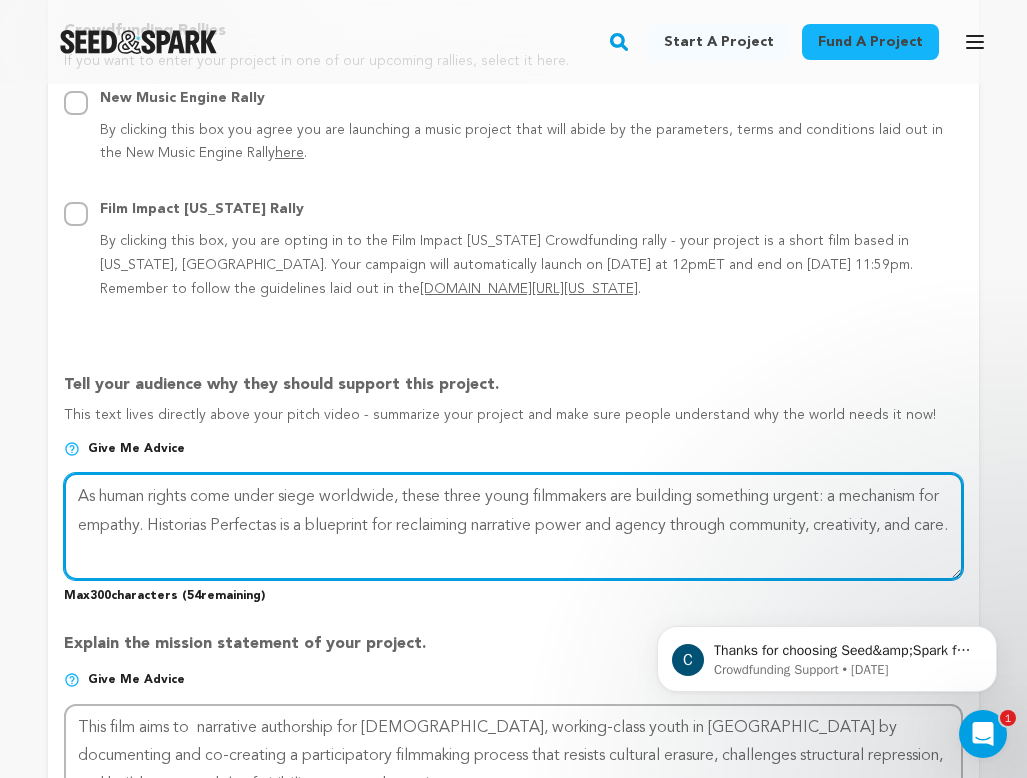 click at bounding box center [513, 526] 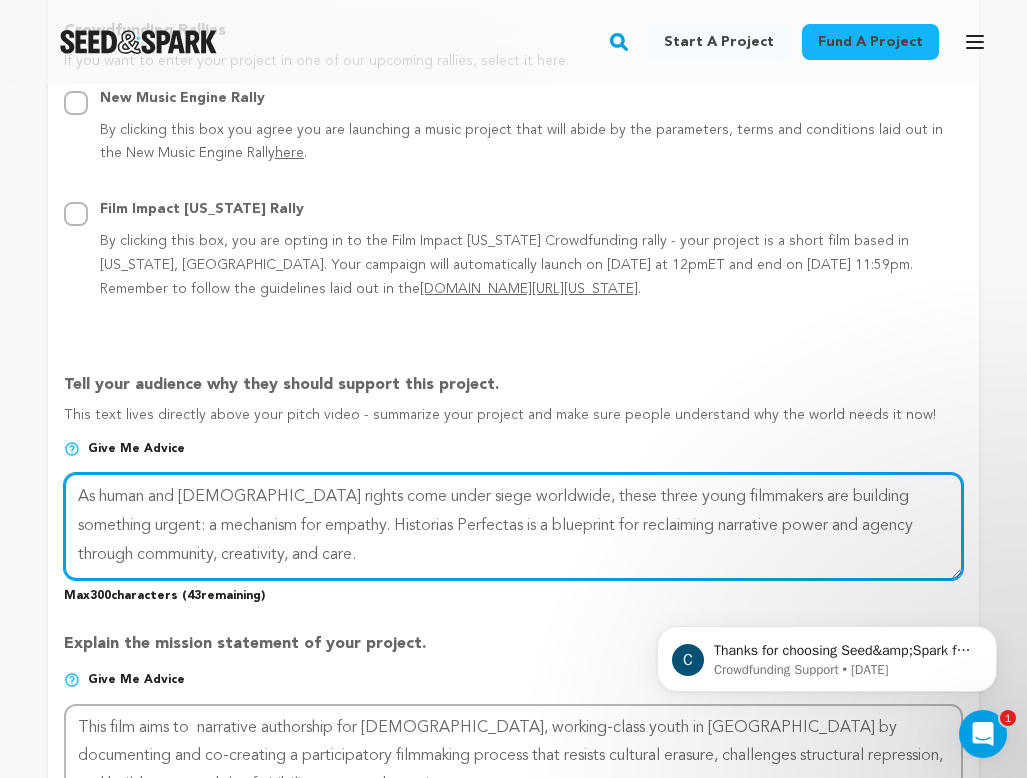 drag, startPoint x: 183, startPoint y: 481, endPoint x: 103, endPoint y: 491, distance: 80.622574 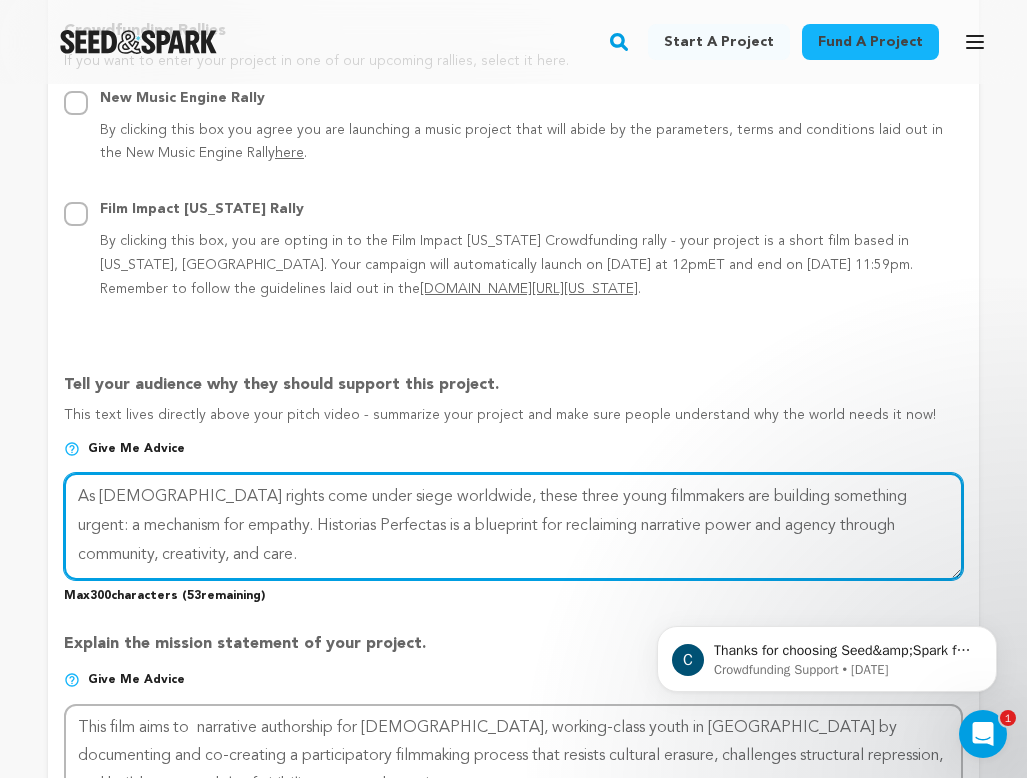 click at bounding box center (513, 526) 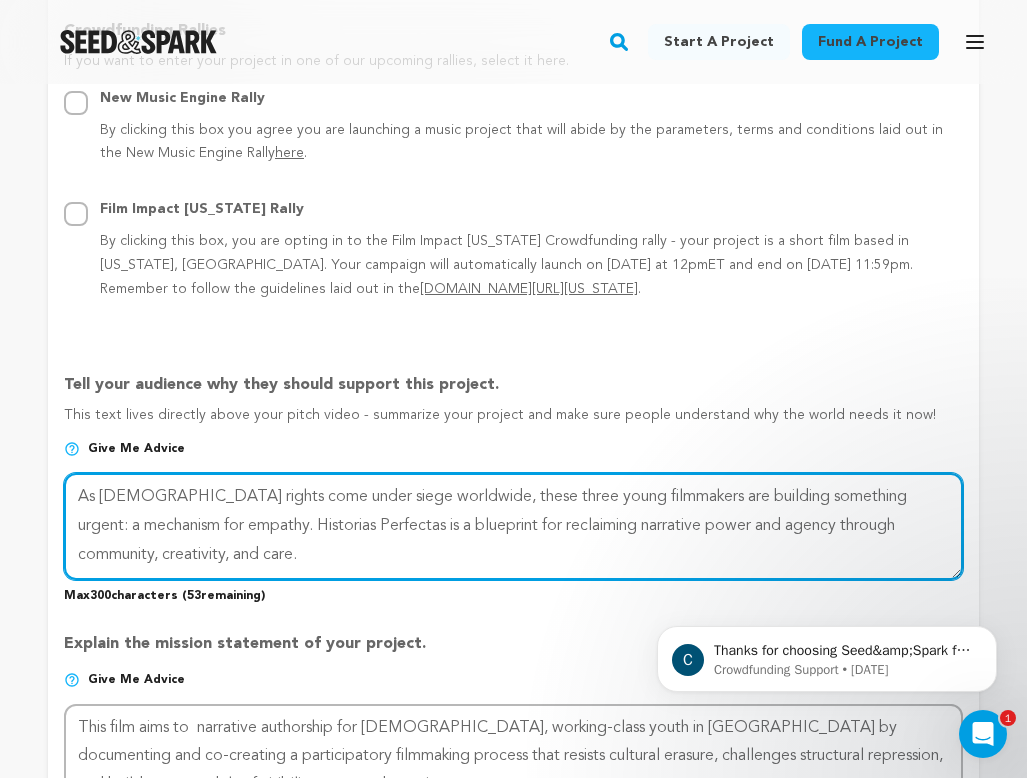 drag, startPoint x: 344, startPoint y: 480, endPoint x: 214, endPoint y: 493, distance: 130.64838 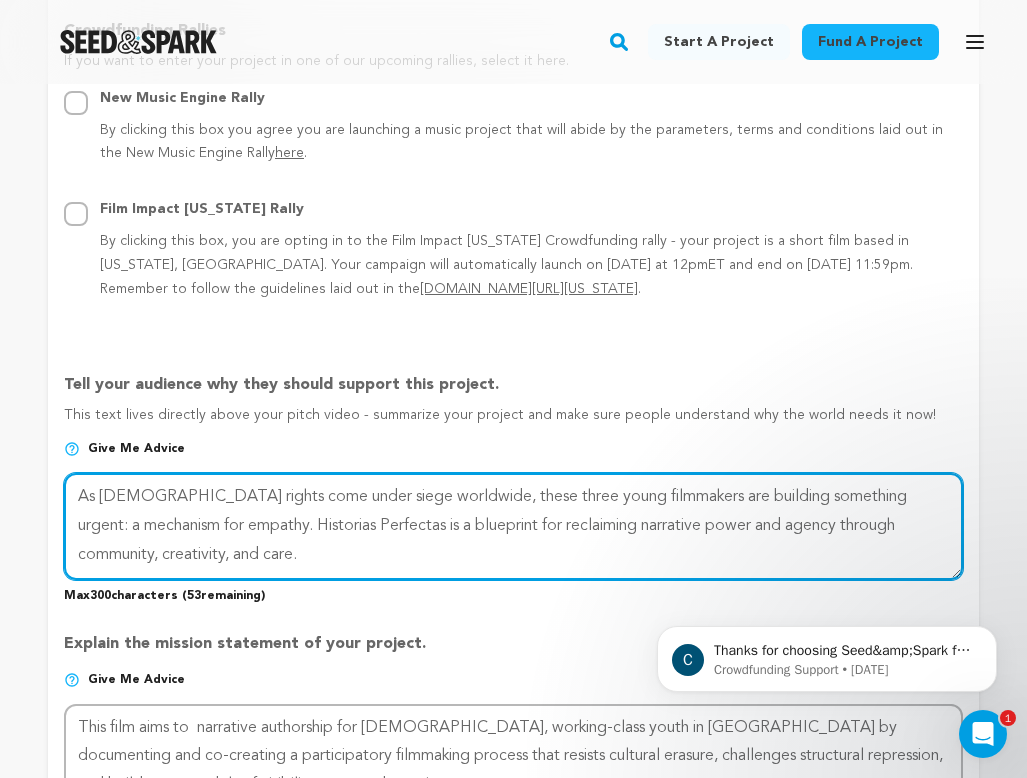 click at bounding box center (513, 526) 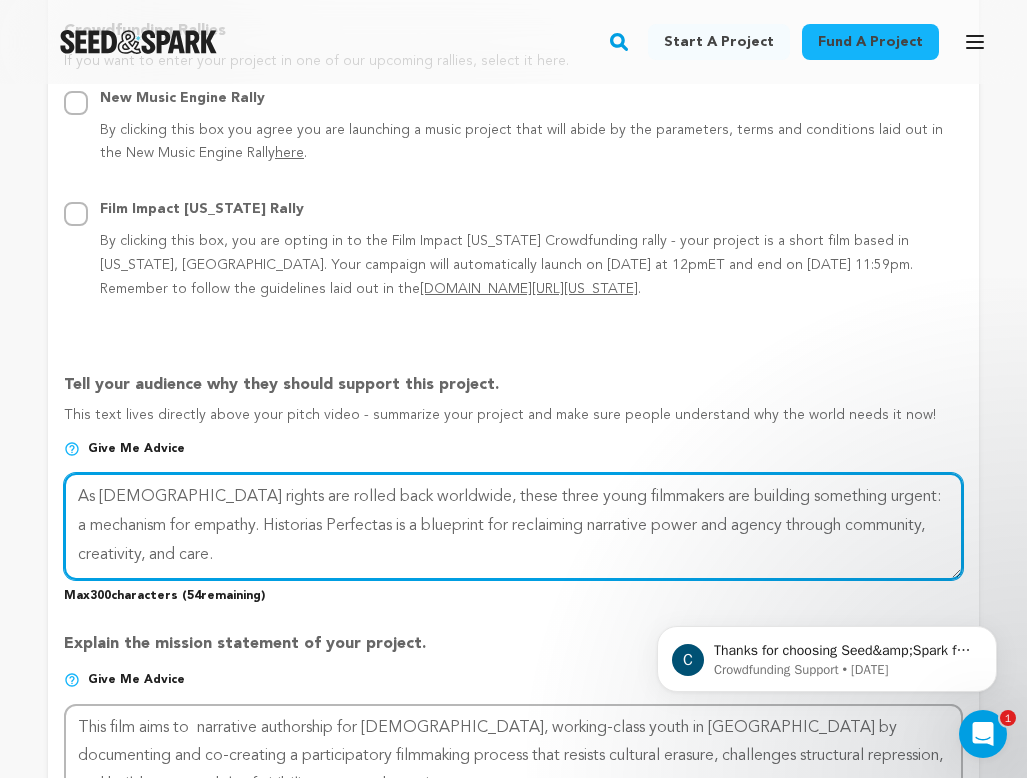 click at bounding box center [513, 526] 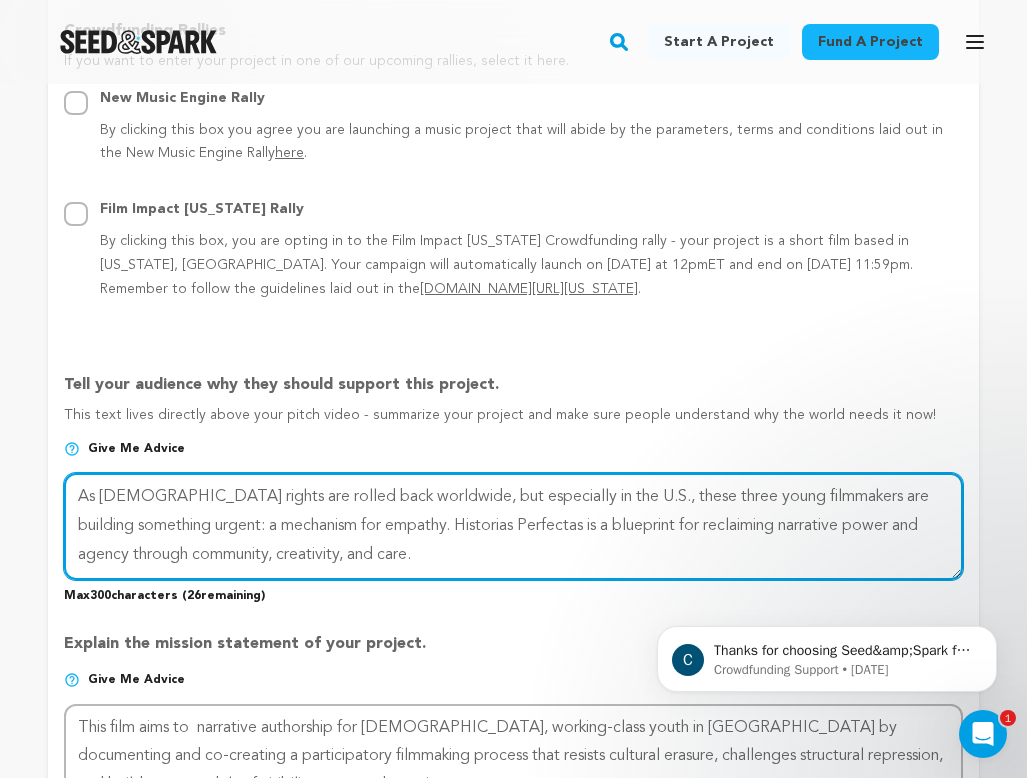 drag, startPoint x: 396, startPoint y: 518, endPoint x: 337, endPoint y: 519, distance: 59.008472 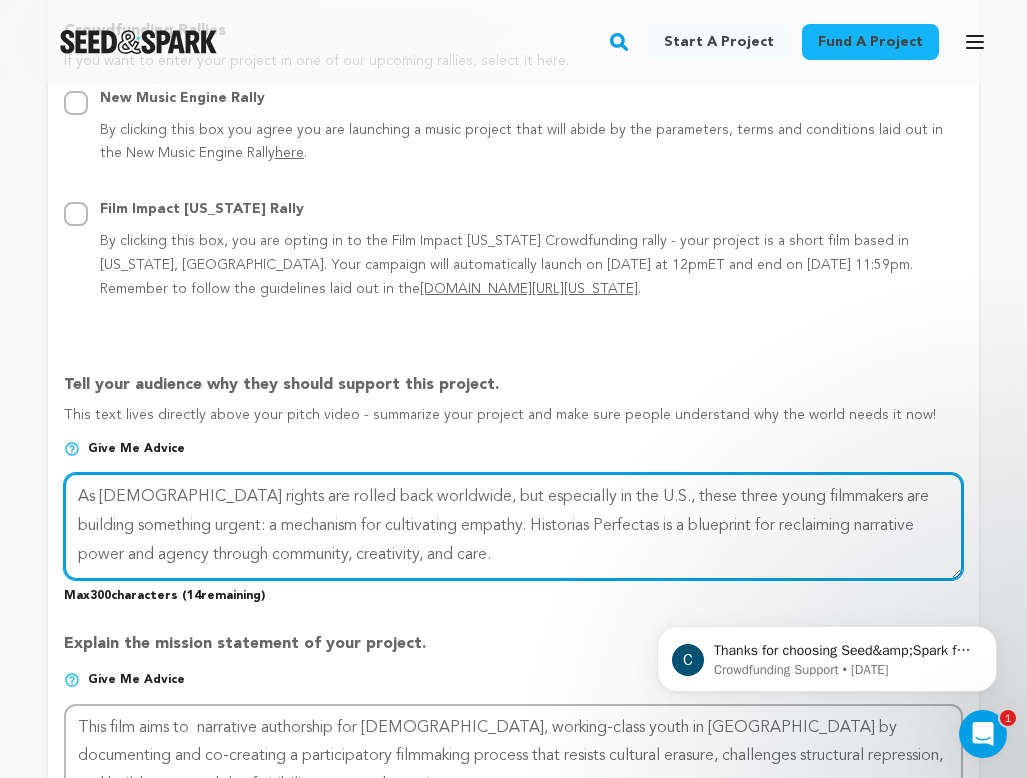 click at bounding box center [513, 526] 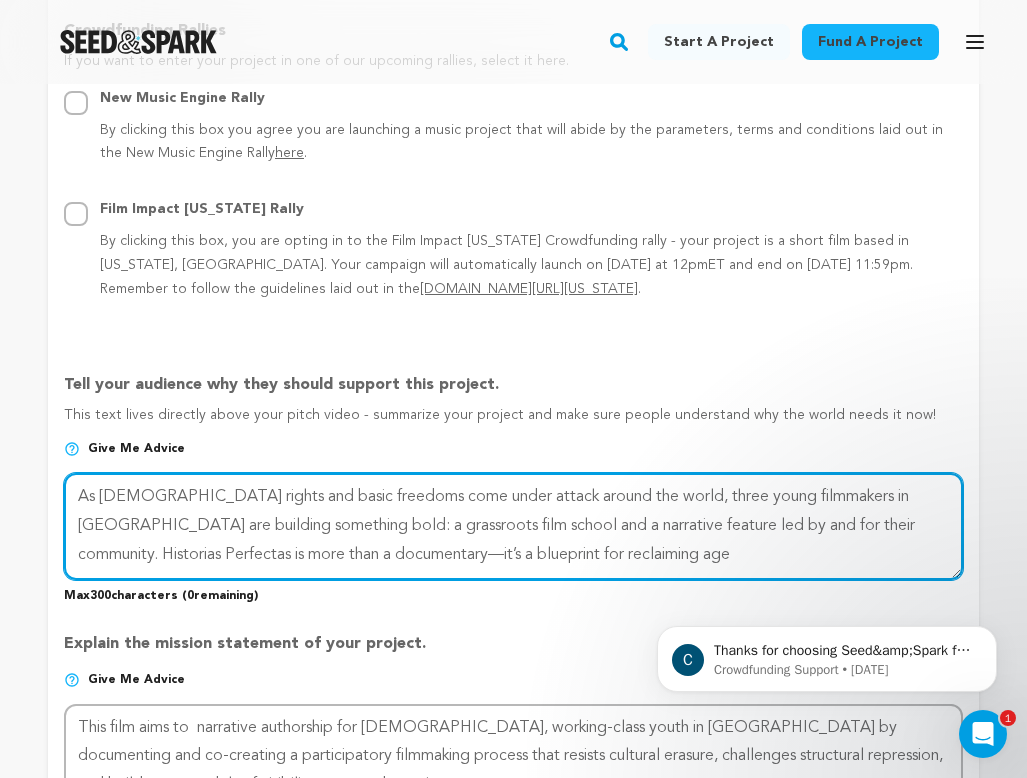 drag, startPoint x: 214, startPoint y: 487, endPoint x: 487, endPoint y: 478, distance: 273.14832 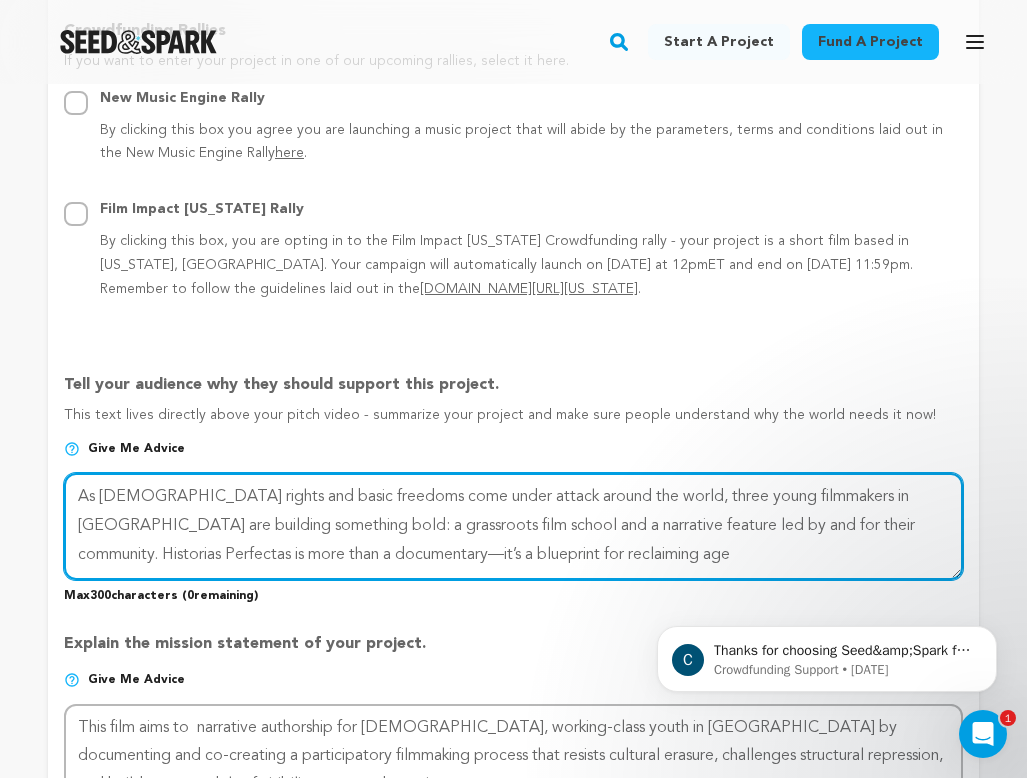 click at bounding box center [513, 526] 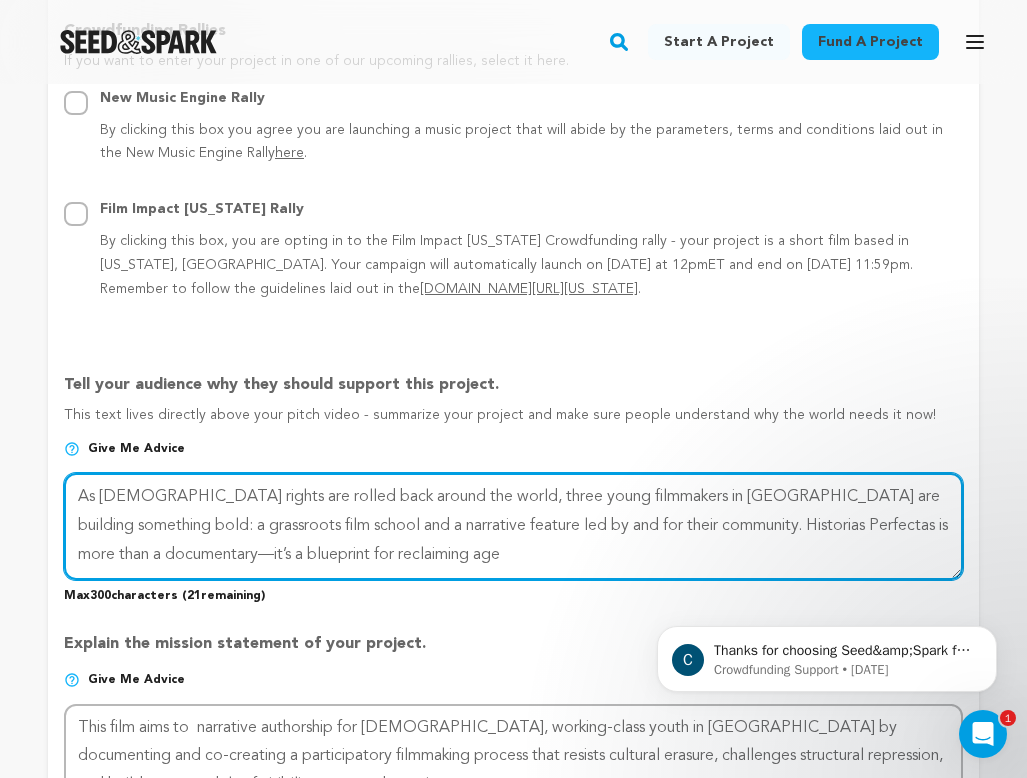drag, startPoint x: 449, startPoint y: 486, endPoint x: 466, endPoint y: 494, distance: 18.788294 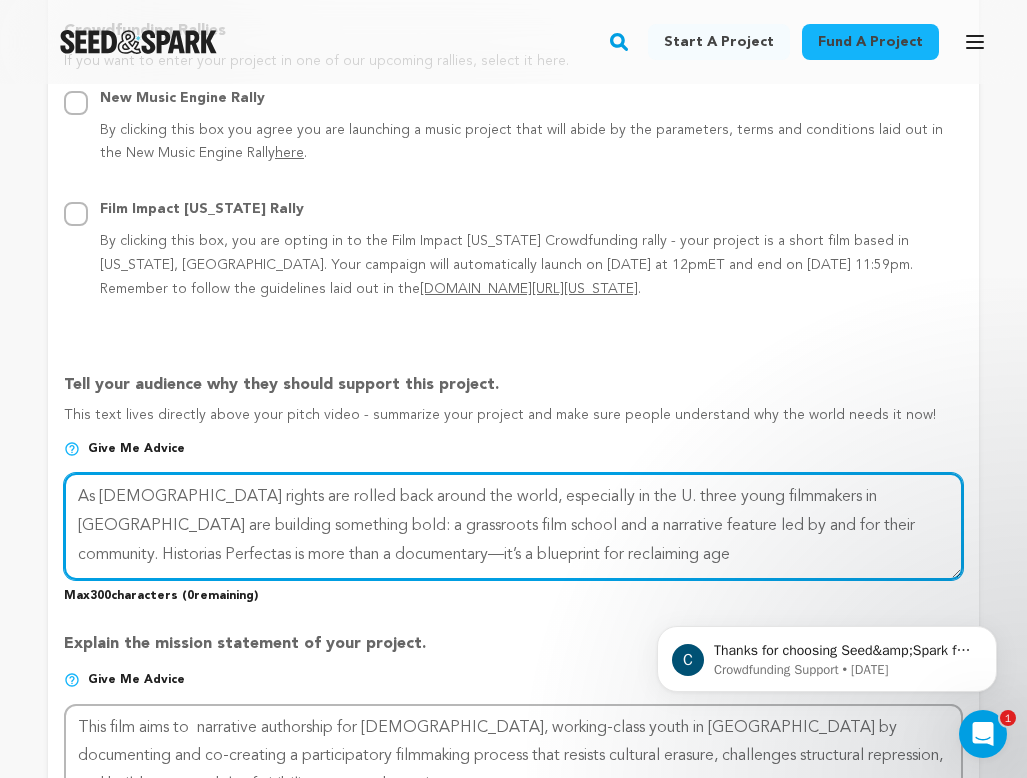 drag, startPoint x: 530, startPoint y: 539, endPoint x: 275, endPoint y: 551, distance: 255.2822 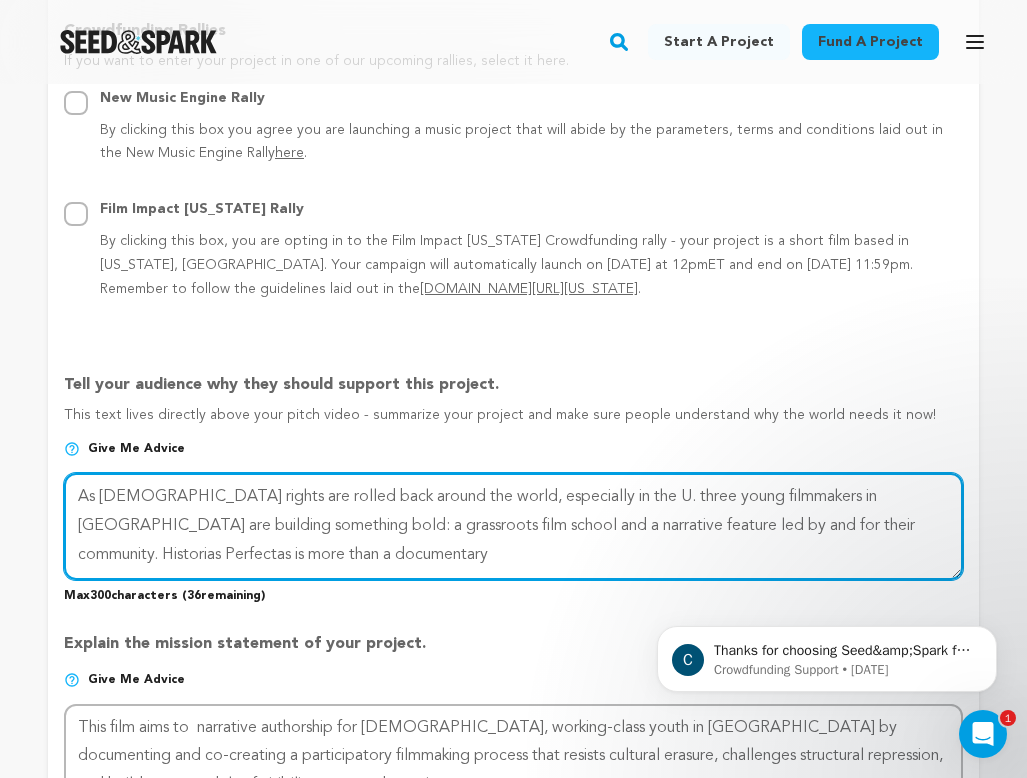 click at bounding box center [513, 526] 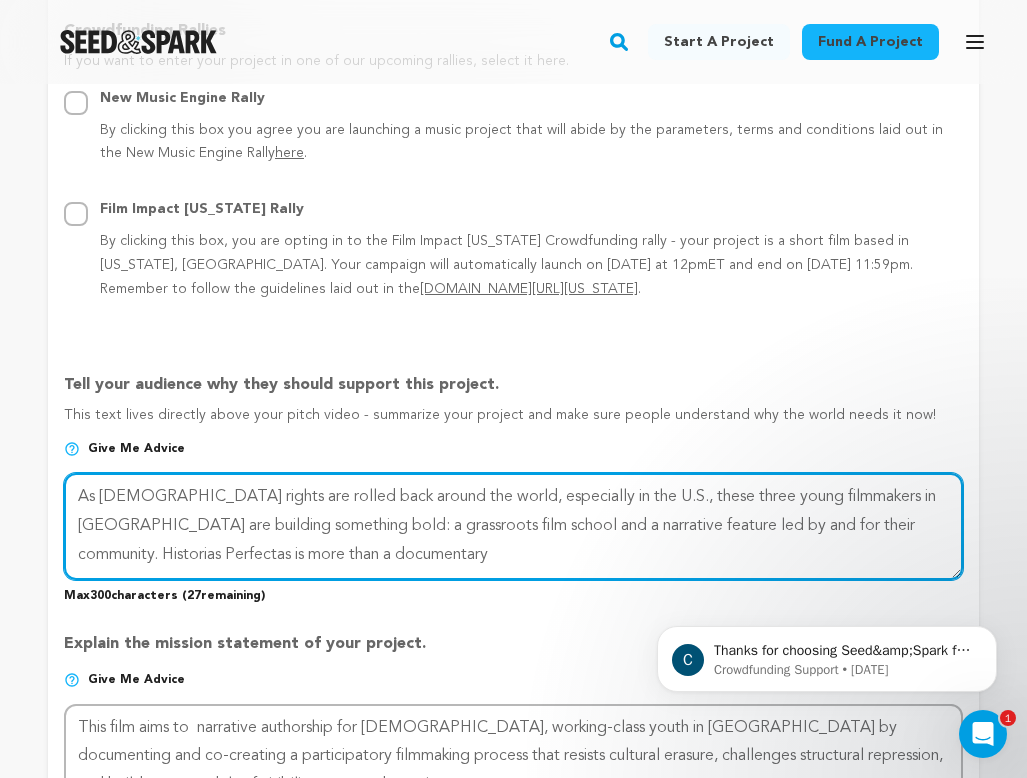 drag, startPoint x: 828, startPoint y: 489, endPoint x: 928, endPoint y: 486, distance: 100.04499 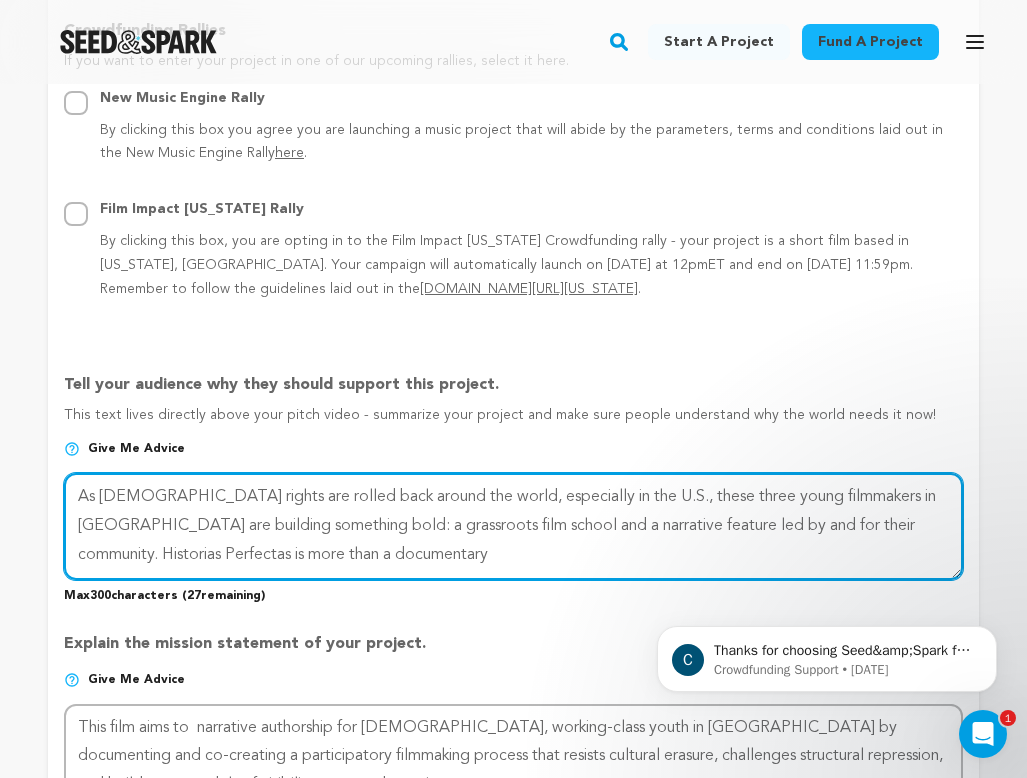 click at bounding box center (513, 526) 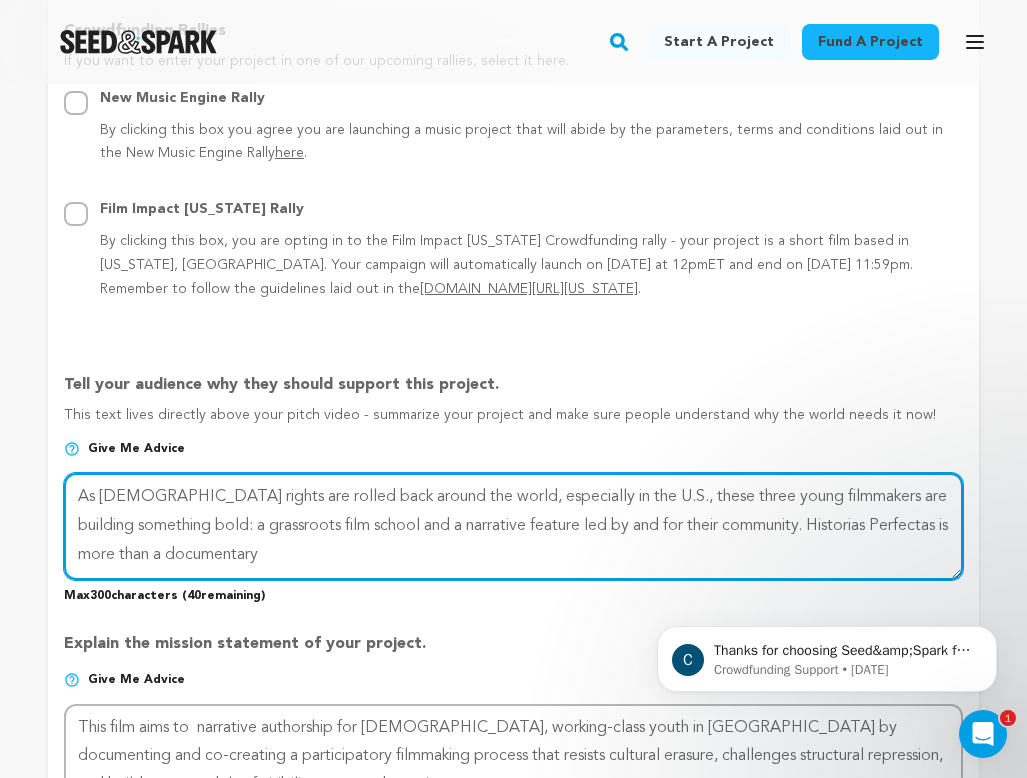 drag, startPoint x: 190, startPoint y: 515, endPoint x: 156, endPoint y: 515, distance: 34 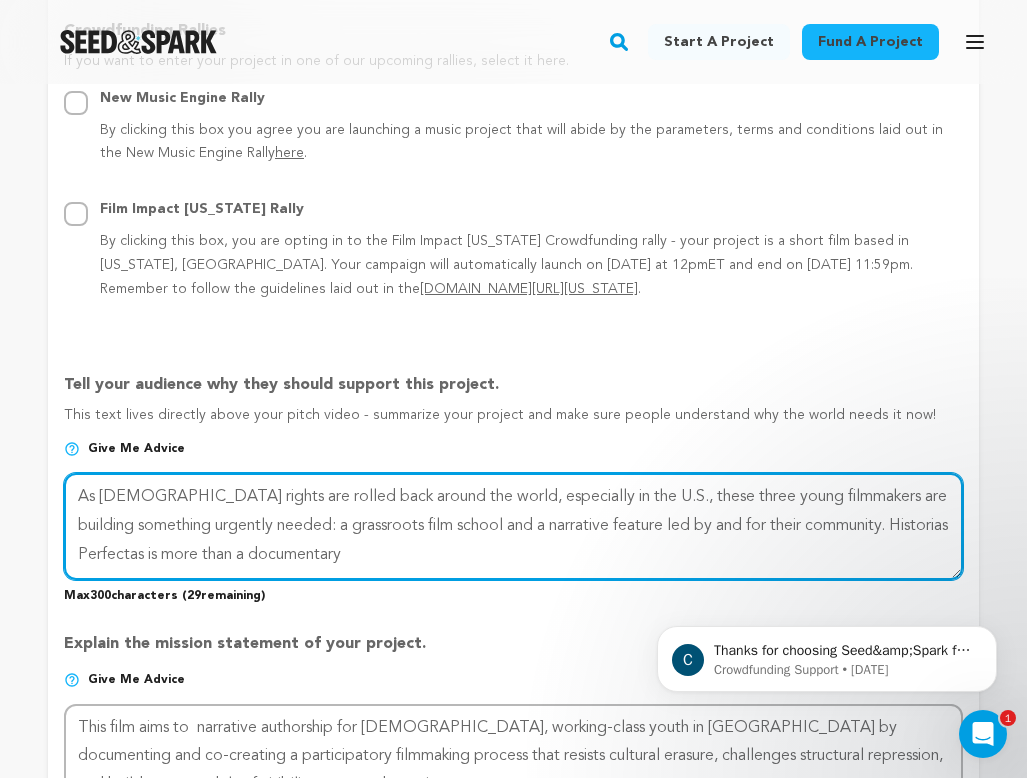 drag, startPoint x: 299, startPoint y: 510, endPoint x: 838, endPoint y: 506, distance: 539.01483 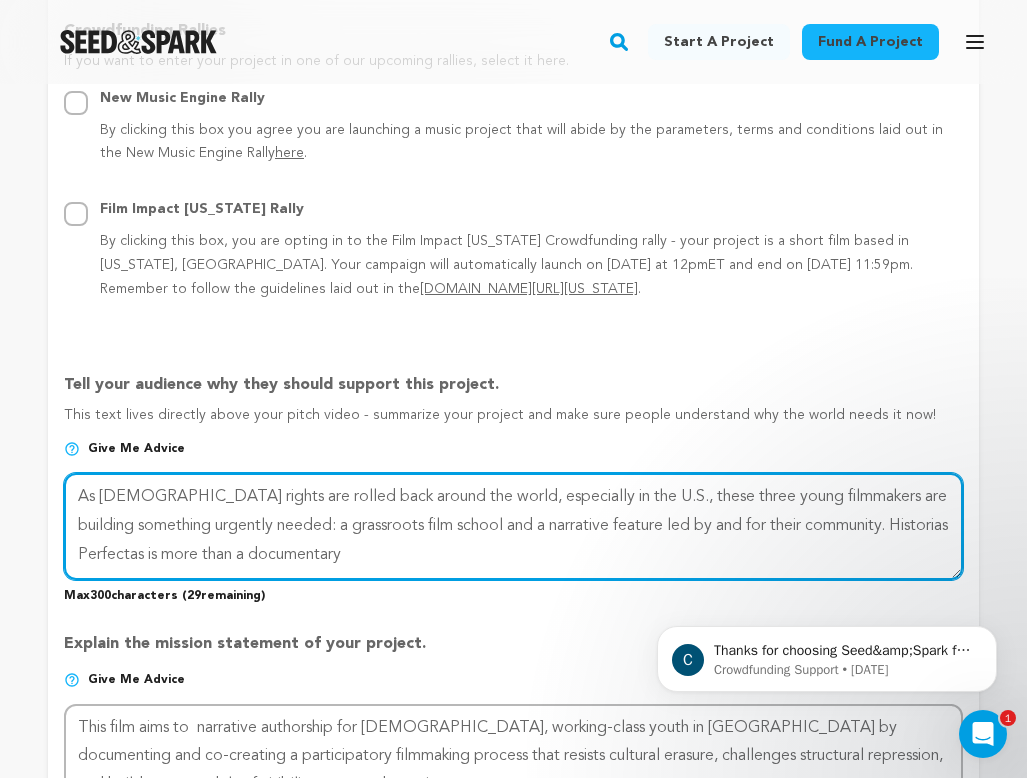 click at bounding box center [513, 526] 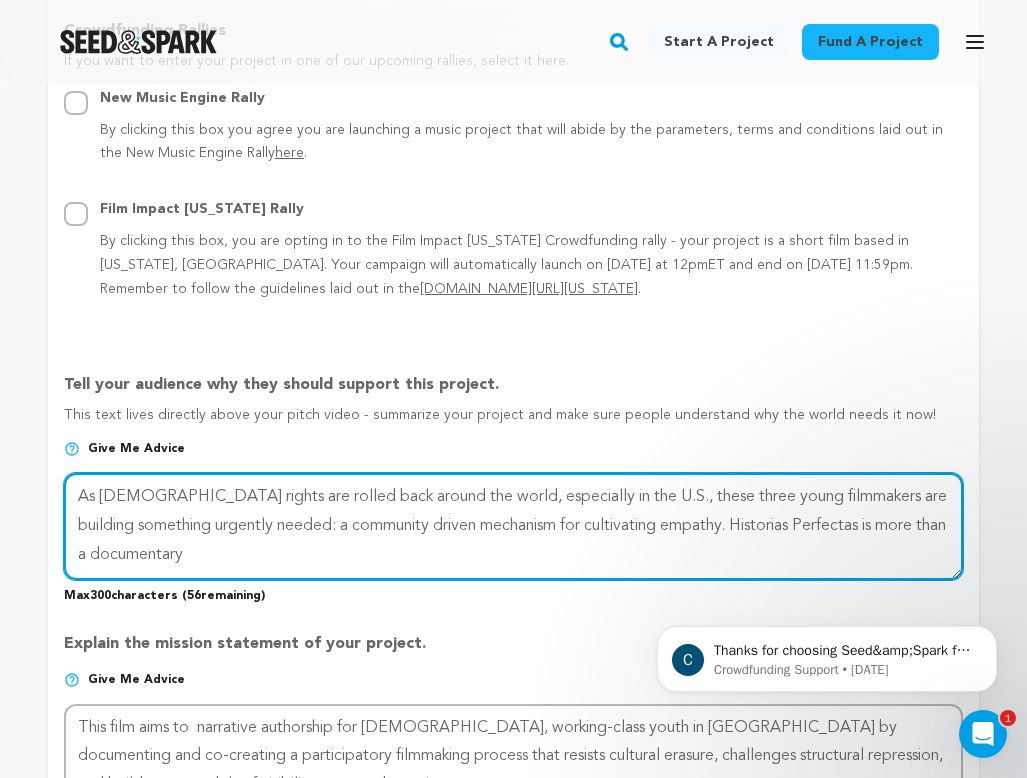 click at bounding box center [513, 526] 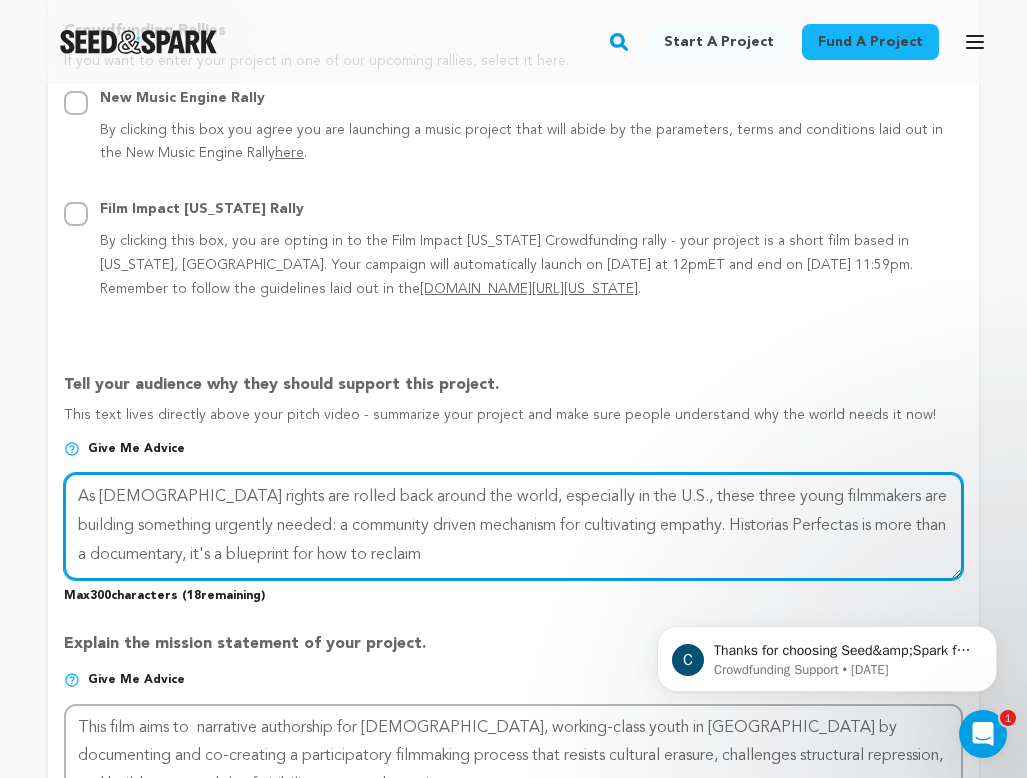 drag, startPoint x: 308, startPoint y: 538, endPoint x: 211, endPoint y: 546, distance: 97.32934 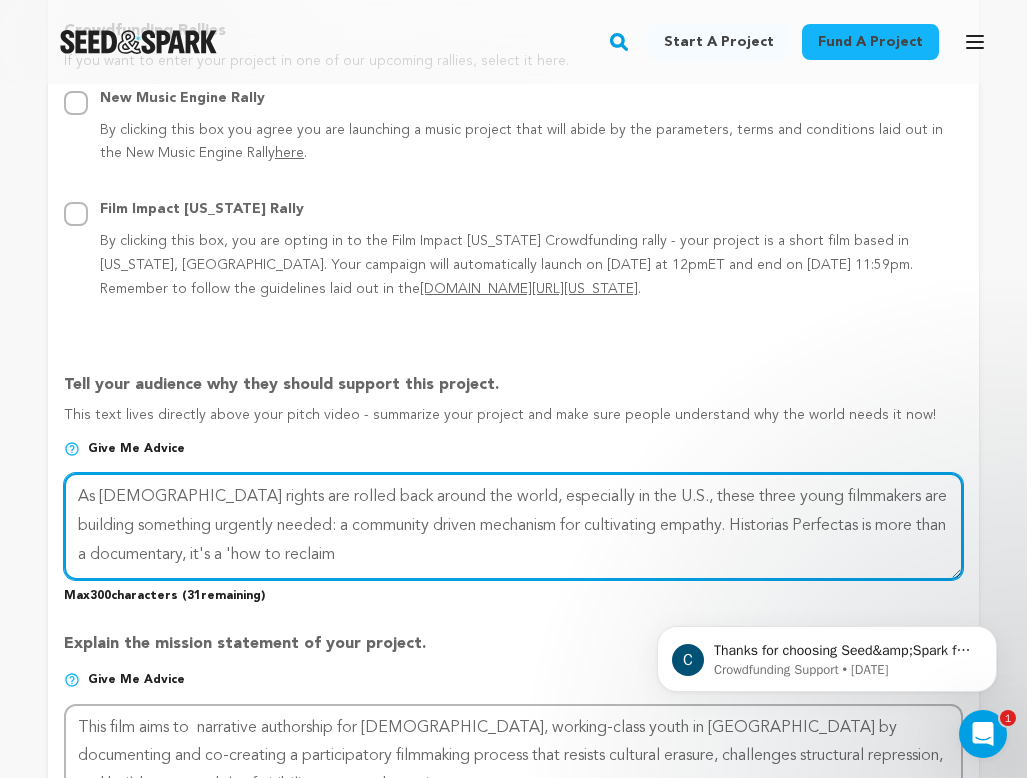 drag, startPoint x: 270, startPoint y: 540, endPoint x: 276, endPoint y: 459, distance: 81.22192 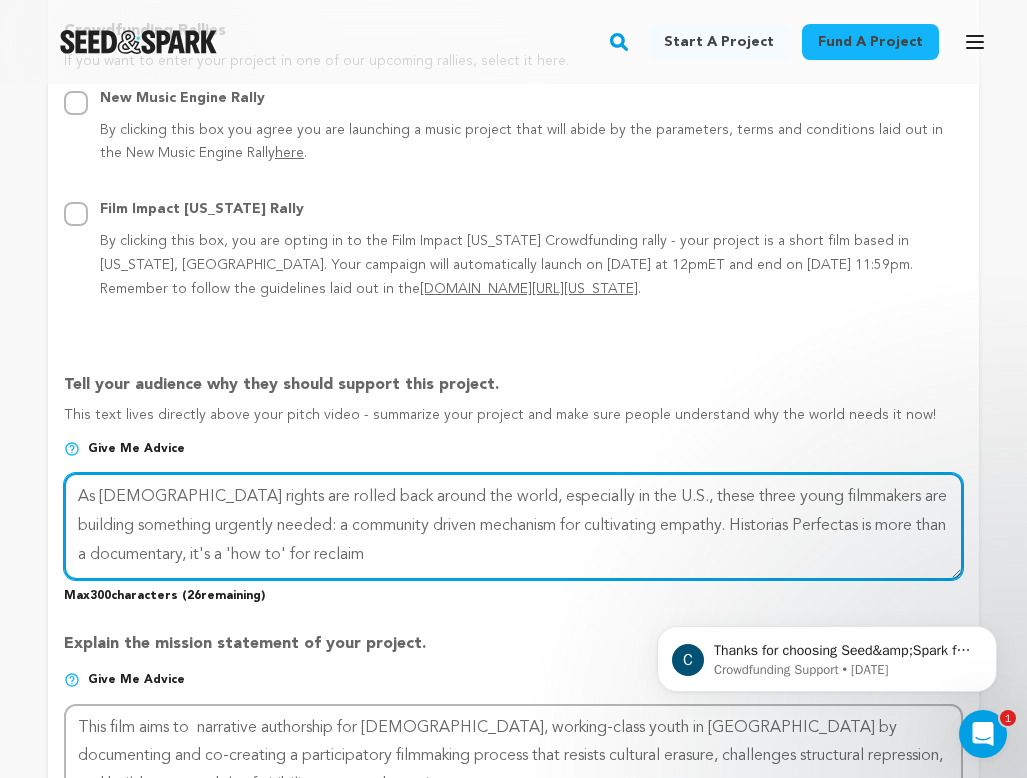 click at bounding box center (513, 526) 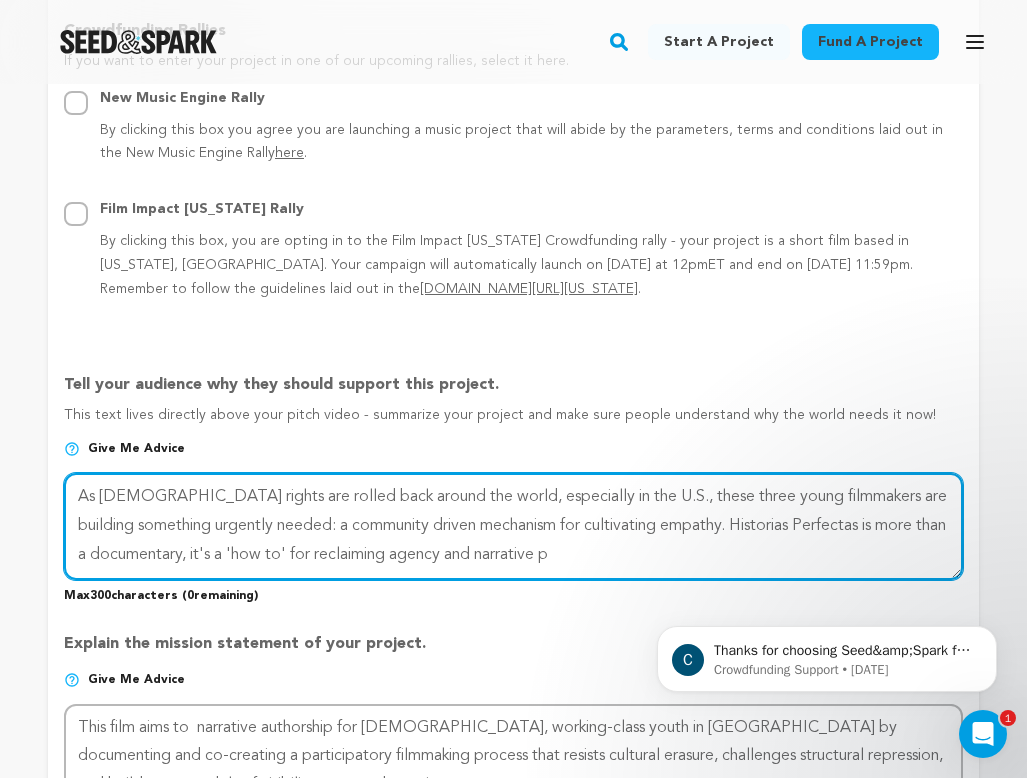 drag, startPoint x: 445, startPoint y: 486, endPoint x: 324, endPoint y: 489, distance: 121.037186 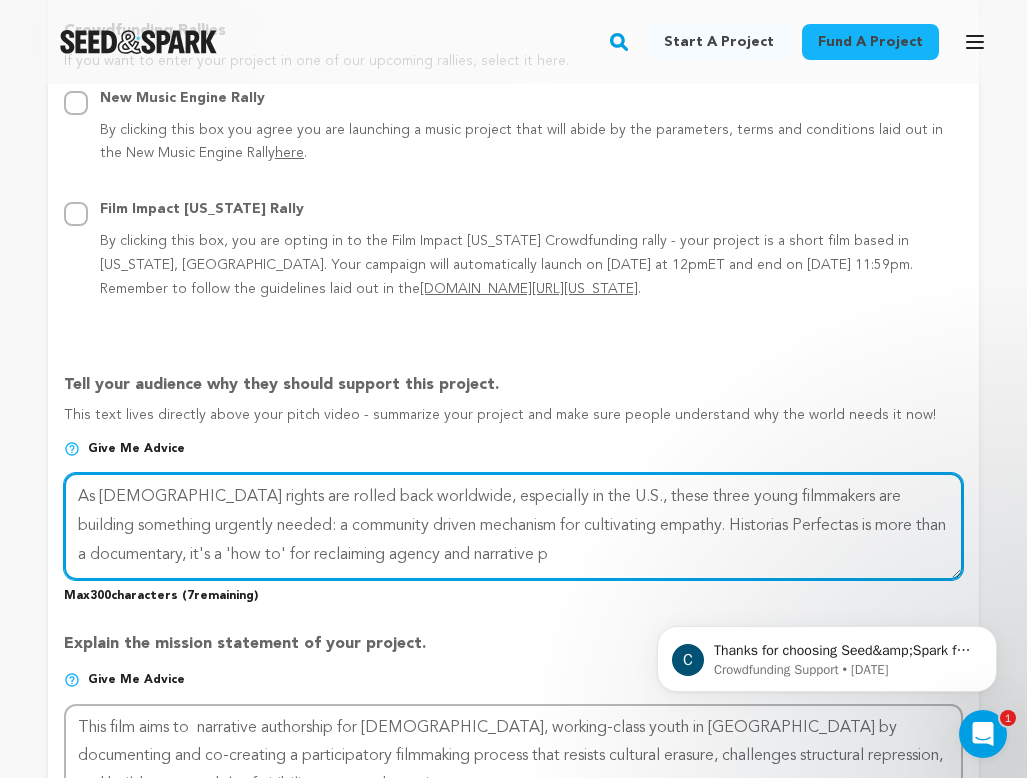 click at bounding box center (513, 526) 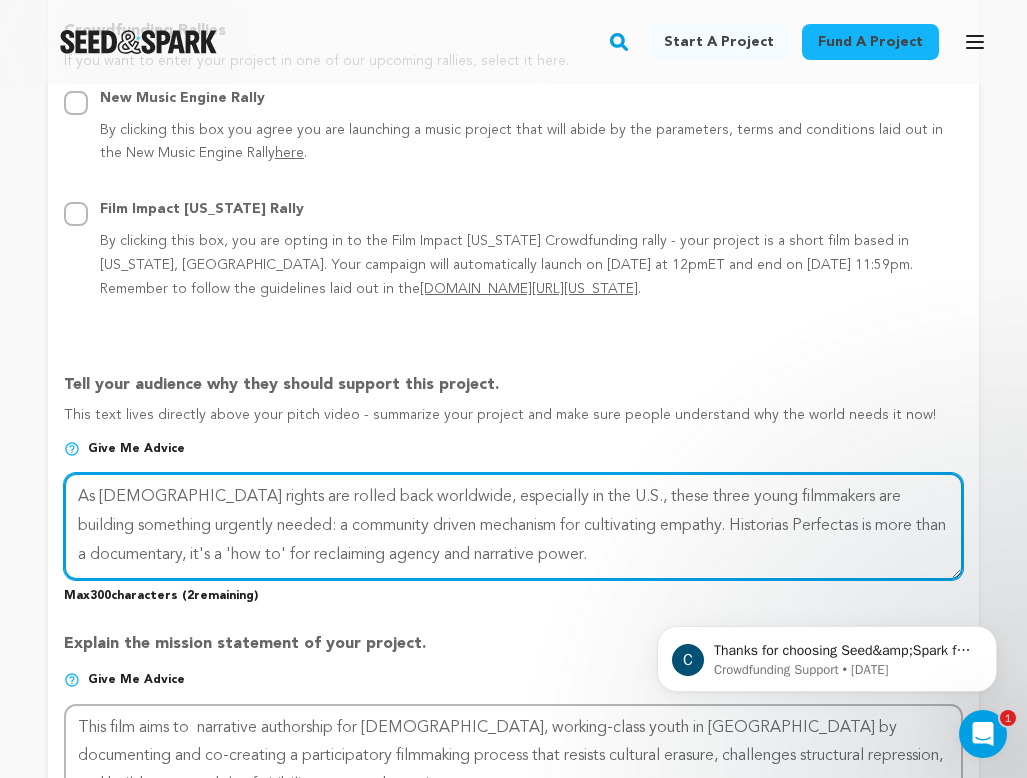 drag, startPoint x: 527, startPoint y: 542, endPoint x: 61, endPoint y: 452, distance: 474.61142 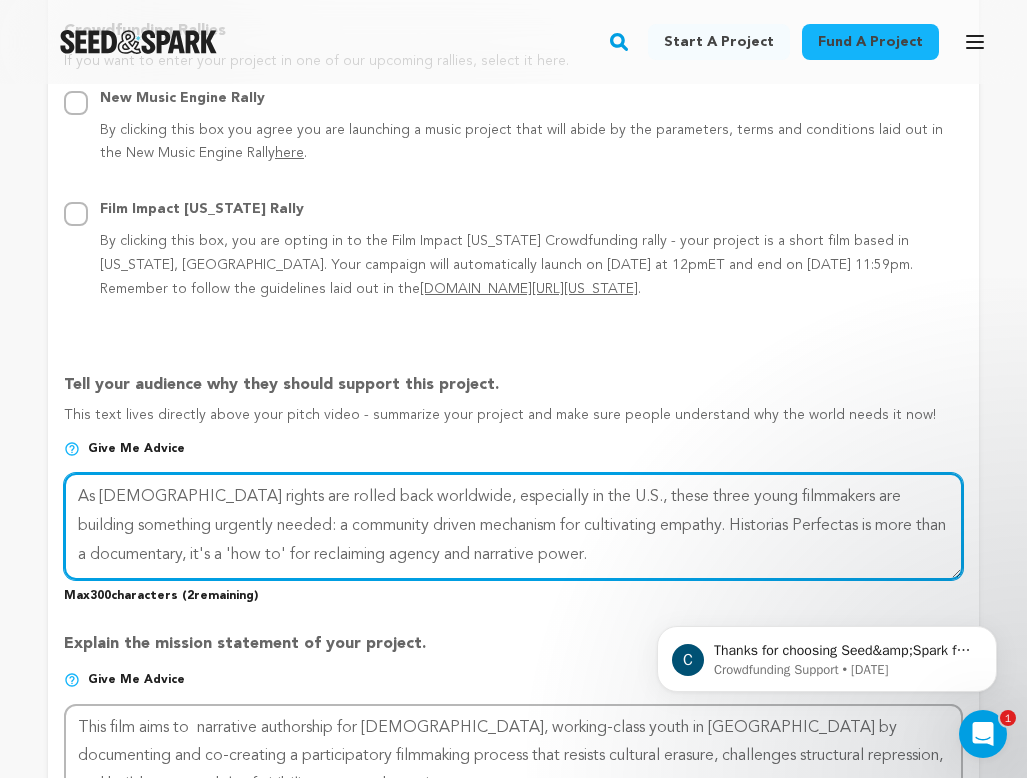 paste on "three young filmmakers are building something urgently needed: a community-driven mechanism for empathy. Historias Perfectas is more than a documentary—it’s a how-to for reclaiming agency and narrative power." 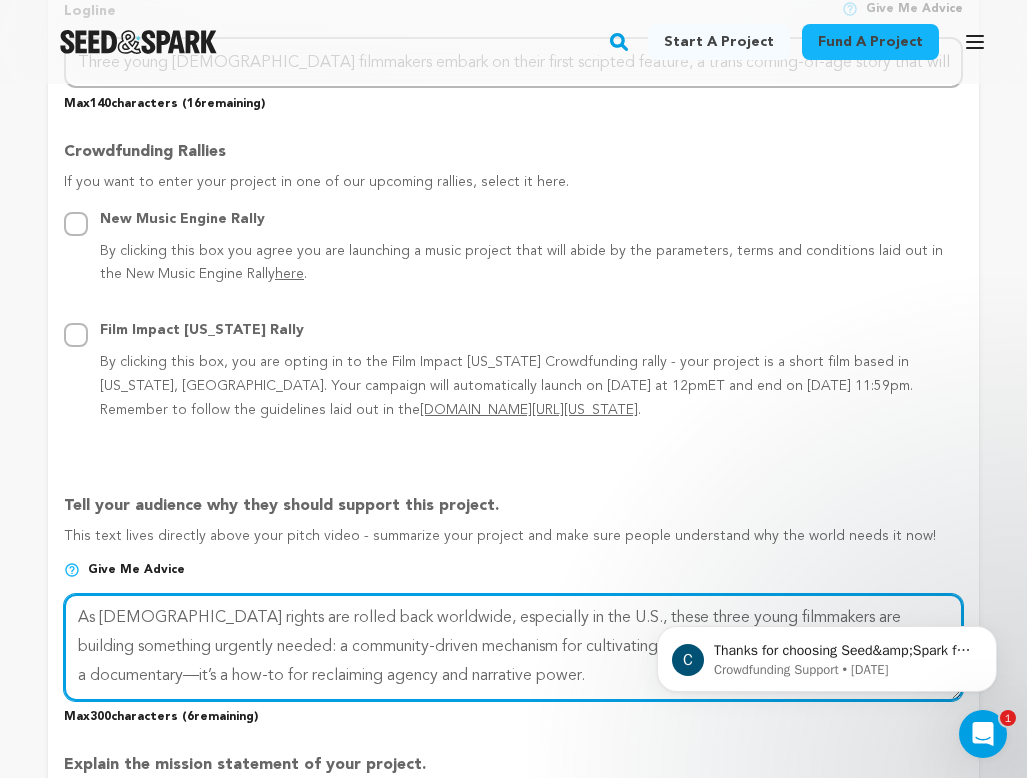 scroll, scrollTop: 1142, scrollLeft: 0, axis: vertical 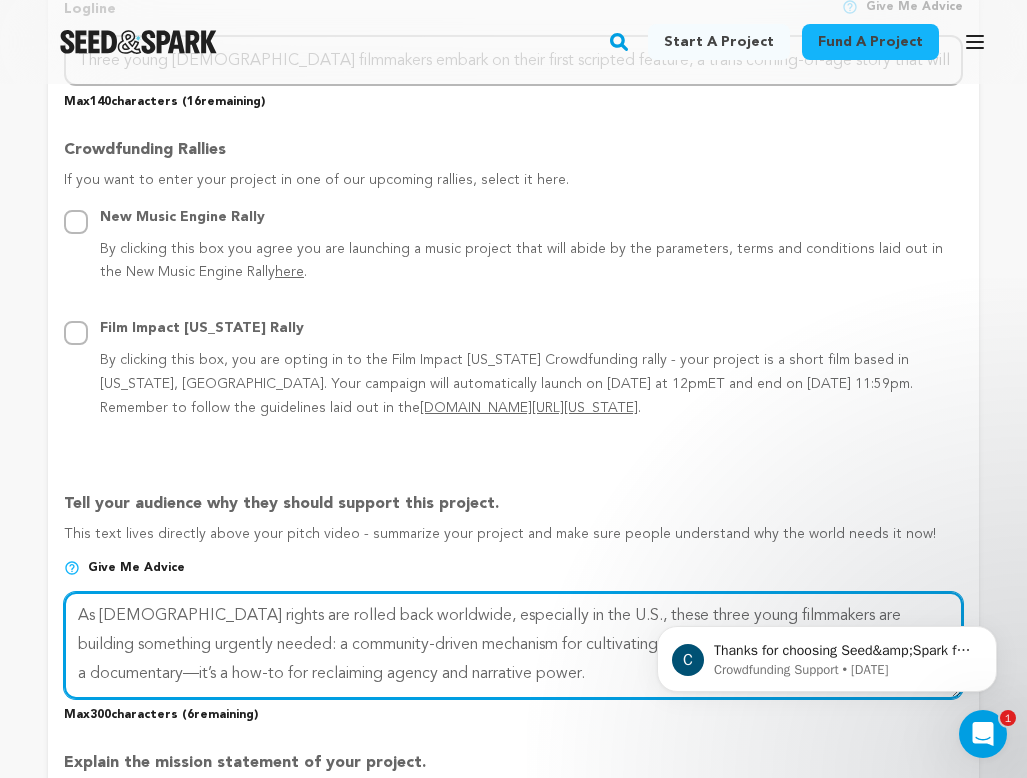 type on "As LGBTQ+ rights are rolled back worldwide, especially in the U.S., these three young filmmakers are building something urgently needed: a community-driven mechanism for cultivating empathy. Historias Perfectas is more than a documentary—it’s a how-to for reclaiming agency and narrative power." 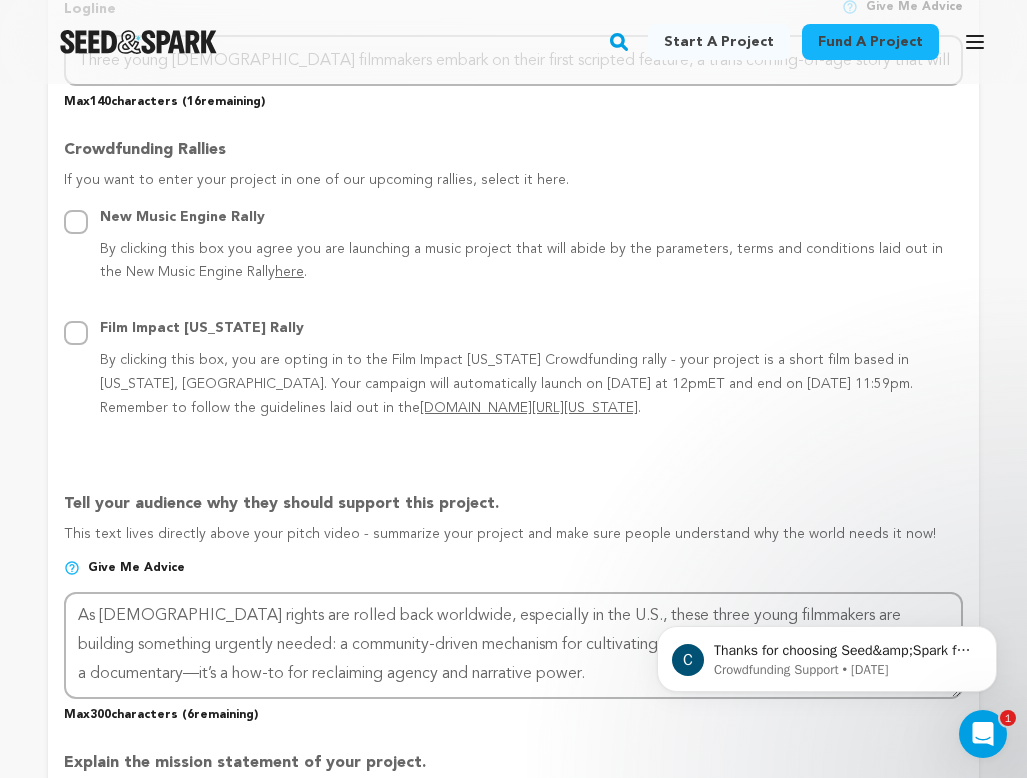 drag, startPoint x: 65, startPoint y: 491, endPoint x: 912, endPoint y: 522, distance: 847.5671 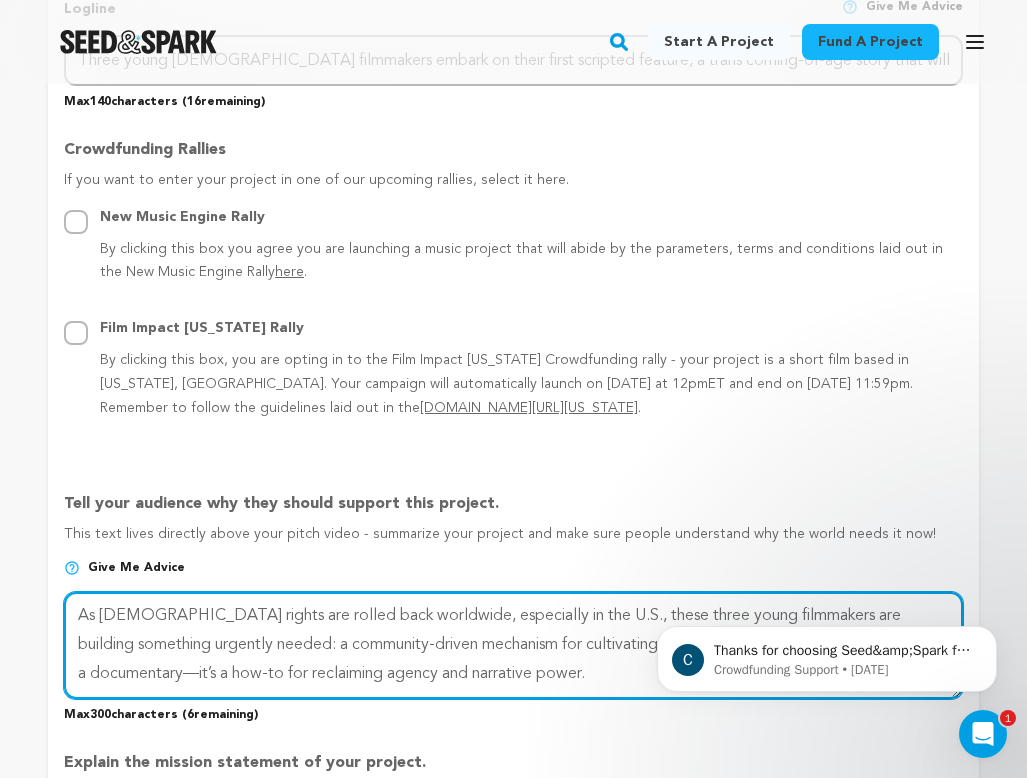 click at bounding box center [513, 645] 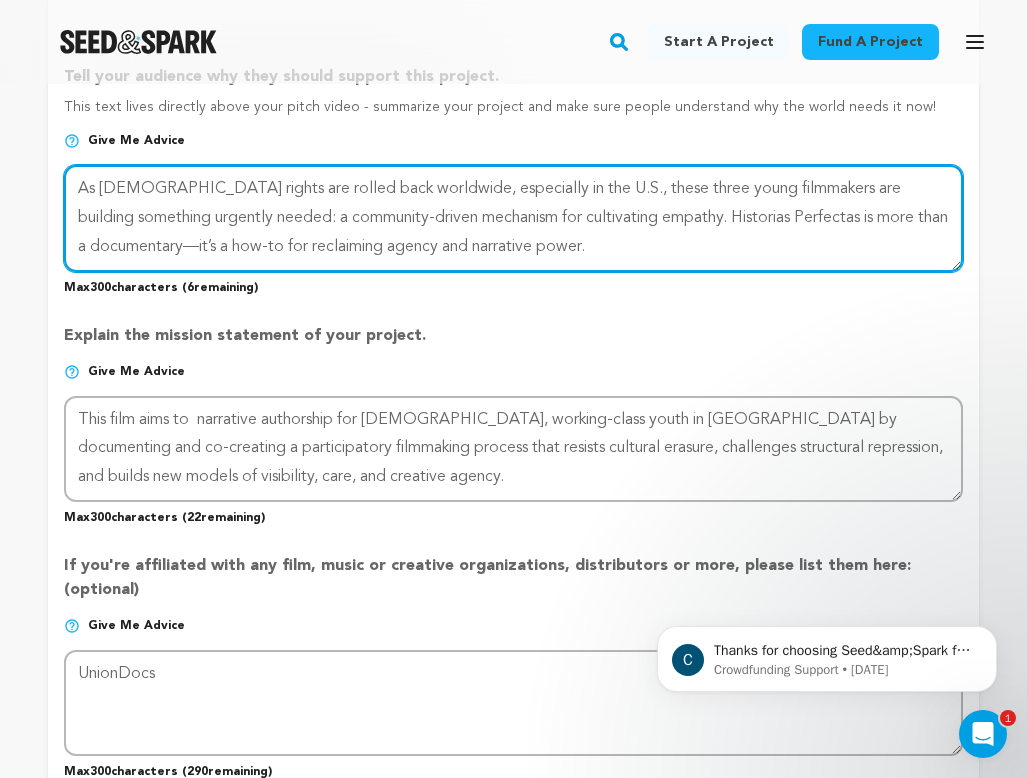 scroll, scrollTop: 1716, scrollLeft: 0, axis: vertical 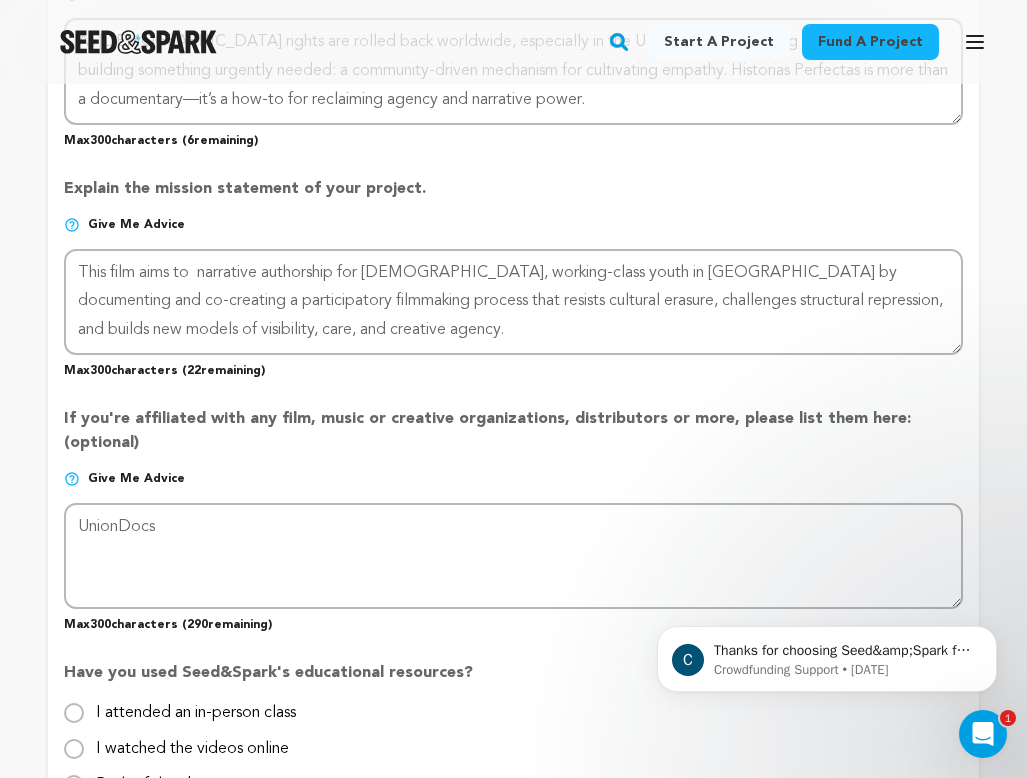 drag, startPoint x: 66, startPoint y: 176, endPoint x: 432, endPoint y: 182, distance: 366.04916 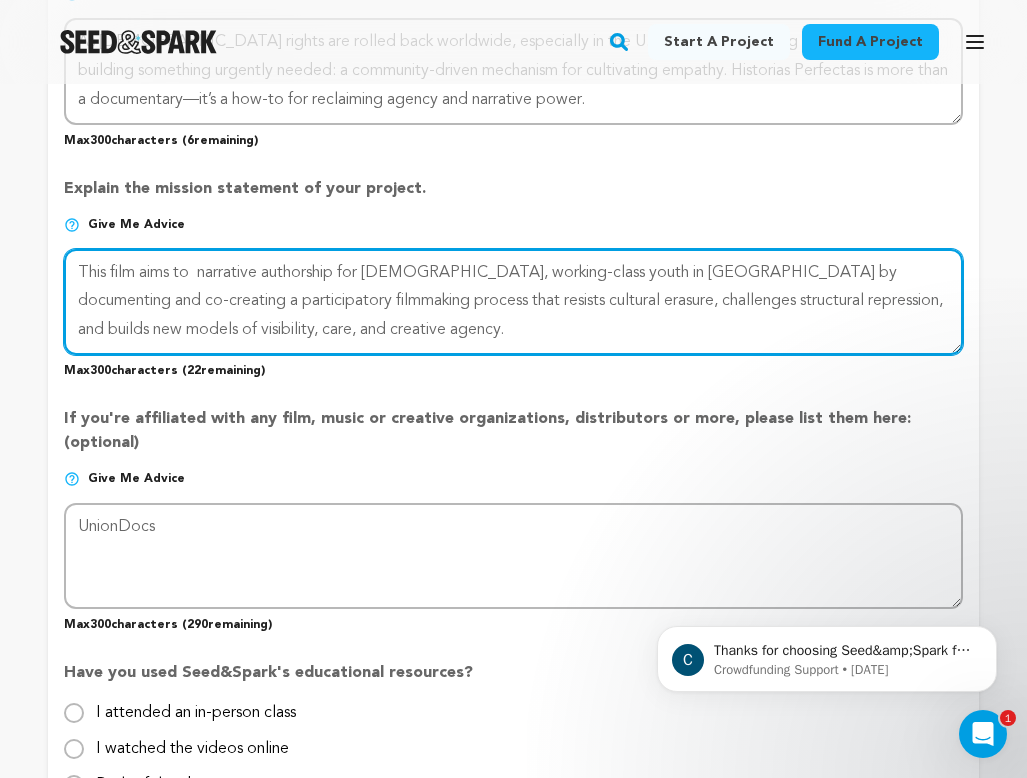 click at bounding box center (513, 302) 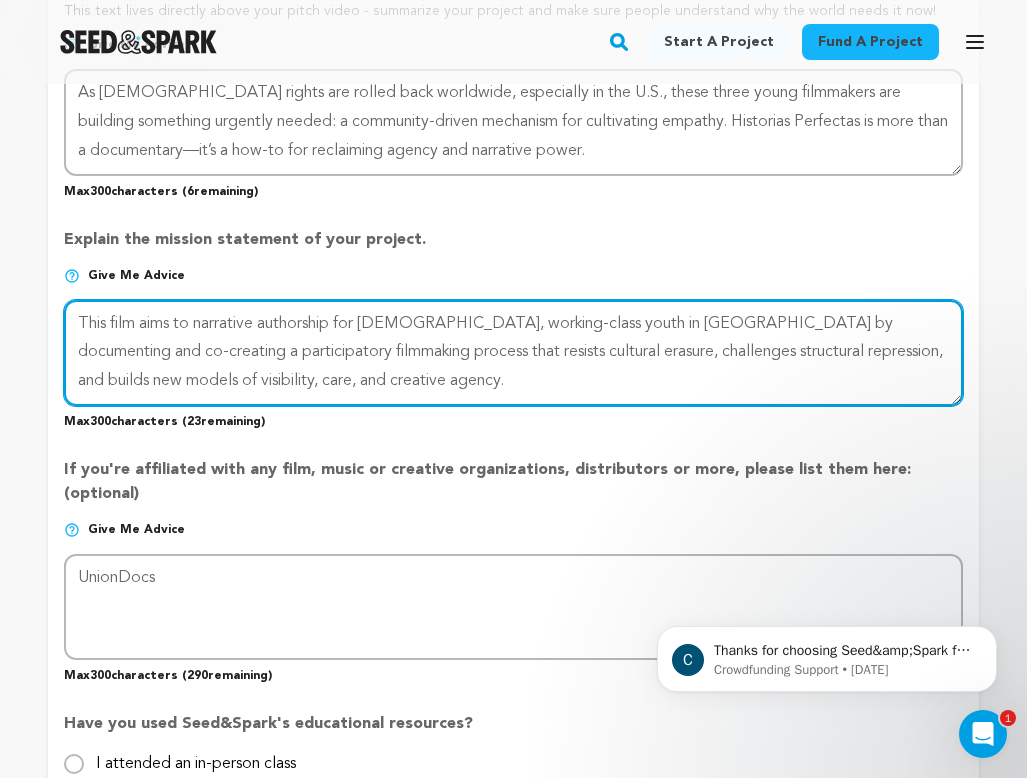 scroll, scrollTop: 1667, scrollLeft: 0, axis: vertical 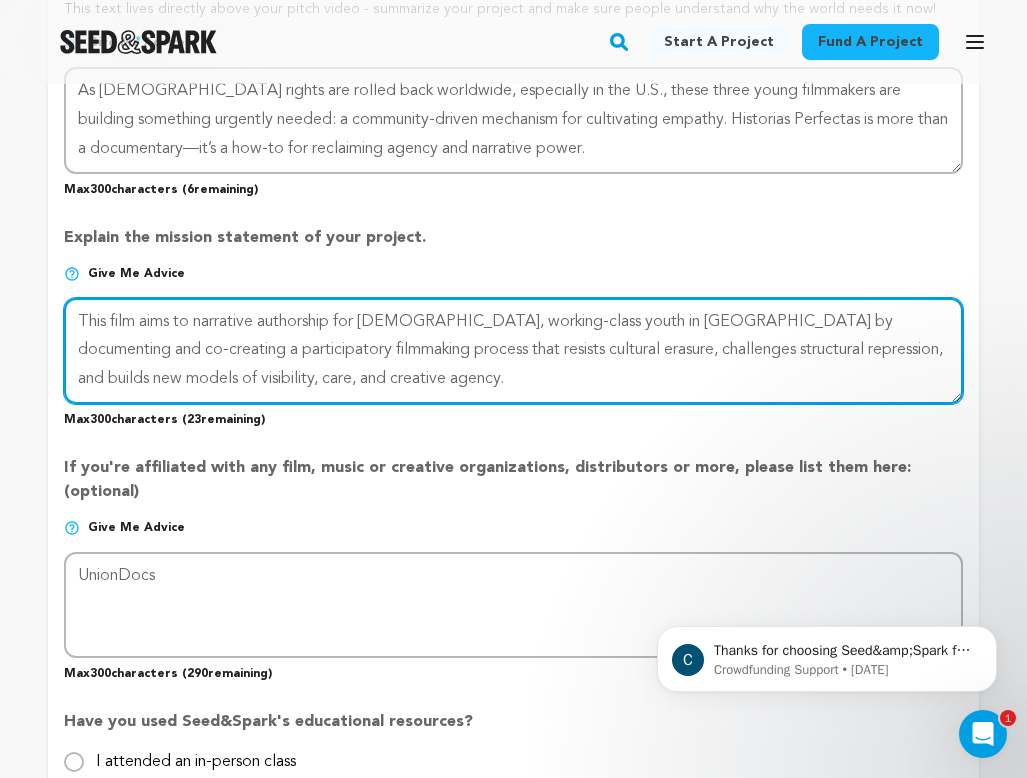drag, startPoint x: 363, startPoint y: 370, endPoint x: 23, endPoint y: 278, distance: 352.2272 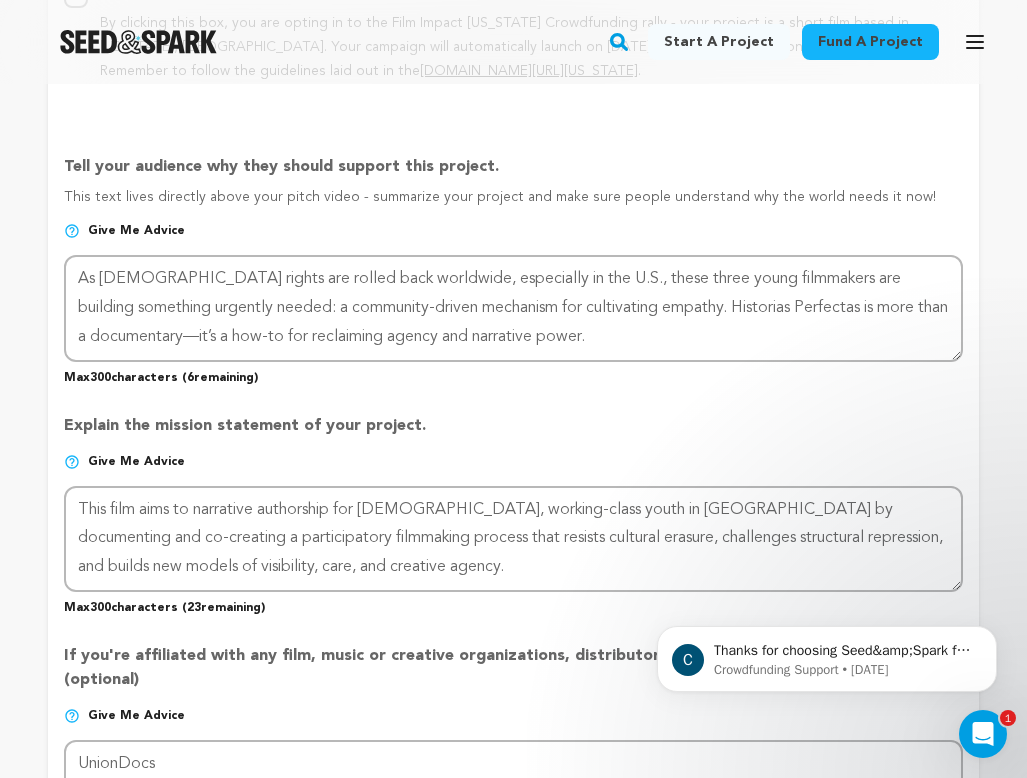 scroll, scrollTop: 1482, scrollLeft: 0, axis: vertical 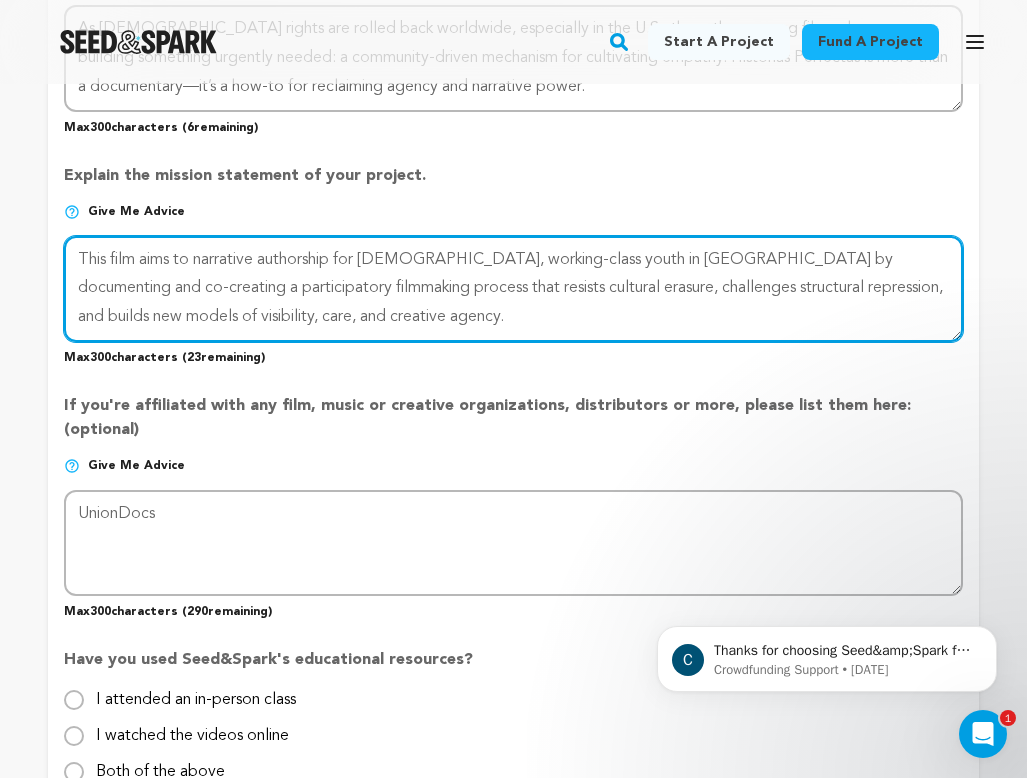 type on "This film aims to narrative authorship for queer, working-class youth in Guatemala by documenting and co-creating a participatory filmmaking process that resists cultural erasure, challenges structural repression, and builds new models of visibility, care, and creative agency." 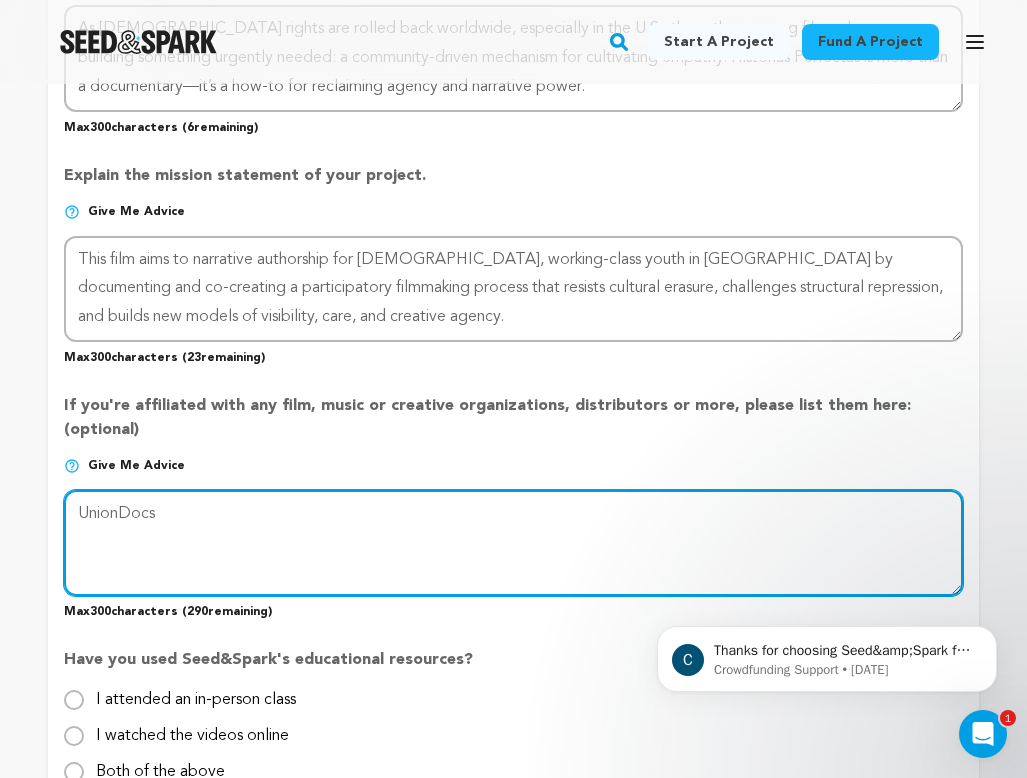 click at bounding box center [513, 543] 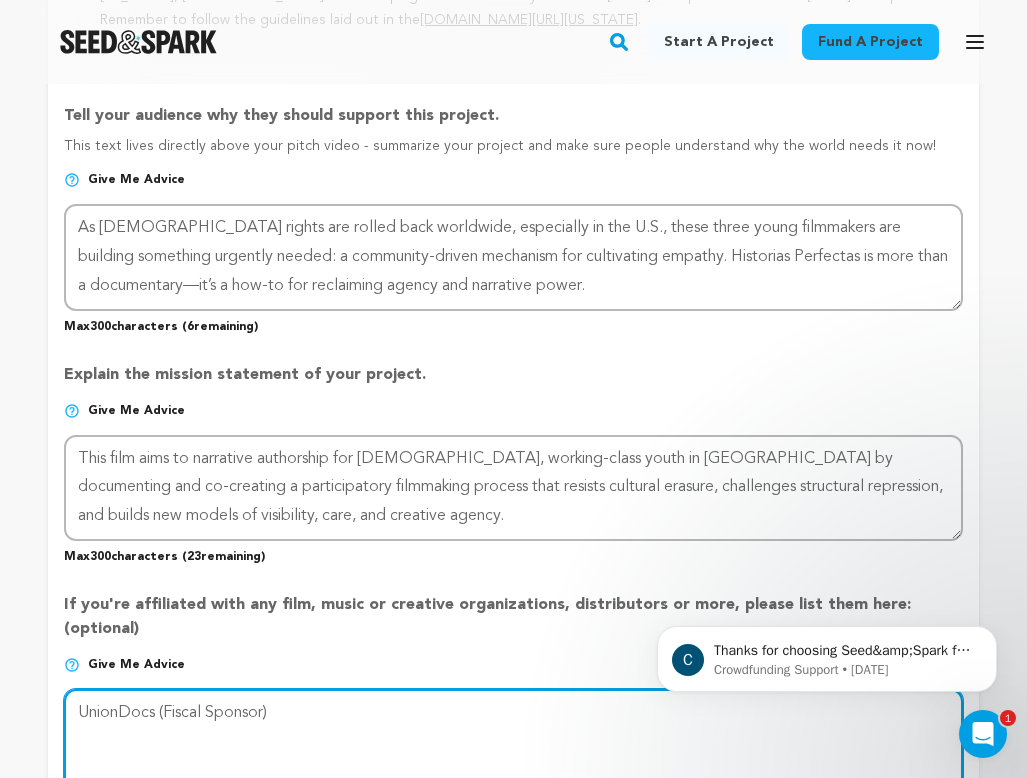 scroll, scrollTop: 1516, scrollLeft: 0, axis: vertical 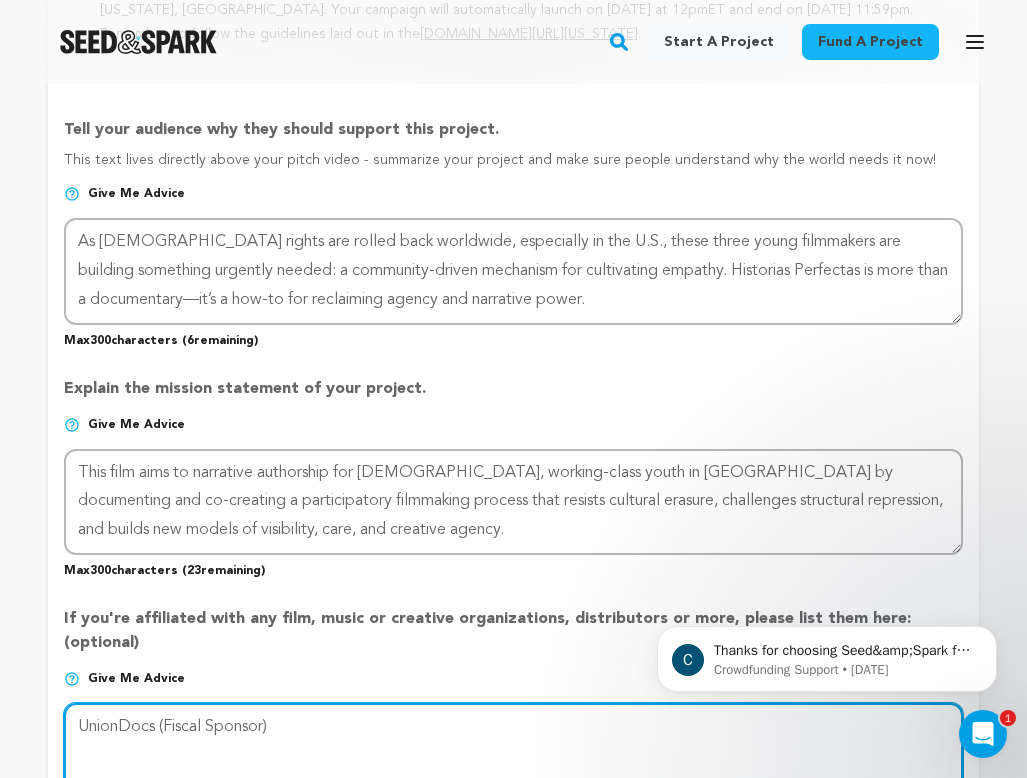 type on "UnionDocs (Fiscal Sponsor)" 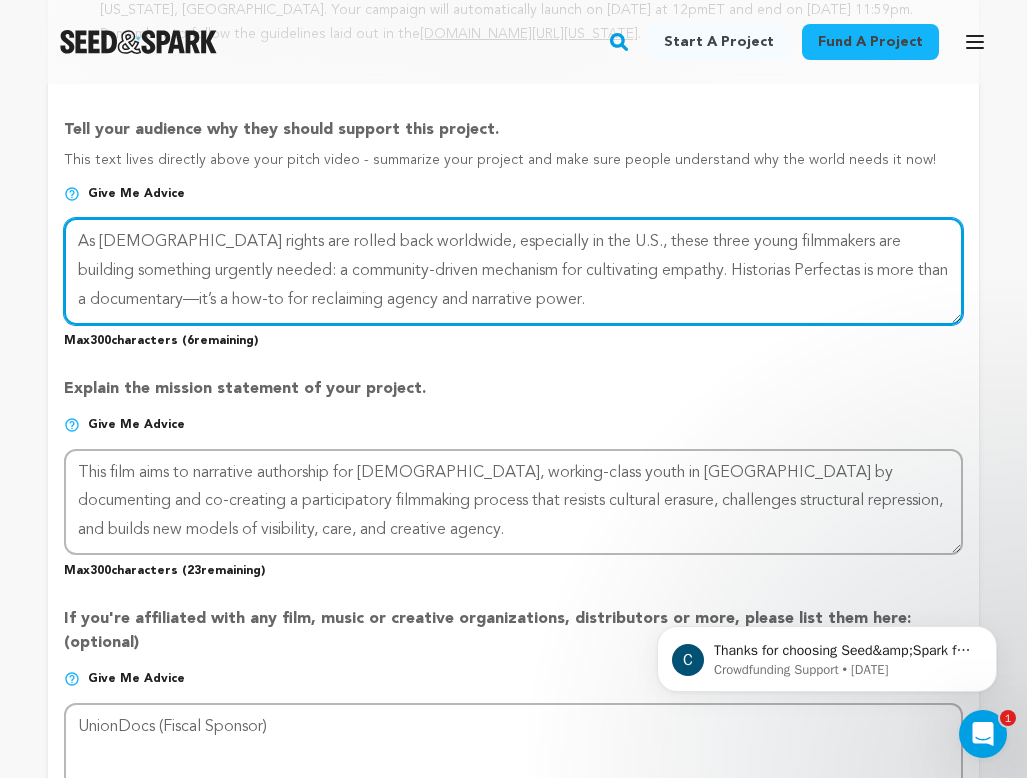click at bounding box center [513, 271] 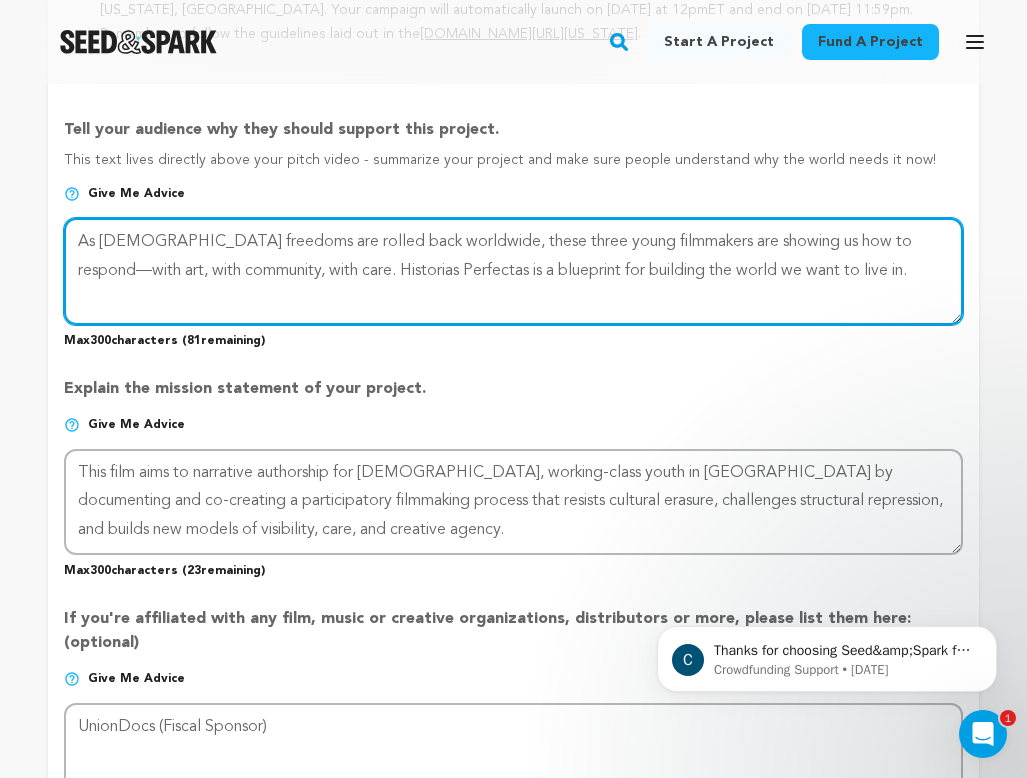 type on "As LGBTQ+ freedoms are rolled back worldwide, these three young filmmakers are showing us how to respond—with art, with community, with care. Historias Perfectas is a blueprint for building the world we want to live in." 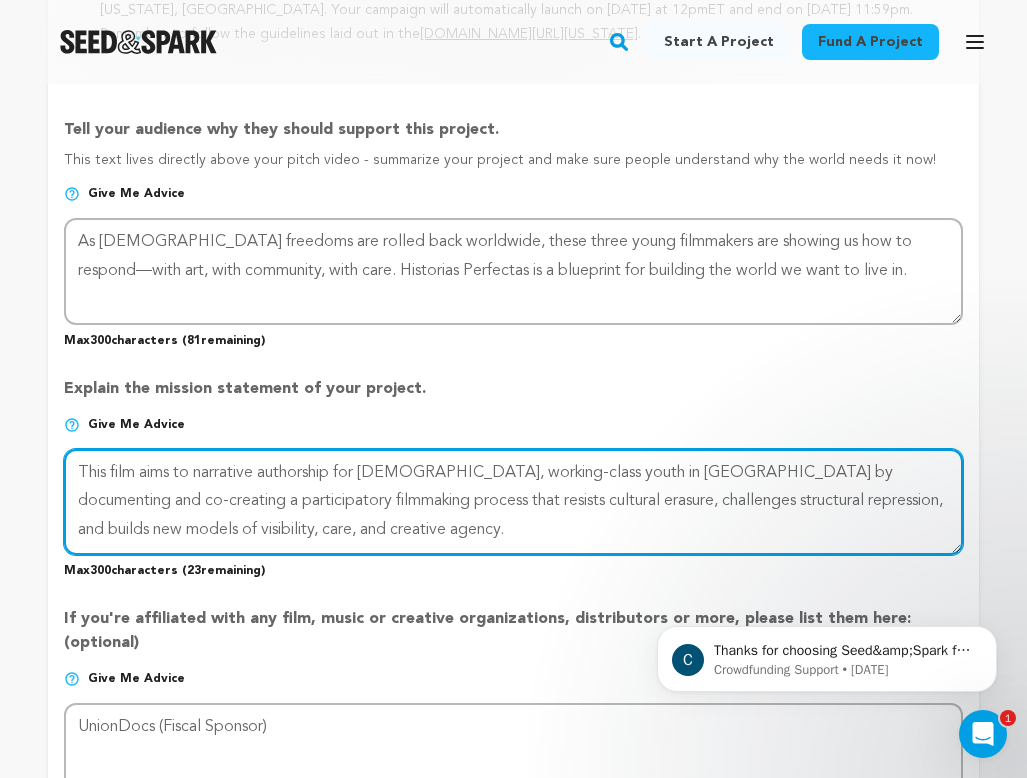 click at bounding box center (513, 502) 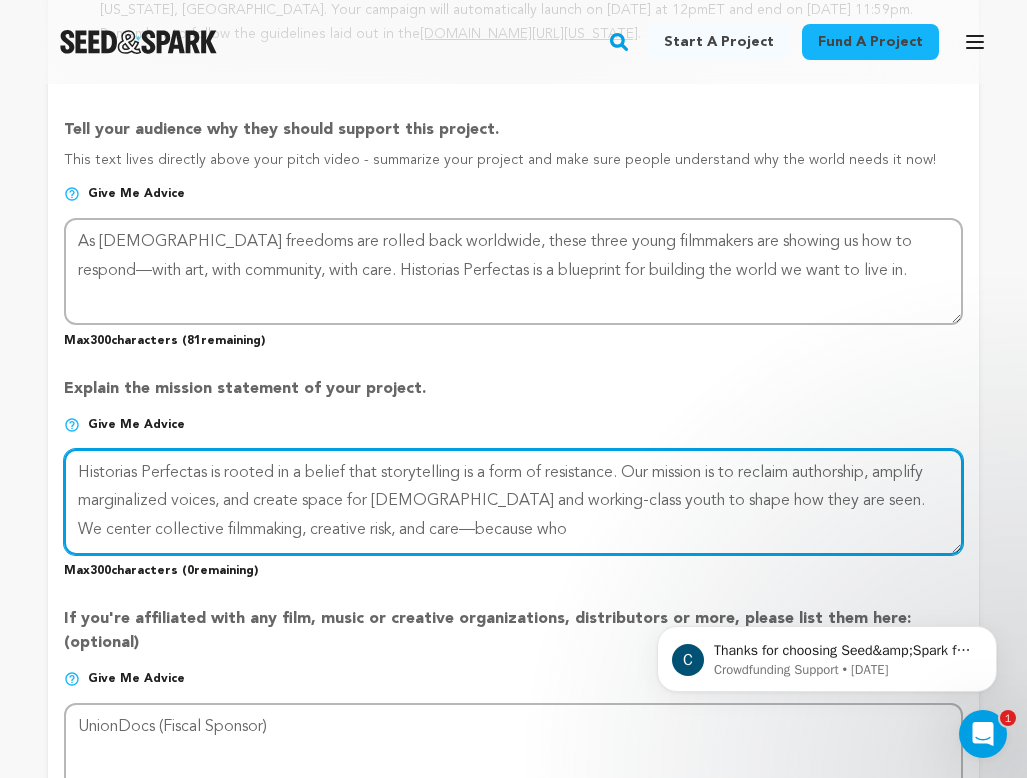click at bounding box center [513, 502] 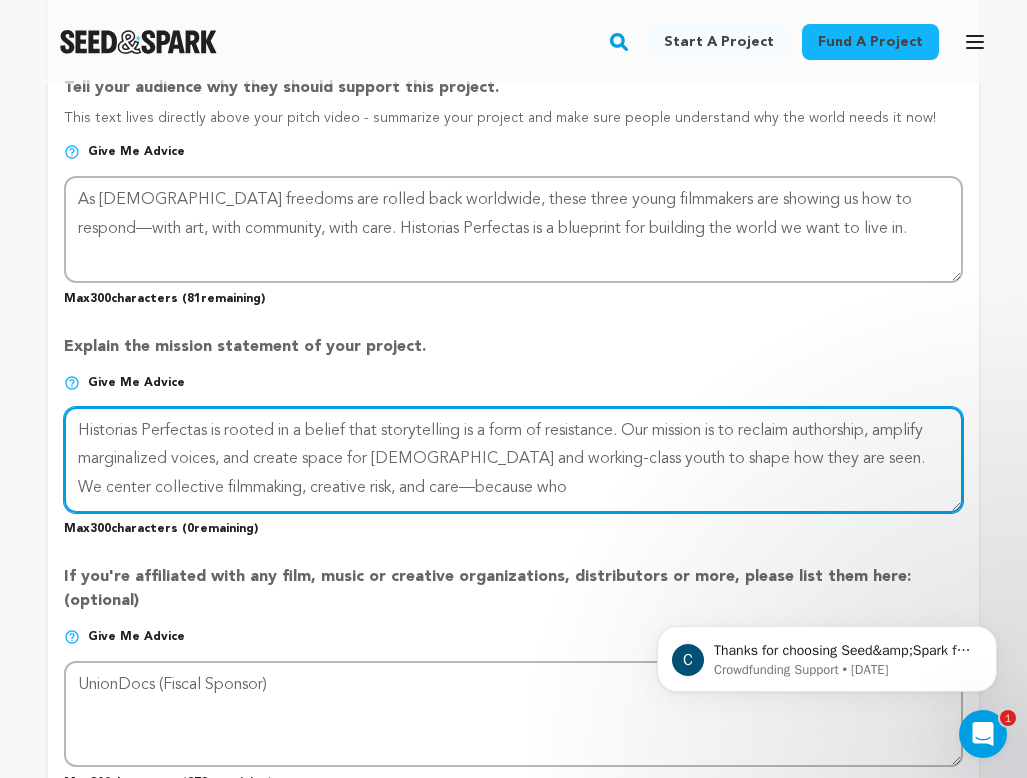 scroll, scrollTop: 1565, scrollLeft: 0, axis: vertical 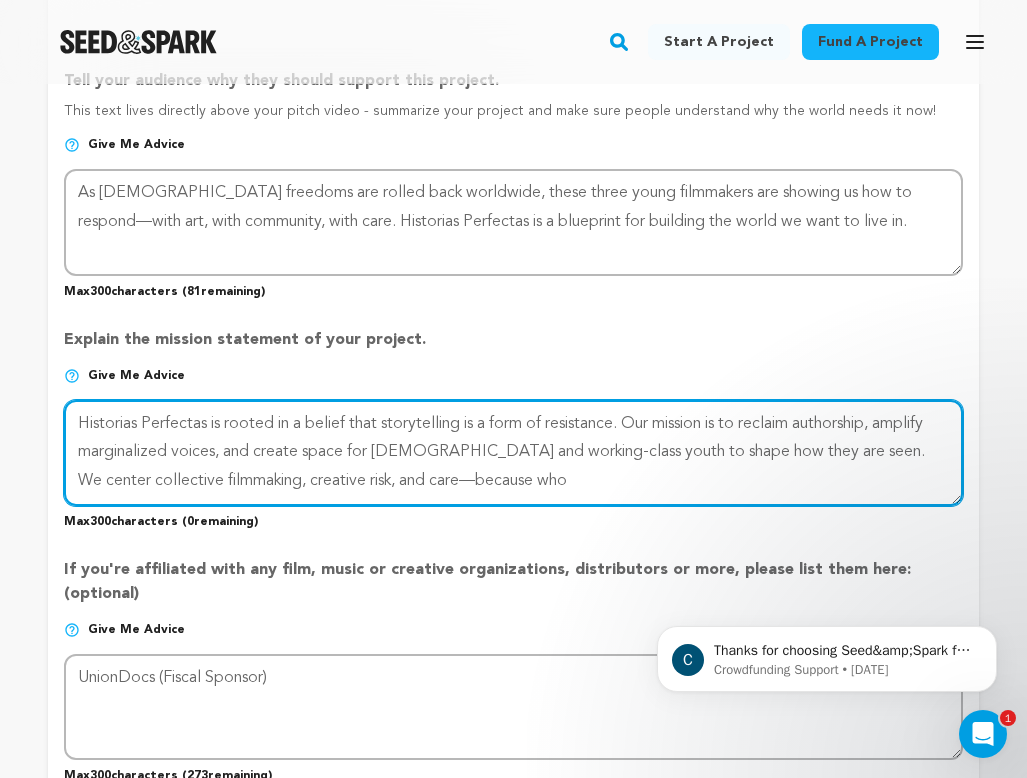 type on "Historias Perfectas is rooted in a belief that storytelling is a form of resistance. Our mission is to reclaim authorship, amplify marginalized voices, and create space for queer and working-class youth to shape how they are seen. We center collective filmmaking, creative risk, and care—because who" 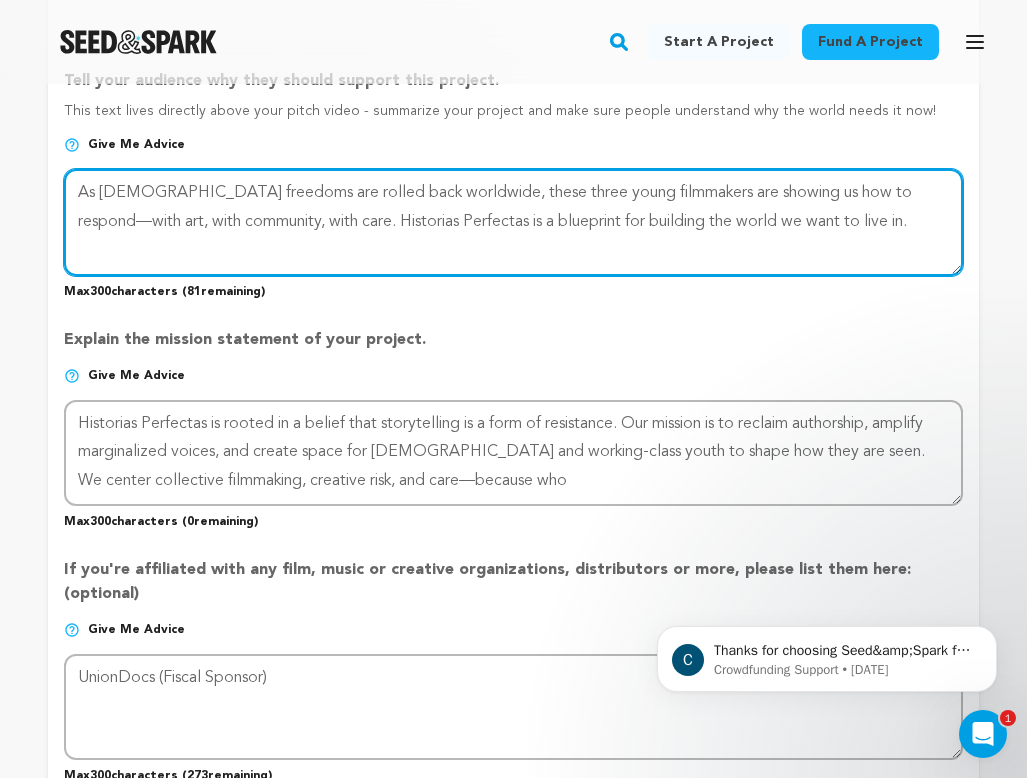 click at bounding box center [513, 222] 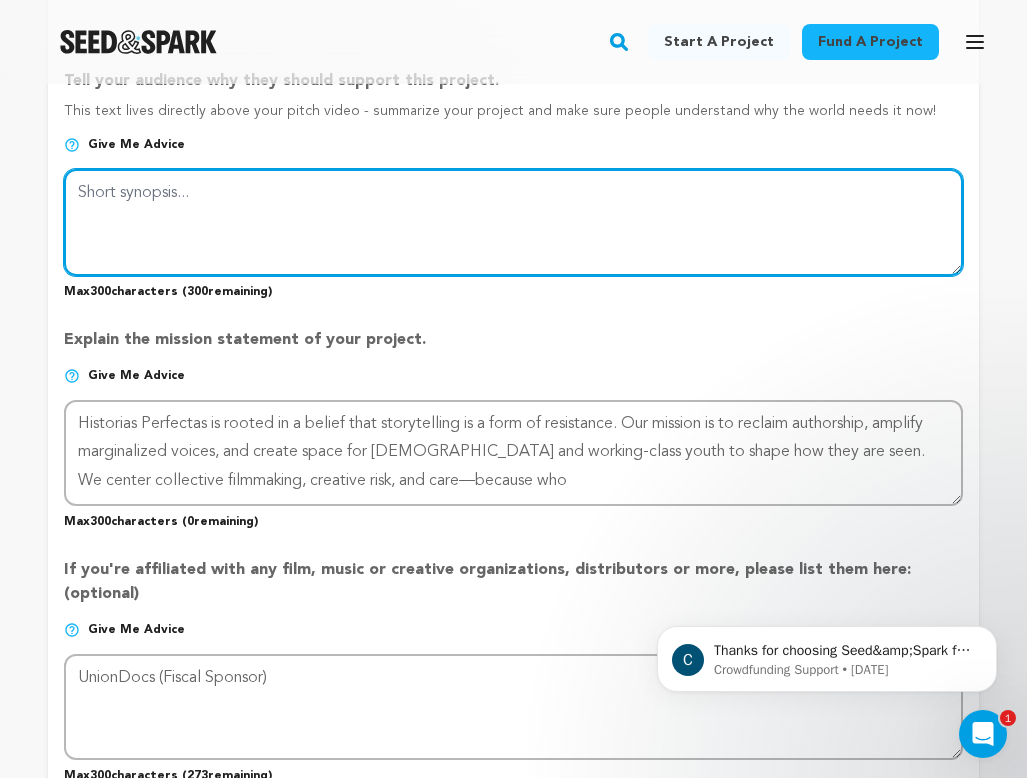 paste on "As rights are rolled back and futures feel uncertain, these three young filmmakers remind us what’s still possible. Historias Perfectas is a call to imagine otherwise—to build collective power, tell untold stories, and create the world we want through care, craft, and courage." 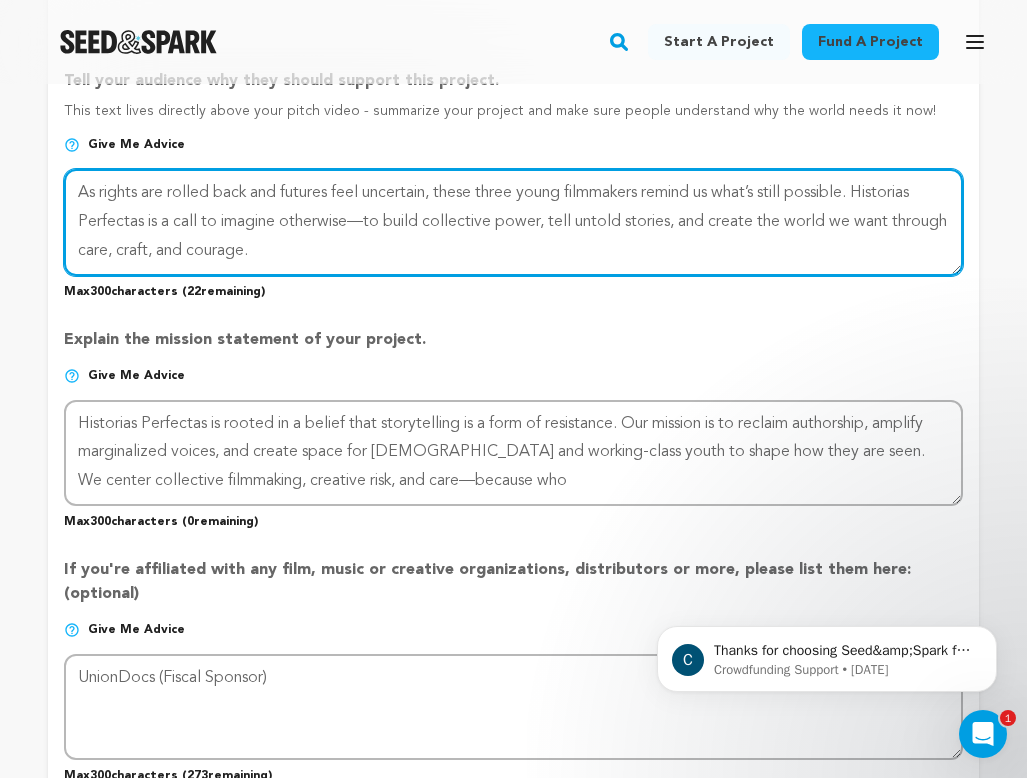 scroll, scrollTop: 0, scrollLeft: 0, axis: both 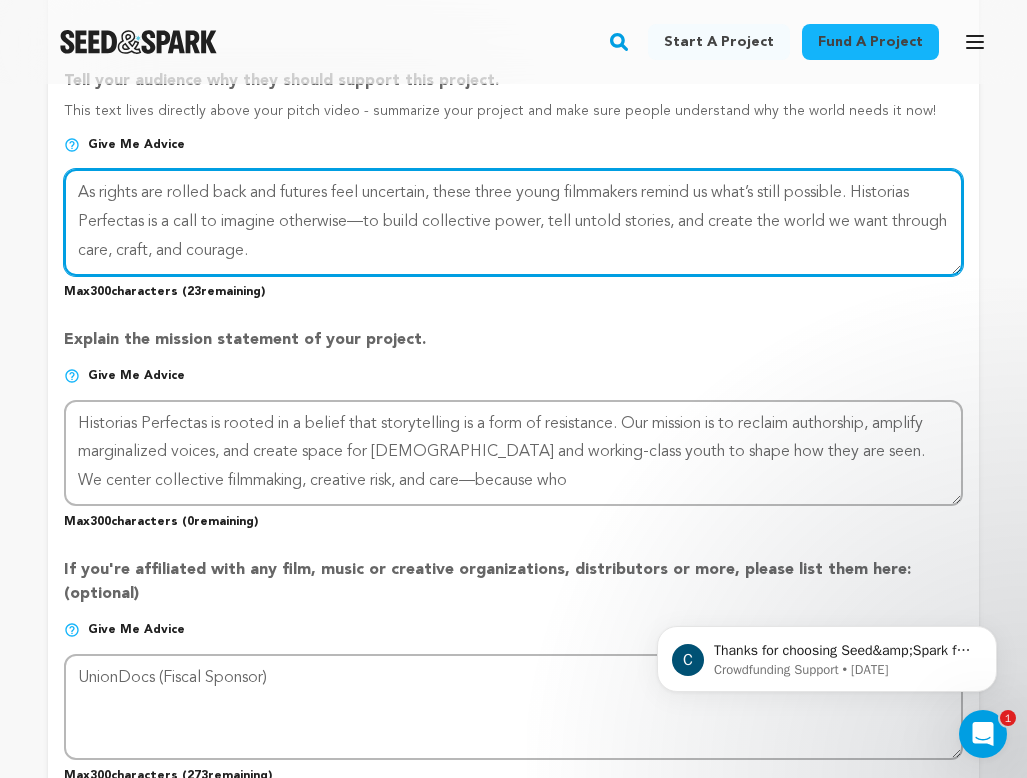 type on "As rights are rolled back and futures feel uncertain, these three young filmmakers remind us what’s still possible. Historias Perfectas is a call to imagine otherwise—to build collective power, tell untold stories, and create the world we want through care, craft, and courage." 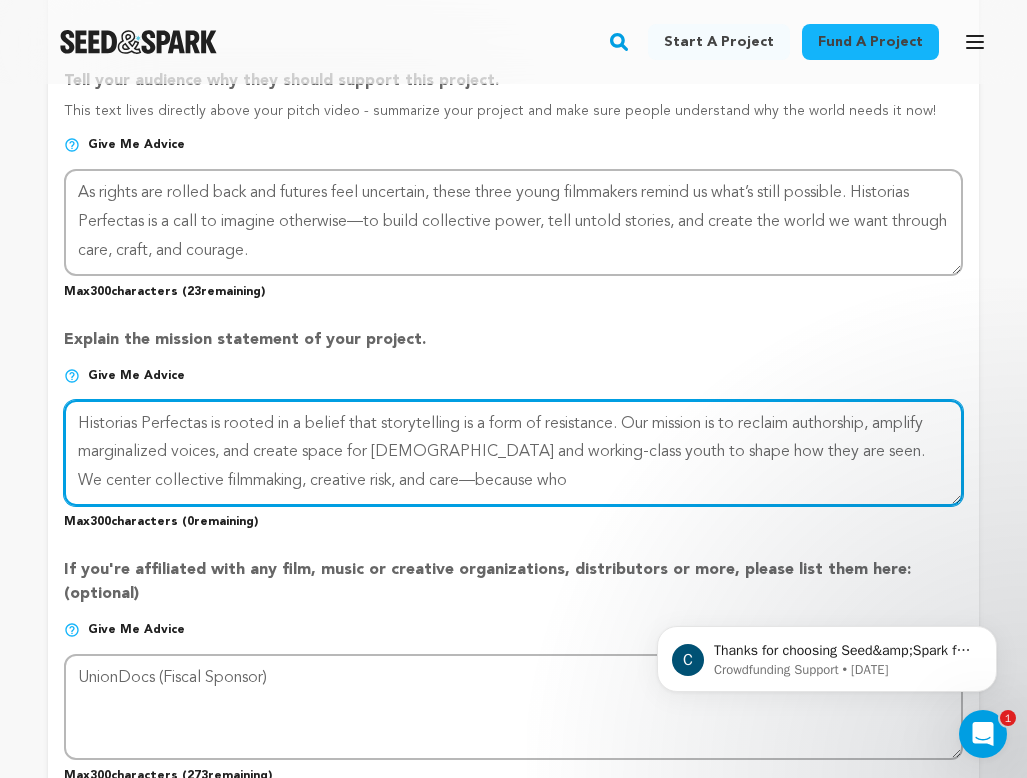 click at bounding box center (513, 453) 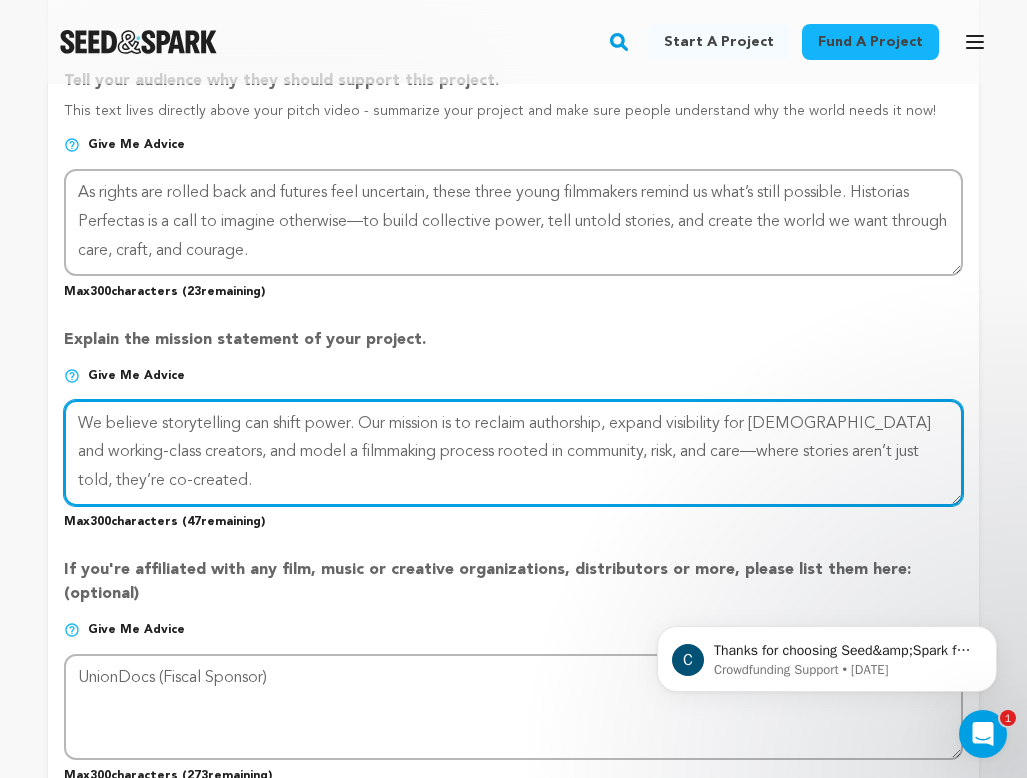 click at bounding box center (513, 453) 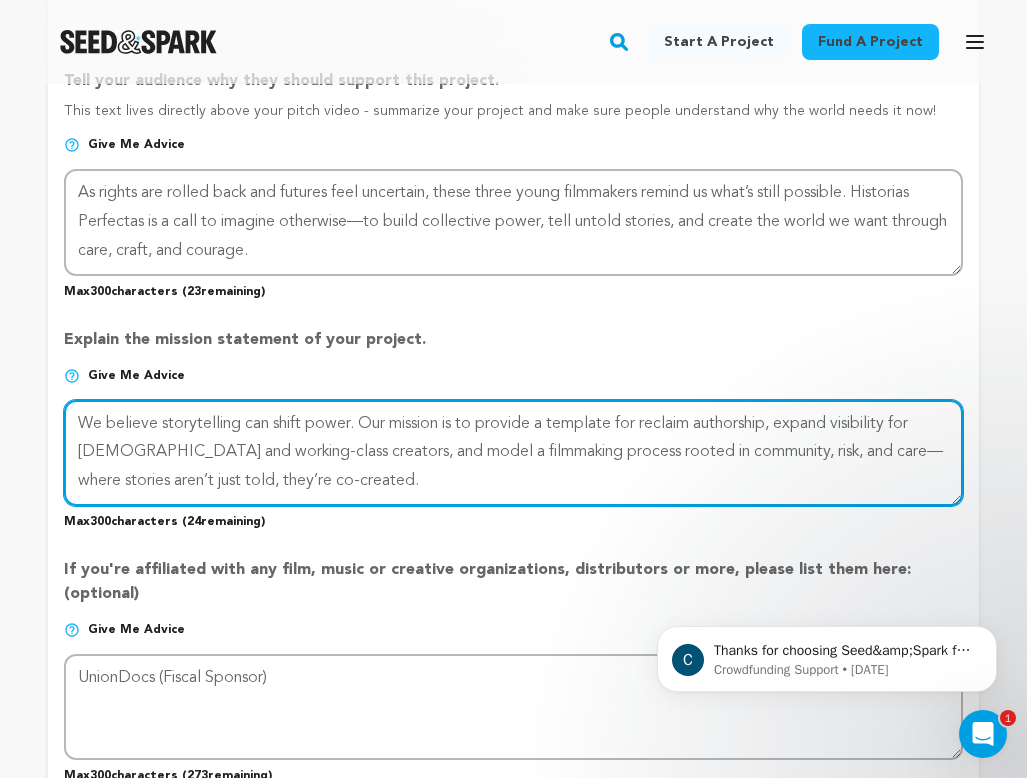 click at bounding box center [513, 453] 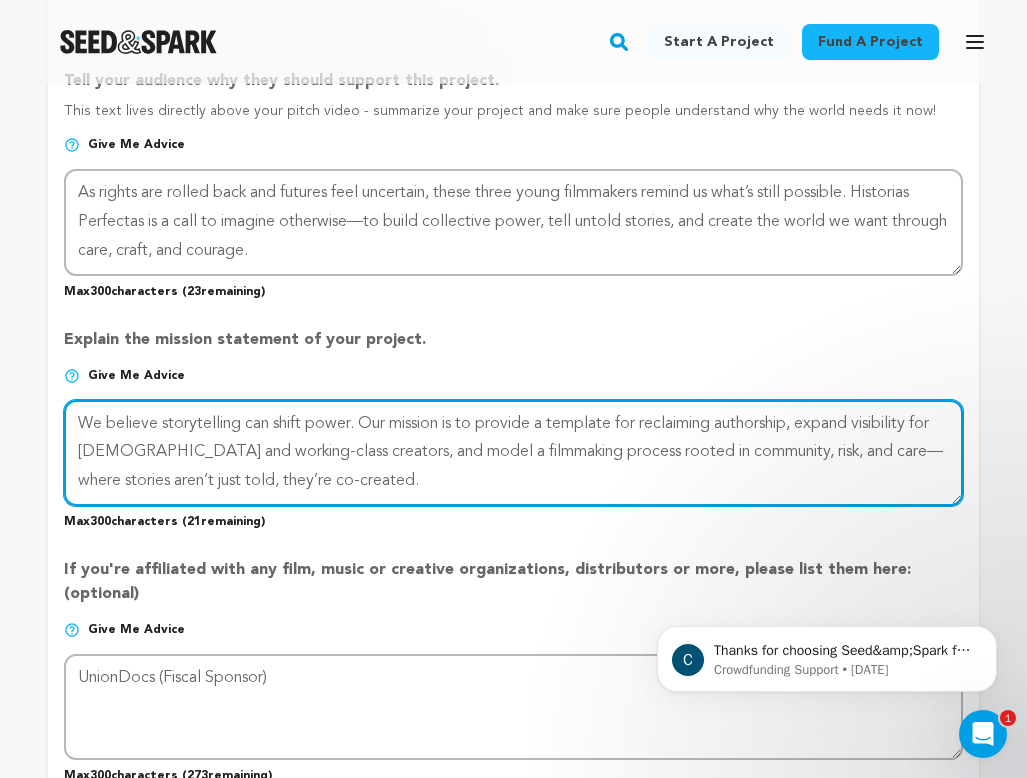 click at bounding box center [513, 453] 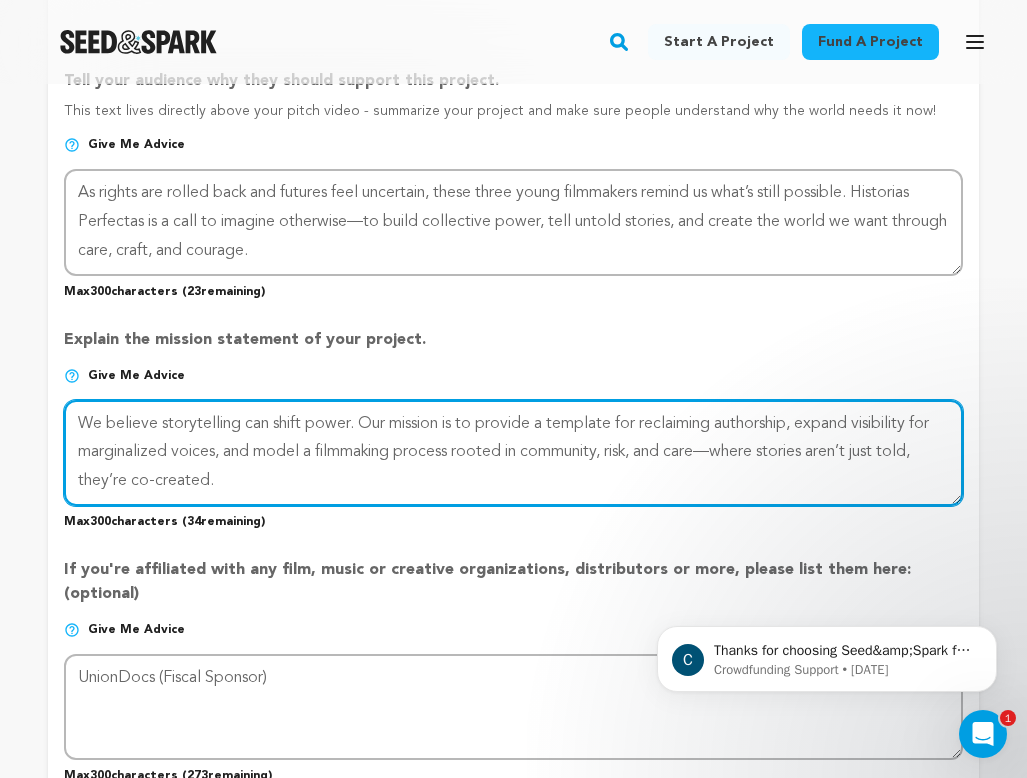 click at bounding box center (513, 453) 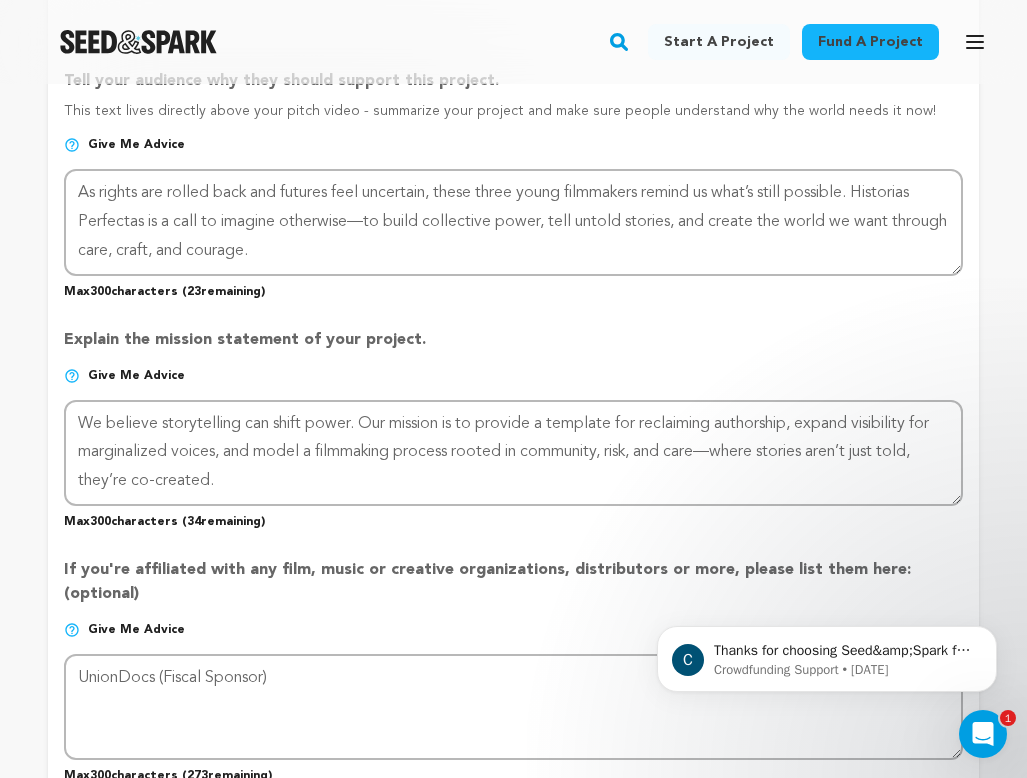 click at bounding box center (513, 453) 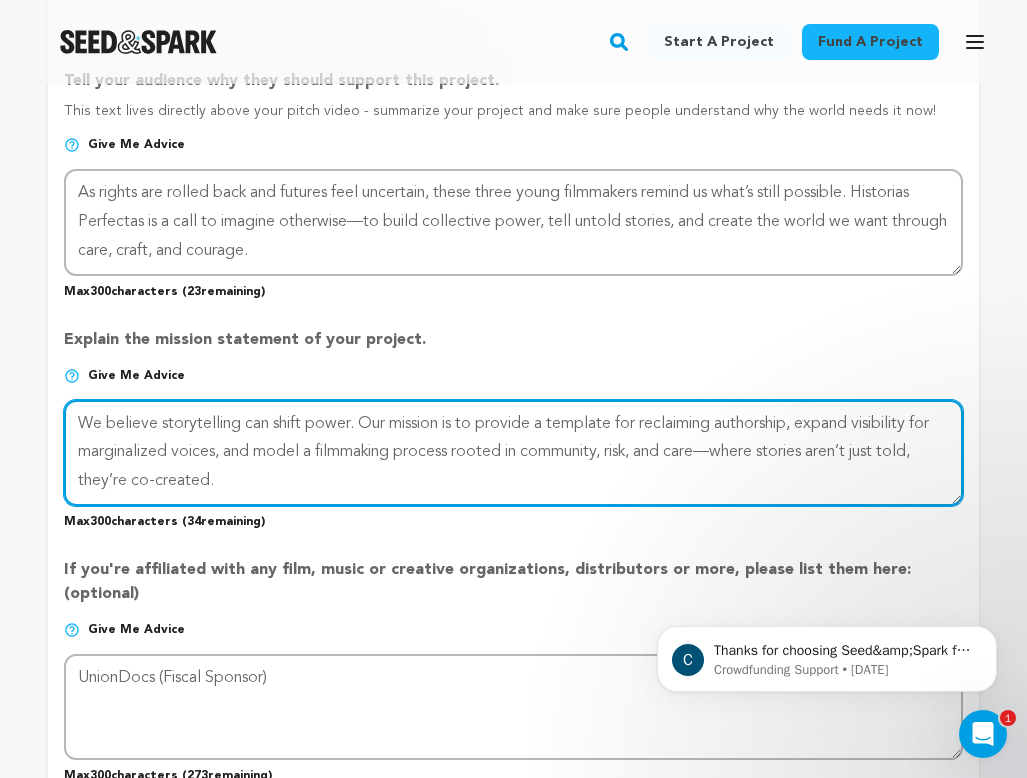 click at bounding box center (513, 453) 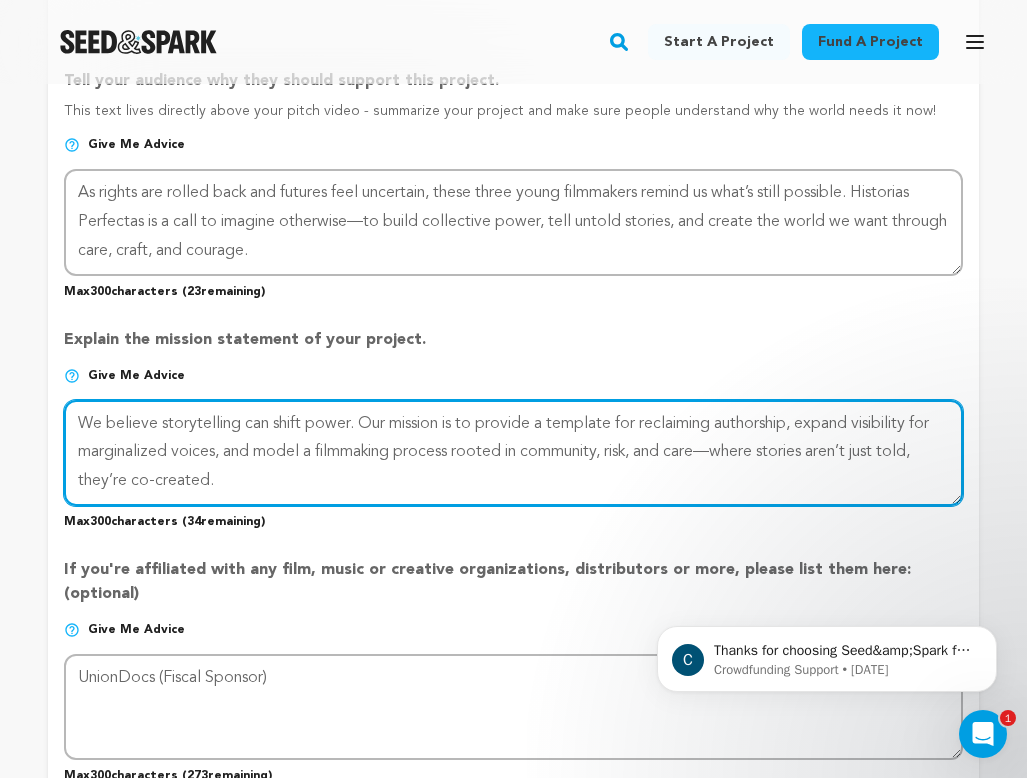 drag, startPoint x: 163, startPoint y: 412, endPoint x: 352, endPoint y: 413, distance: 189.00264 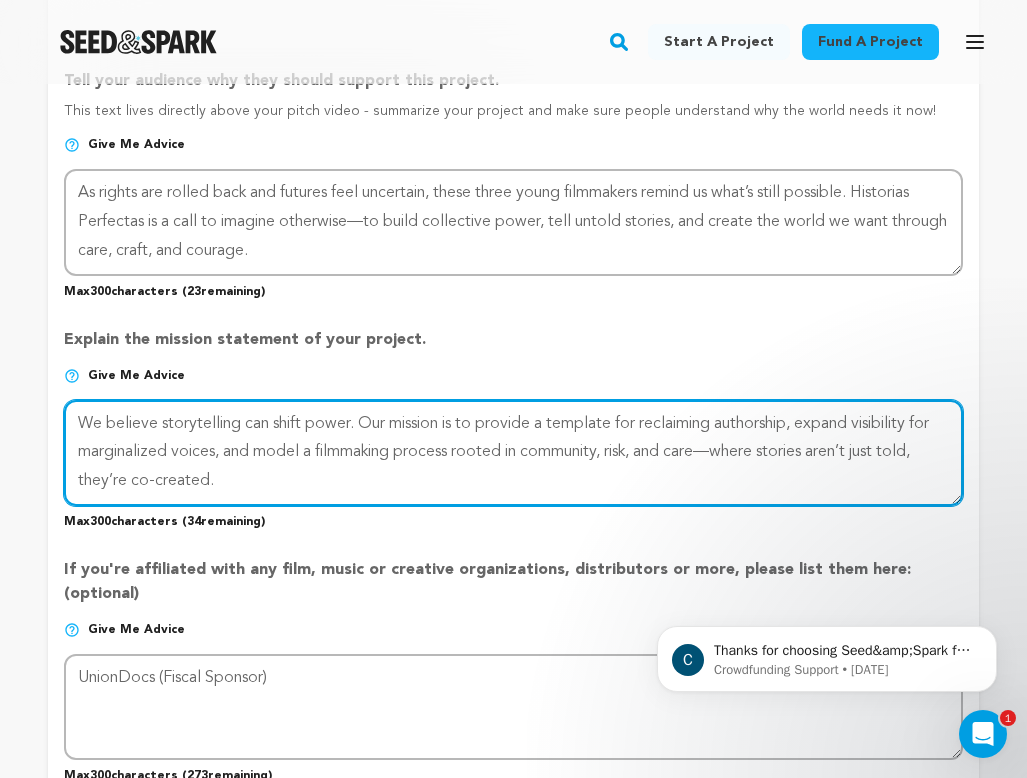 click at bounding box center [513, 453] 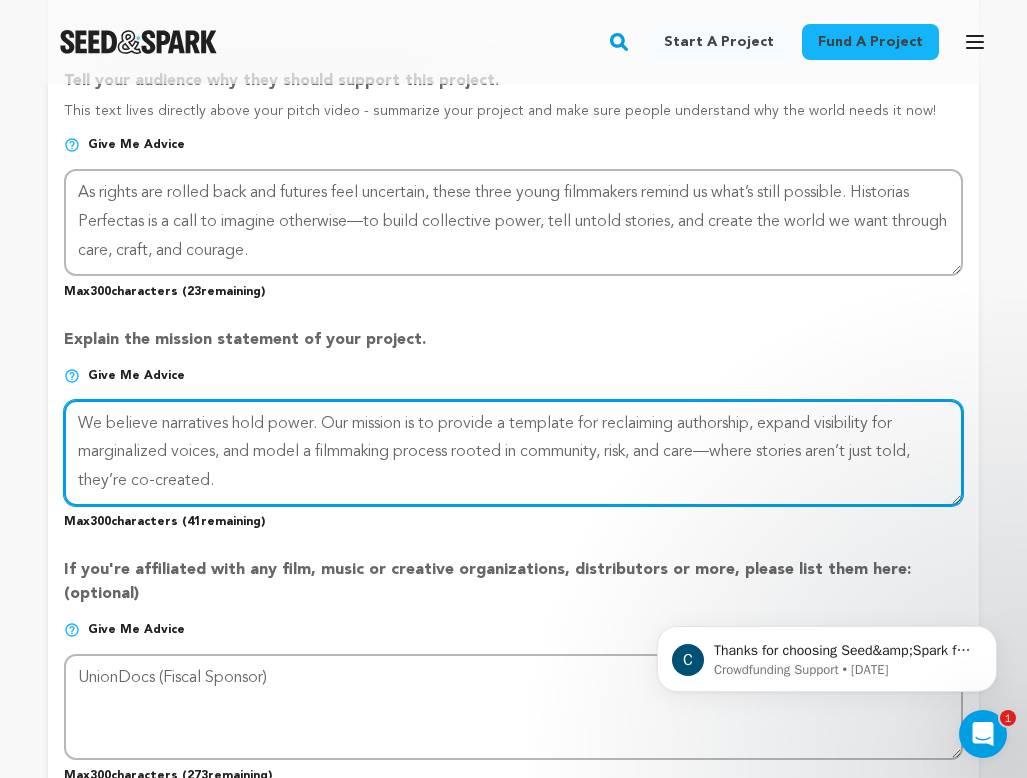 drag, startPoint x: 691, startPoint y: 414, endPoint x: 762, endPoint y: 403, distance: 71.84706 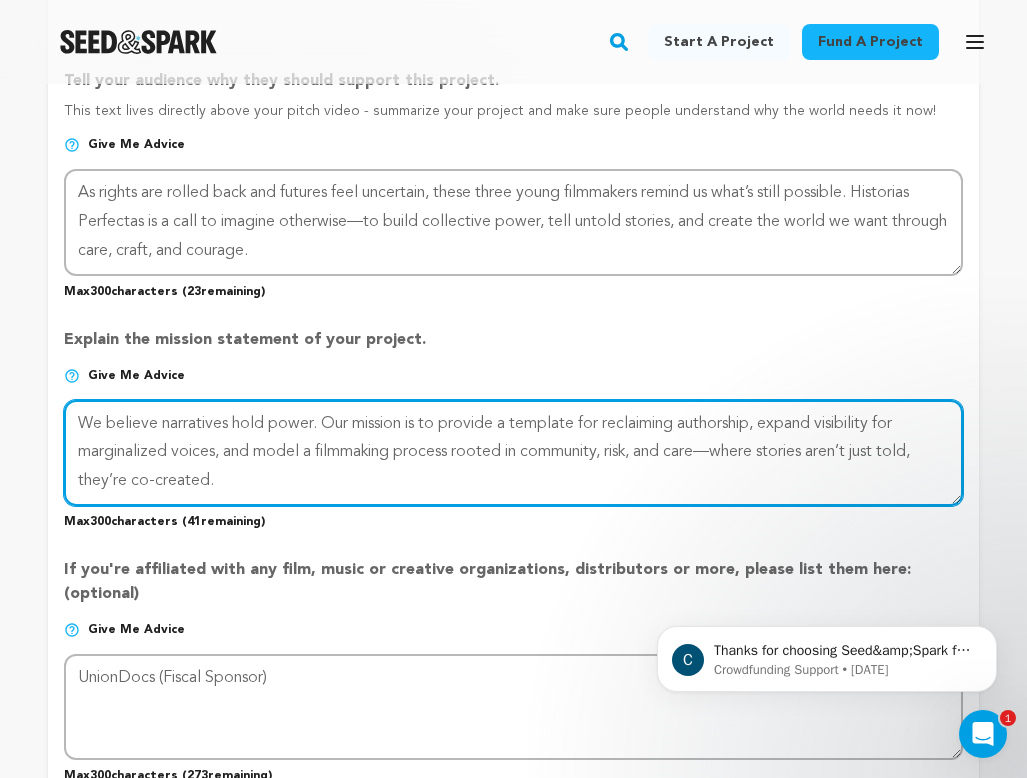 click at bounding box center (513, 453) 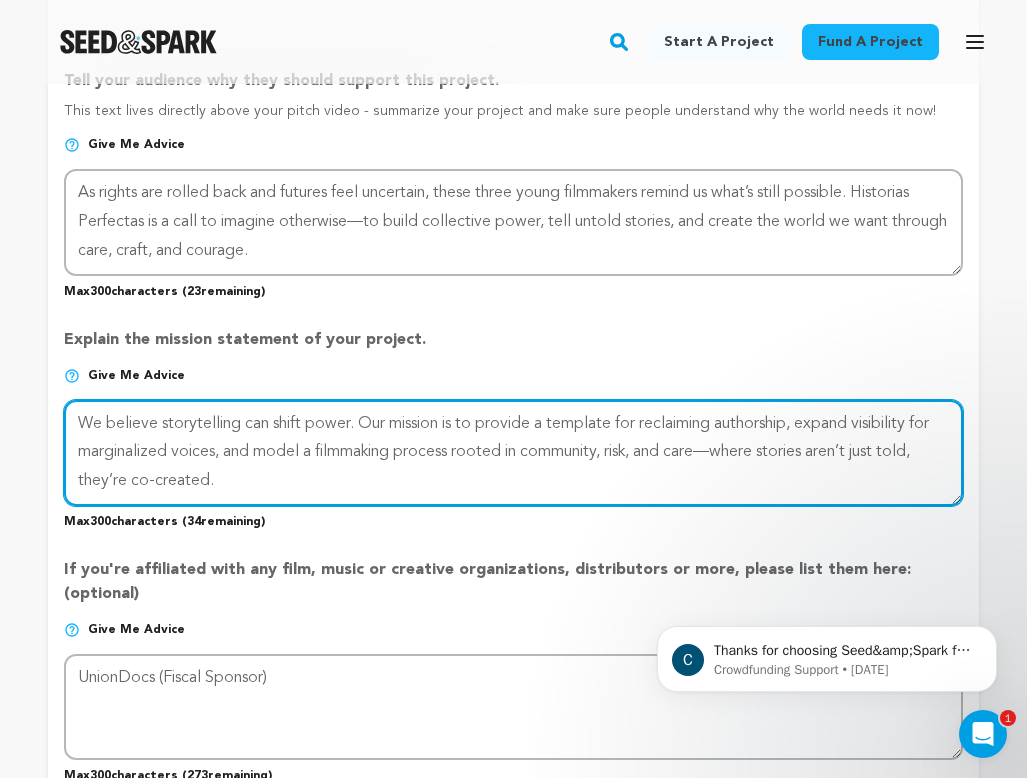 drag, startPoint x: 275, startPoint y: 465, endPoint x: 4, endPoint y: 327, distance: 304.11346 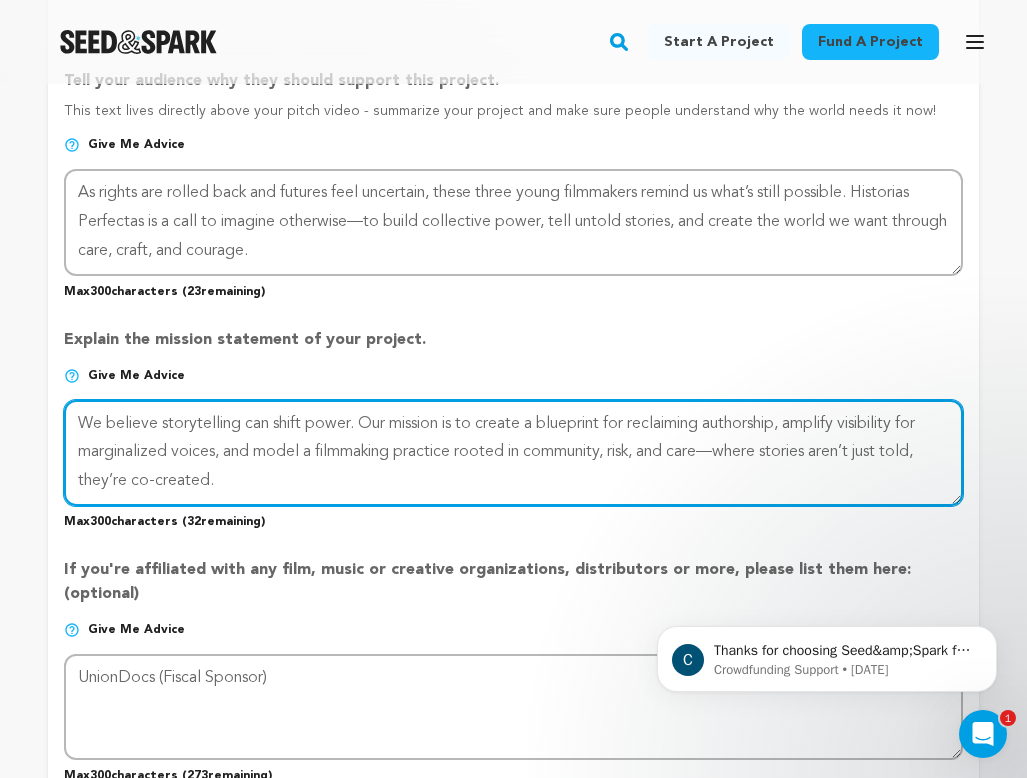 drag, startPoint x: 228, startPoint y: 468, endPoint x: 24, endPoint y: 371, distance: 225.88715 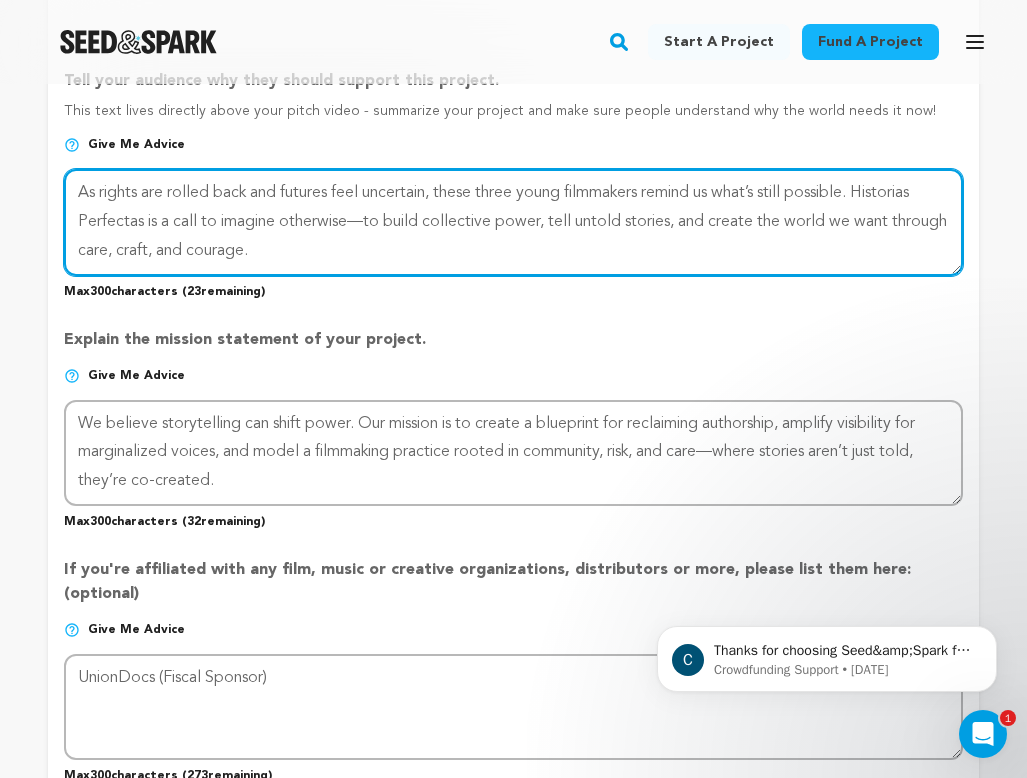 drag, startPoint x: 331, startPoint y: 254, endPoint x: 58, endPoint y: 149, distance: 292.49615 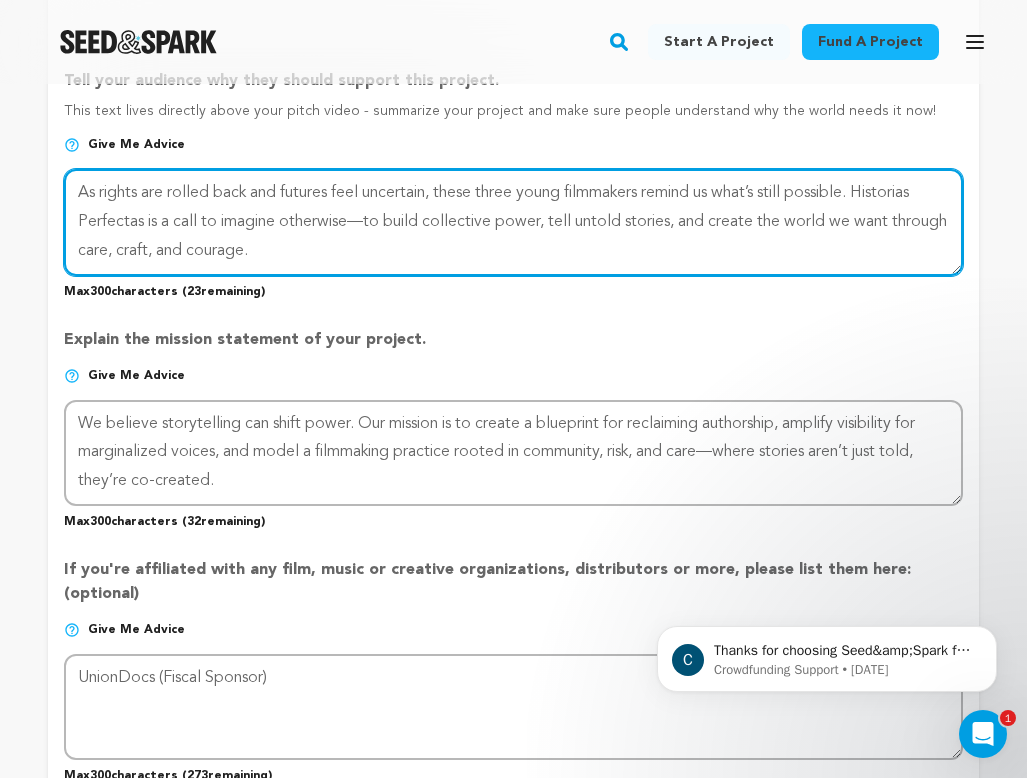 click on "Project Title
Project Name
Historias Perfectas
Project URL
Give me advice
Project URL
historias-perfectas
seedandspark.com/fund/historias-perfectas
Private Preview Link
(Copy Link)
Copy private preview link
Give me advice" at bounding box center [513, 41] 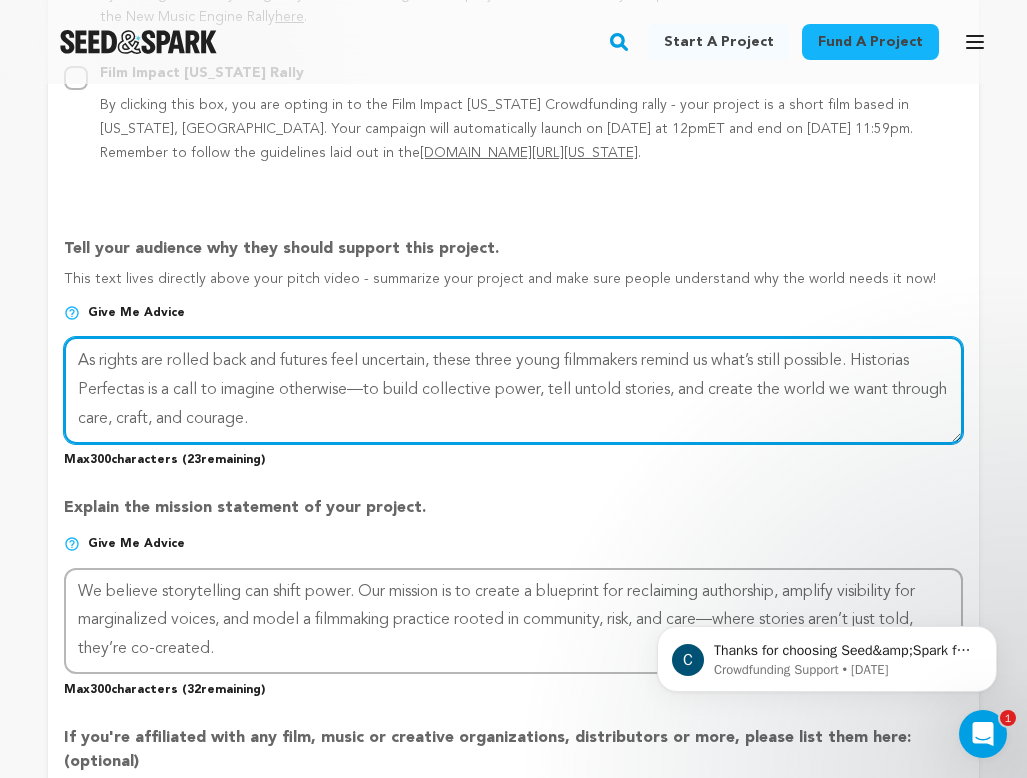 scroll, scrollTop: 1104, scrollLeft: 0, axis: vertical 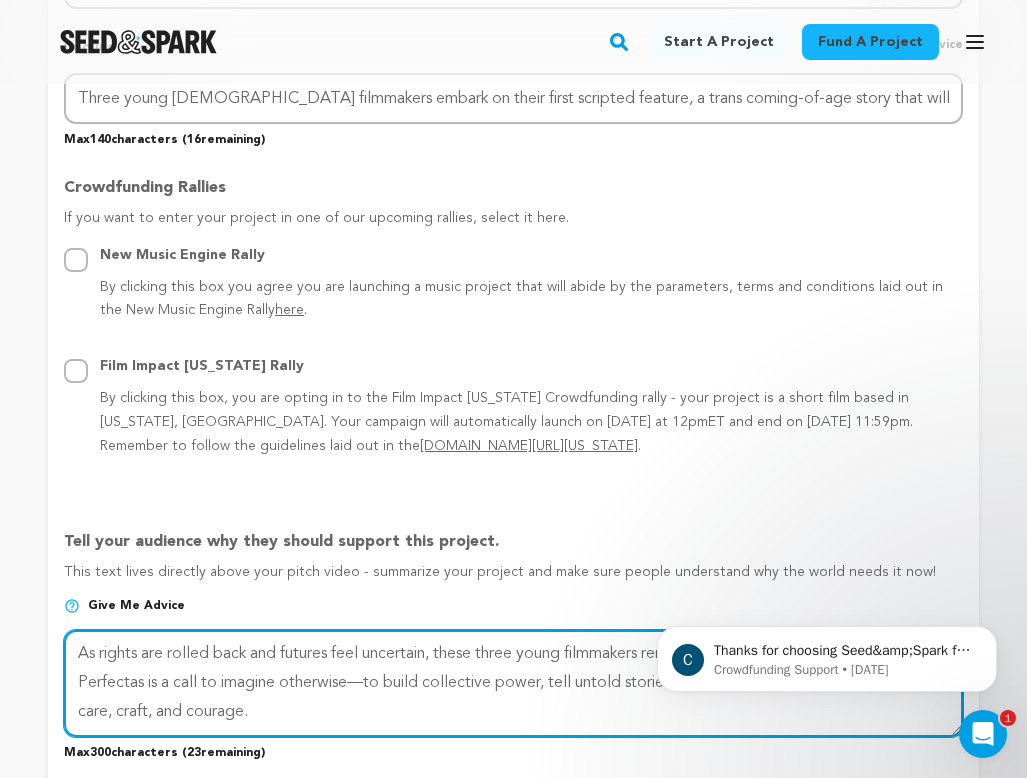 click at bounding box center [513, 683] 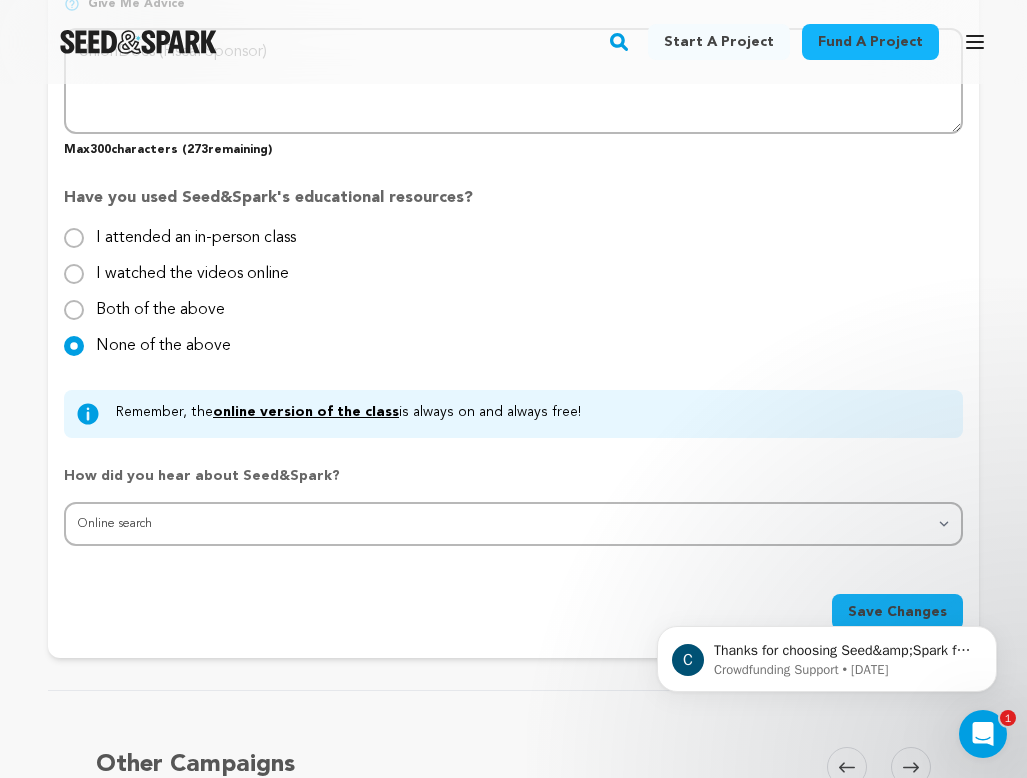 scroll, scrollTop: 2419, scrollLeft: 0, axis: vertical 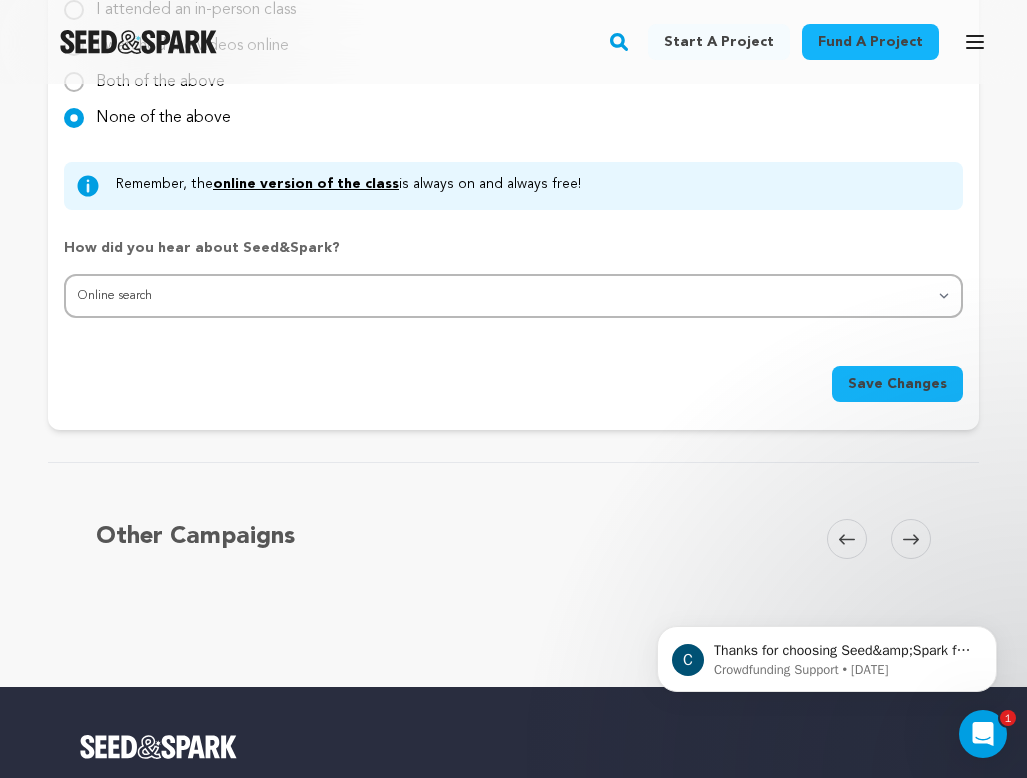 click on "Save Changes" at bounding box center (897, 384) 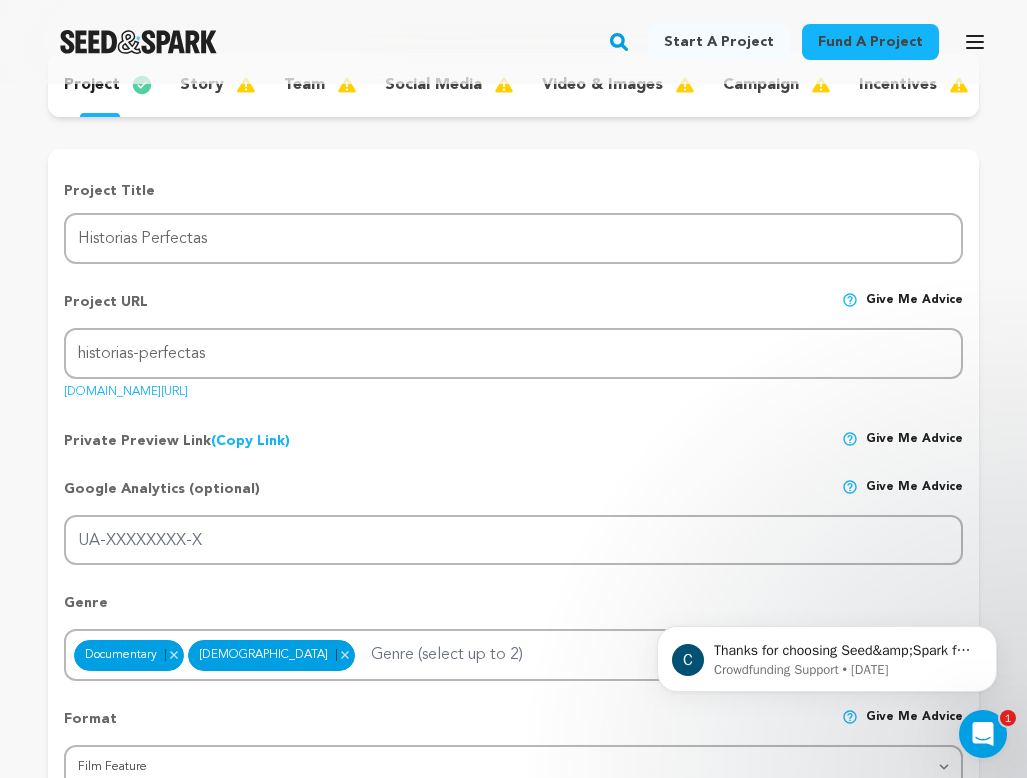 scroll, scrollTop: 209, scrollLeft: 0, axis: vertical 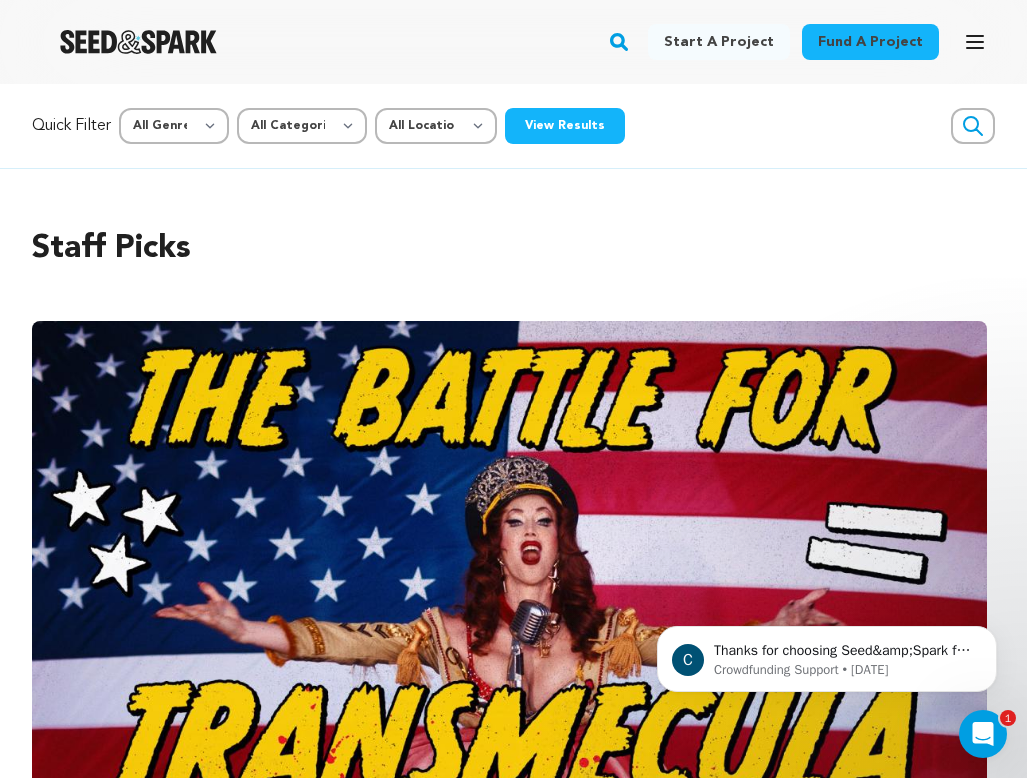 click 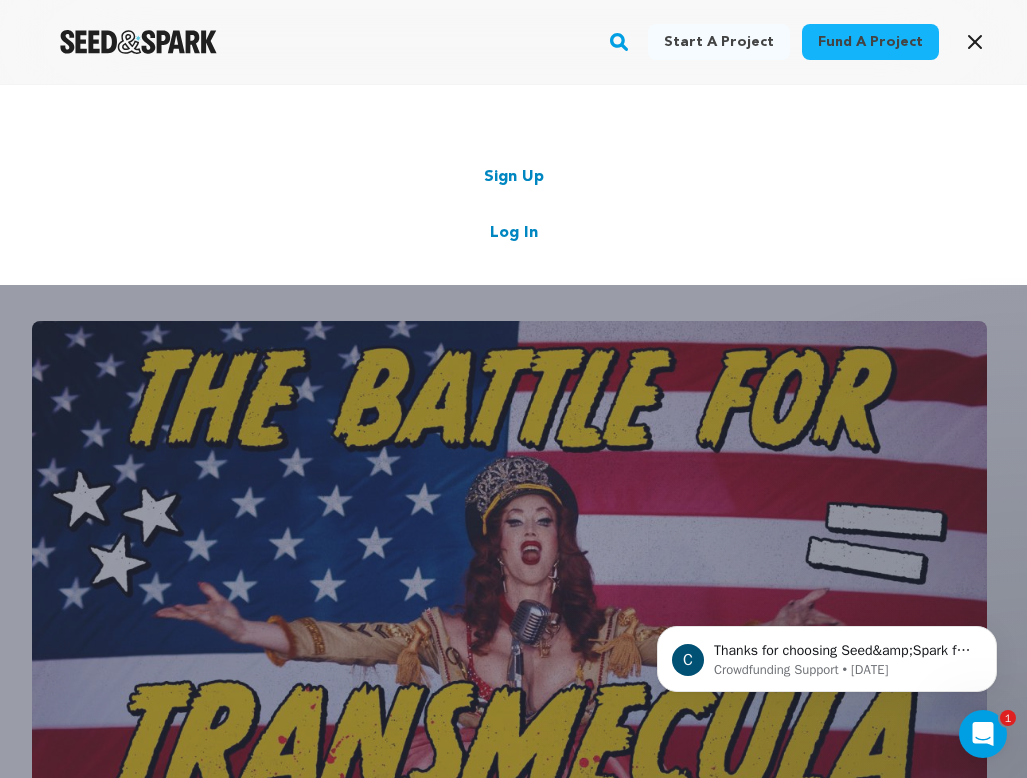 click on "Log In" at bounding box center (514, 233) 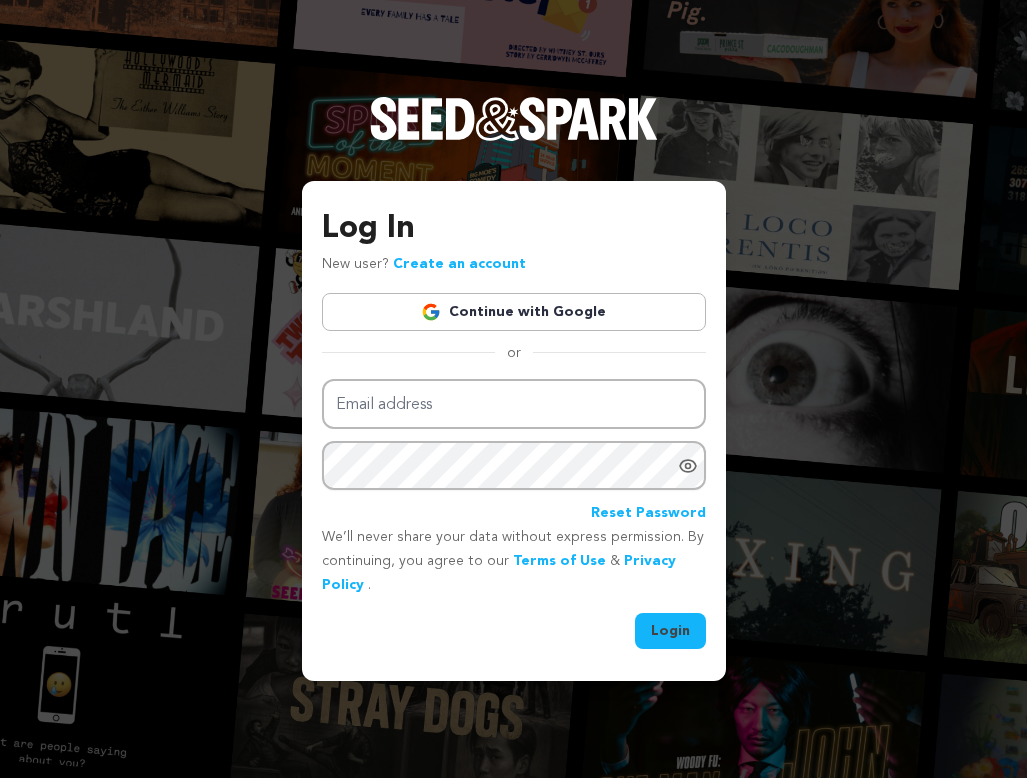 scroll, scrollTop: 0, scrollLeft: 0, axis: both 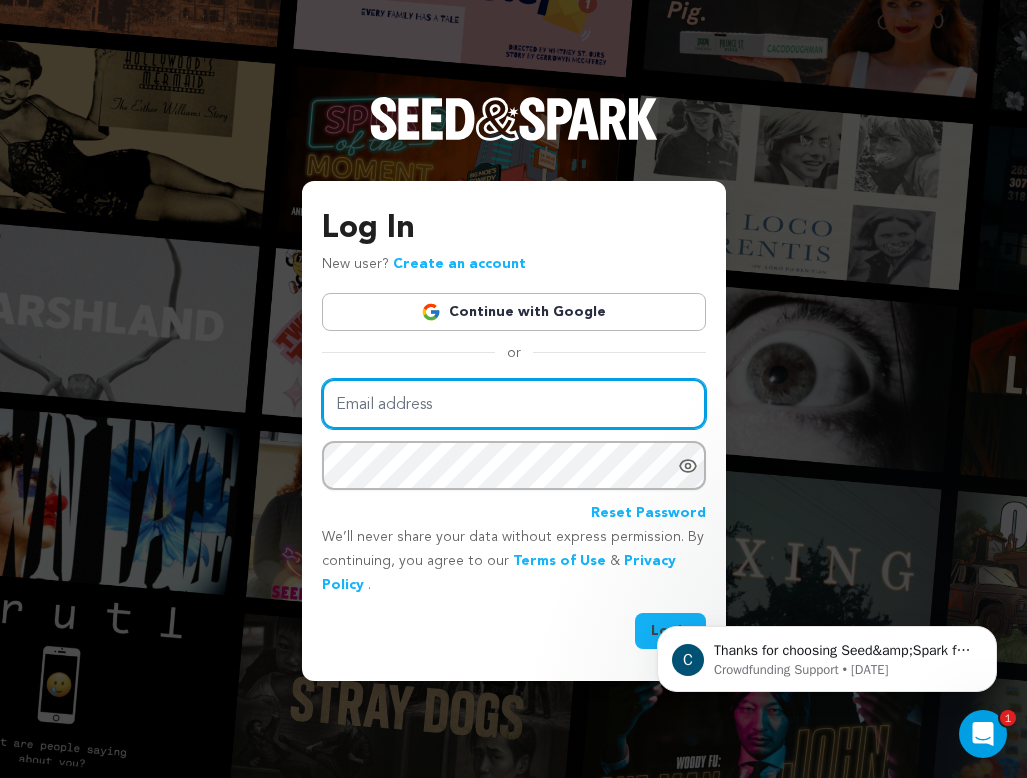 type on "[PERSON_NAME][EMAIL_ADDRESS][PERSON_NAME][DOMAIN_NAME]" 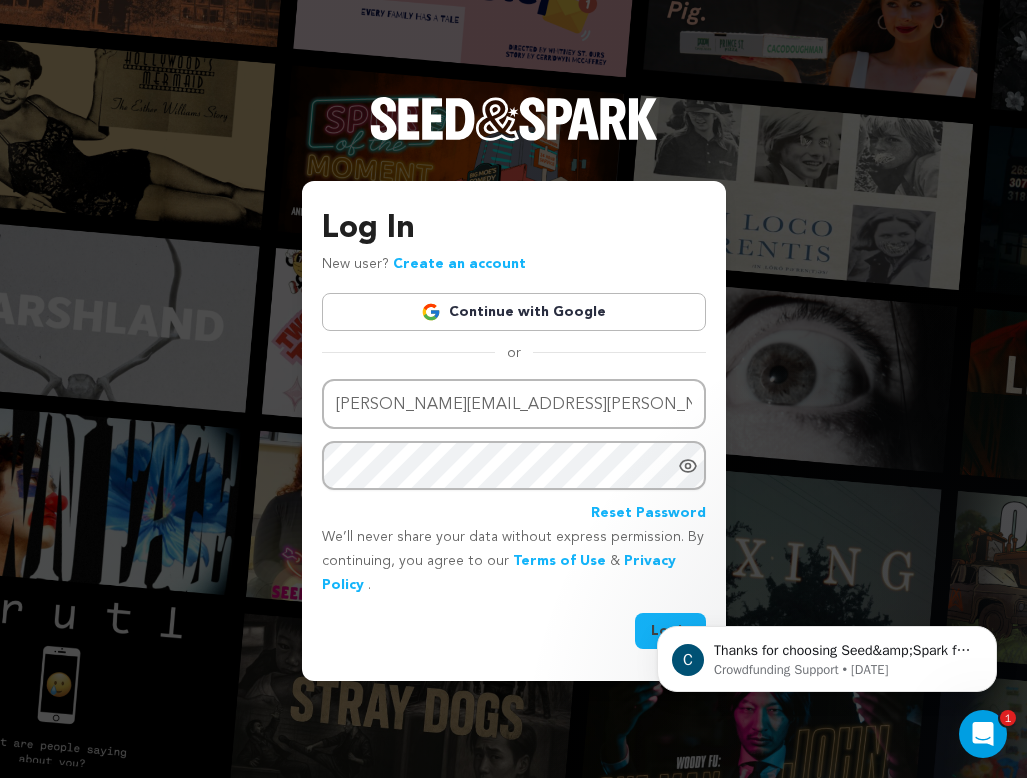 click on "C Thanks for choosing Seed&amp;Spark for your project! If you have any questions as you go, just let us know.  A gentle reminder Seed&amp;Spark is a small (and mighty!) team of lovely humans. As of May 2, 2022, Seed&amp;Spark transitioned to a 4 Day Work Week, working Monday through Thursday, with Fridays off. Crowdfunding Support • 1d ago" 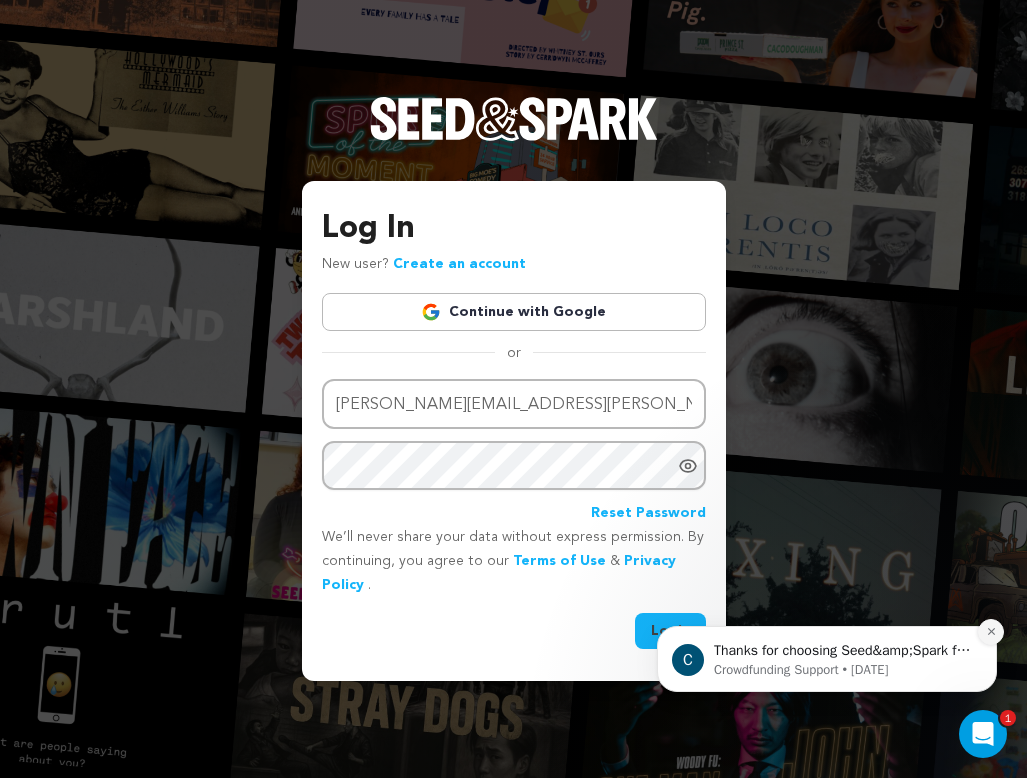 click 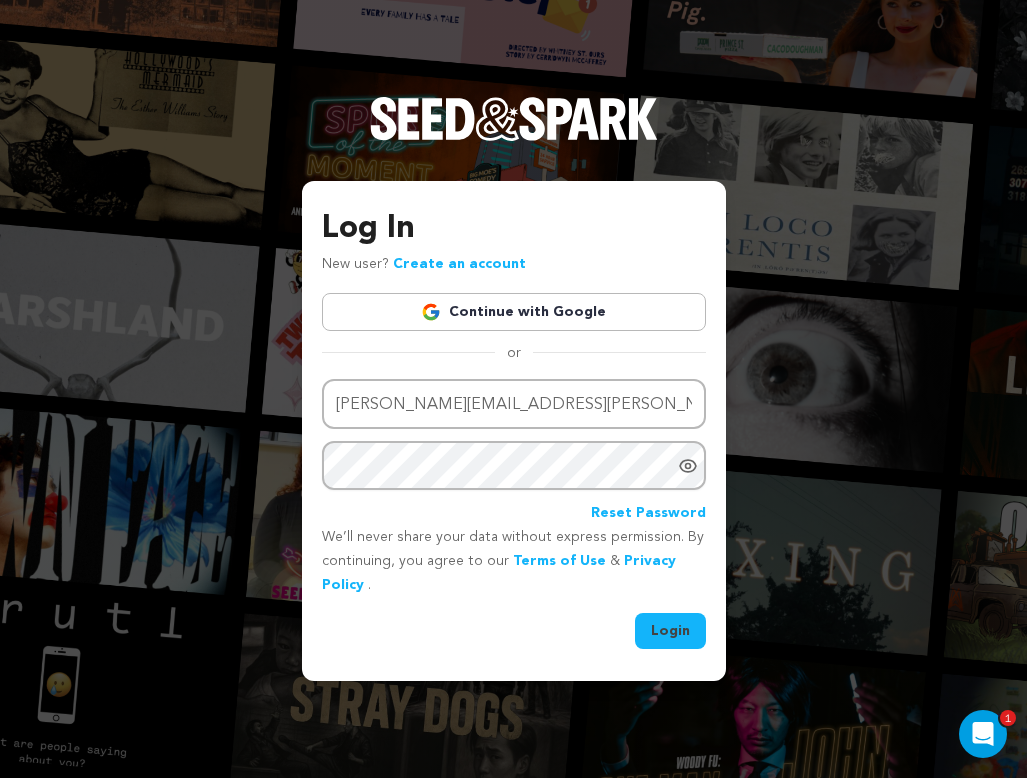 click on "Login" at bounding box center (670, 631) 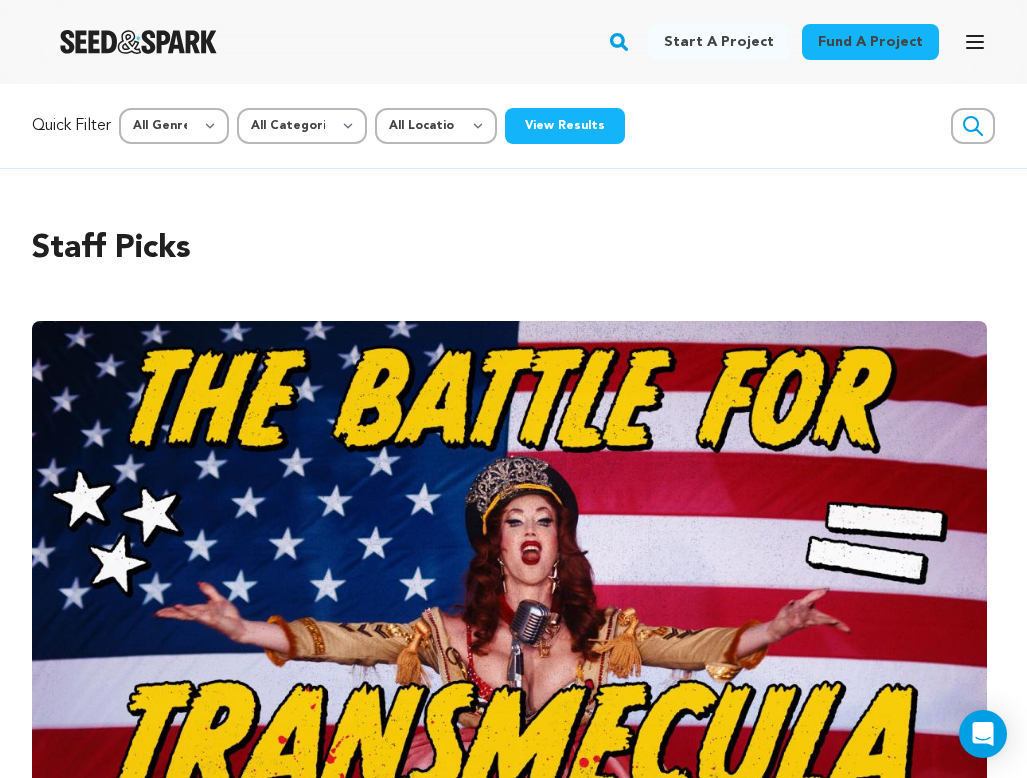 scroll, scrollTop: 0, scrollLeft: 0, axis: both 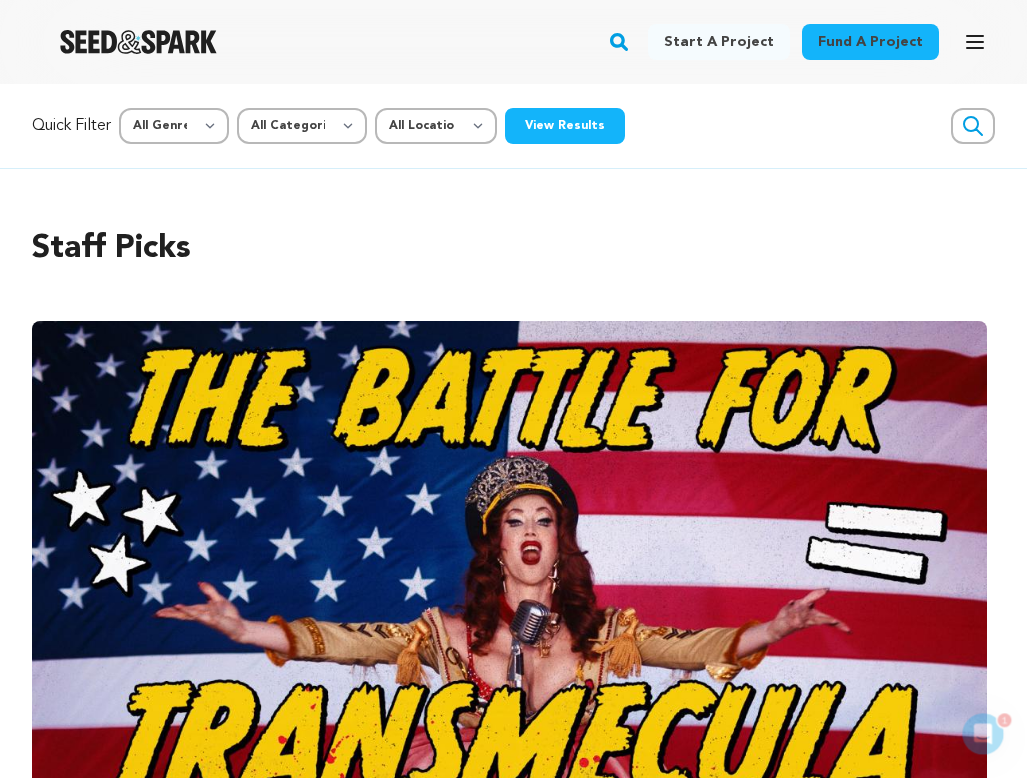 click 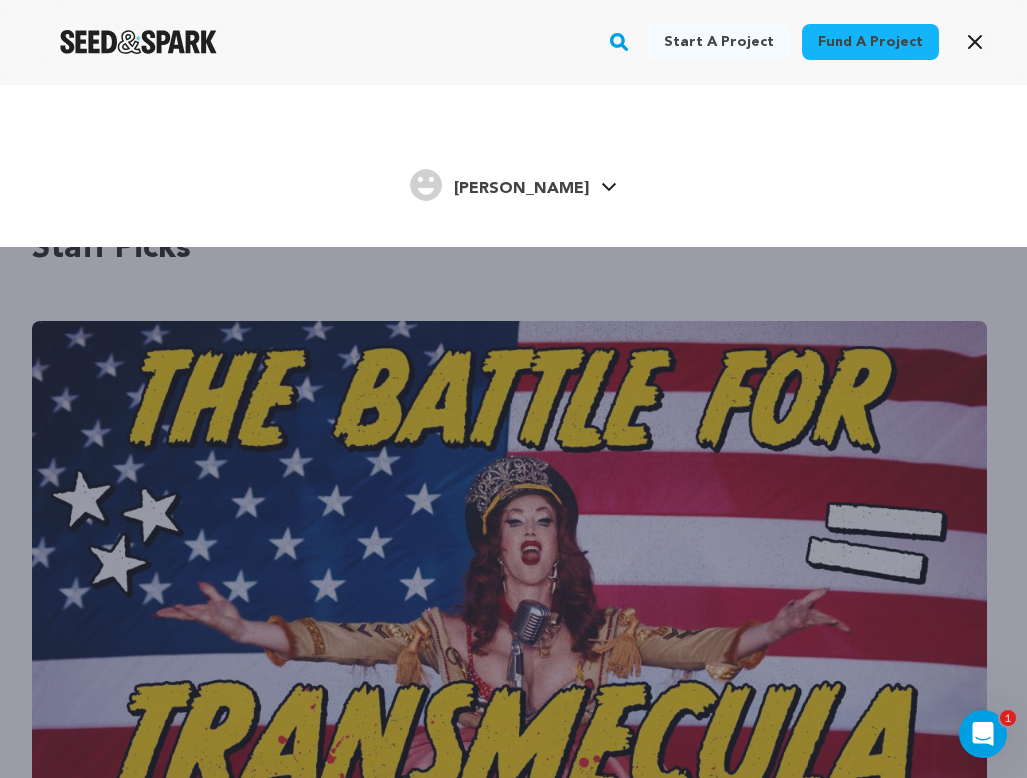 click on "Anna C.
Anna C." at bounding box center (513, 183) 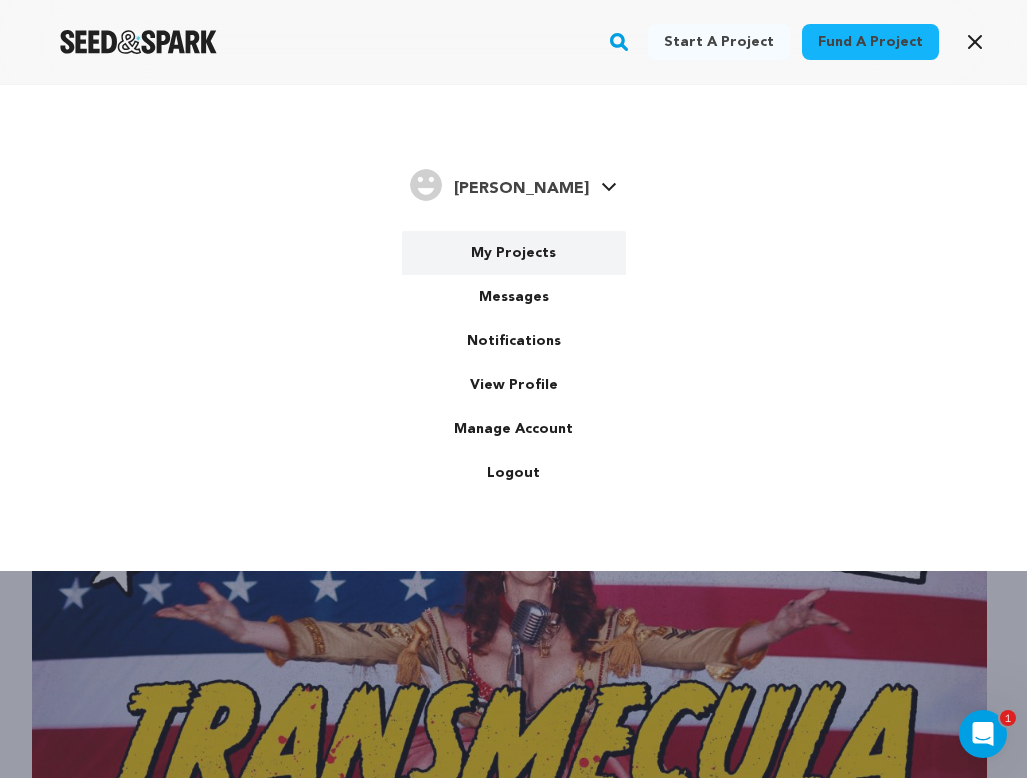 click on "My Projects" at bounding box center [514, 253] 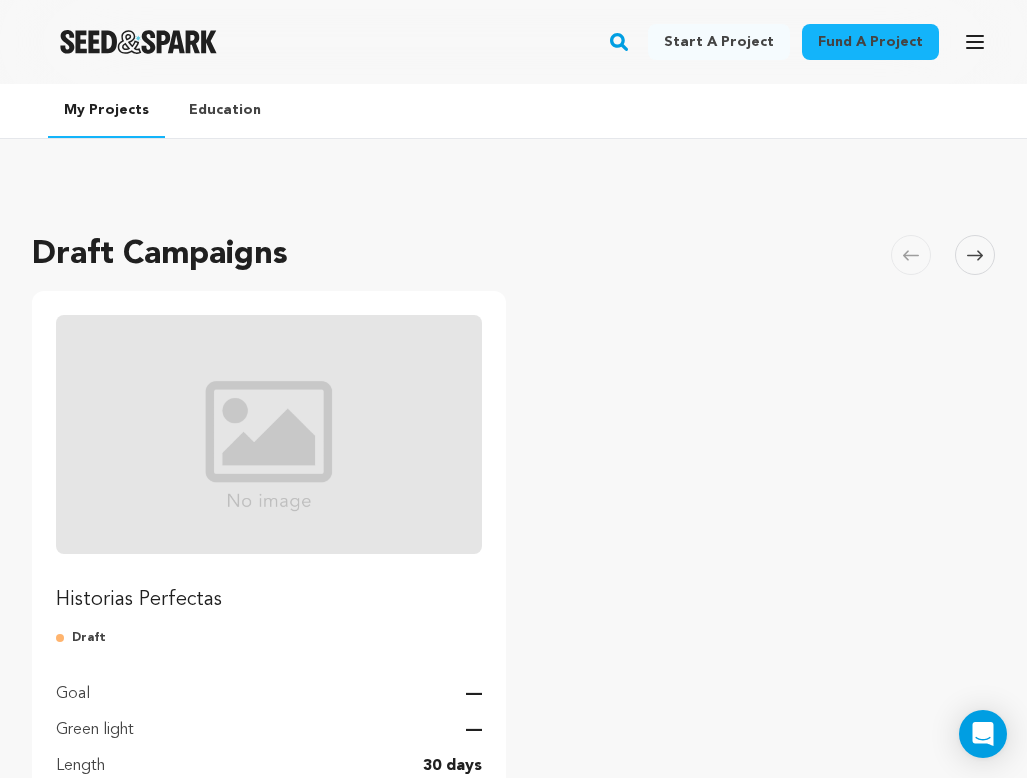 scroll, scrollTop: 0, scrollLeft: 0, axis: both 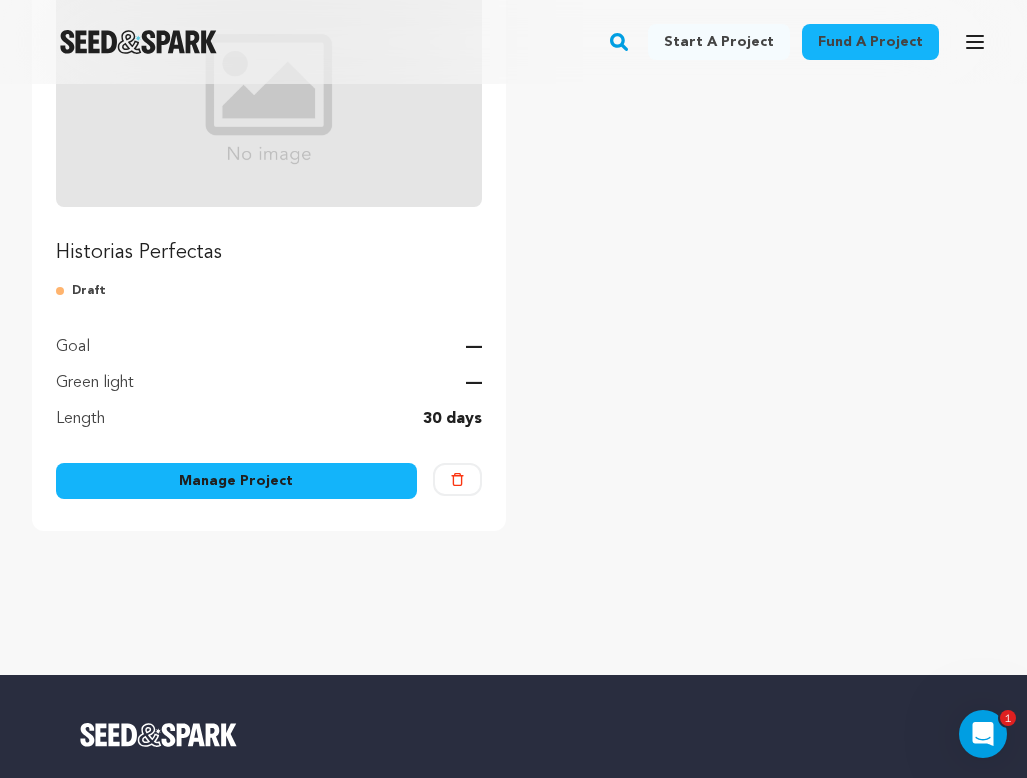 click on "Historias Perfectas" at bounding box center (269, 253) 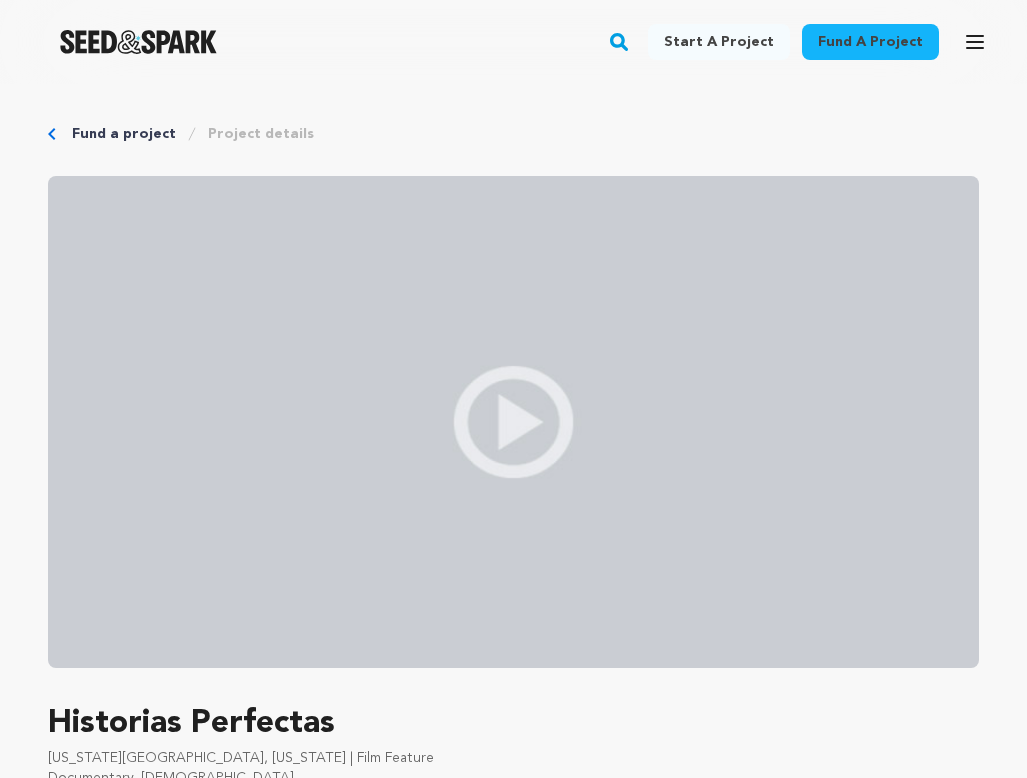 scroll, scrollTop: 0, scrollLeft: 0, axis: both 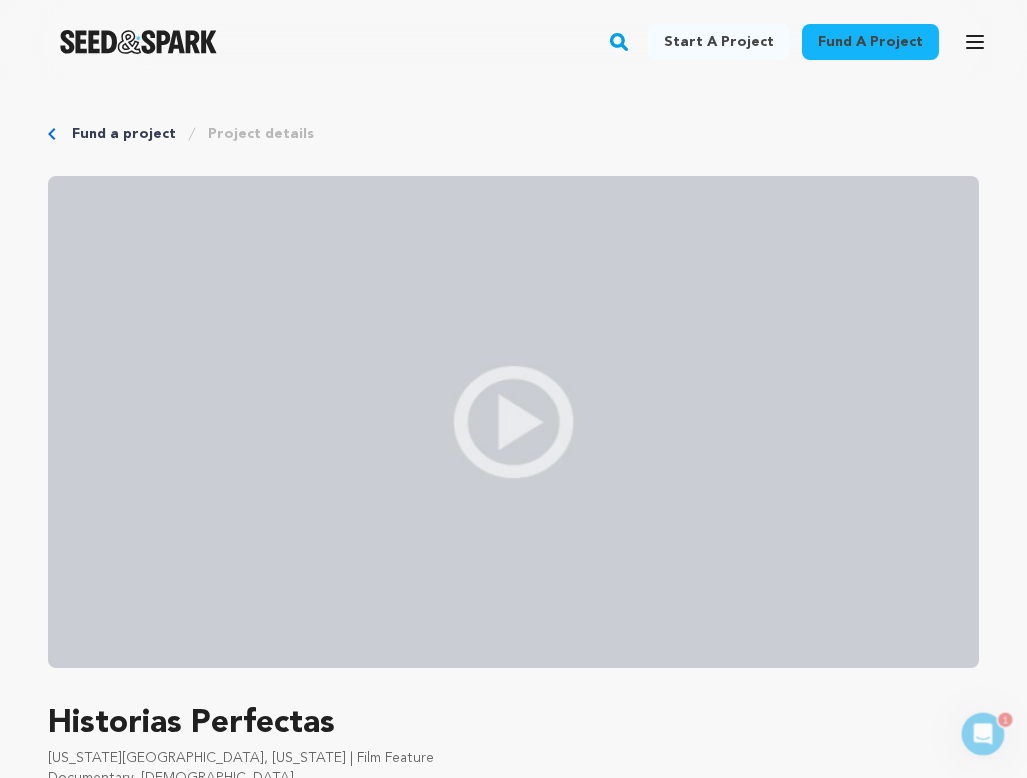 click on "Fund a project
Project details" at bounding box center [513, 134] 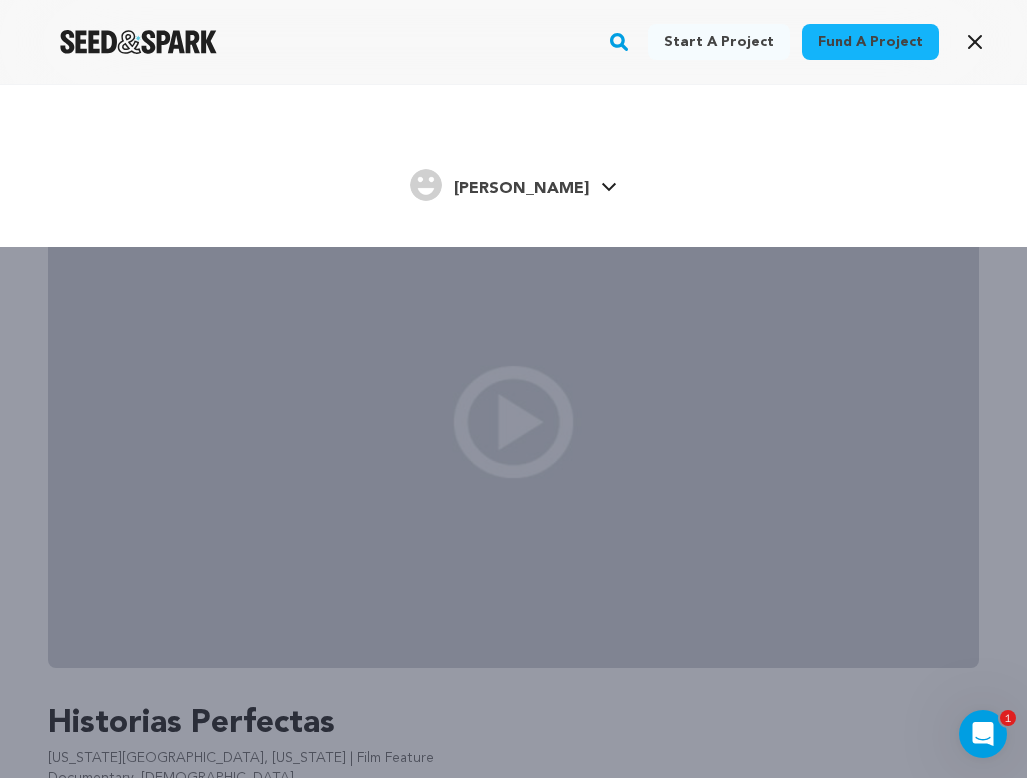 click on "[PERSON_NAME]" at bounding box center (521, 189) 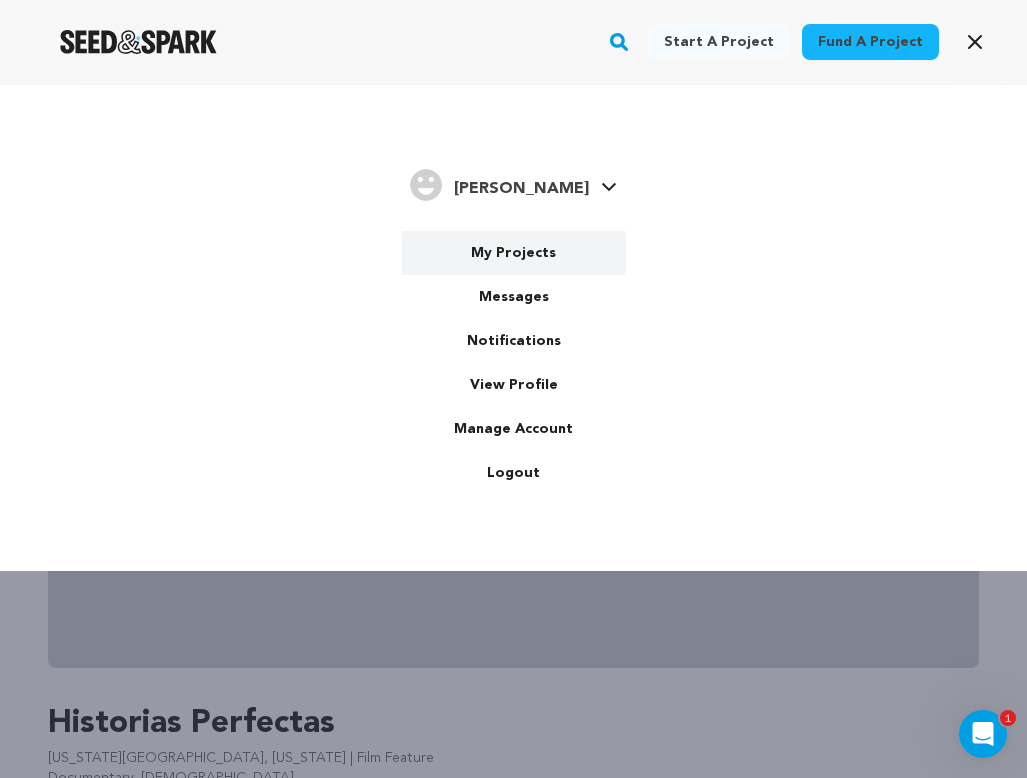 click on "My Projects" at bounding box center [514, 253] 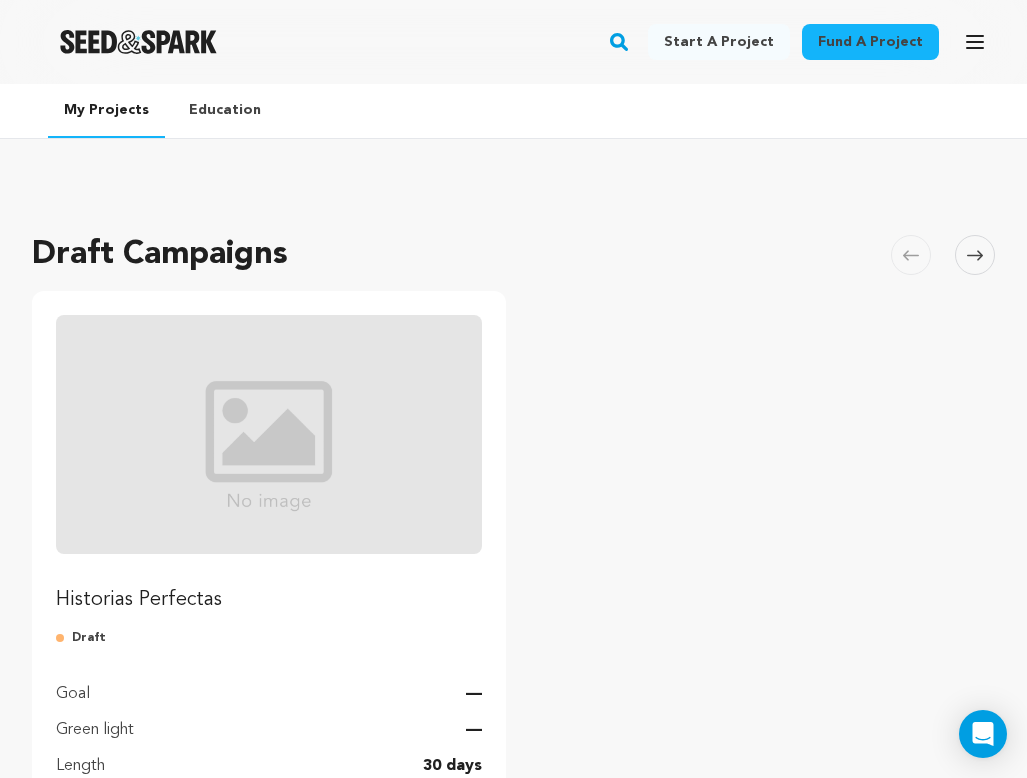 scroll, scrollTop: 0, scrollLeft: 0, axis: both 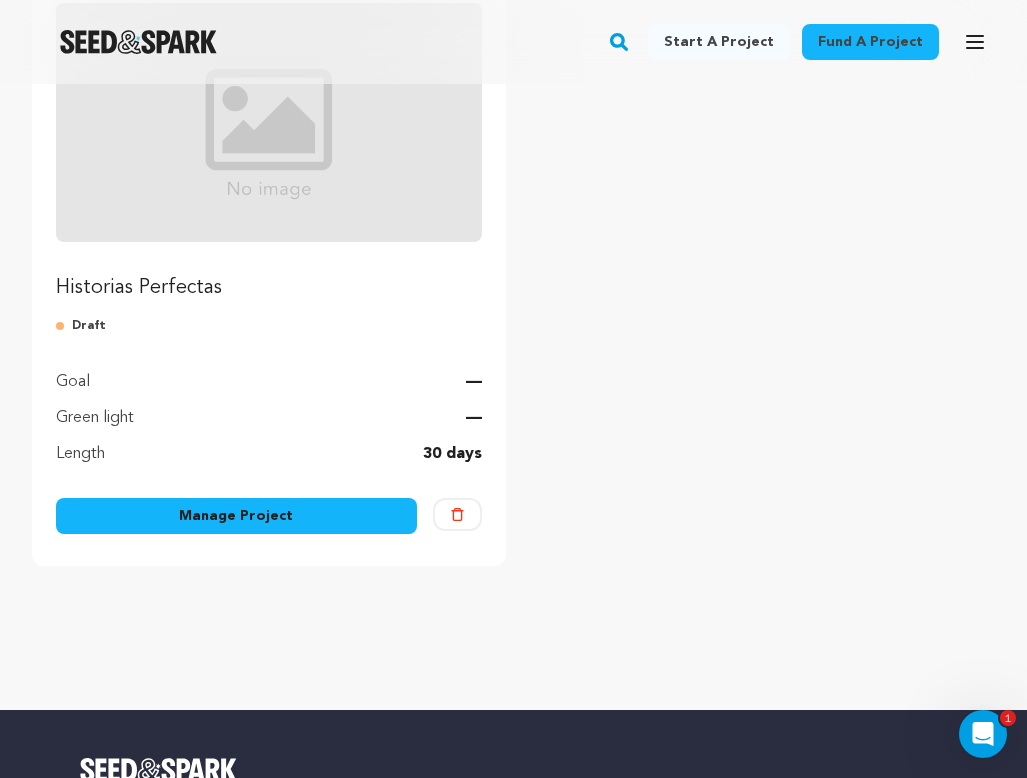 click on "Manage Project" at bounding box center (236, 516) 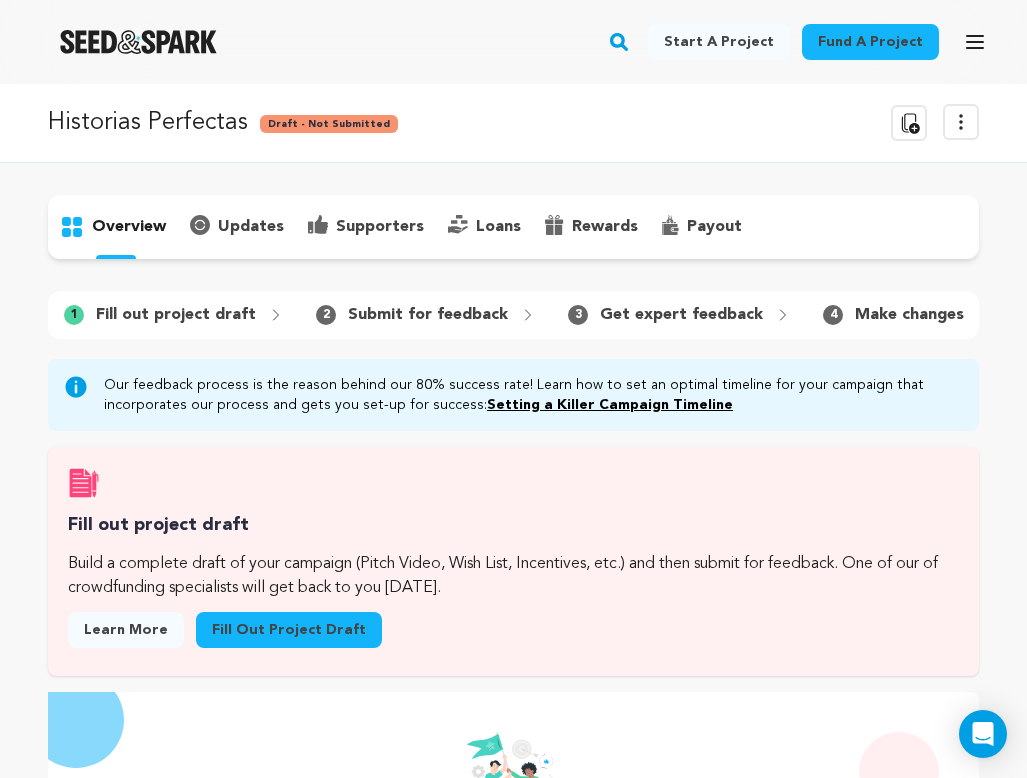 scroll, scrollTop: 0, scrollLeft: 0, axis: both 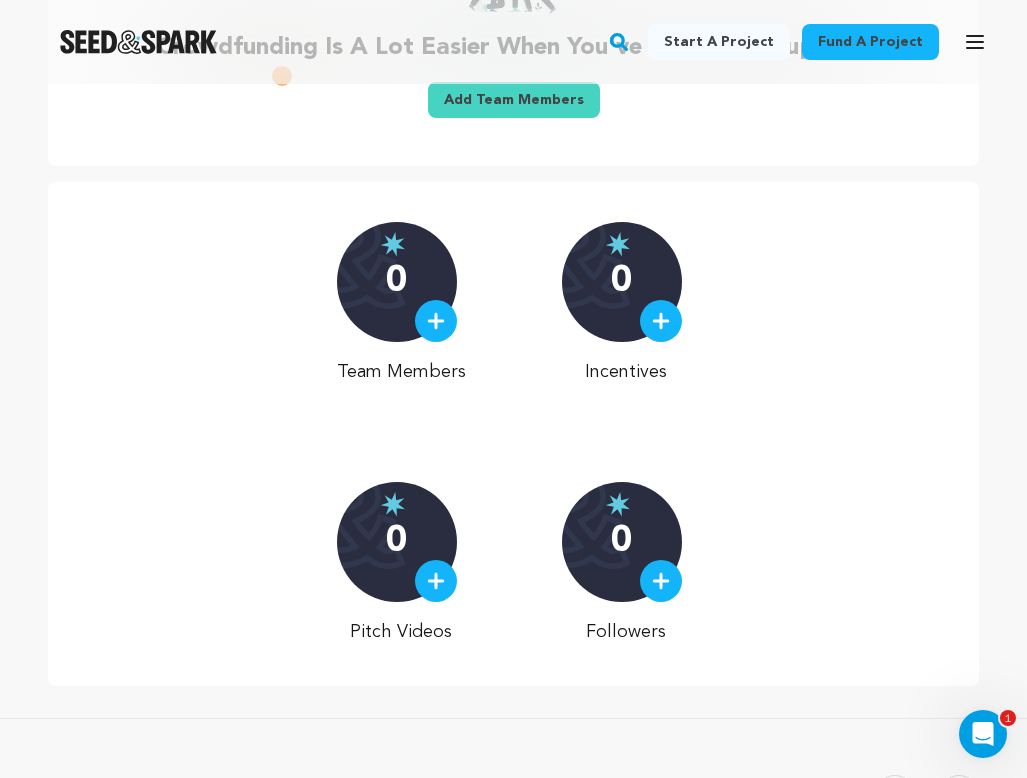 click at bounding box center [436, 321] 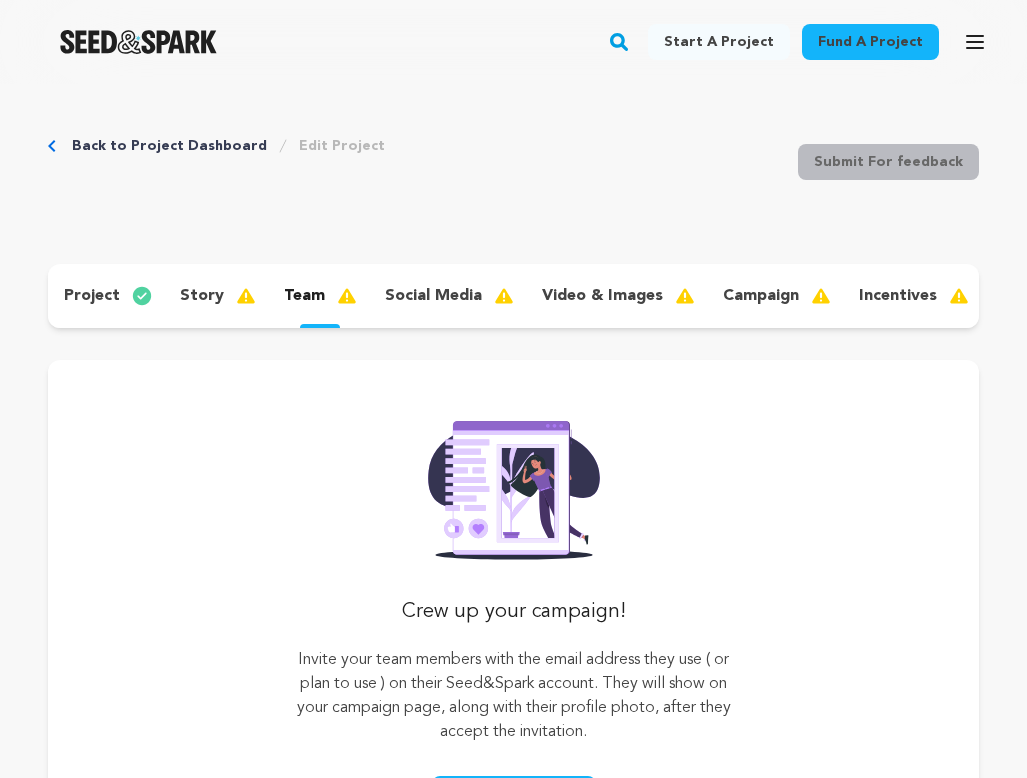 scroll, scrollTop: 0, scrollLeft: 0, axis: both 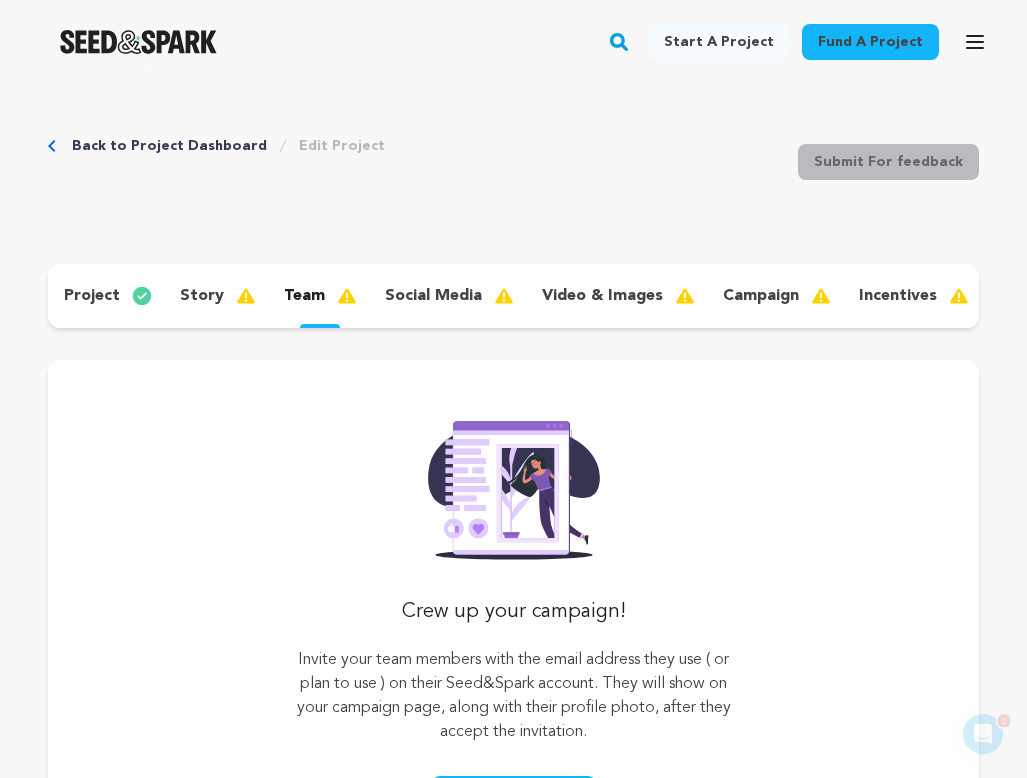 click on "project" at bounding box center (106, 296) 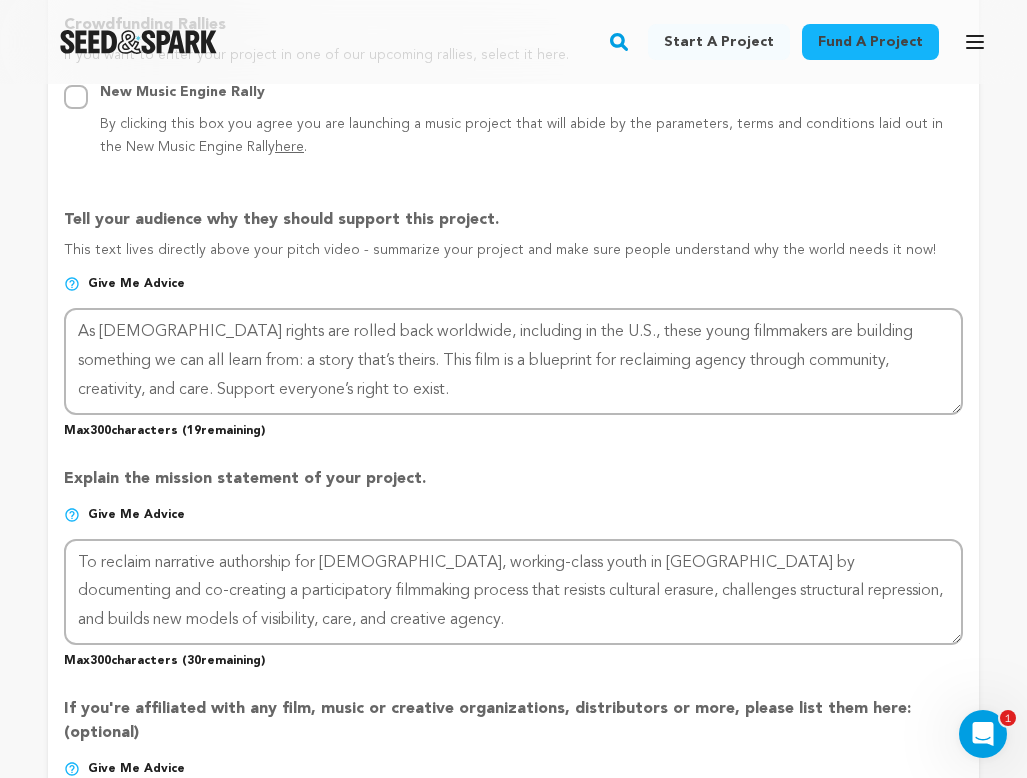 scroll, scrollTop: 1299, scrollLeft: 0, axis: vertical 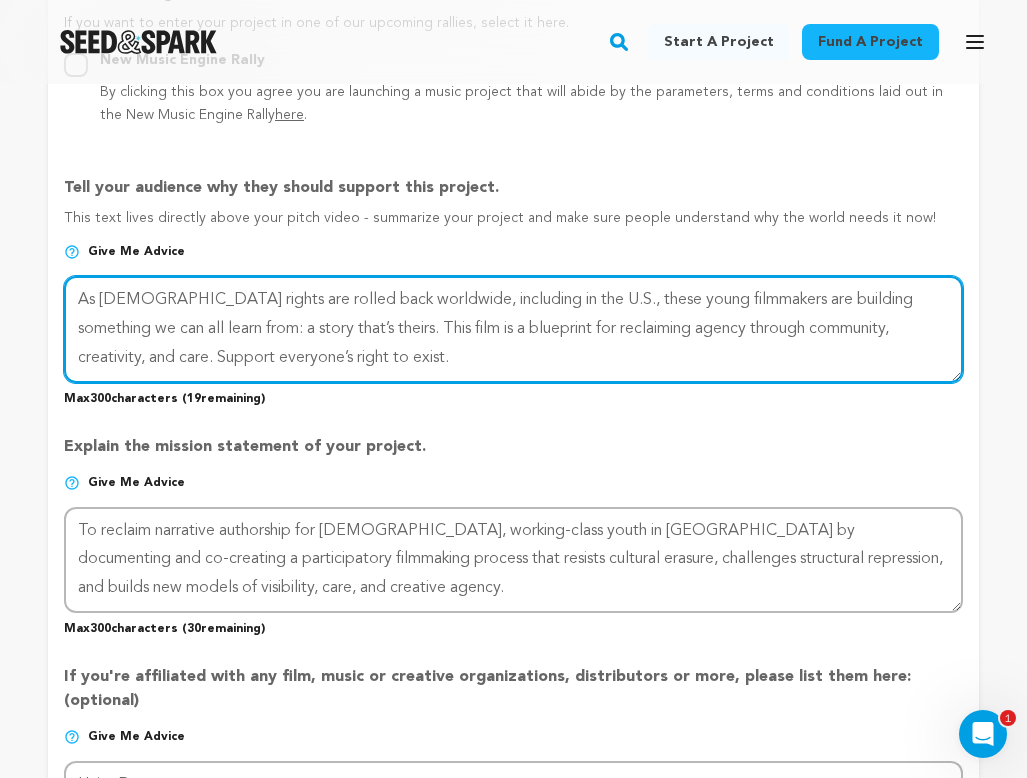 click at bounding box center [513, 329] 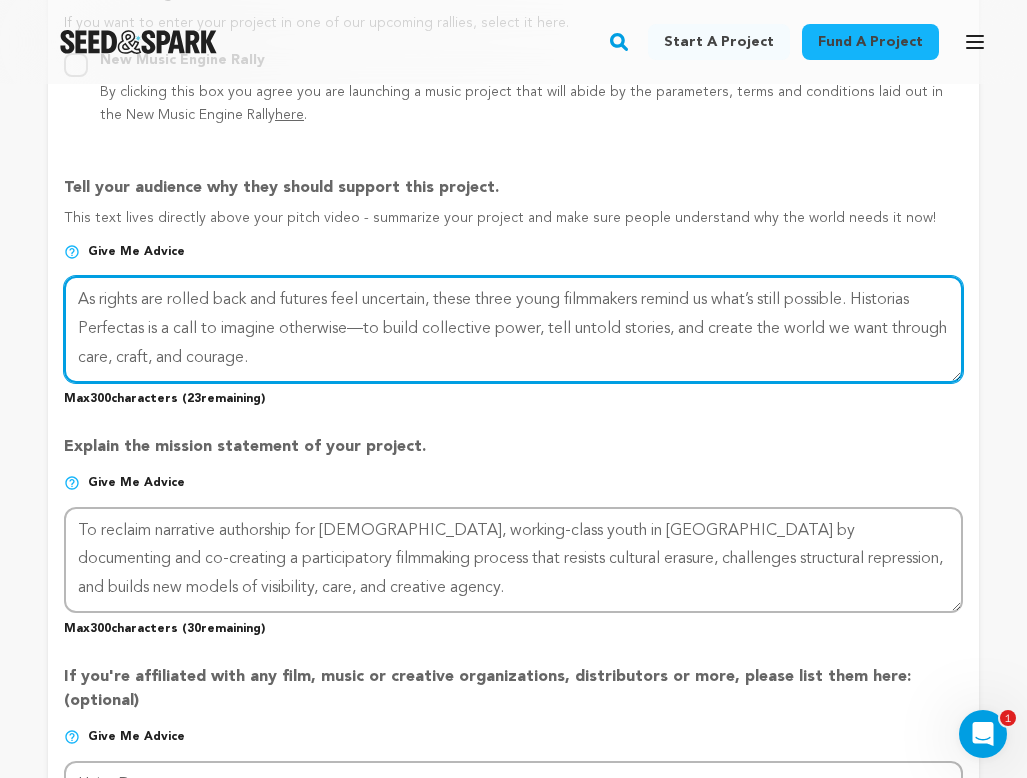 type on "As rights are rolled back and futures feel uncertain, these three young filmmakers remind us what’s still possible. Historias Perfectas is a call to imagine otherwise—to build collective power, tell untold stories, and create the world we want through care, craft, and courage." 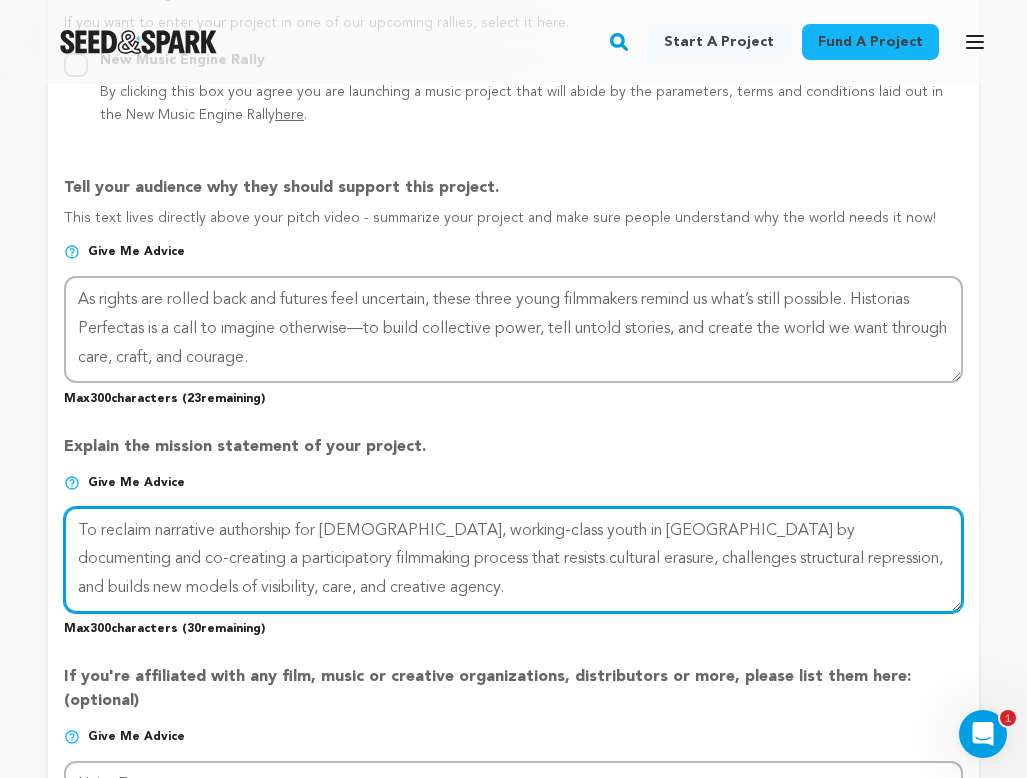 drag, startPoint x: 374, startPoint y: 594, endPoint x: 59, endPoint y: 474, distance: 337.08307 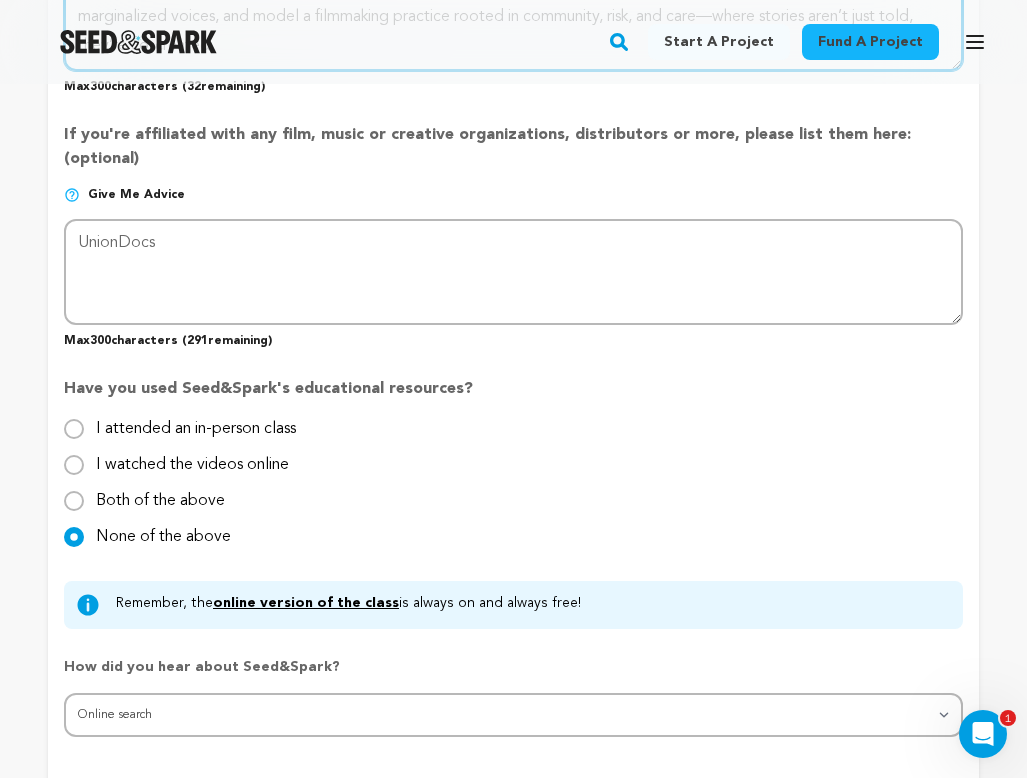 scroll, scrollTop: 1912, scrollLeft: 0, axis: vertical 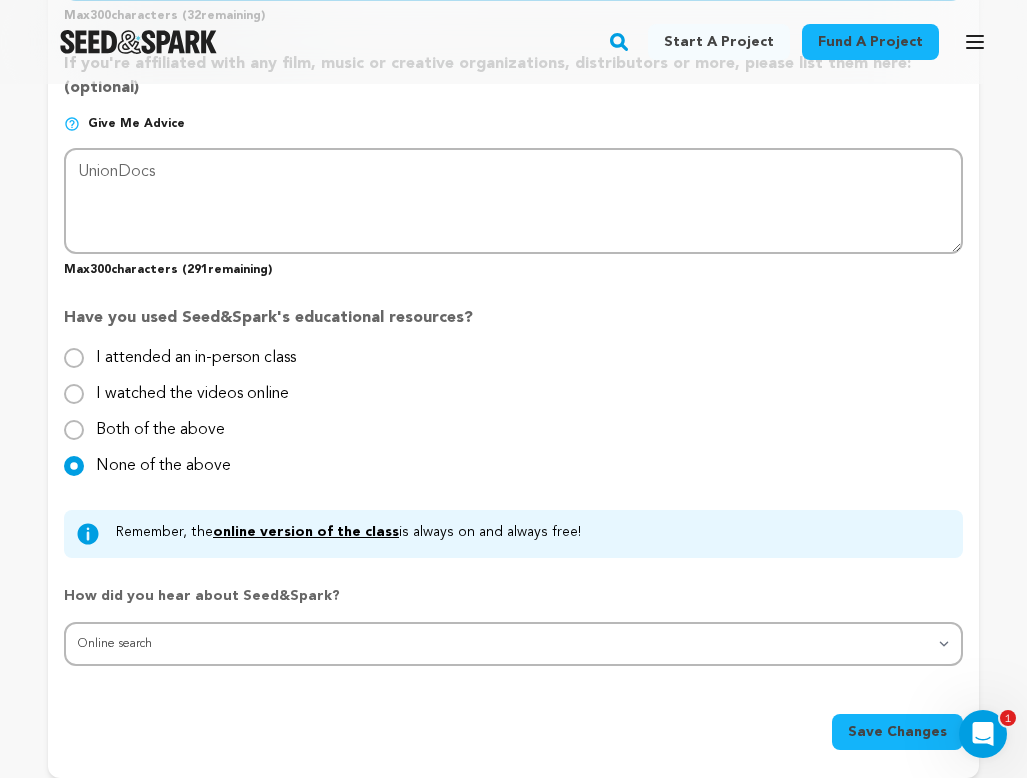 type on "We believe storytelling can shift power. Our mission is to create a blueprint for reclaiming authorship, amplify visibility for marginalized voices, and model a filmmaking practice rooted in community, risk, and care—where stories aren’t just told, they’re co-created." 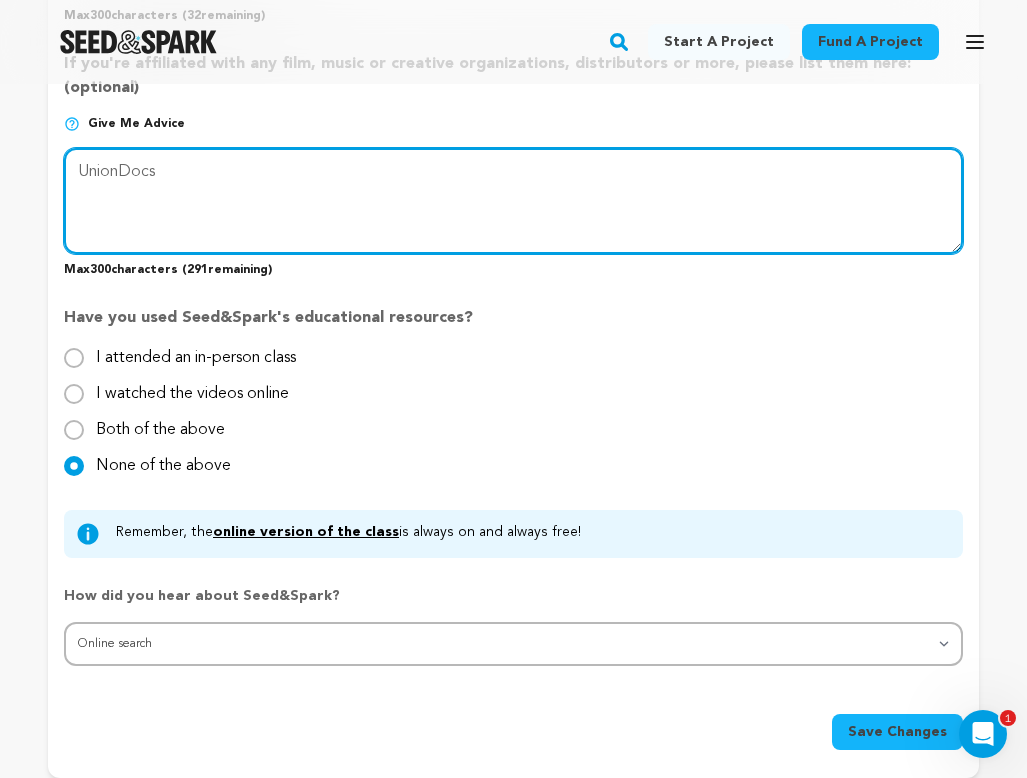 click at bounding box center [513, 201] 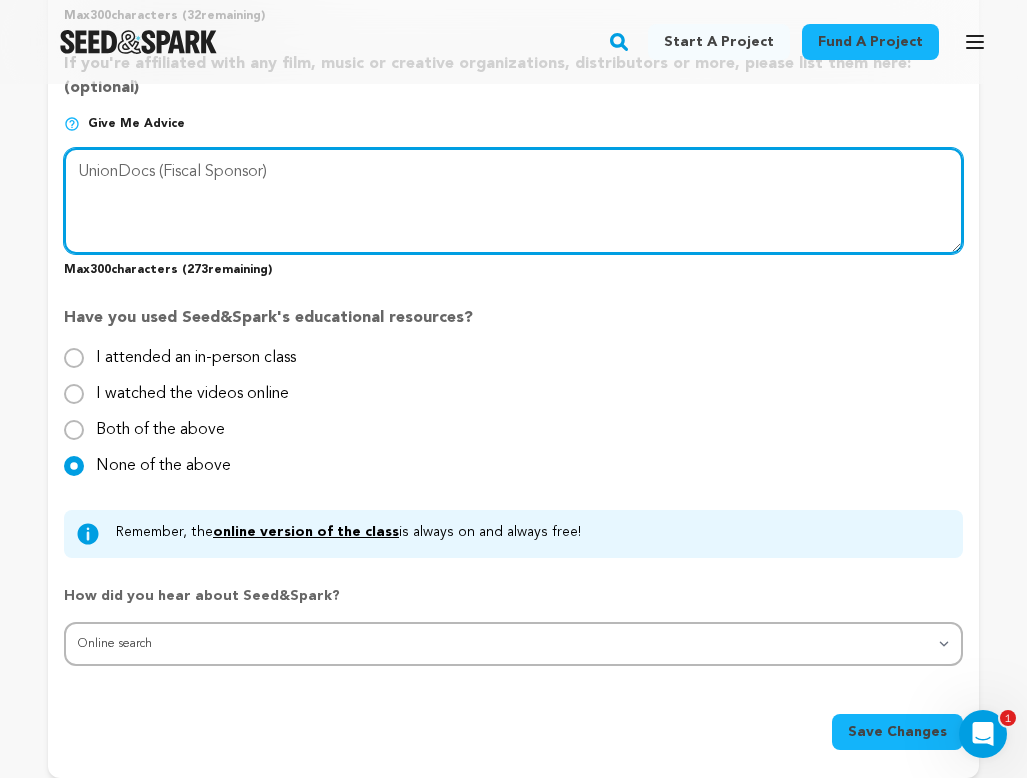 type on "UnionDocs (Fiscal Sponsor)" 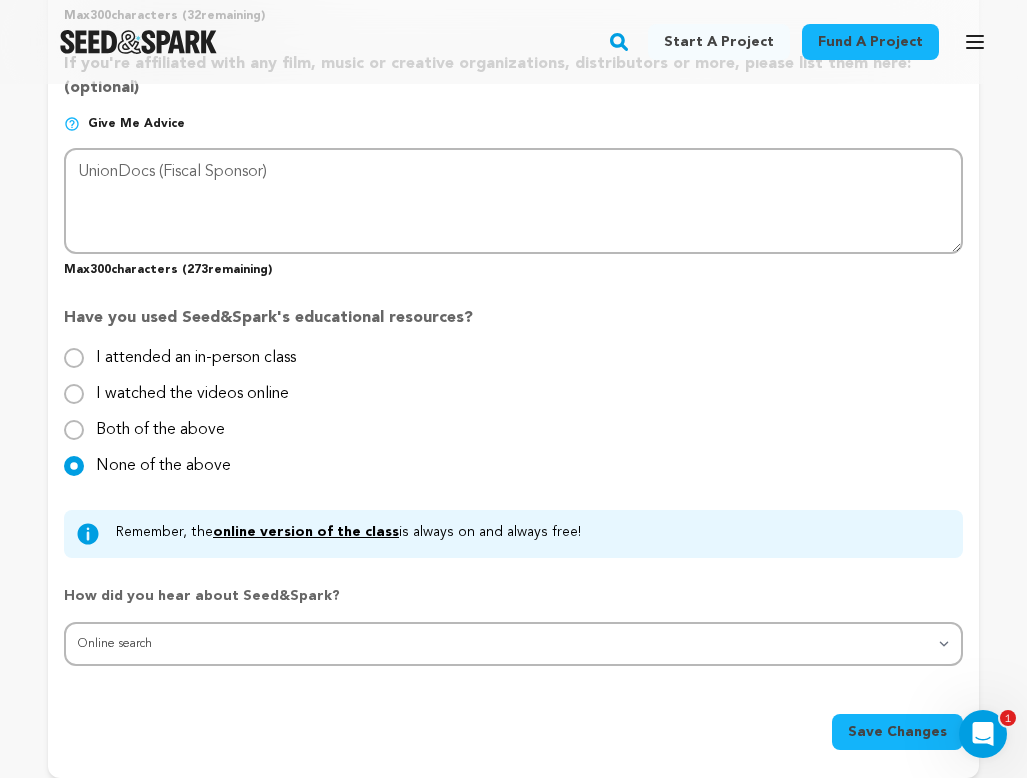 click on "Save Changes" at bounding box center [897, 732] 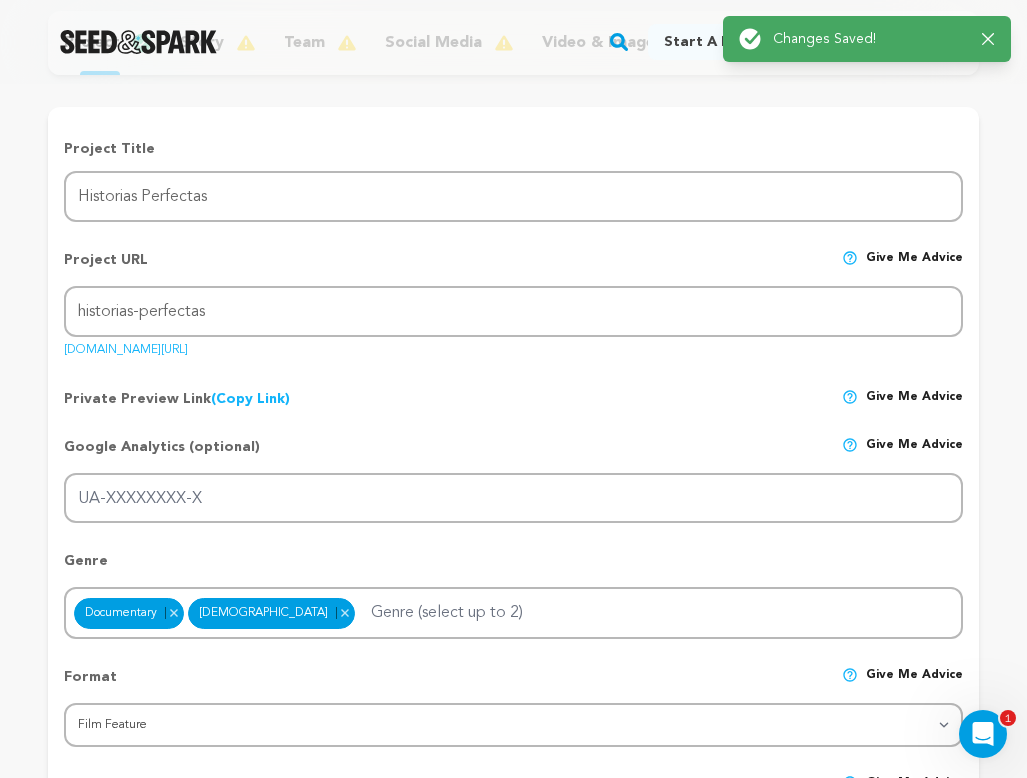 scroll, scrollTop: 0, scrollLeft: 0, axis: both 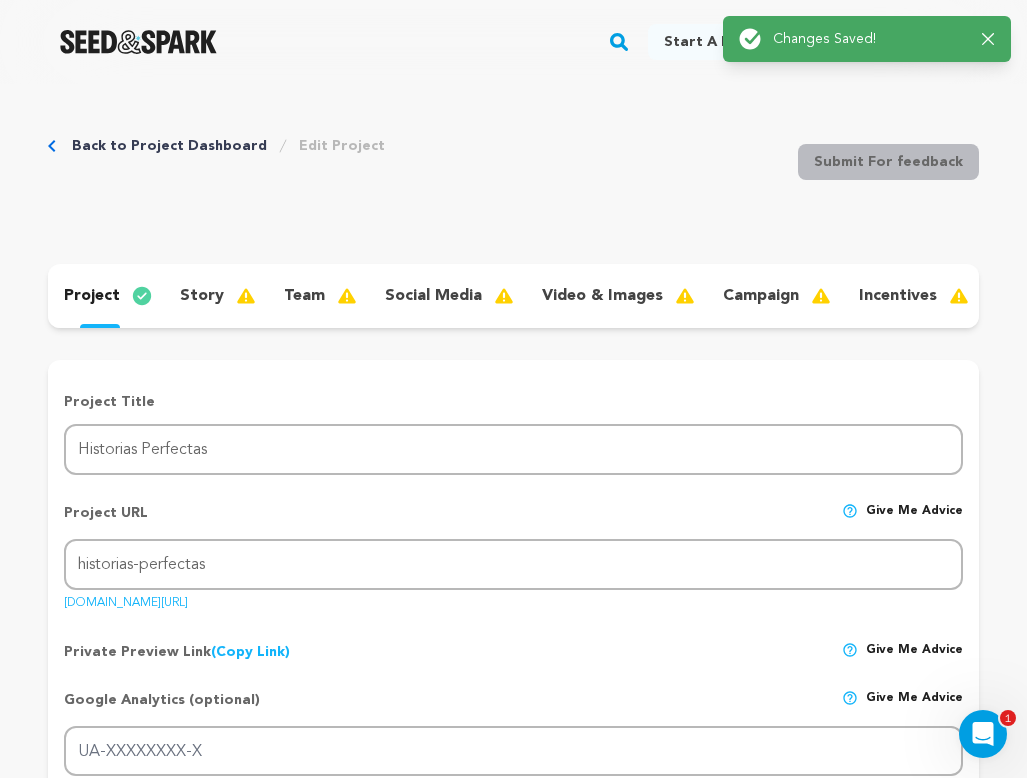 click on "story" at bounding box center (202, 296) 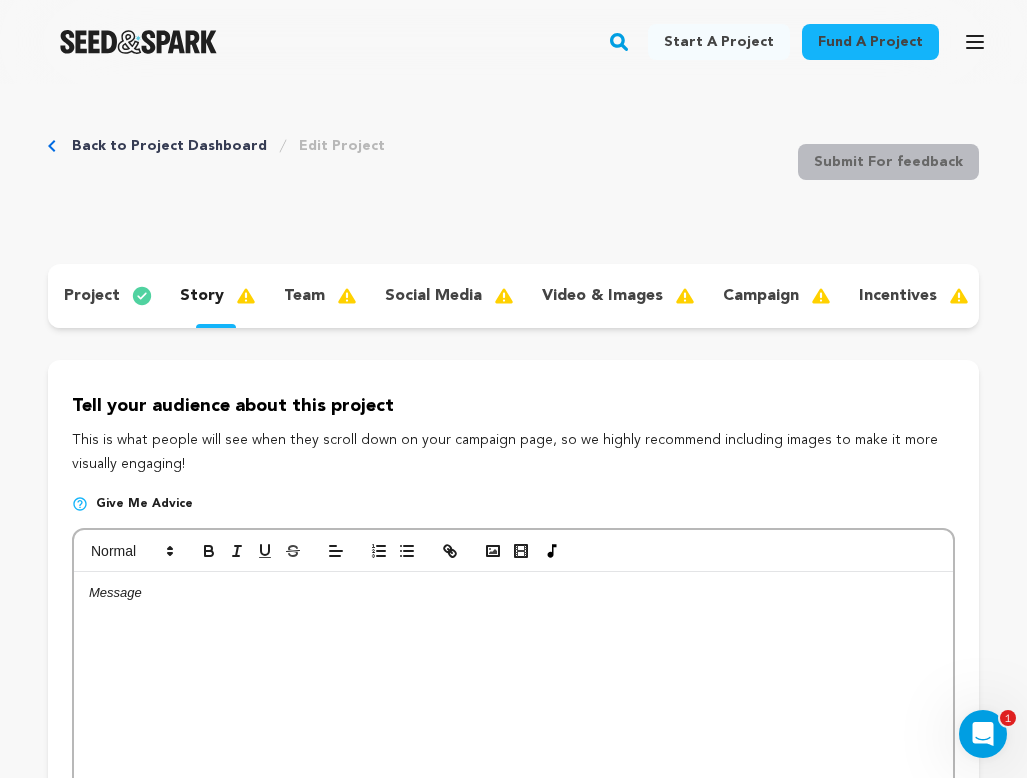 drag, startPoint x: 75, startPoint y: 398, endPoint x: 214, endPoint y: 458, distance: 151.39684 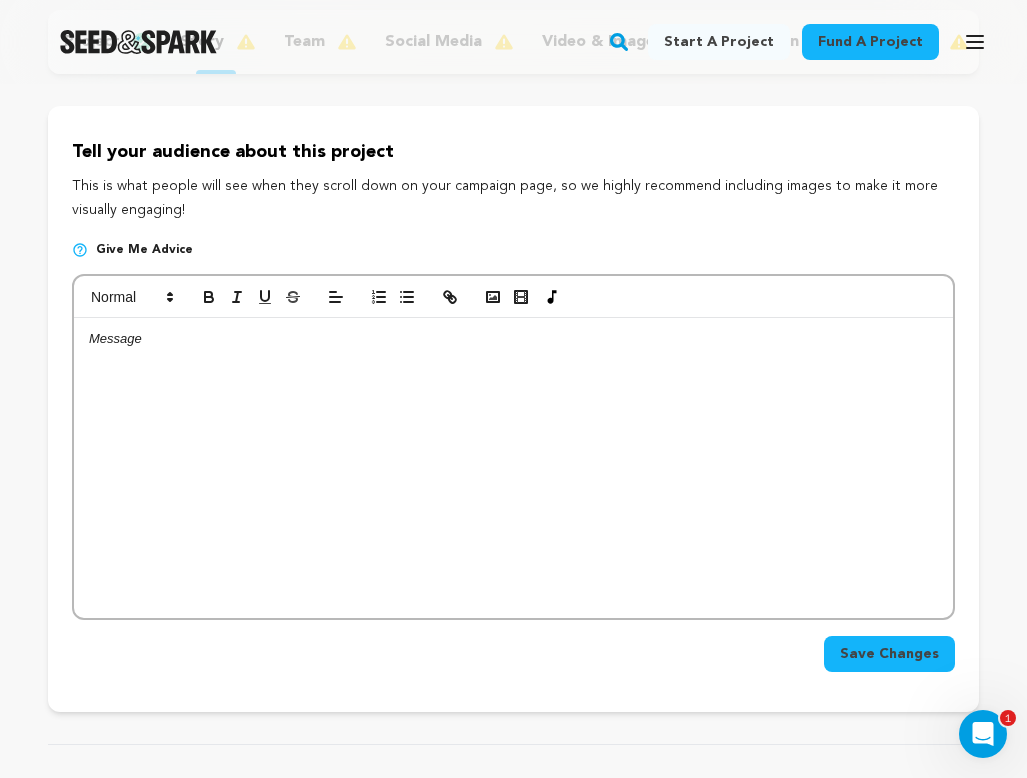scroll, scrollTop: 232, scrollLeft: 0, axis: vertical 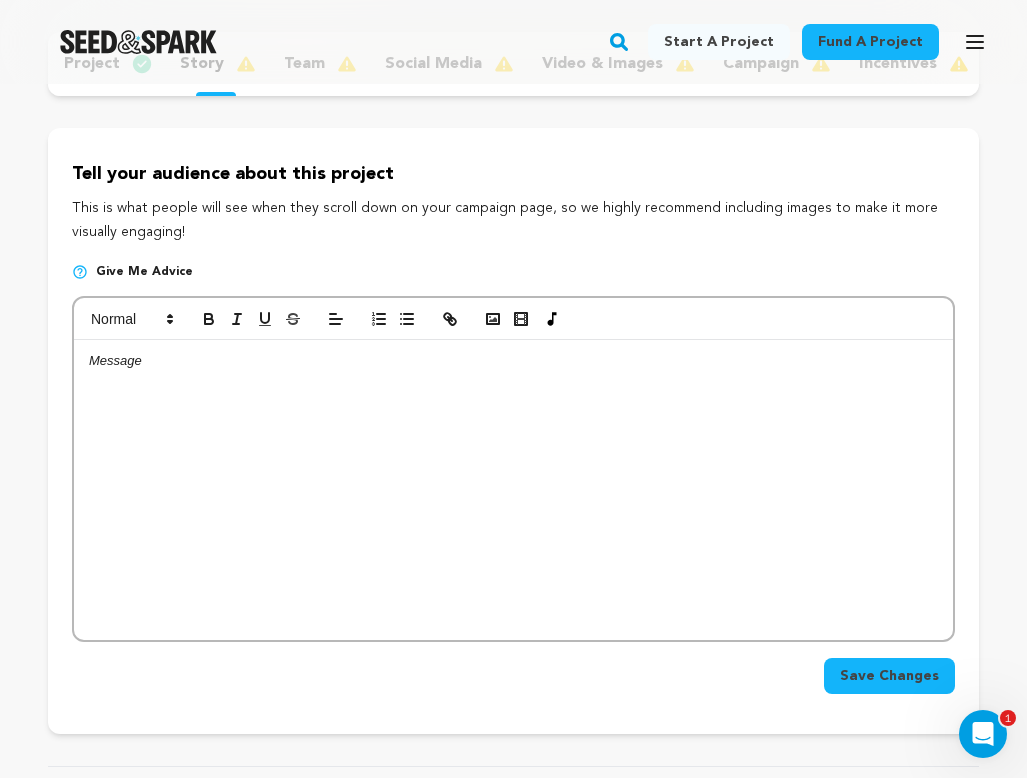 click at bounding box center (513, 490) 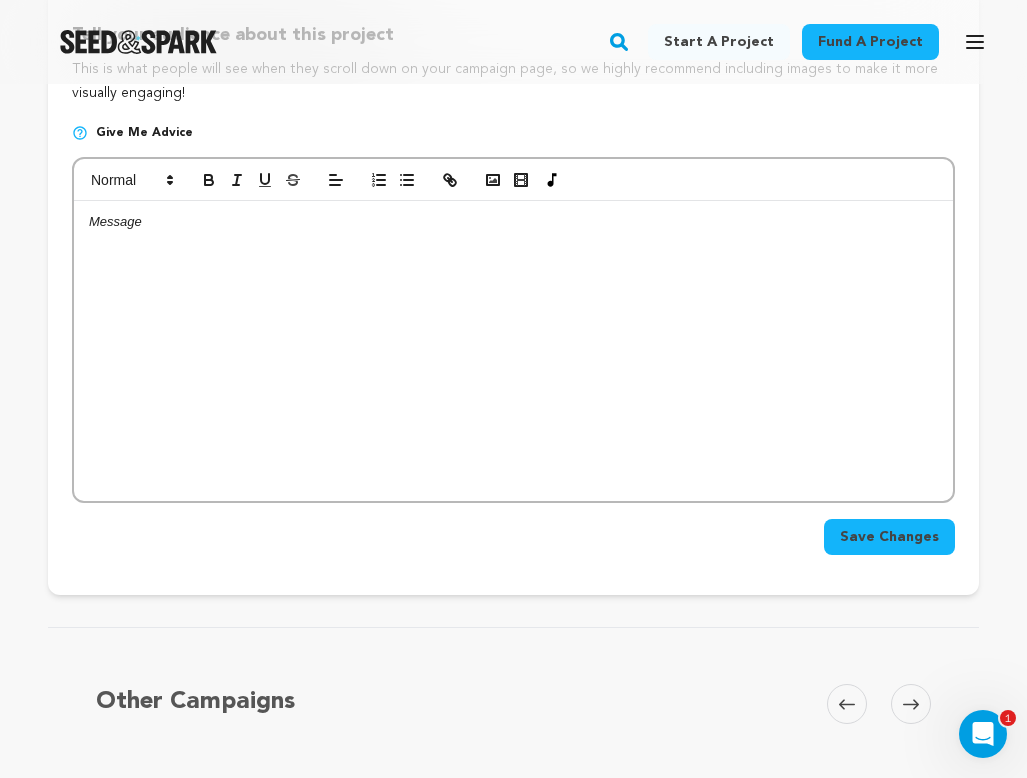 scroll, scrollTop: 205, scrollLeft: 0, axis: vertical 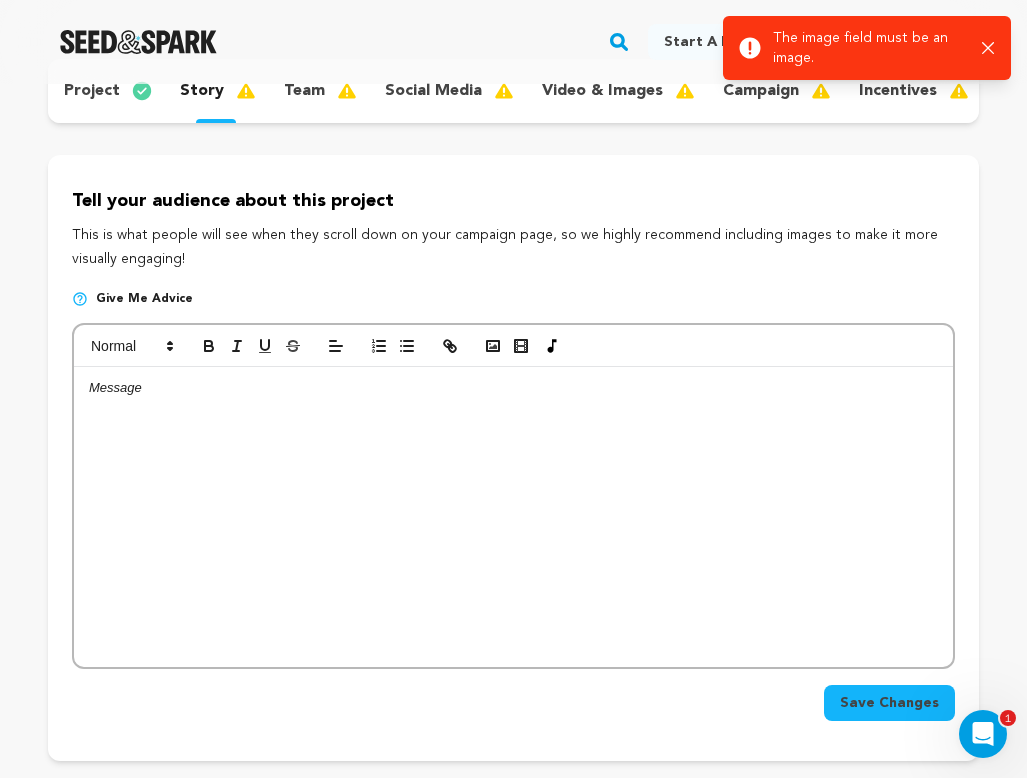 click 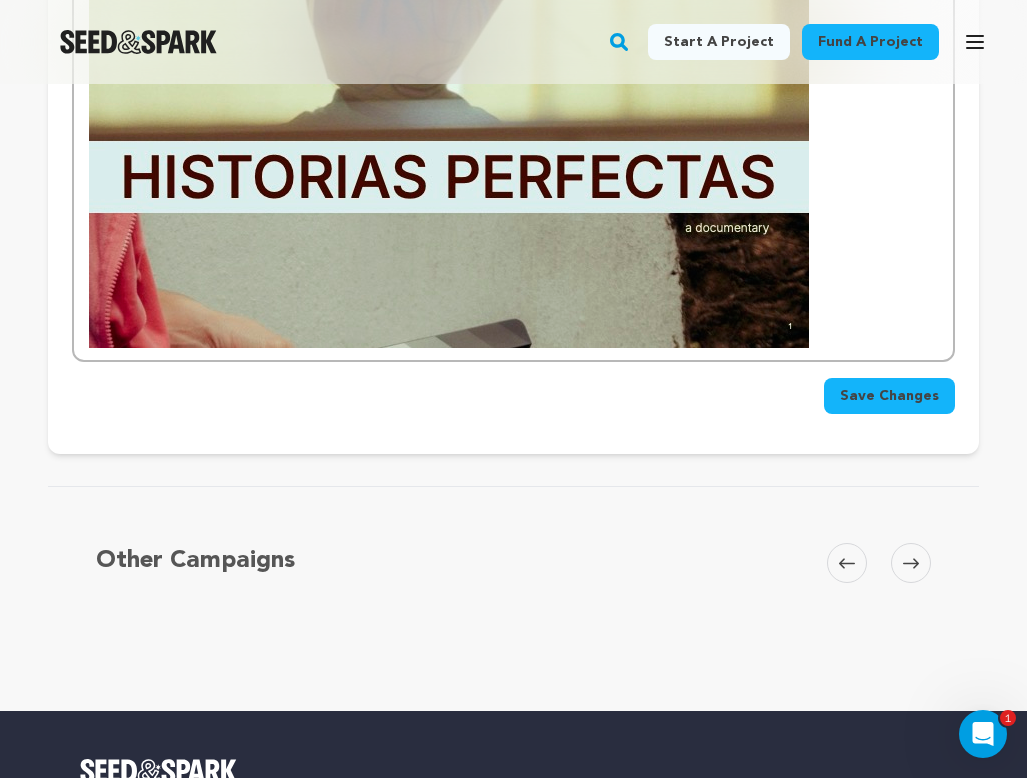 scroll, scrollTop: 637, scrollLeft: 0, axis: vertical 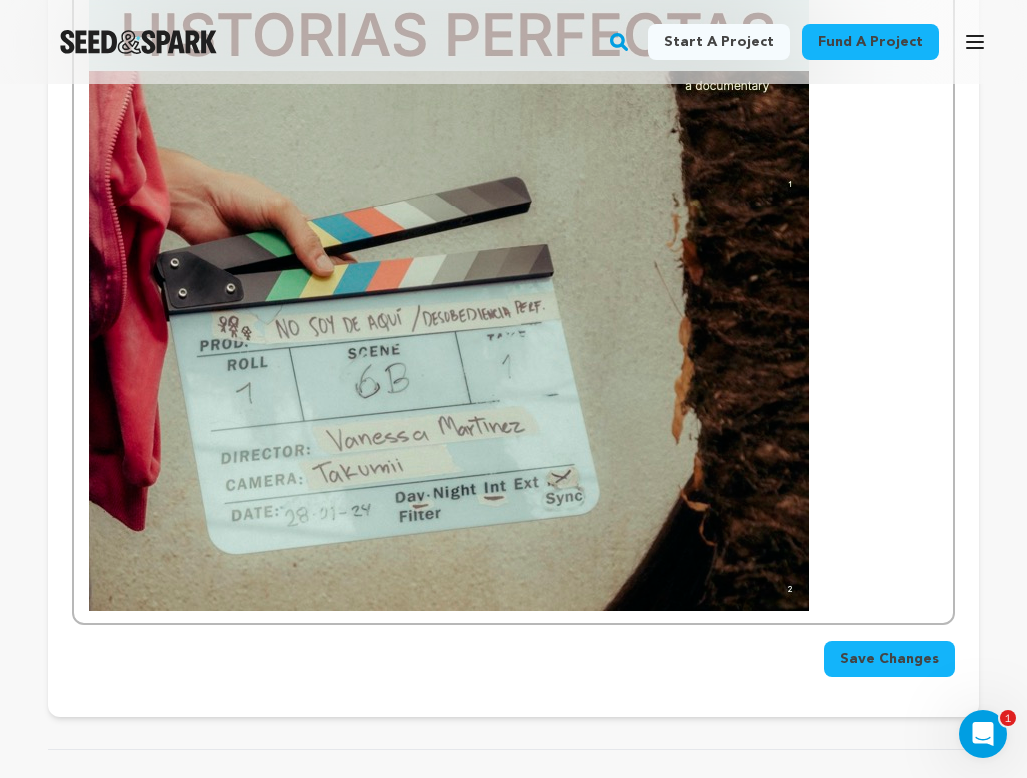 click at bounding box center [513, 408] 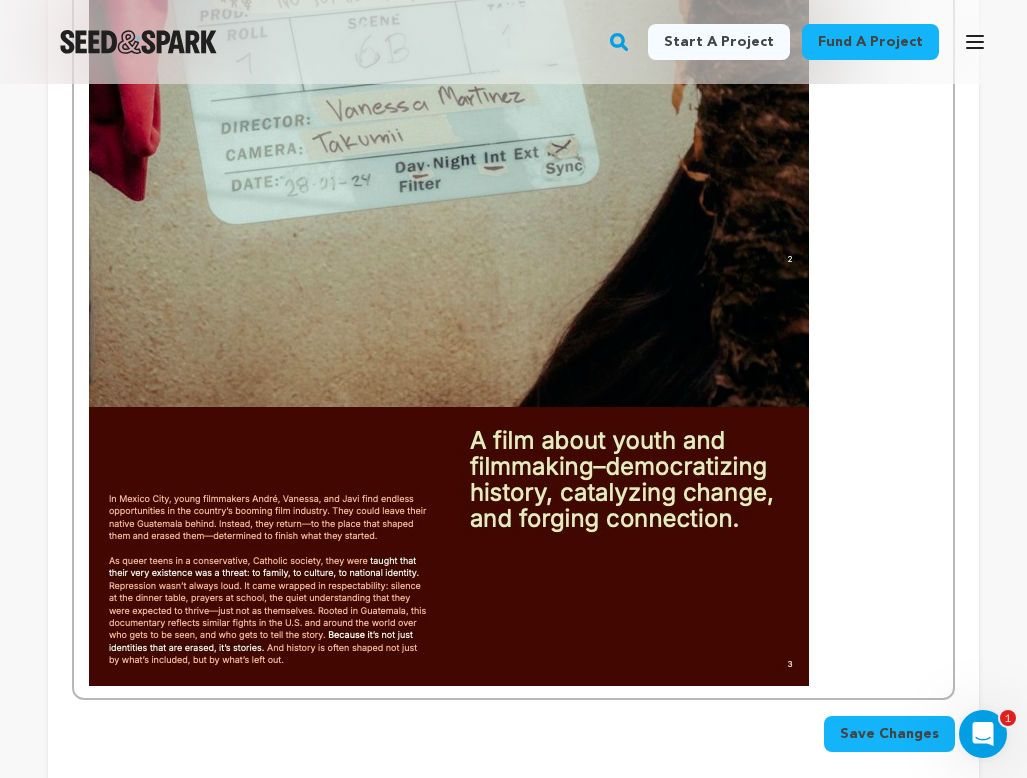 scroll, scrollTop: 1117, scrollLeft: 0, axis: vertical 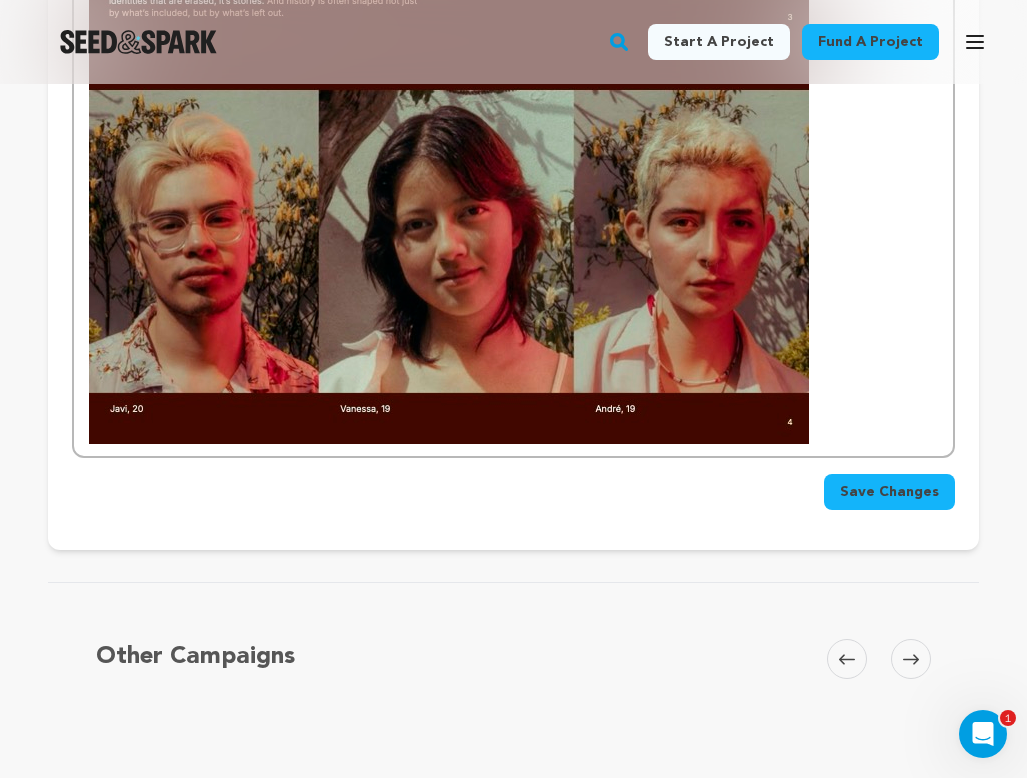 click at bounding box center [513, 241] 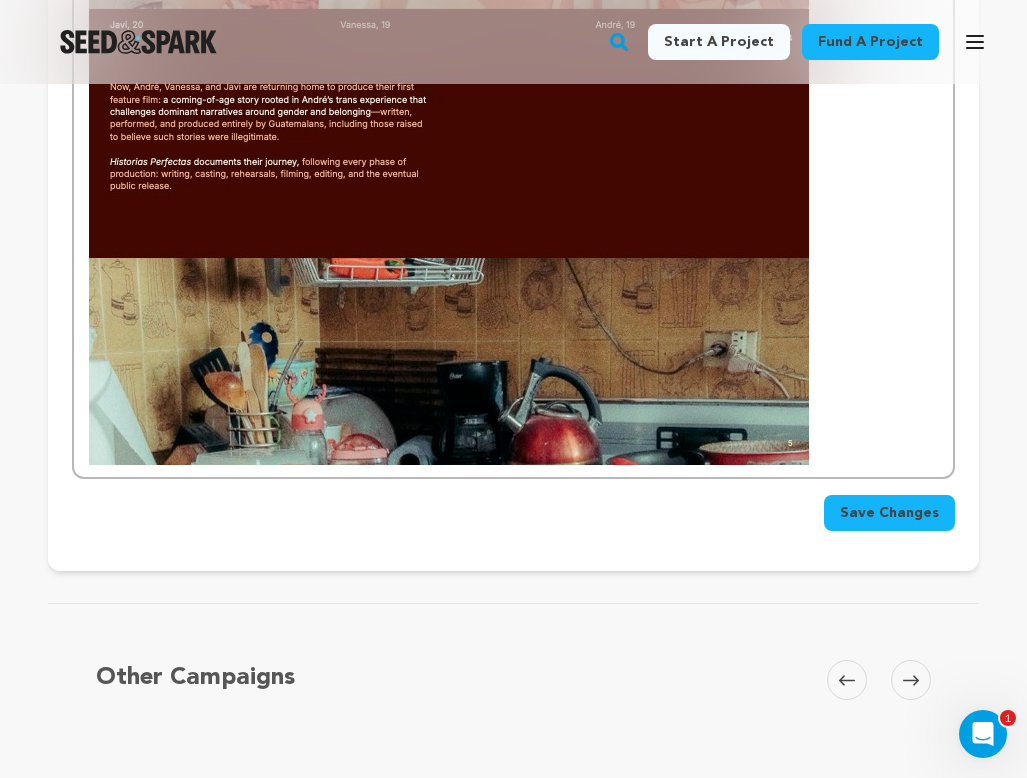 scroll, scrollTop: 2144, scrollLeft: 0, axis: vertical 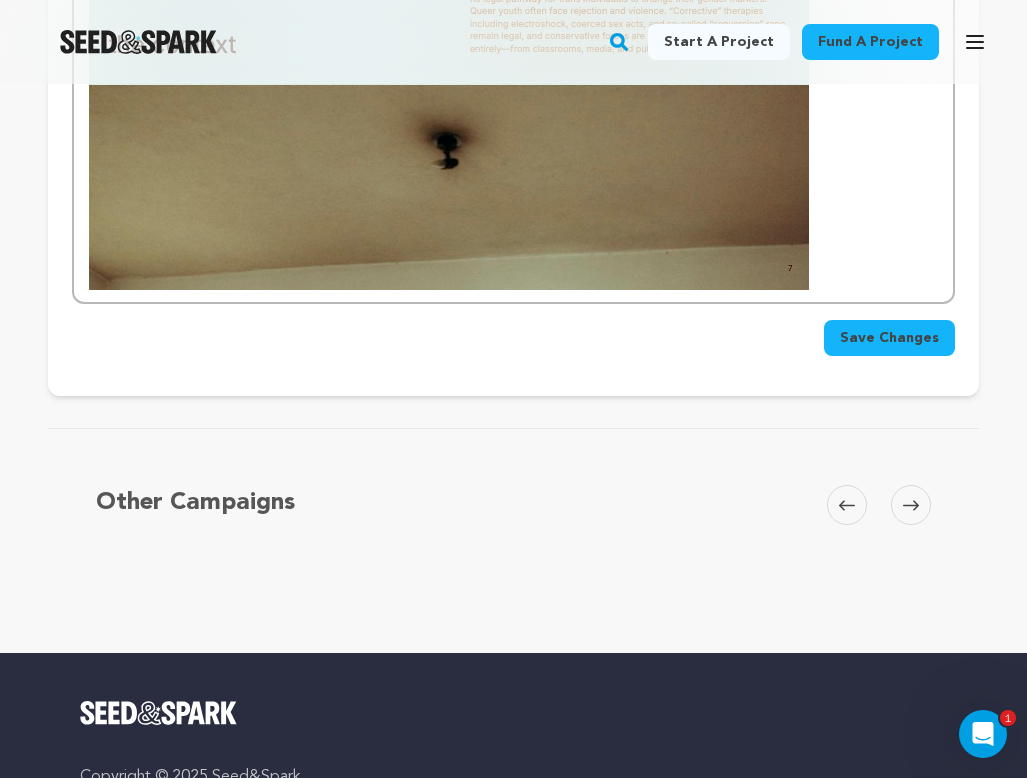 click at bounding box center [513, 87] 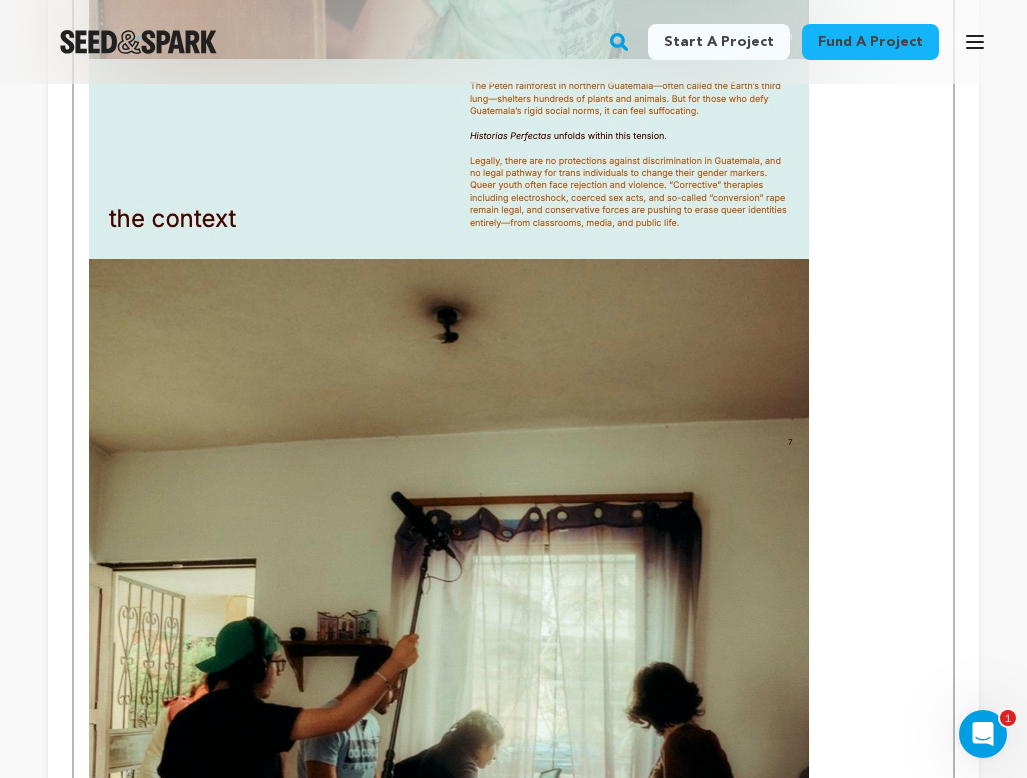 scroll, scrollTop: 3313, scrollLeft: 0, axis: vertical 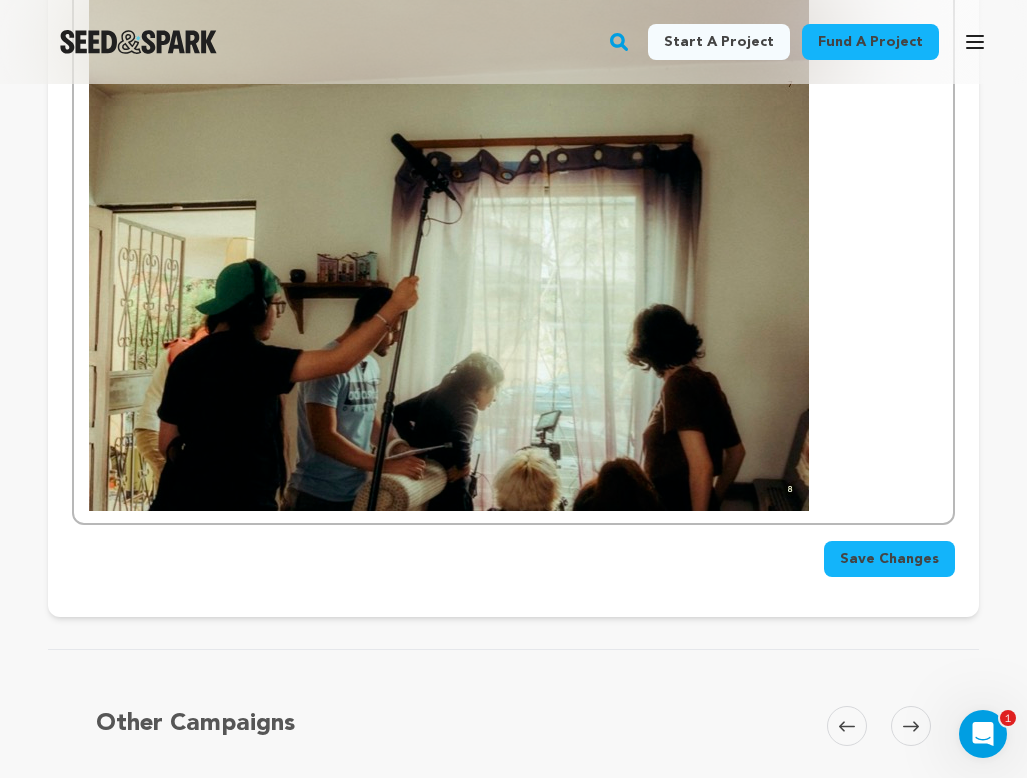 click at bounding box center (513, 308) 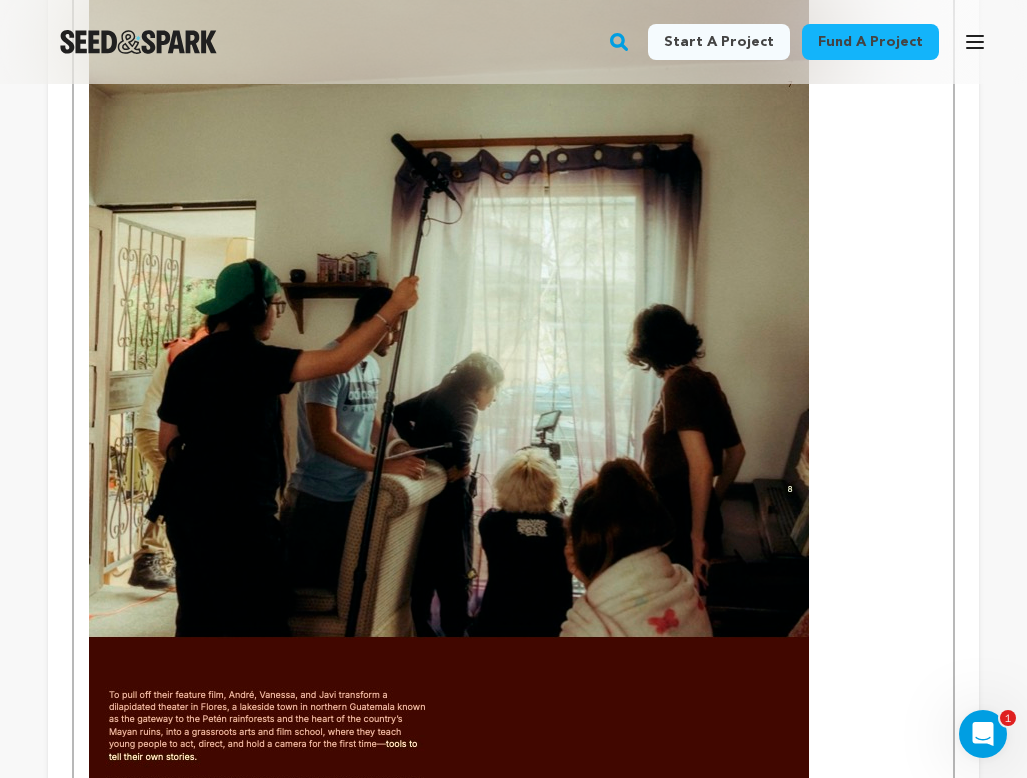 click at bounding box center [513, 713] 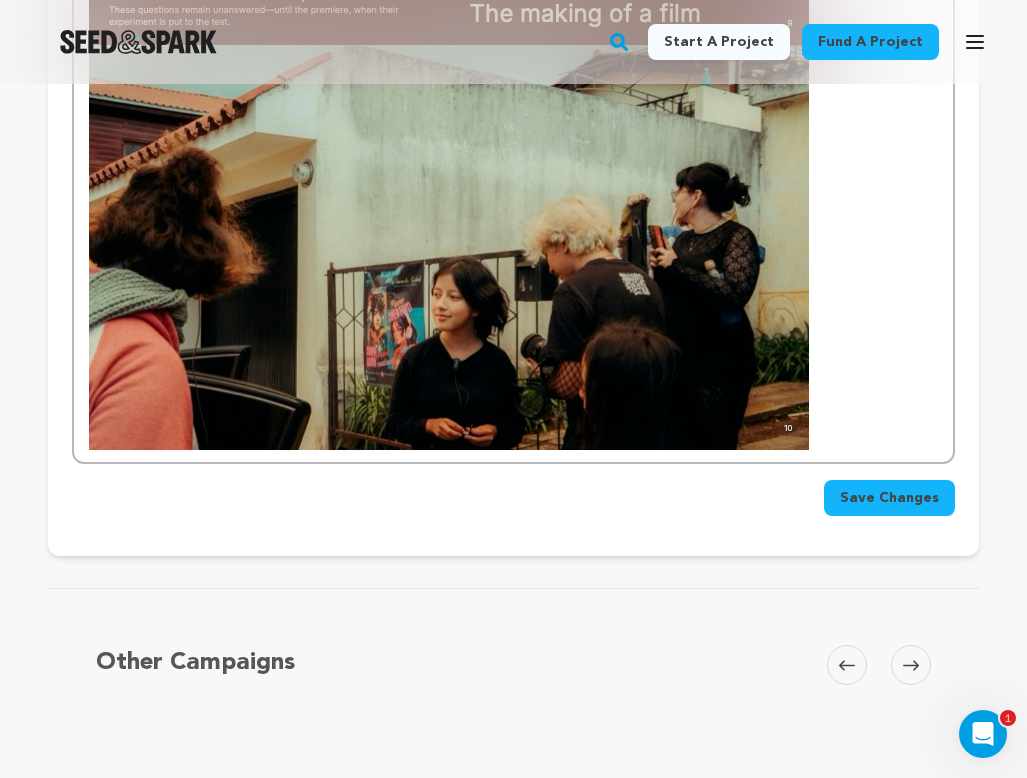 scroll, scrollTop: 4188, scrollLeft: 0, axis: vertical 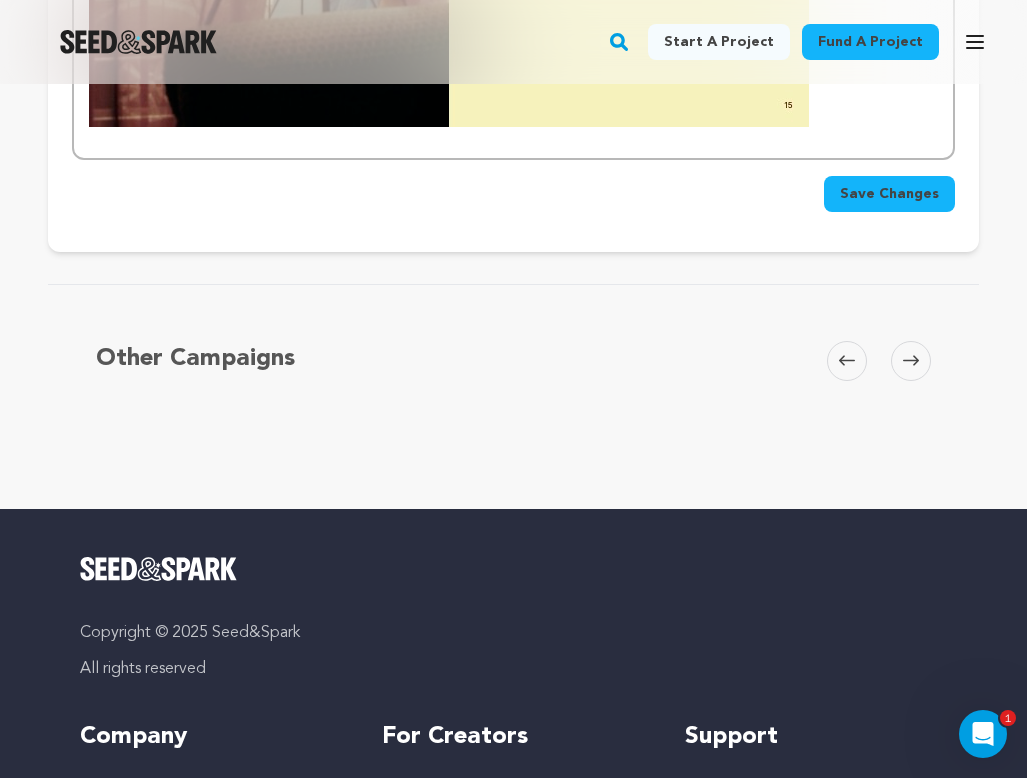 drag, startPoint x: 14, startPoint y: 111, endPoint x: 872, endPoint y: 117, distance: 858.021 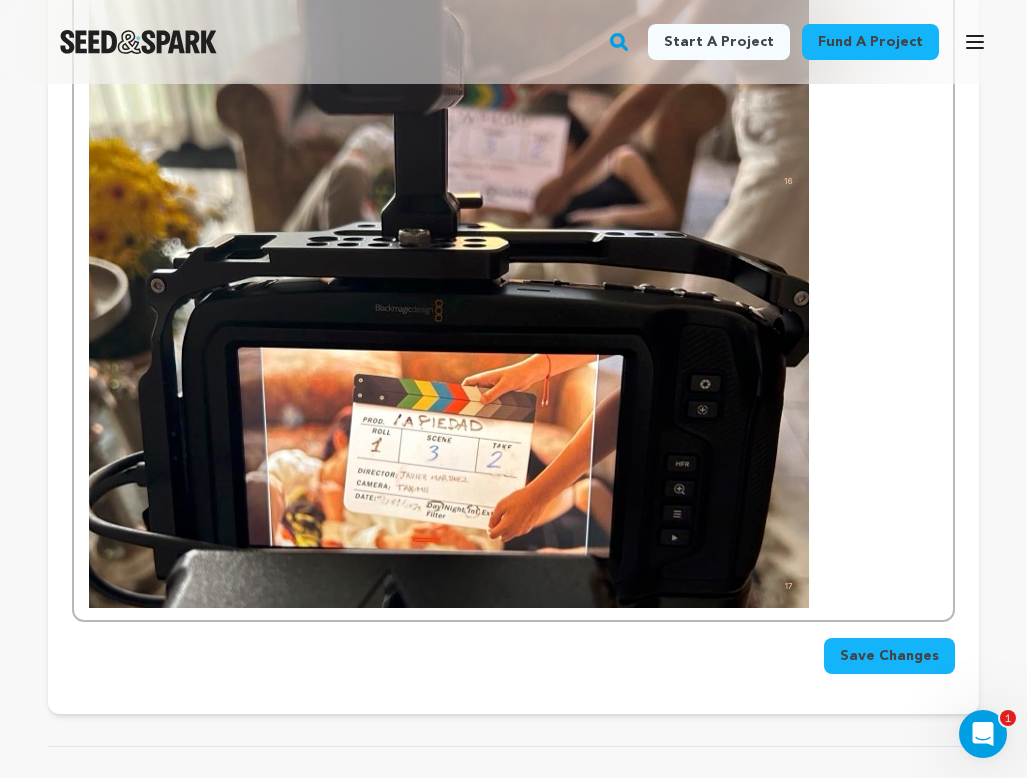 scroll, scrollTop: 6890, scrollLeft: 0, axis: vertical 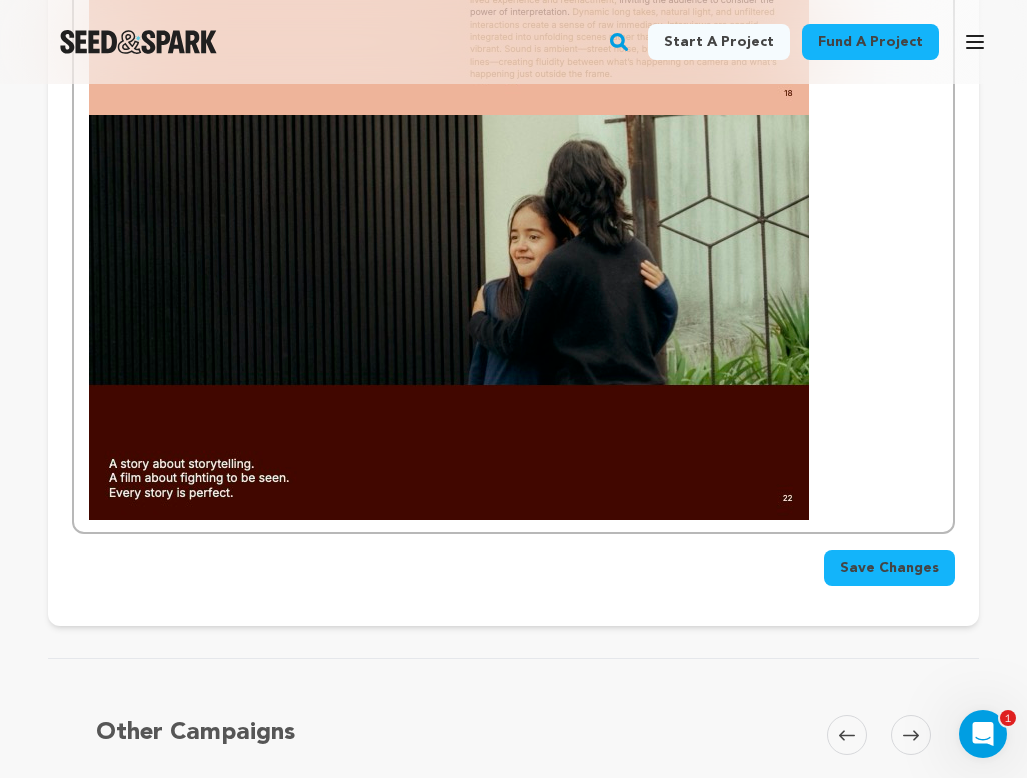 click at bounding box center [449, 317] 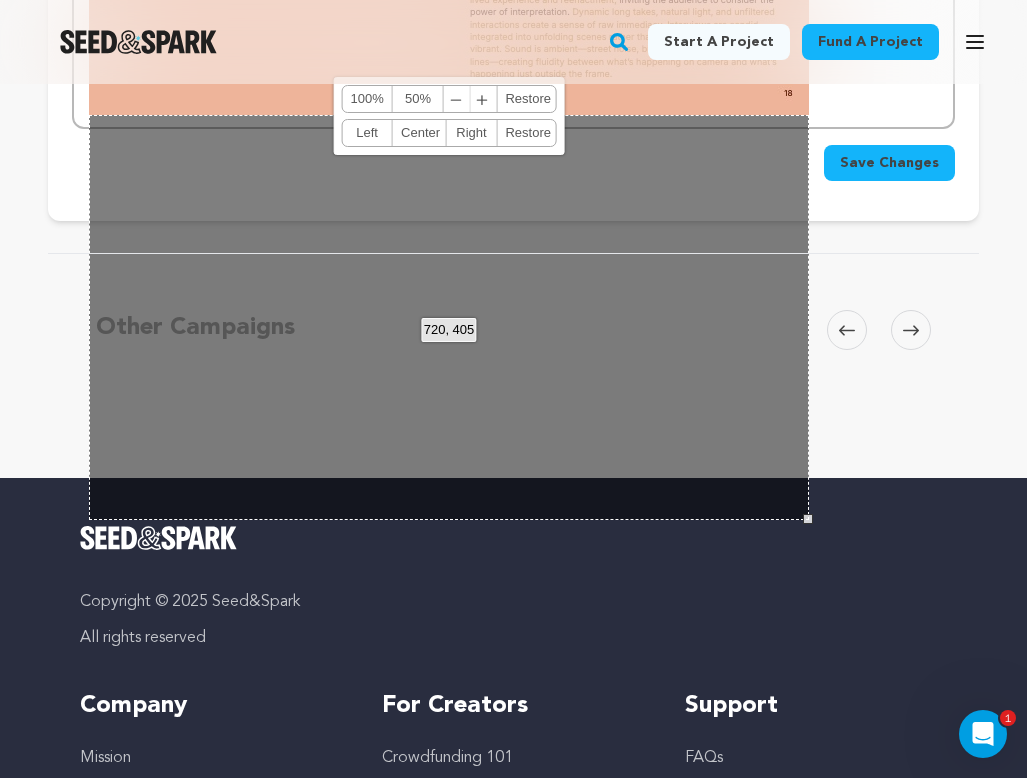 click at bounding box center [513, -88] 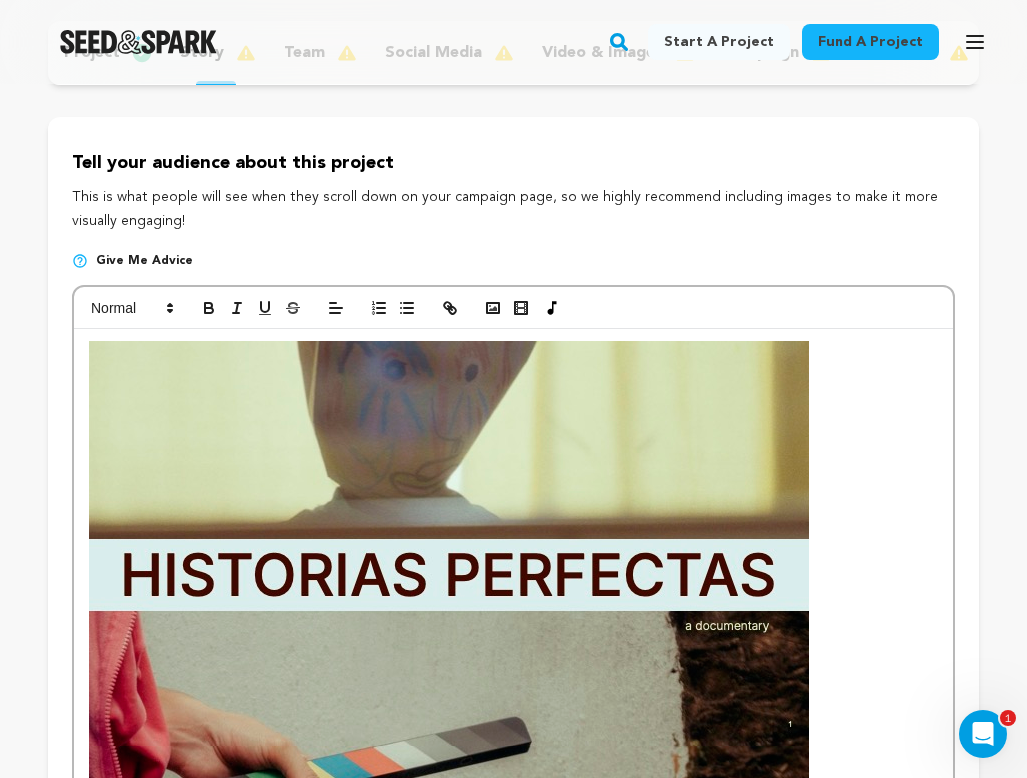 scroll, scrollTop: 321, scrollLeft: 0, axis: vertical 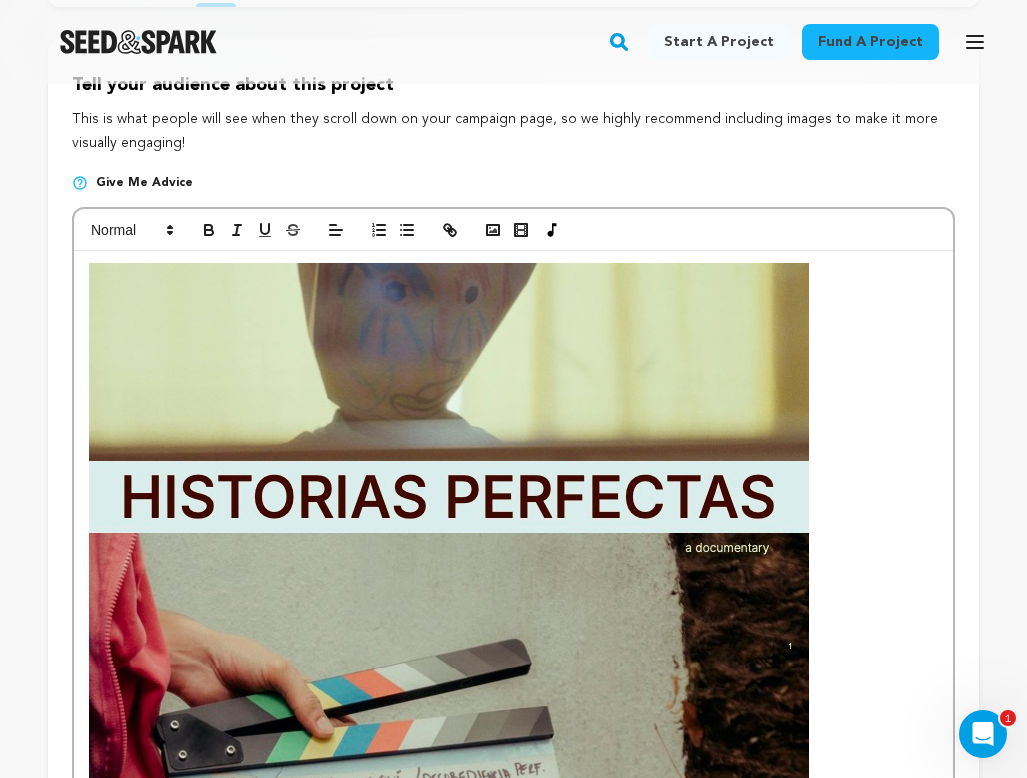 click at bounding box center [449, 465] 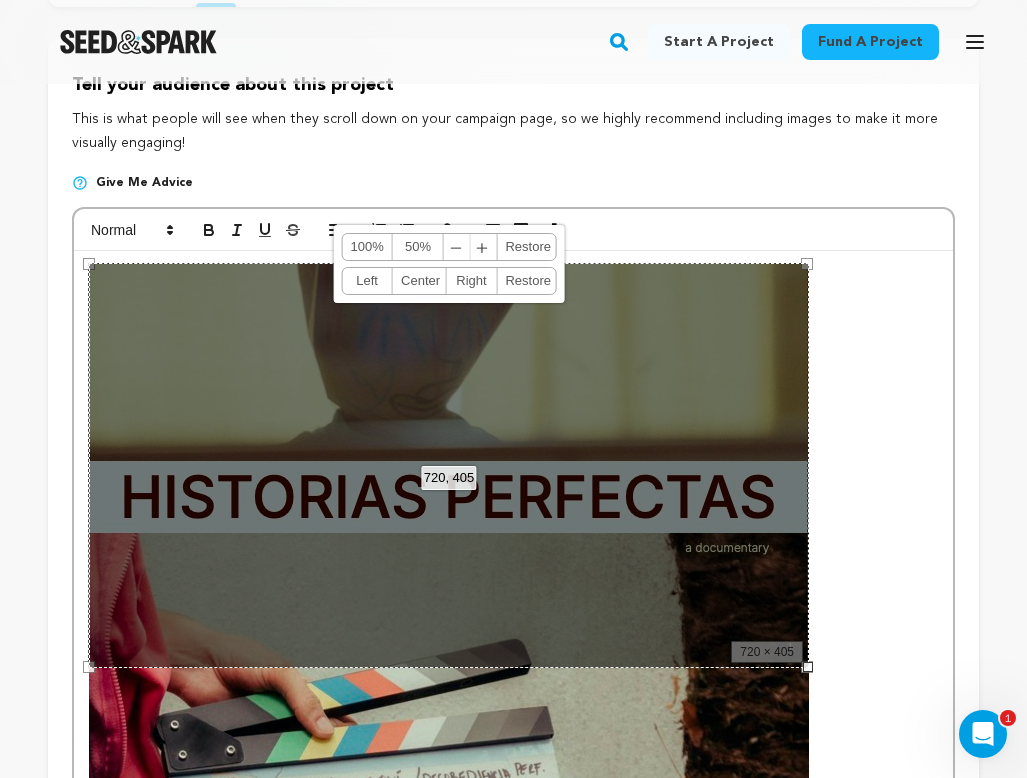 scroll, scrollTop: 322, scrollLeft: 0, axis: vertical 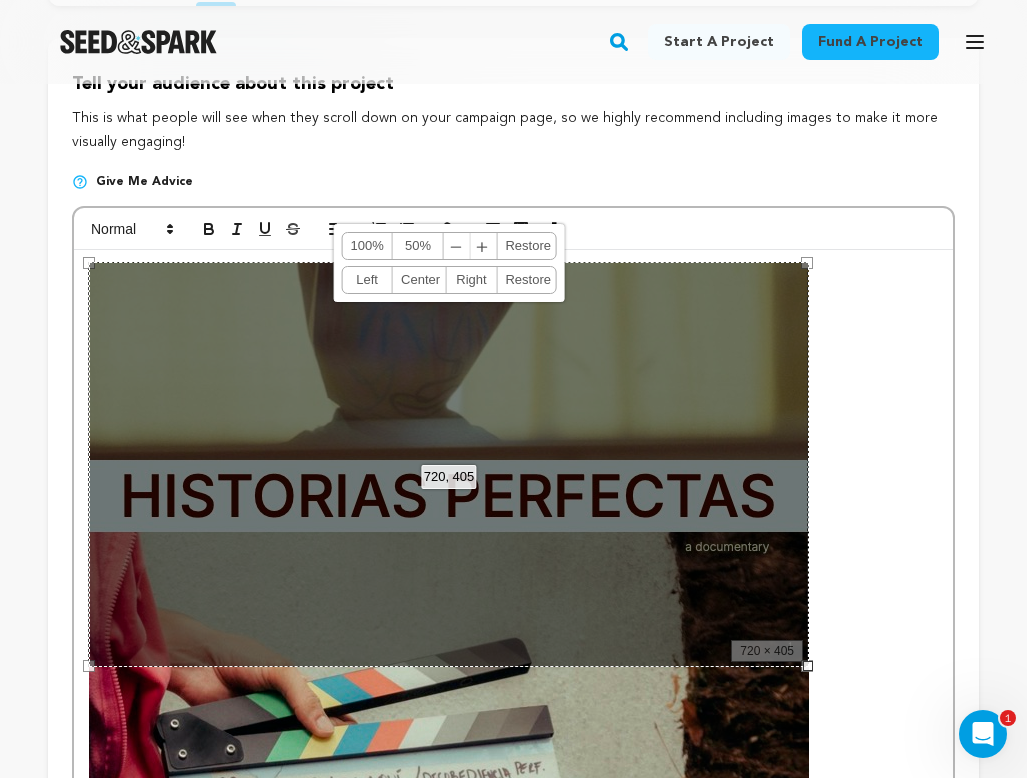 click on "50%" at bounding box center (418, 246) 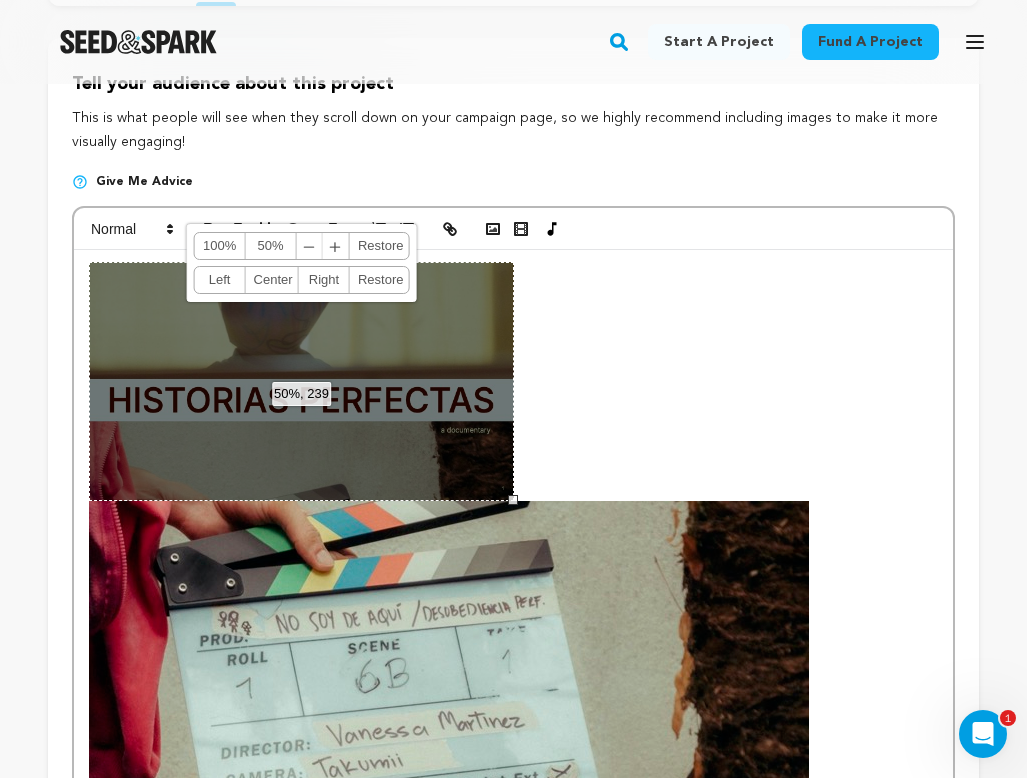 click on "100%" at bounding box center (220, 246) 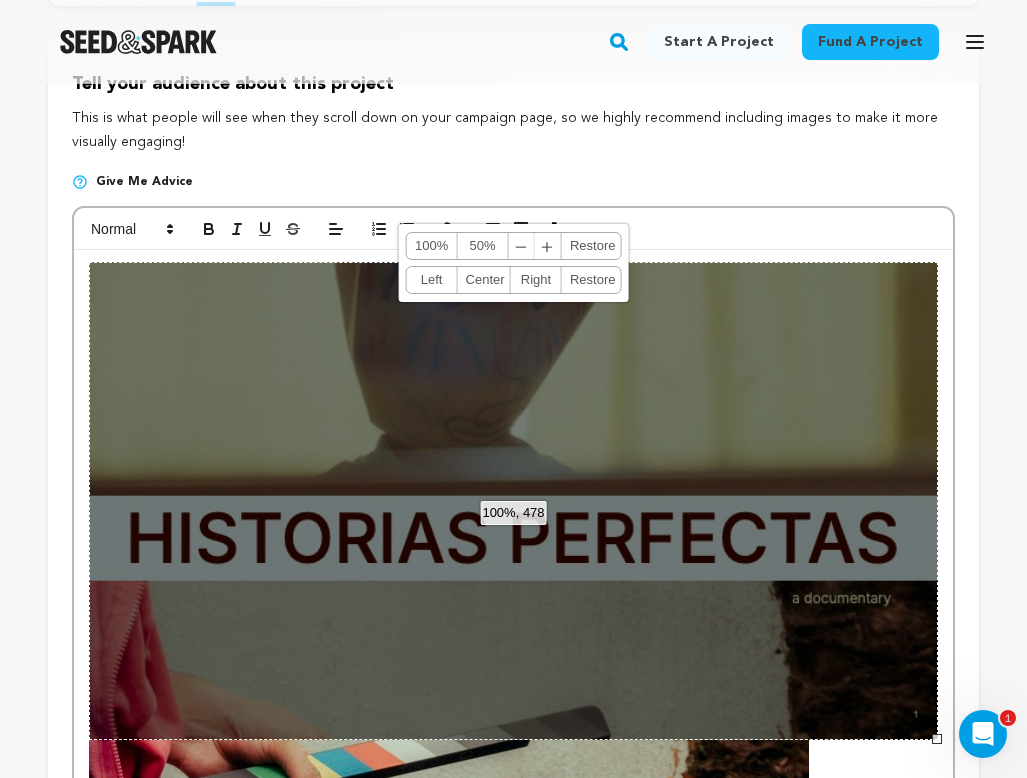 click on "Center" at bounding box center [484, 280] 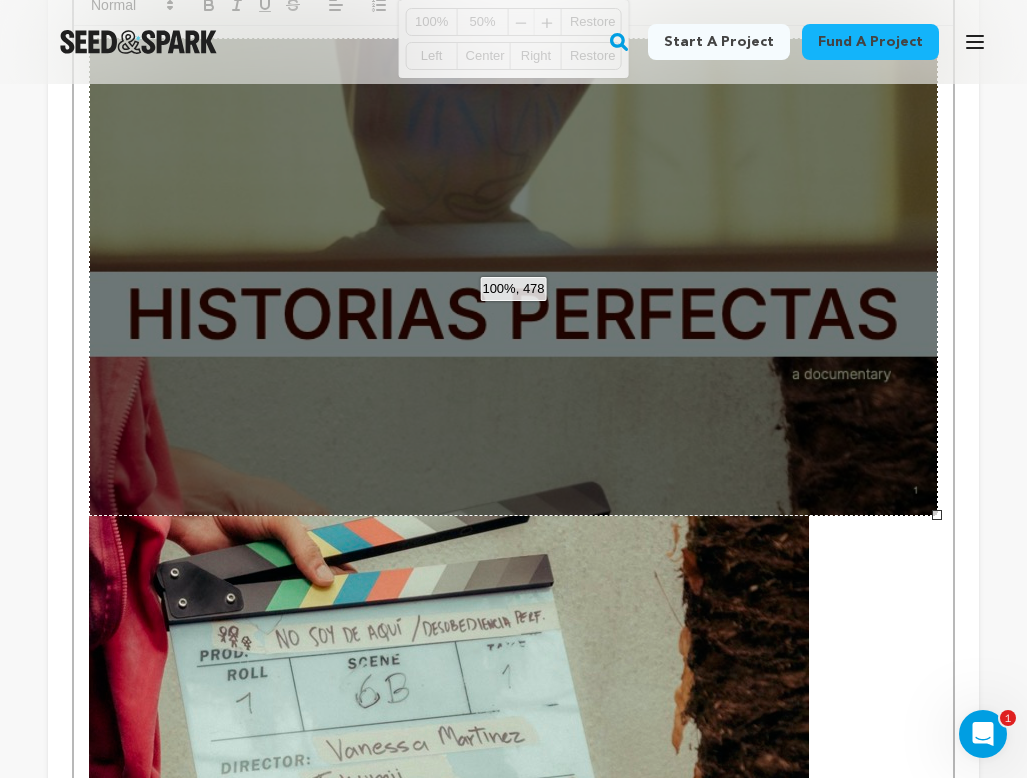 scroll, scrollTop: 553, scrollLeft: 0, axis: vertical 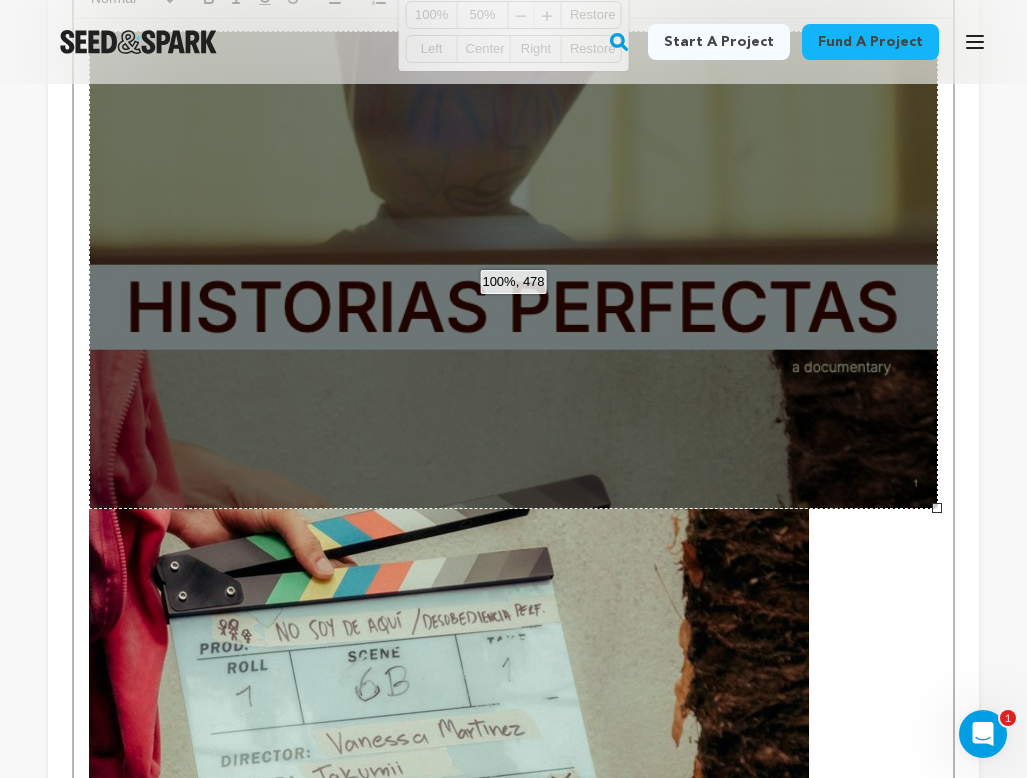 click at bounding box center (449, 711) 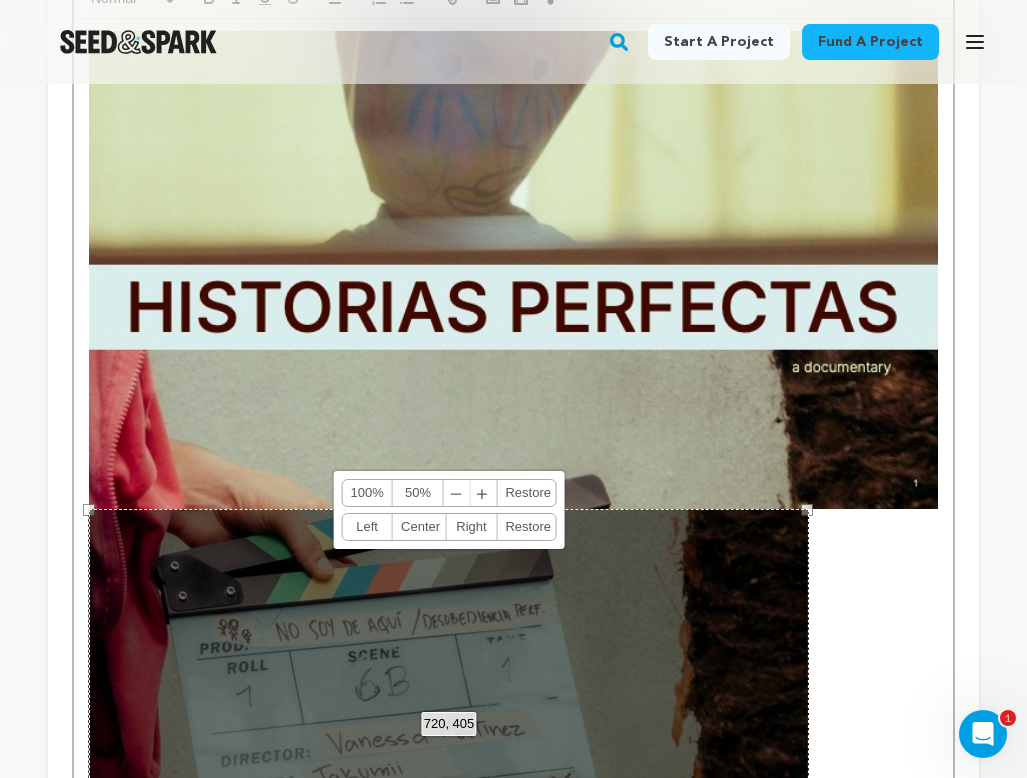 click on "Center" at bounding box center [419, 527] 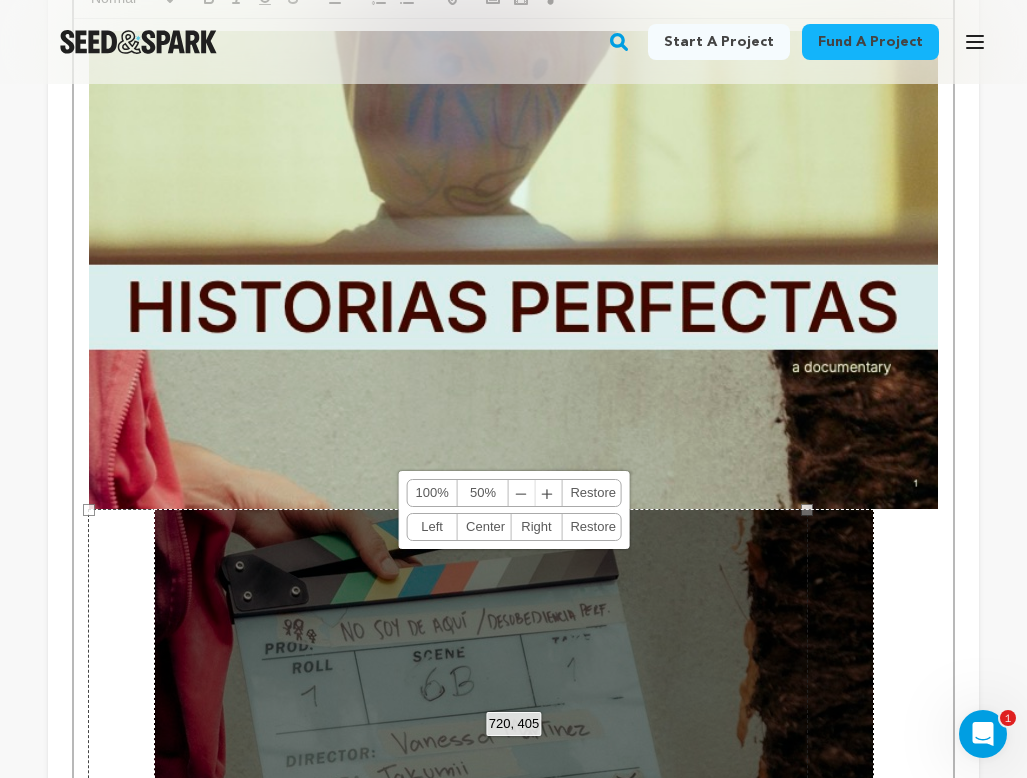 click on "100%" at bounding box center [432, 493] 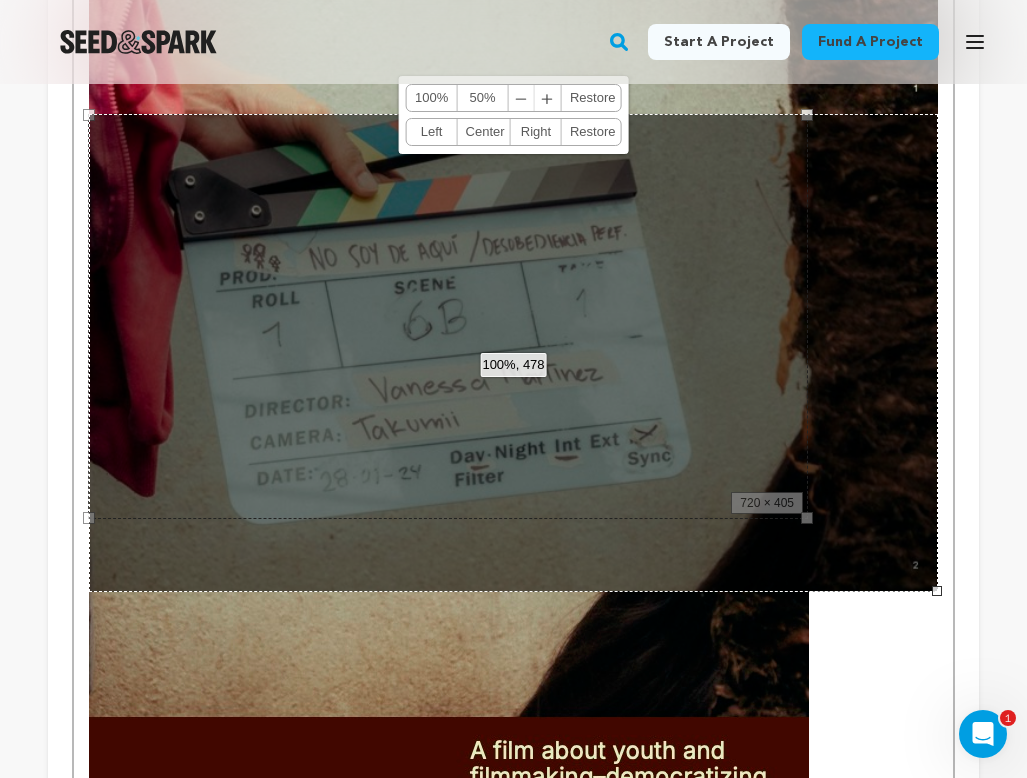 scroll, scrollTop: 1031, scrollLeft: 0, axis: vertical 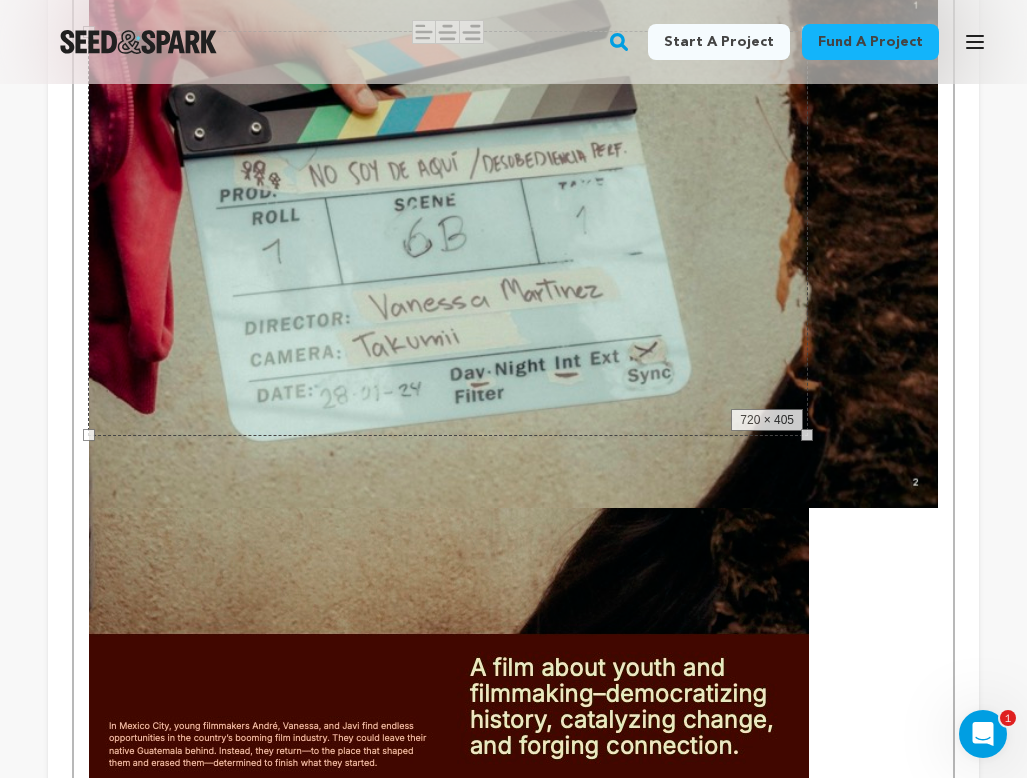 click at bounding box center [449, 710] 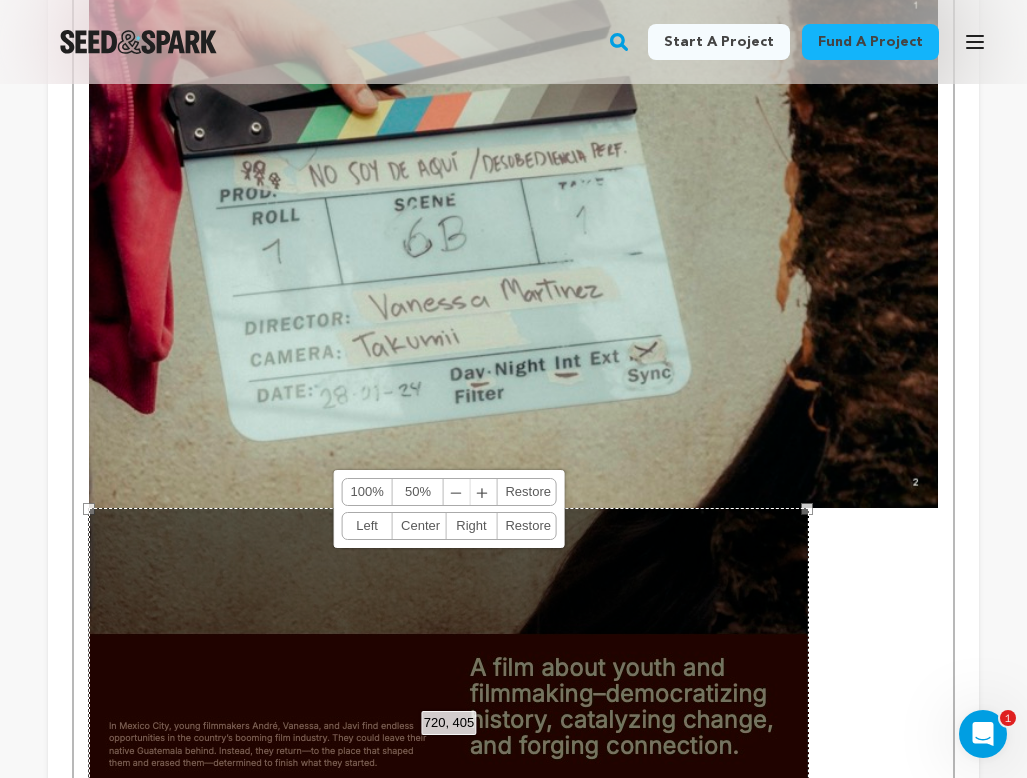 click on "Center" at bounding box center (419, 526) 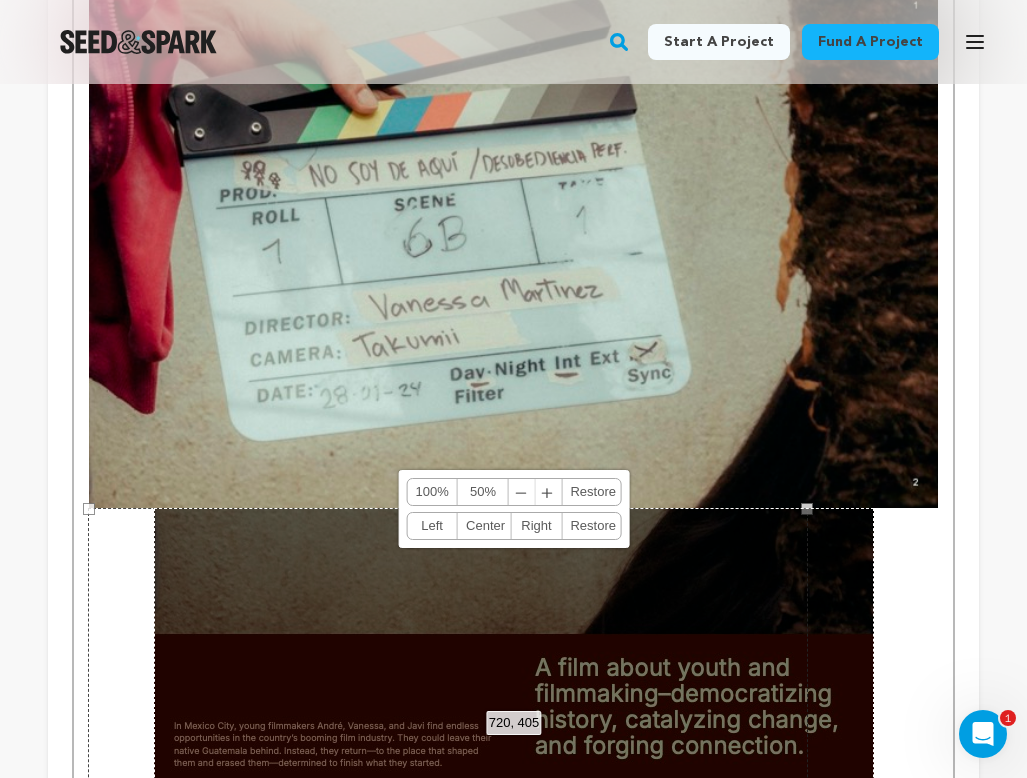 click on "100%" at bounding box center (432, 492) 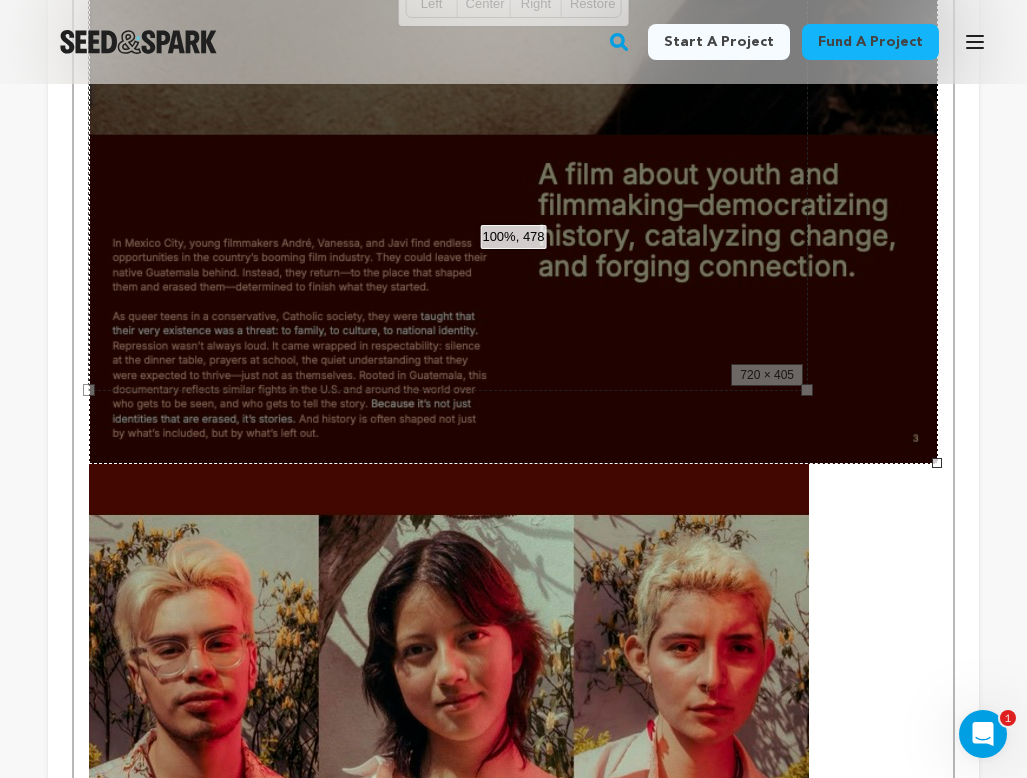 scroll, scrollTop: 1657, scrollLeft: 0, axis: vertical 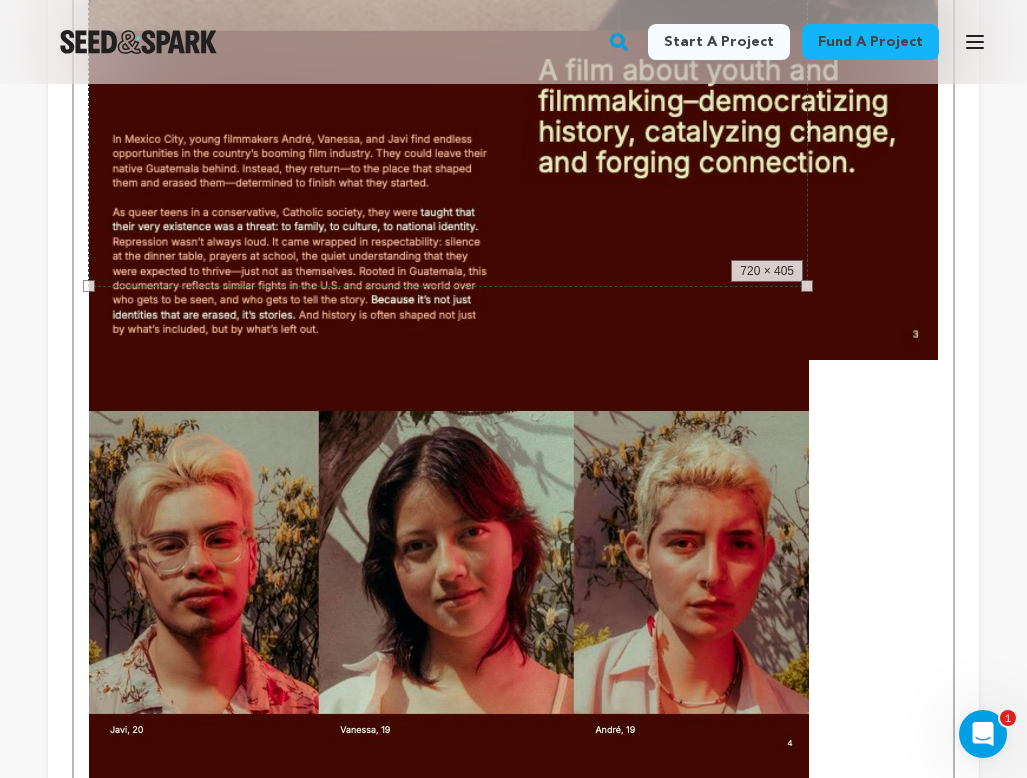 click at bounding box center (449, 562) 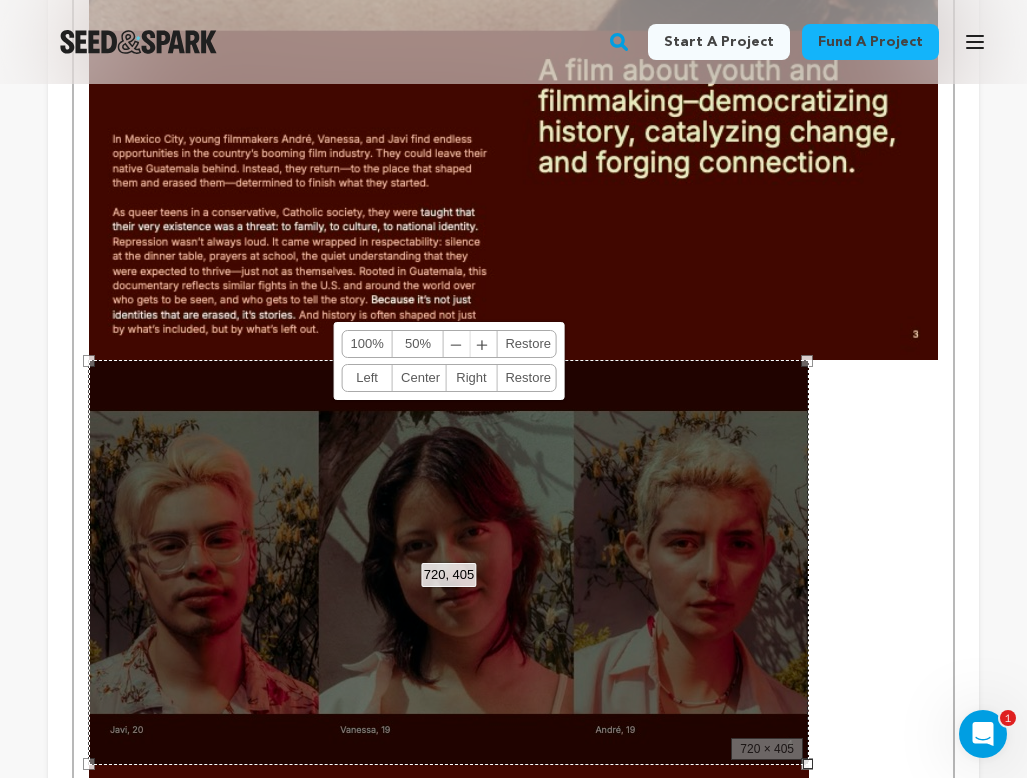 click on "100%" at bounding box center [367, 344] 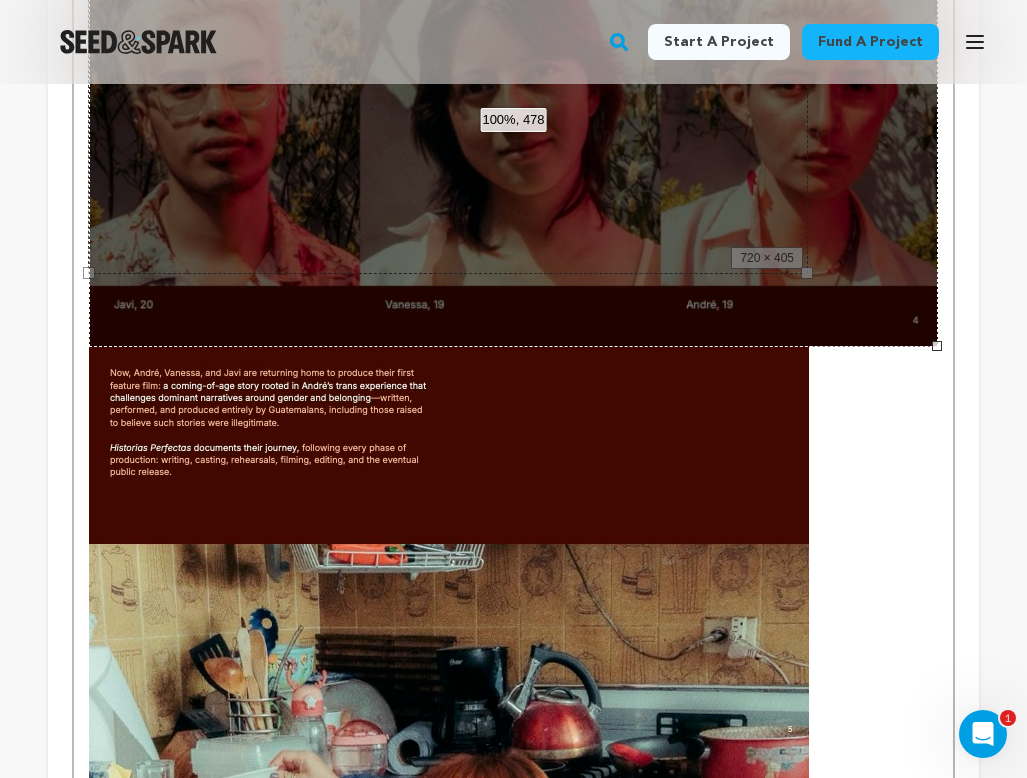 scroll, scrollTop: 2170, scrollLeft: 0, axis: vertical 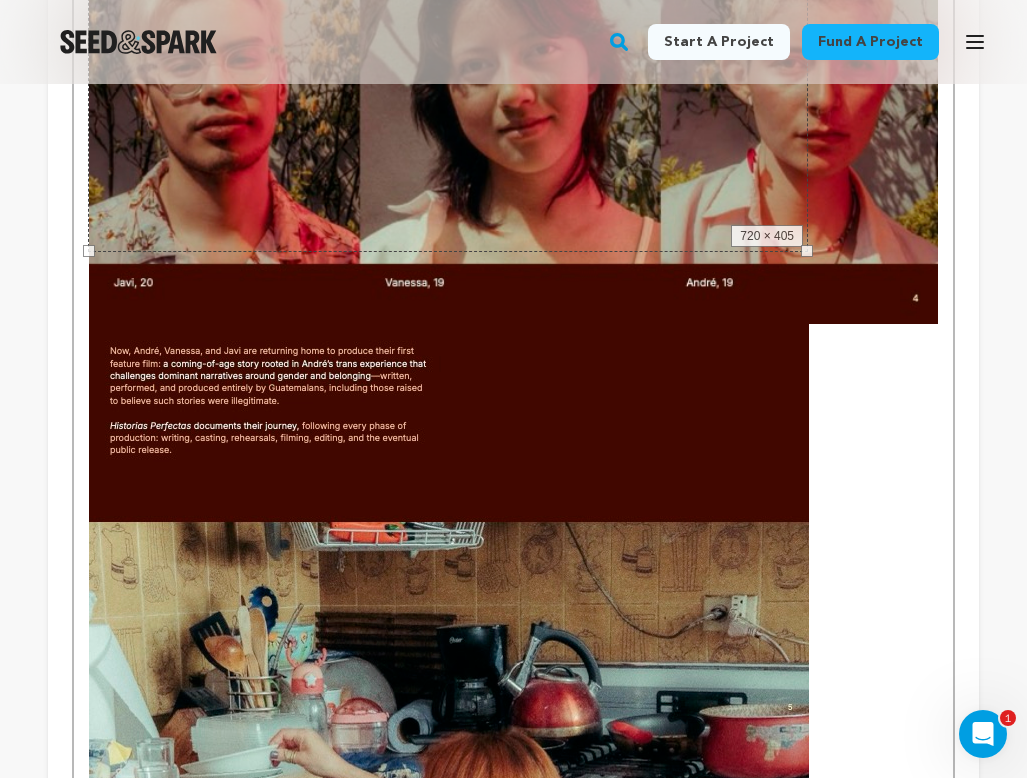 click at bounding box center [449, 526] 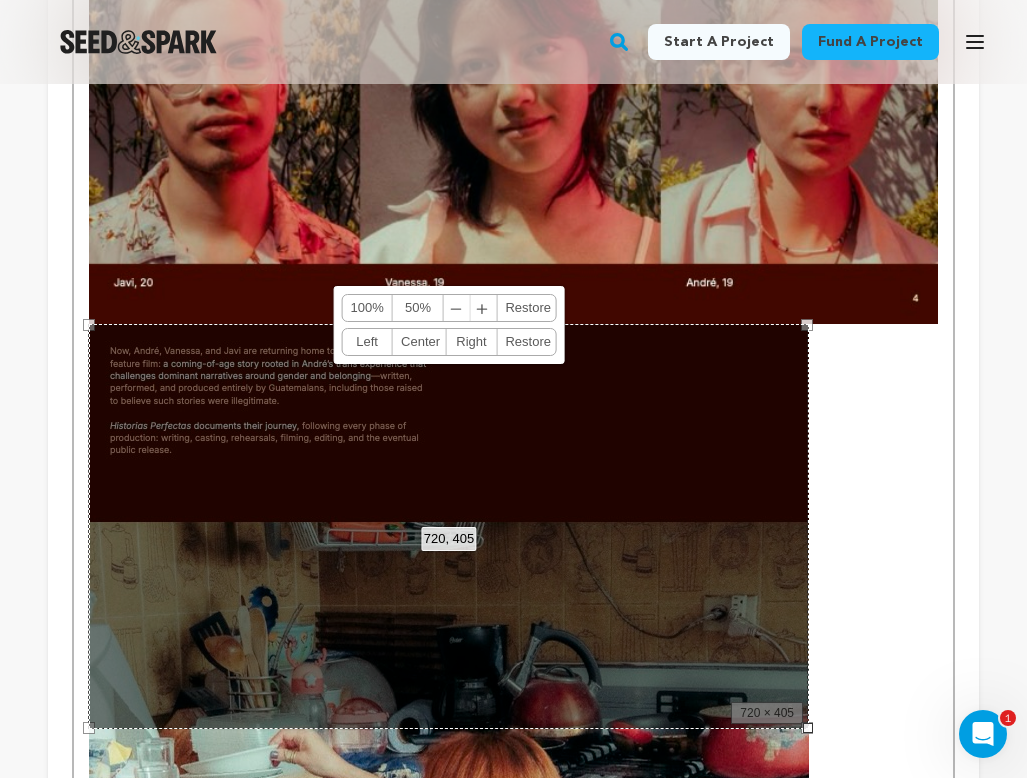 click on "100%" at bounding box center (367, 308) 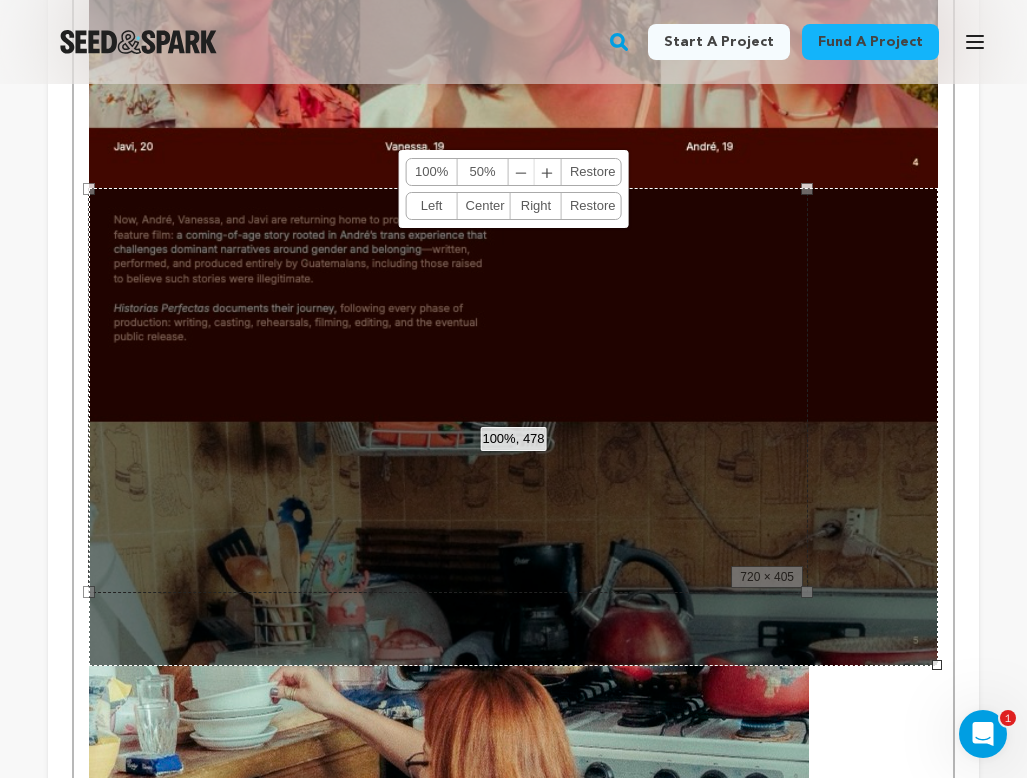 scroll, scrollTop: 2566, scrollLeft: 0, axis: vertical 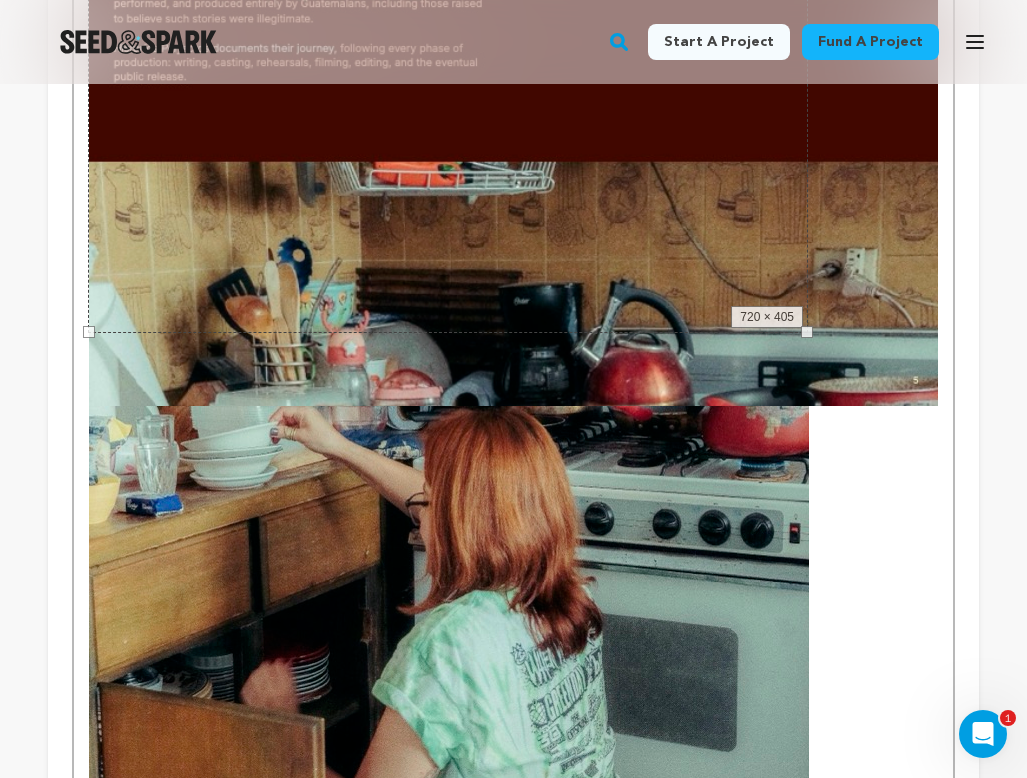 click at bounding box center (449, 608) 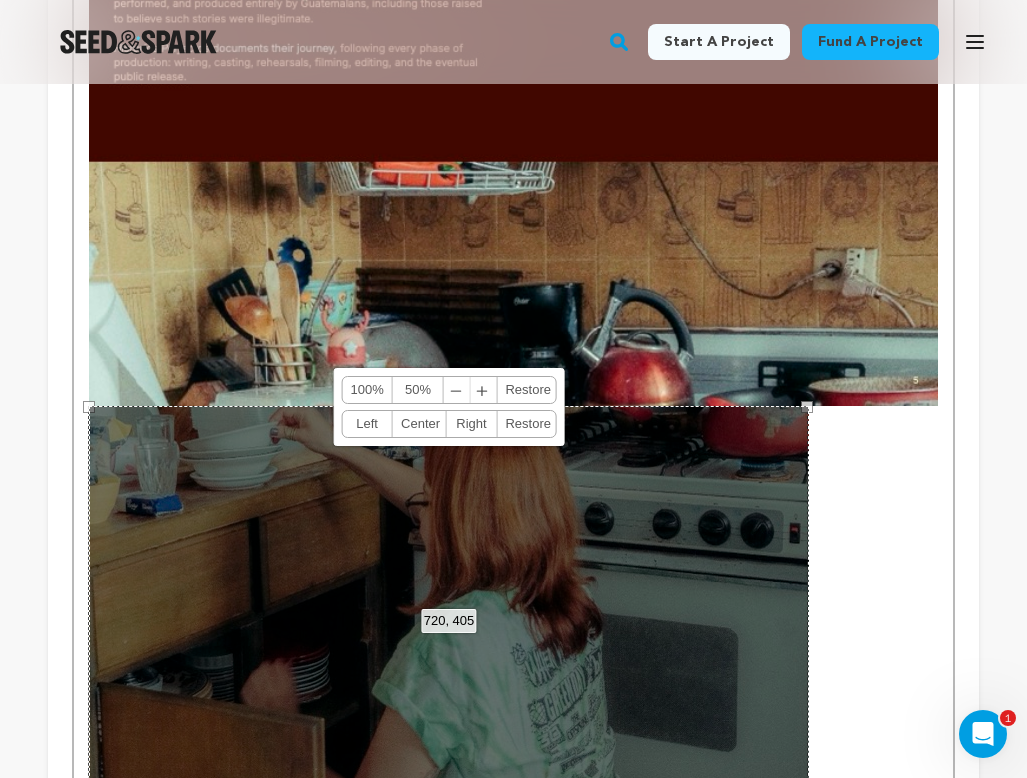 click on "100%" at bounding box center [367, 390] 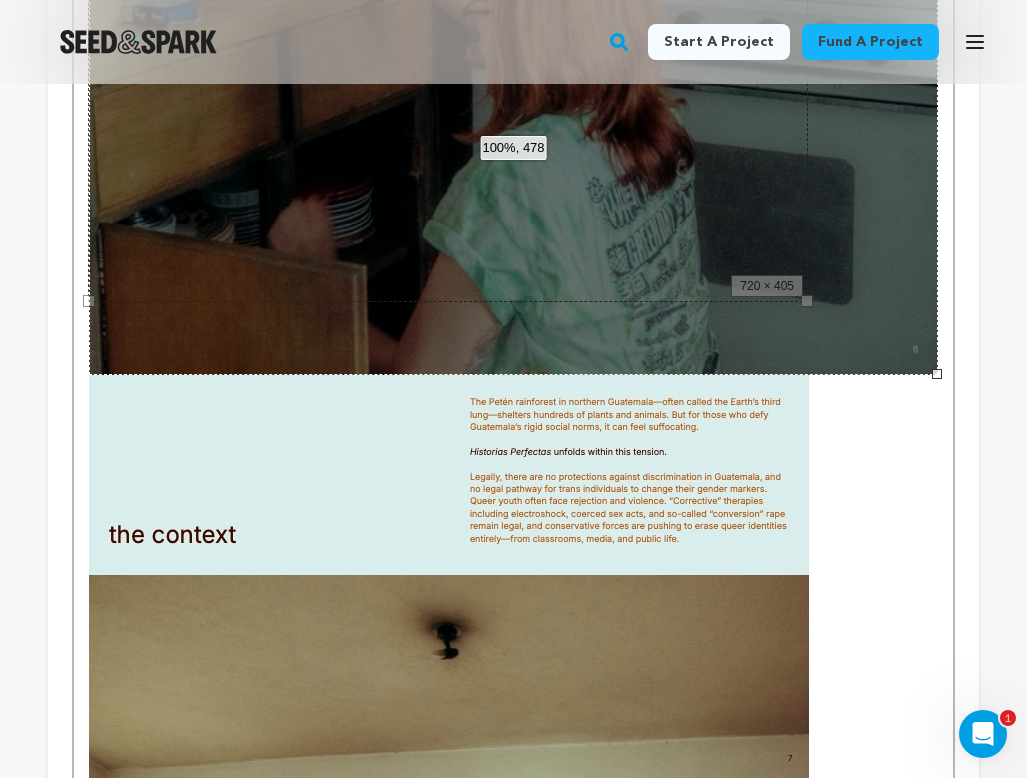 scroll, scrollTop: 3074, scrollLeft: 1, axis: both 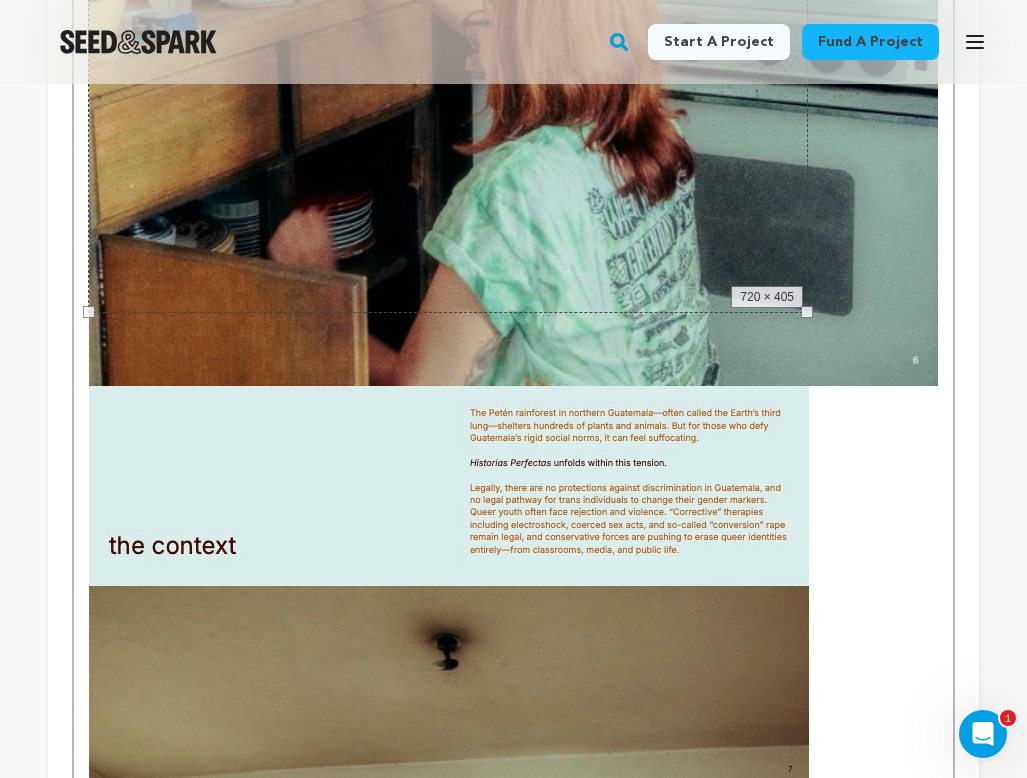 click at bounding box center [449, 588] 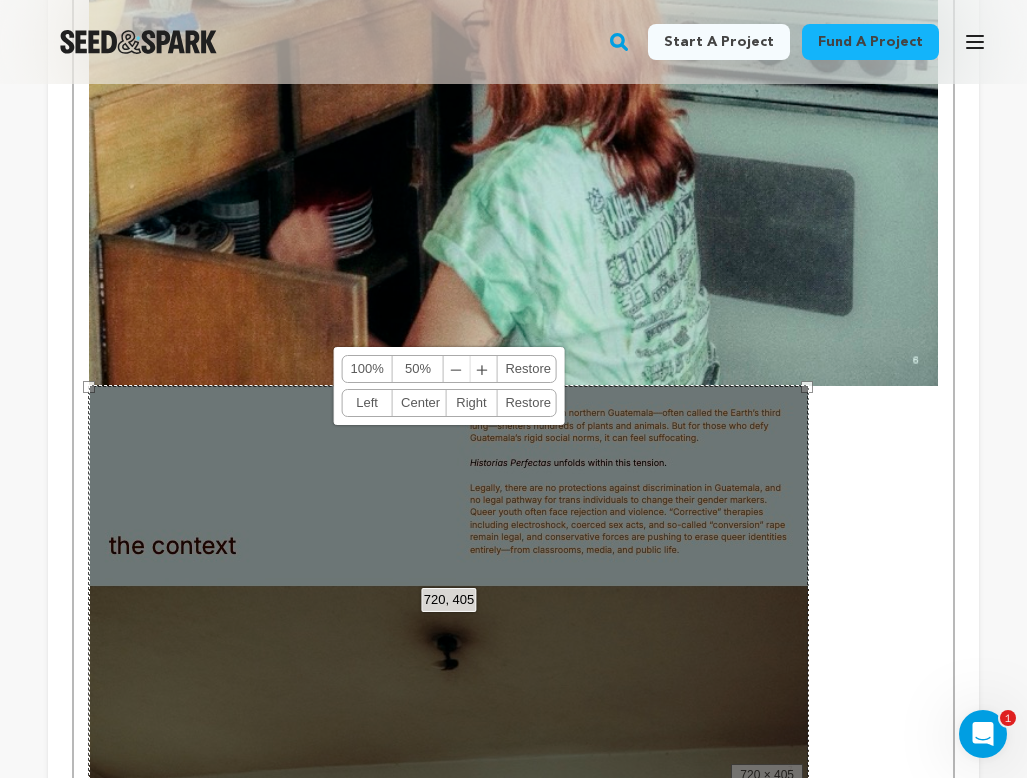 click on "100%" at bounding box center [367, 369] 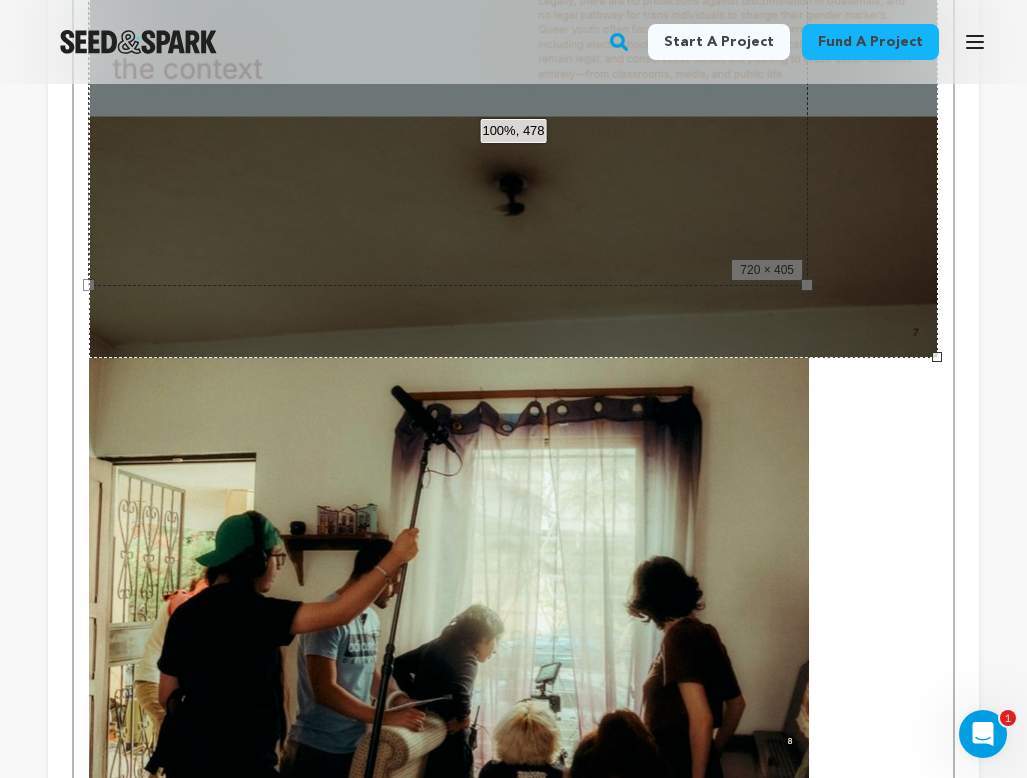 scroll, scrollTop: 3589, scrollLeft: 0, axis: vertical 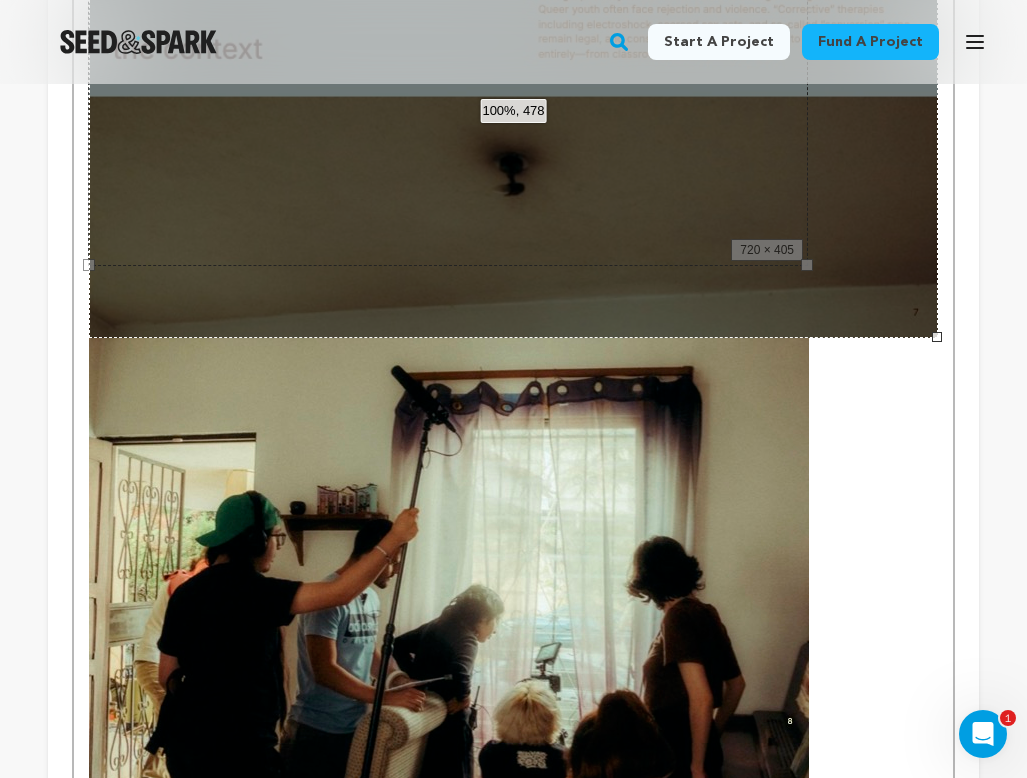 click at bounding box center (449, 540) 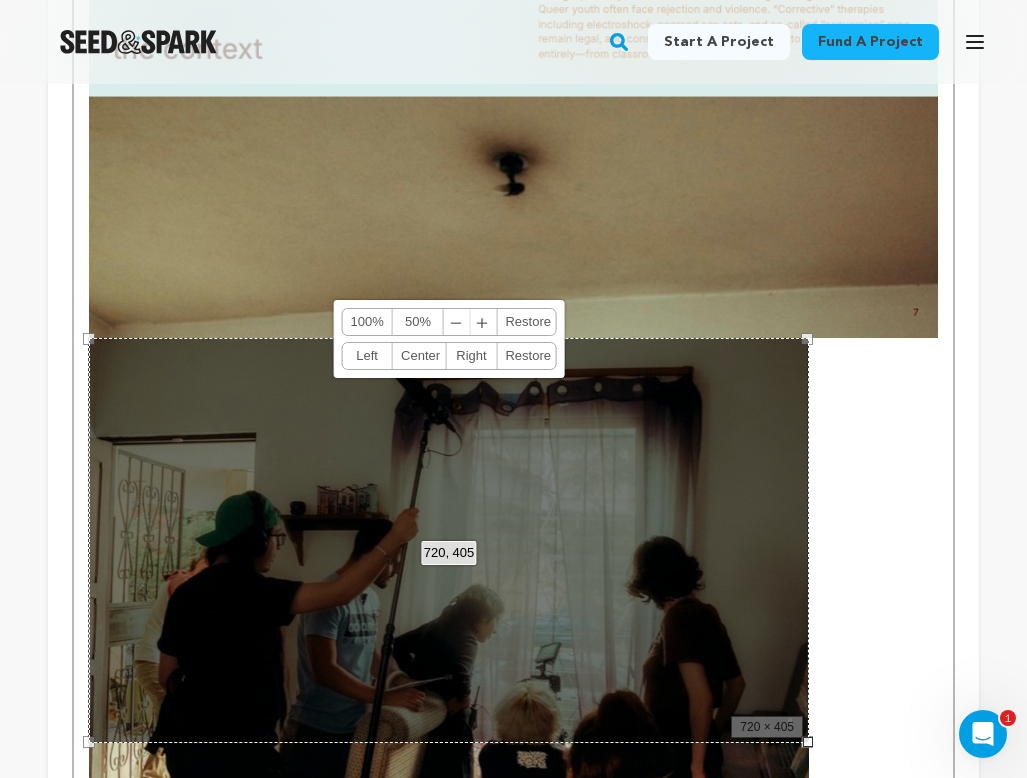 click on "100%" at bounding box center (367, 322) 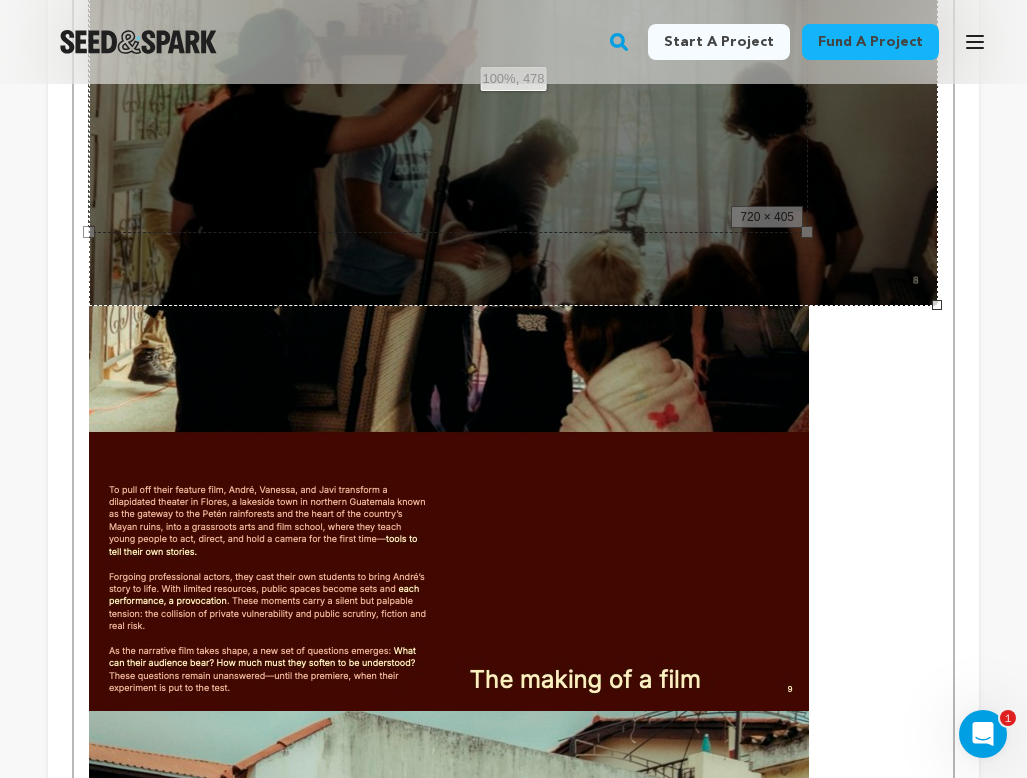 scroll, scrollTop: 4139, scrollLeft: 0, axis: vertical 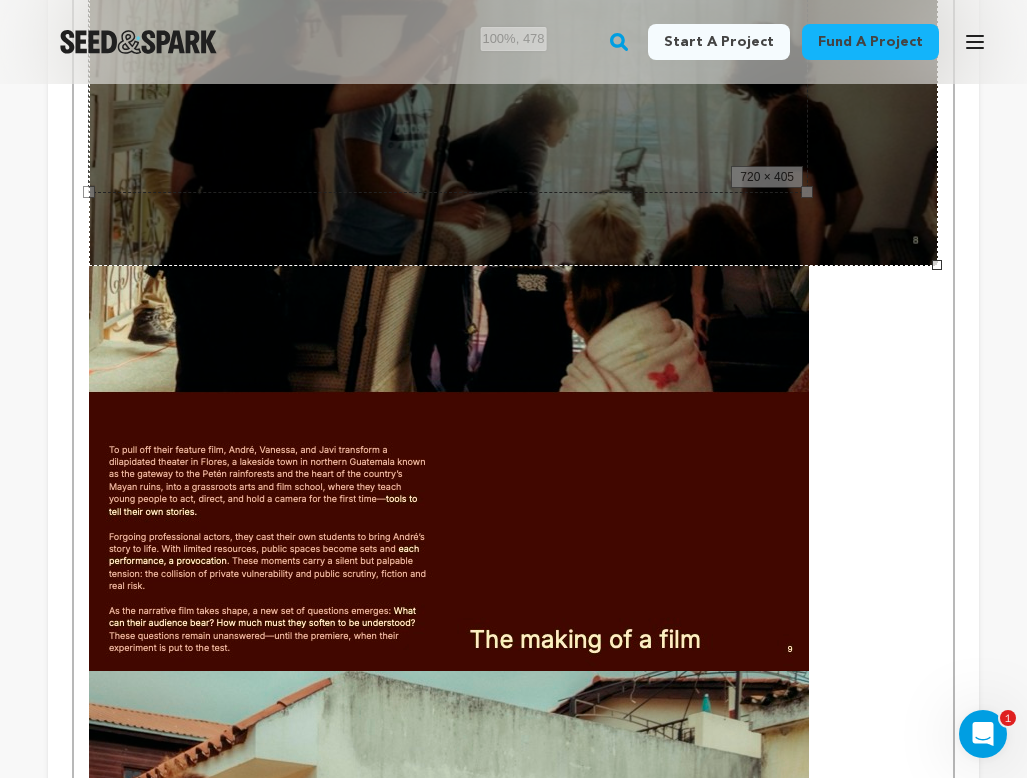 click at bounding box center (449, 468) 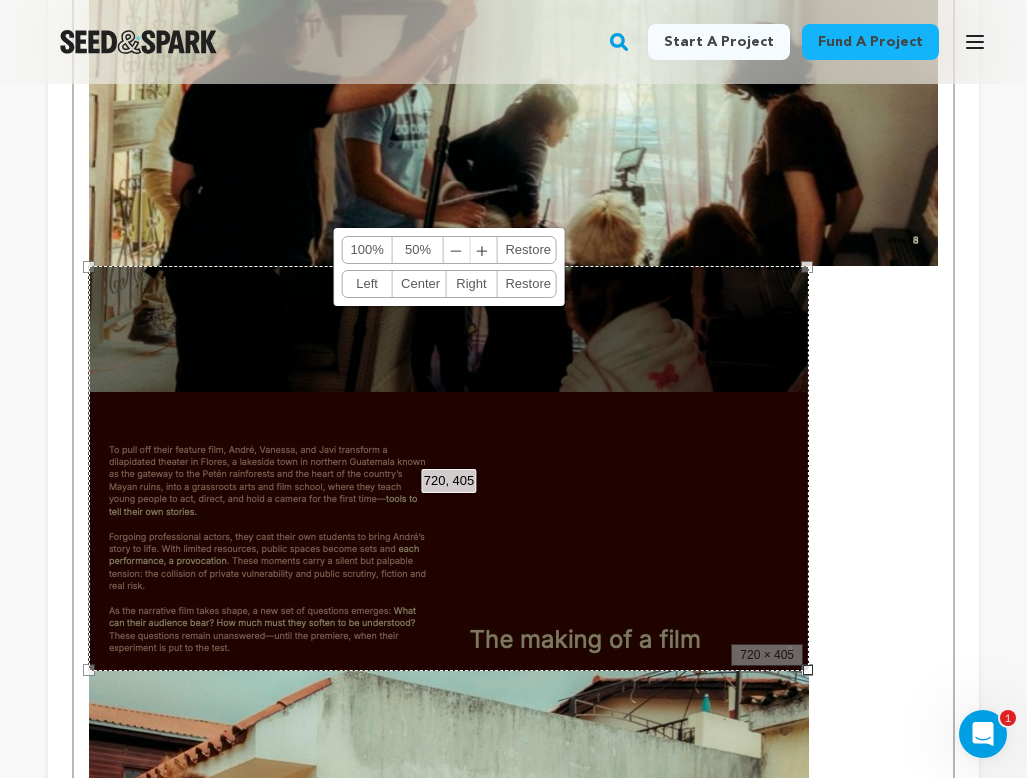 click on "100%" at bounding box center (367, 250) 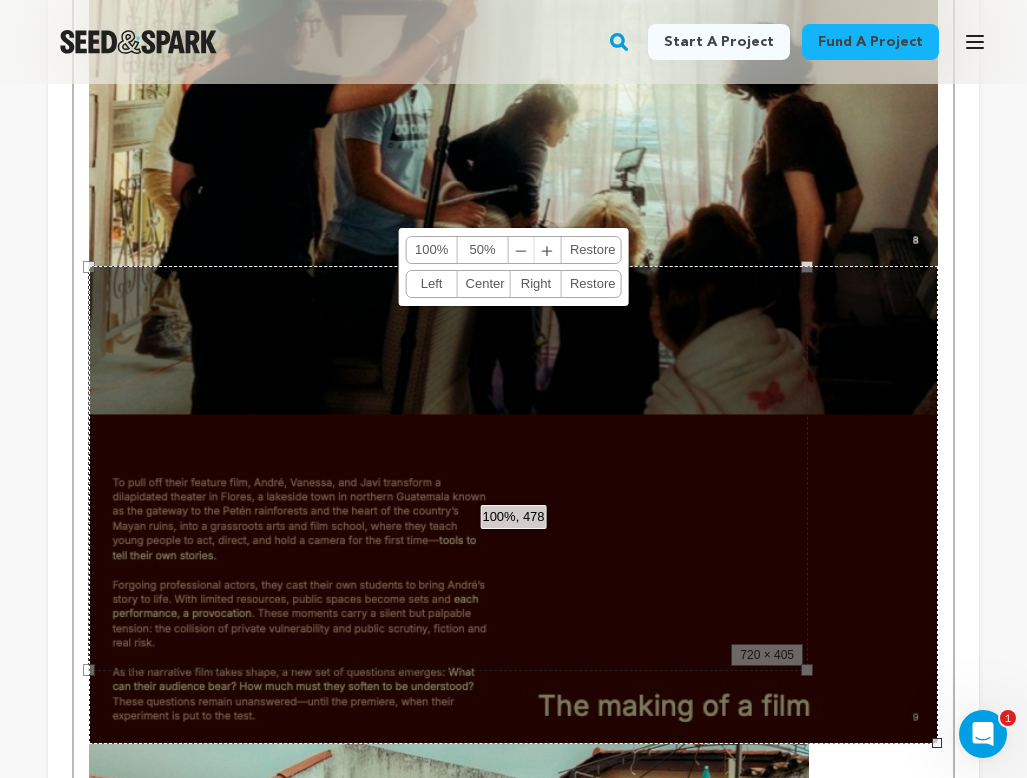 click on "100%, 478
100%
50%
﹣
﹢
Restore
Left
Center
Right
Restore" at bounding box center (513, 505) 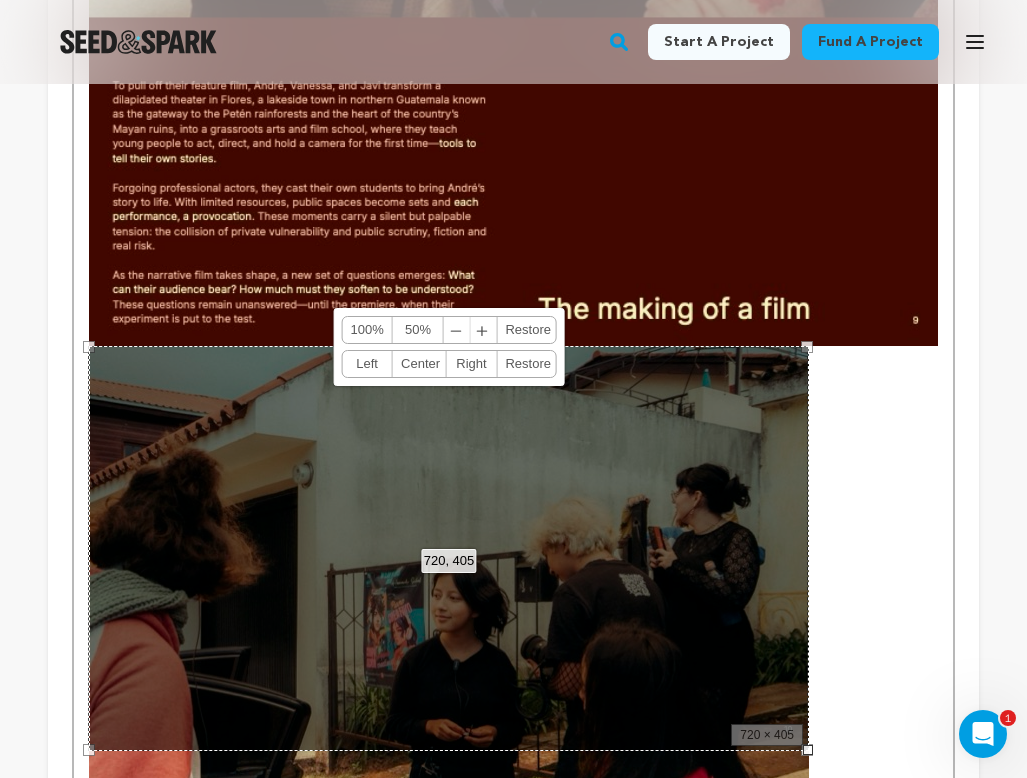 scroll, scrollTop: 4553, scrollLeft: 0, axis: vertical 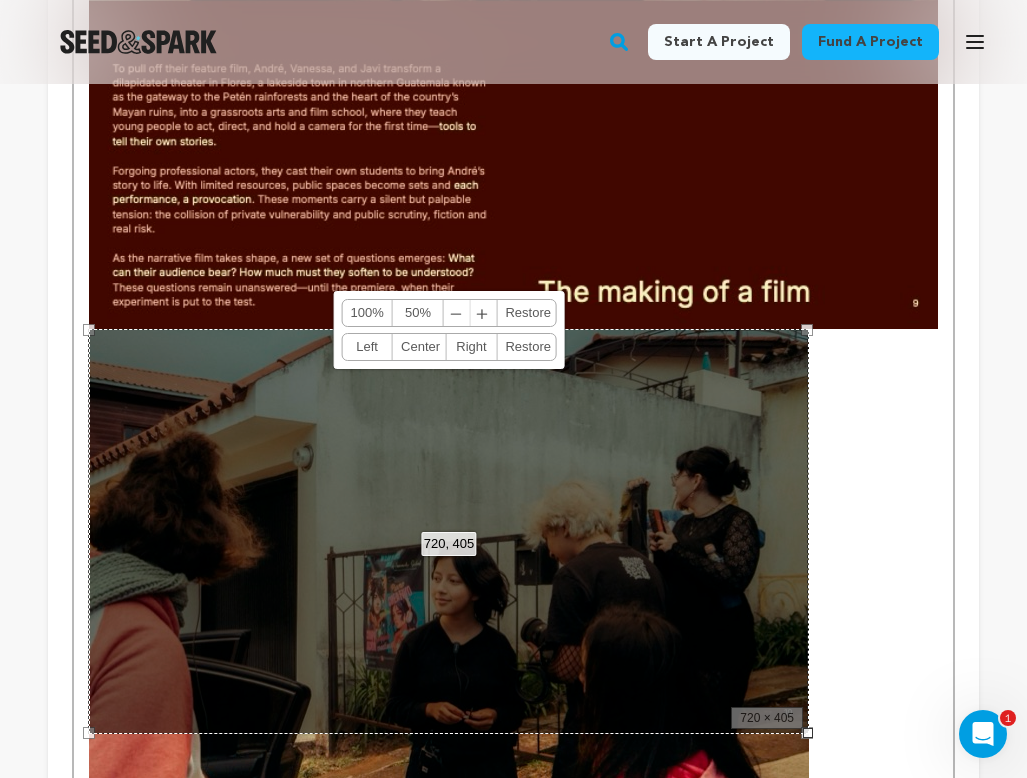 click on "100%" at bounding box center (367, 313) 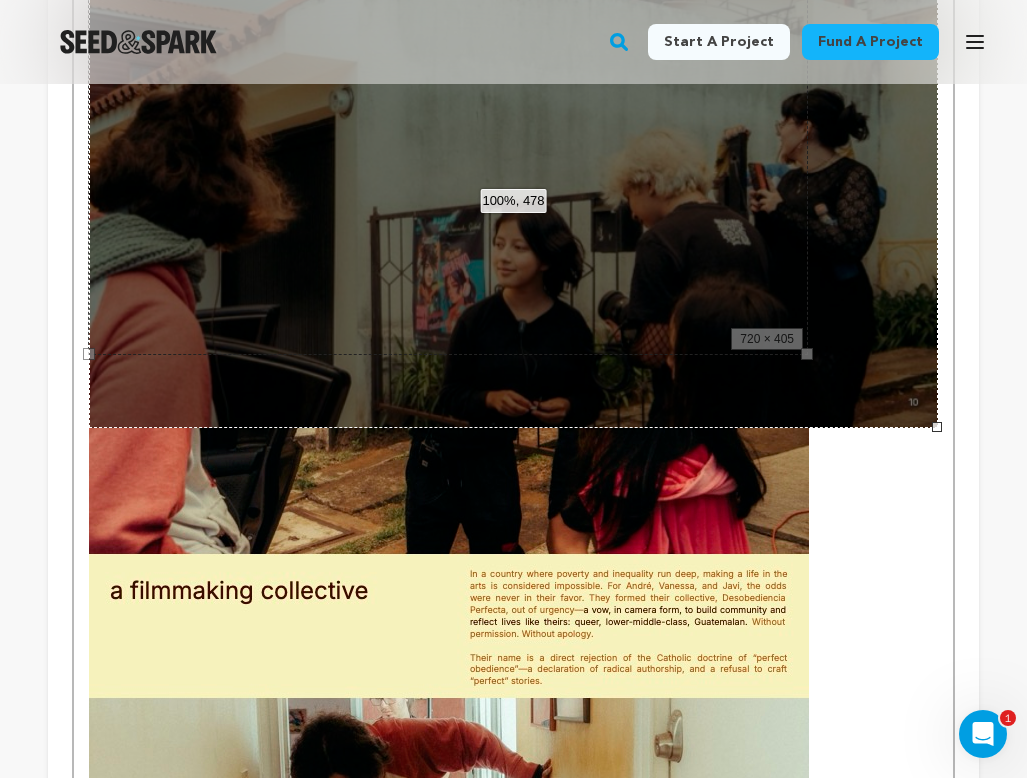 scroll, scrollTop: 5043, scrollLeft: 0, axis: vertical 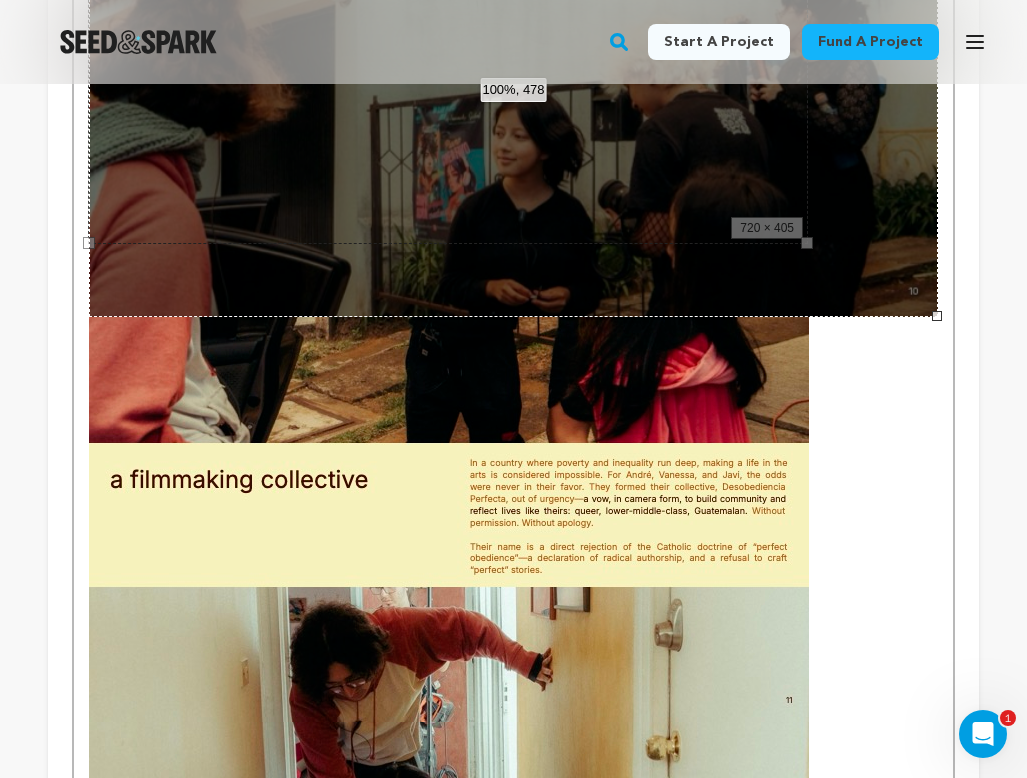 click at bounding box center (449, 519) 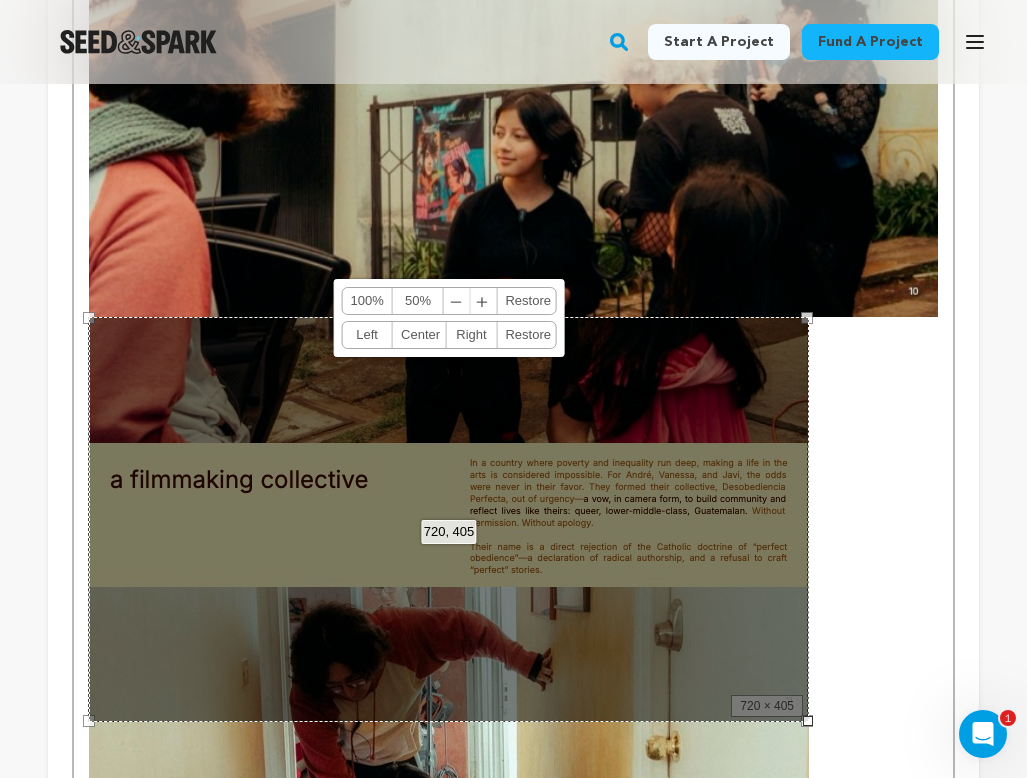 click on "100%" at bounding box center [367, 301] 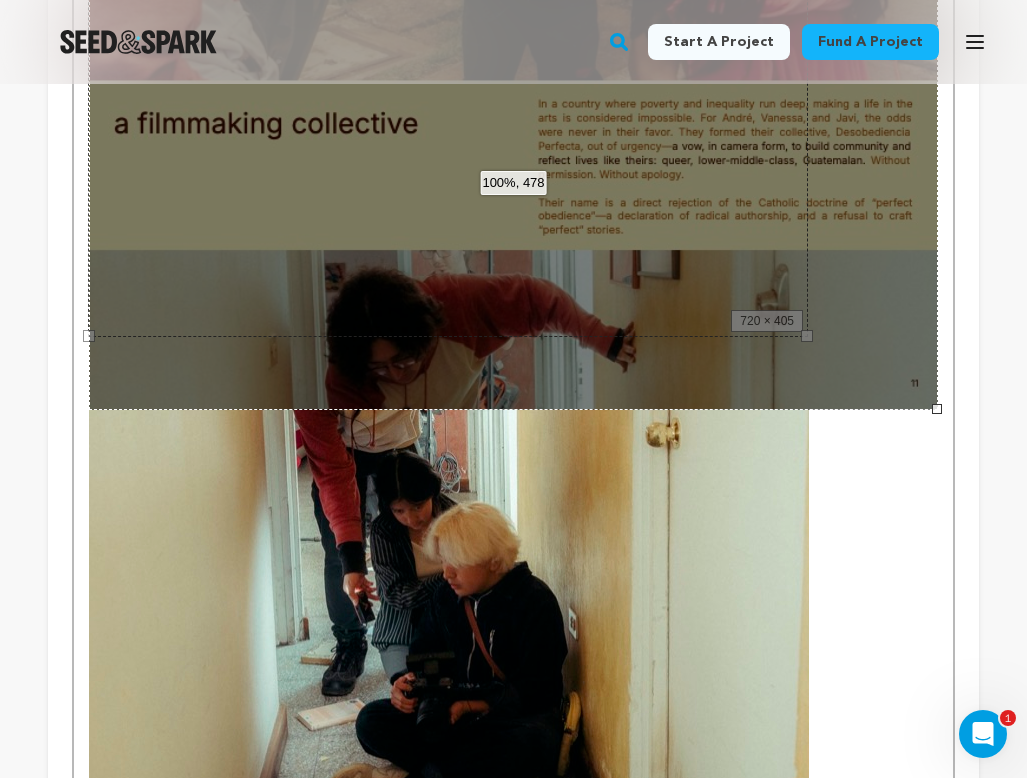 scroll, scrollTop: 5507, scrollLeft: 0, axis: vertical 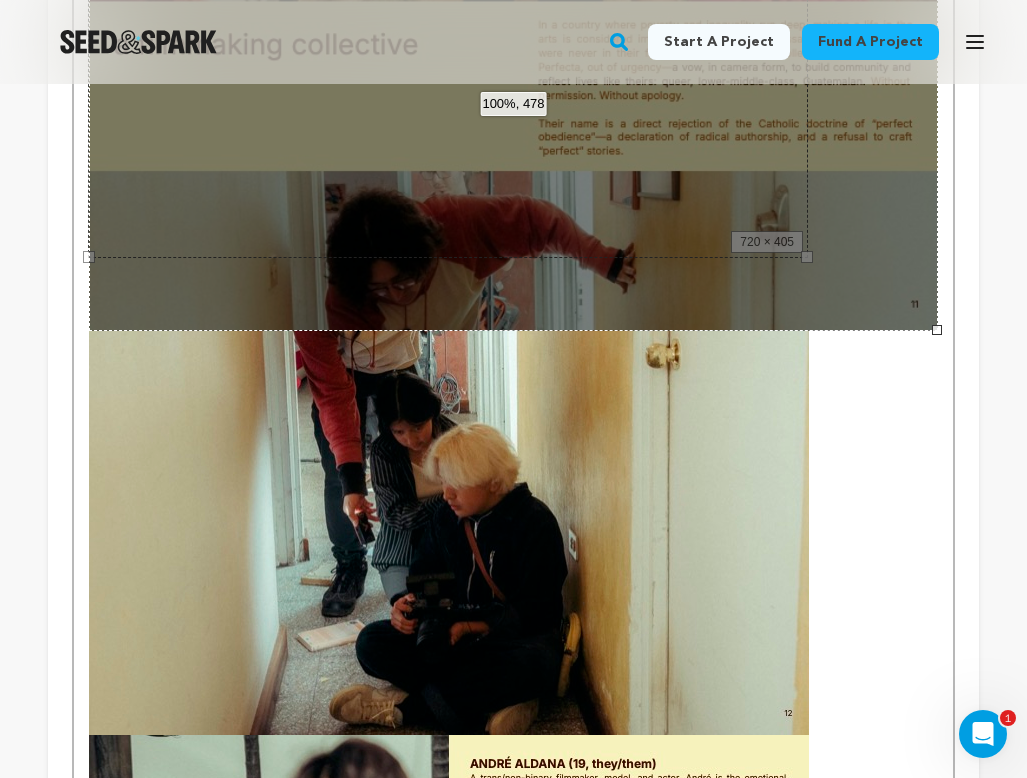 click at bounding box center [449, 532] 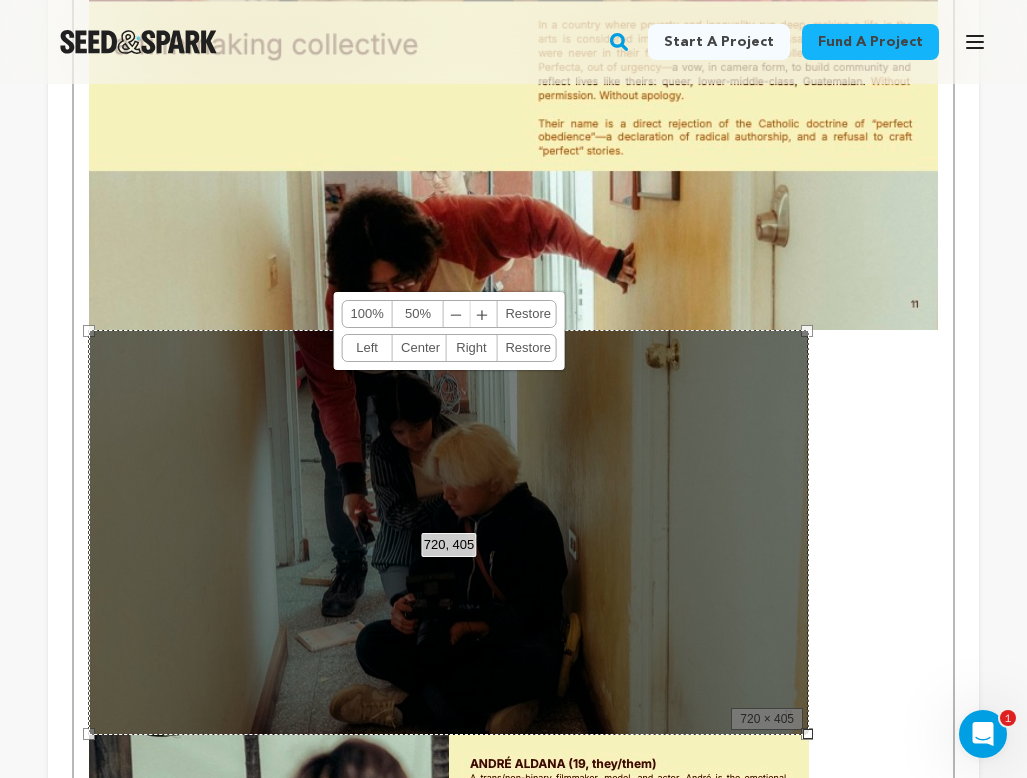 click on "100%" at bounding box center (367, 314) 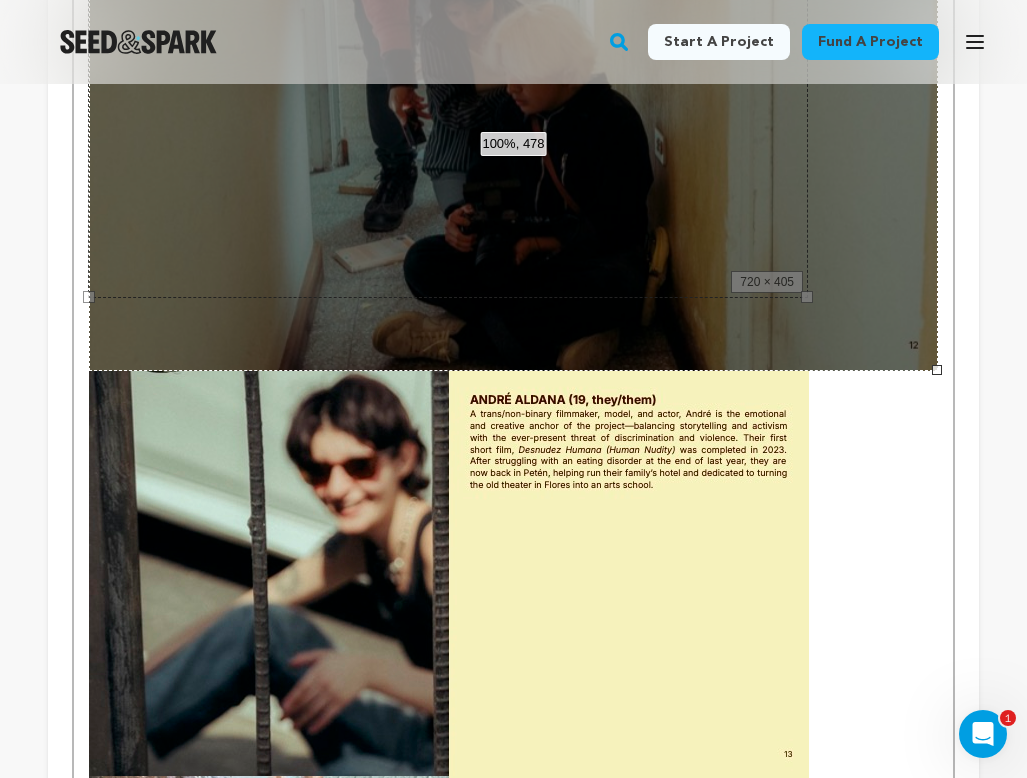 scroll, scrollTop: 6061, scrollLeft: 0, axis: vertical 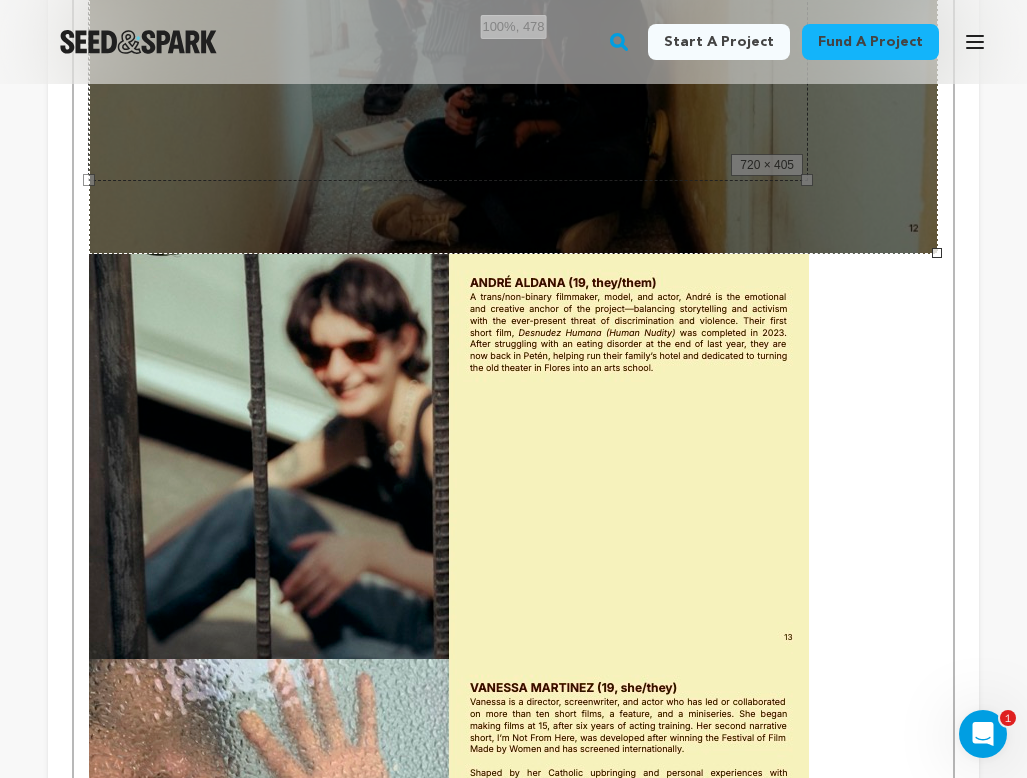 click at bounding box center [449, 456] 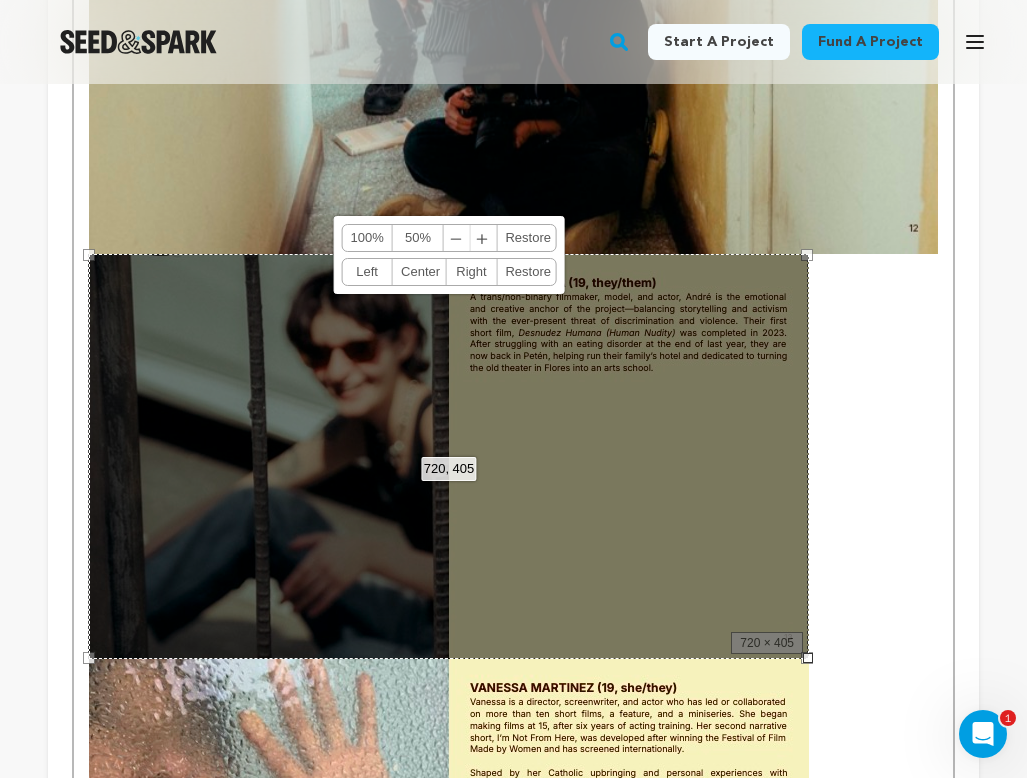 click on "100%" at bounding box center (367, 238) 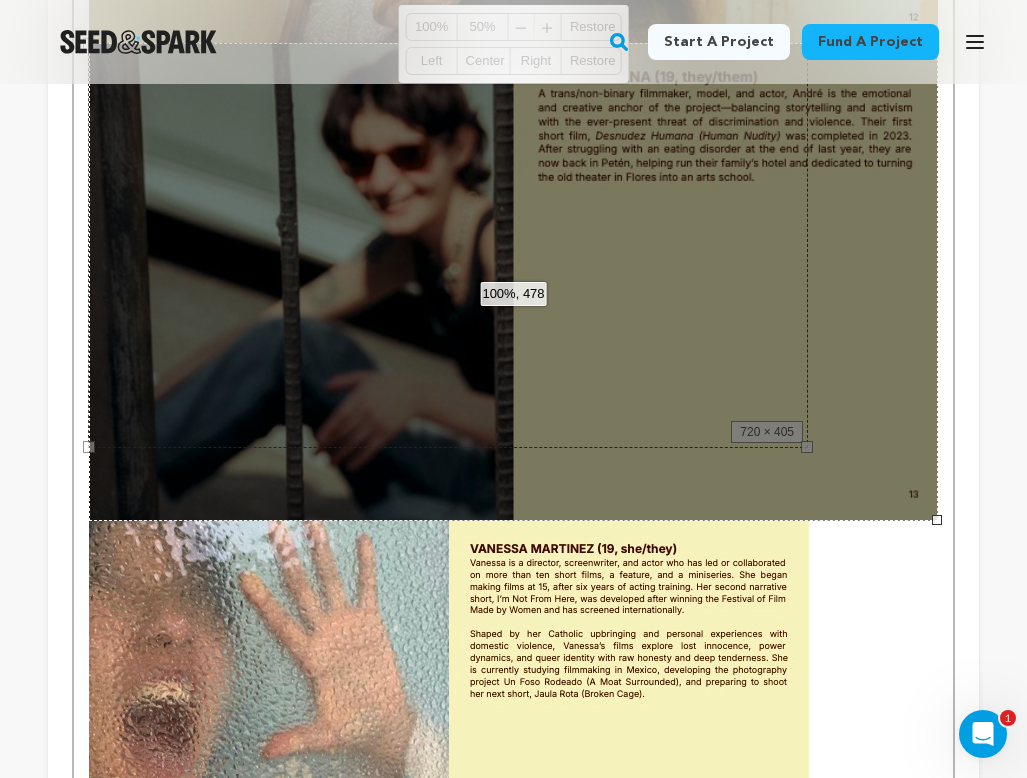 scroll, scrollTop: 6407, scrollLeft: 0, axis: vertical 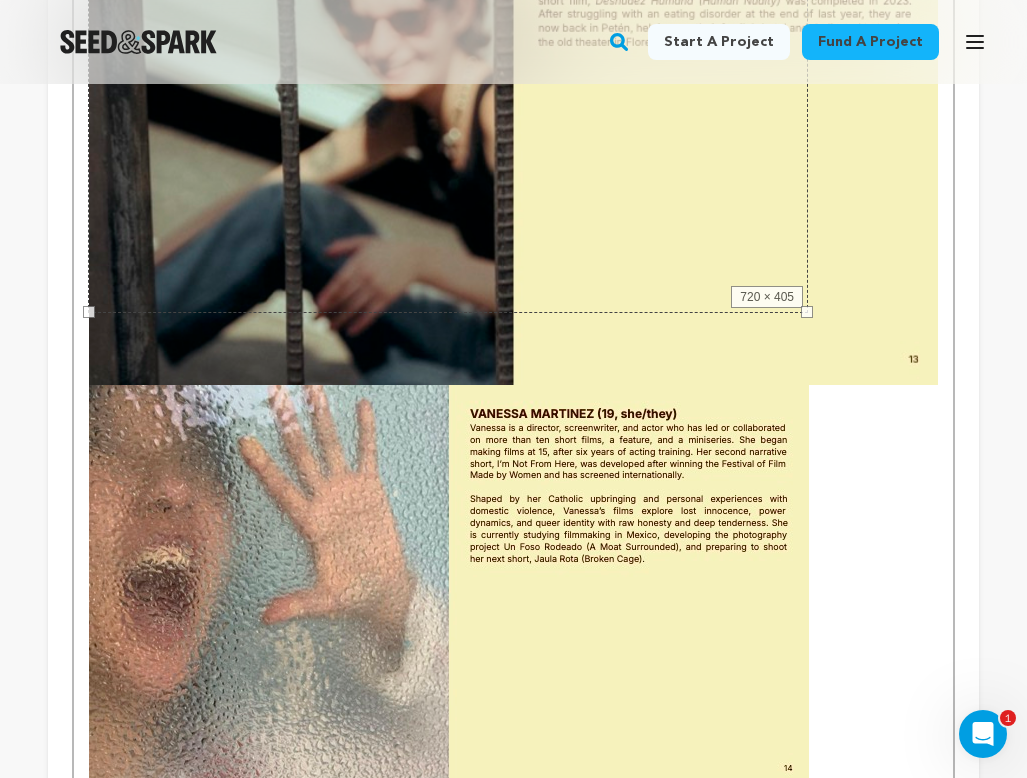 click at bounding box center (449, 587) 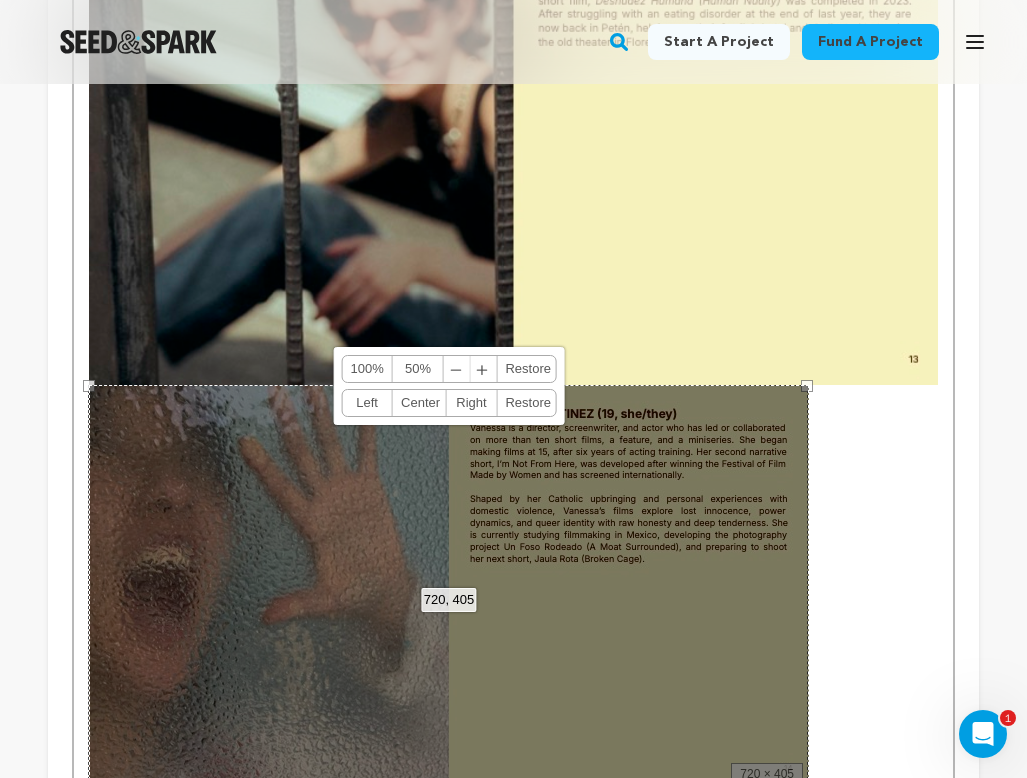 click on "100%" at bounding box center [367, 369] 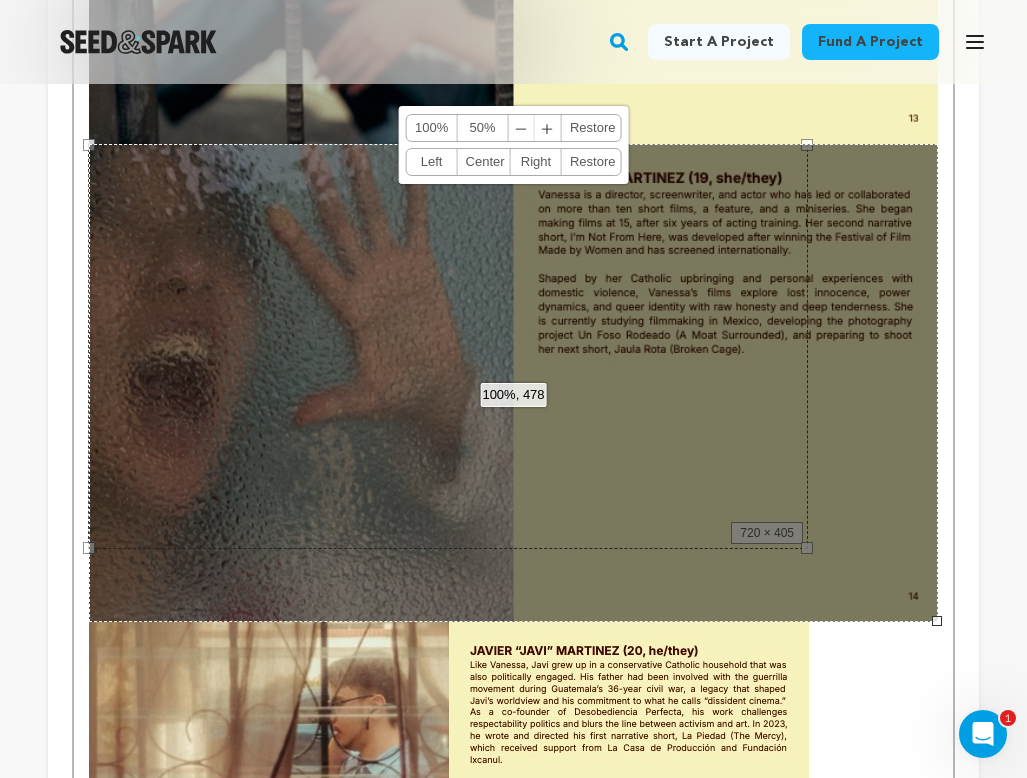 scroll, scrollTop: 6790, scrollLeft: 0, axis: vertical 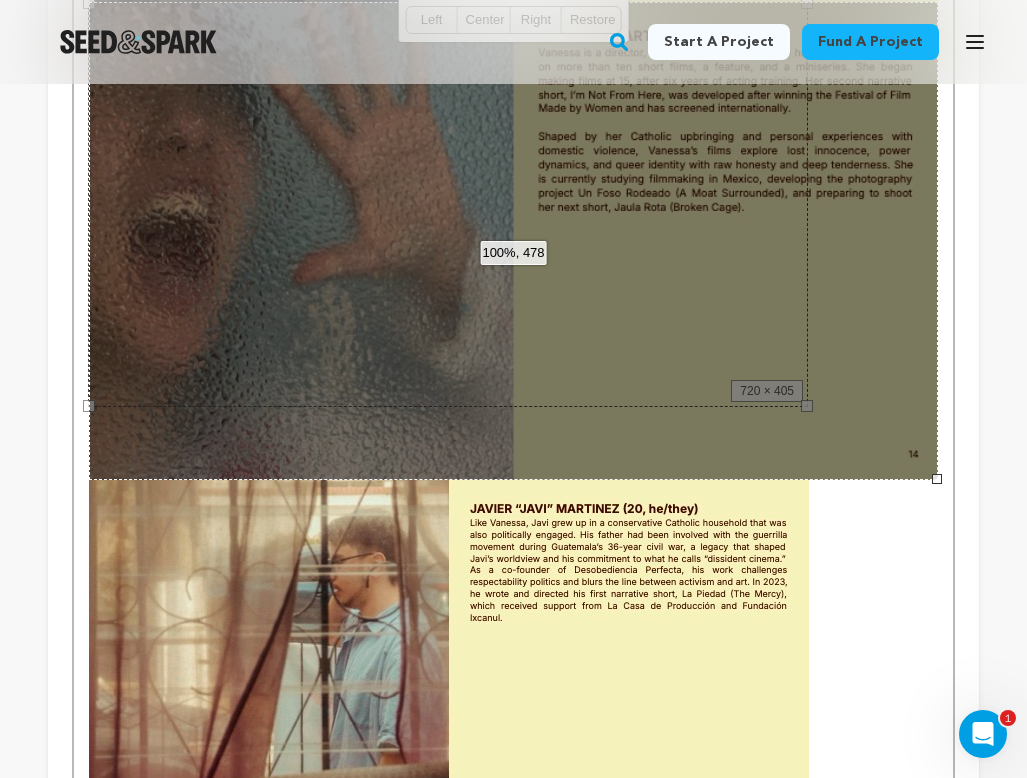 click at bounding box center [449, 682] 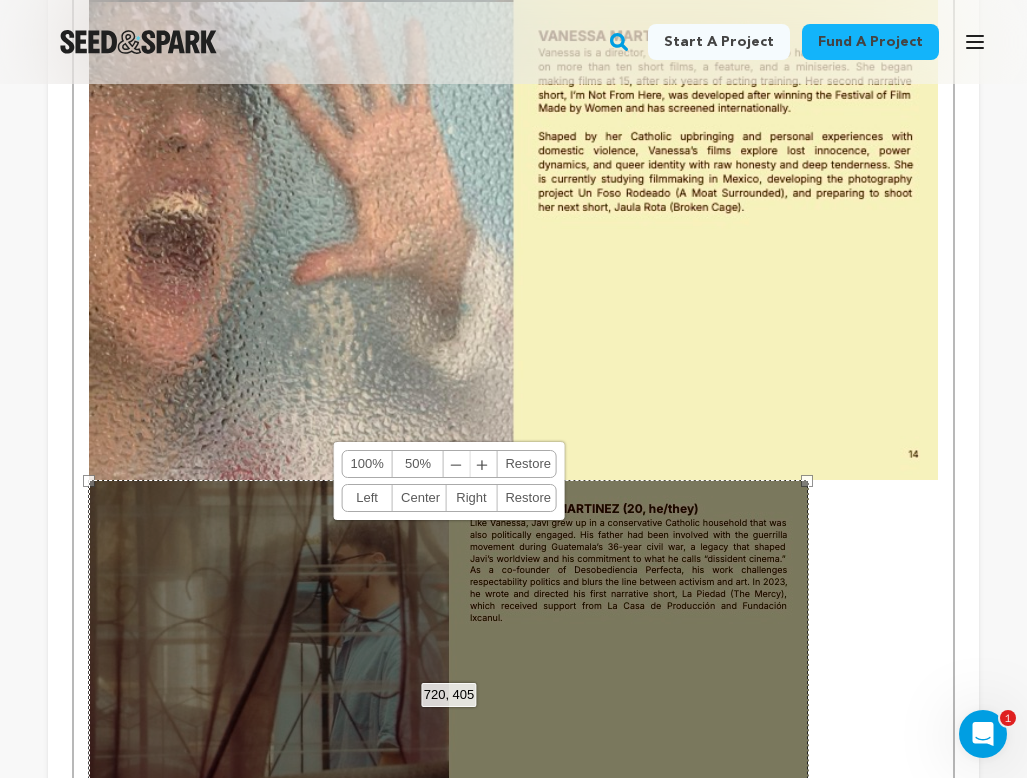 click on "100%" at bounding box center (367, 464) 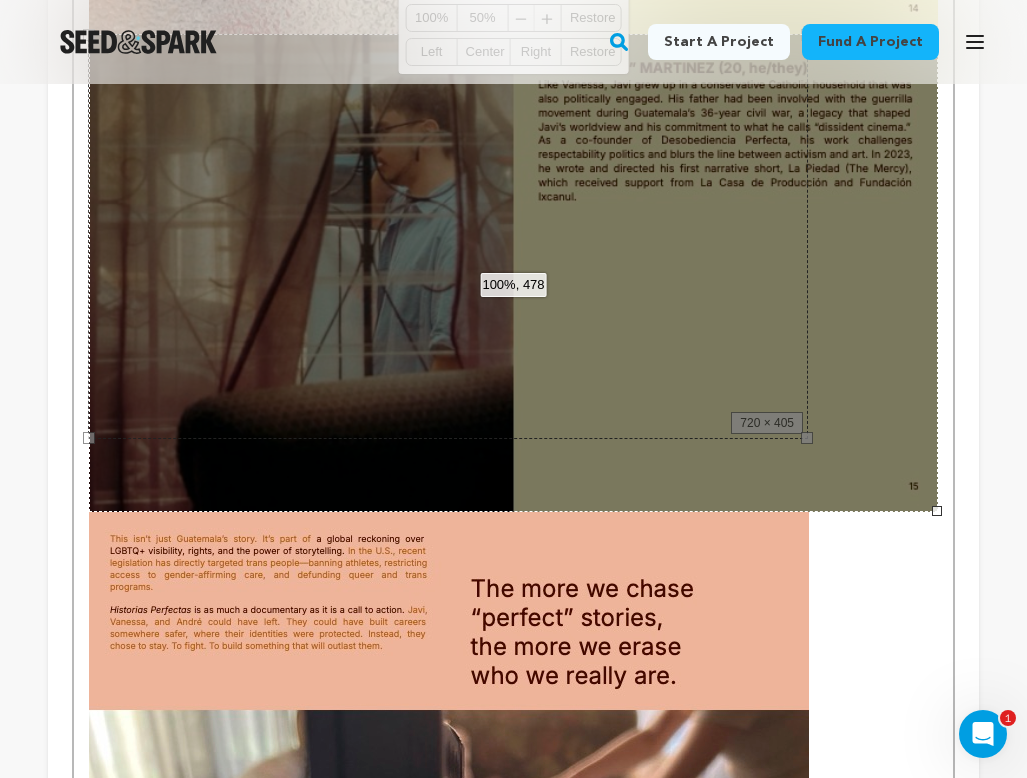 scroll, scrollTop: 7445, scrollLeft: 0, axis: vertical 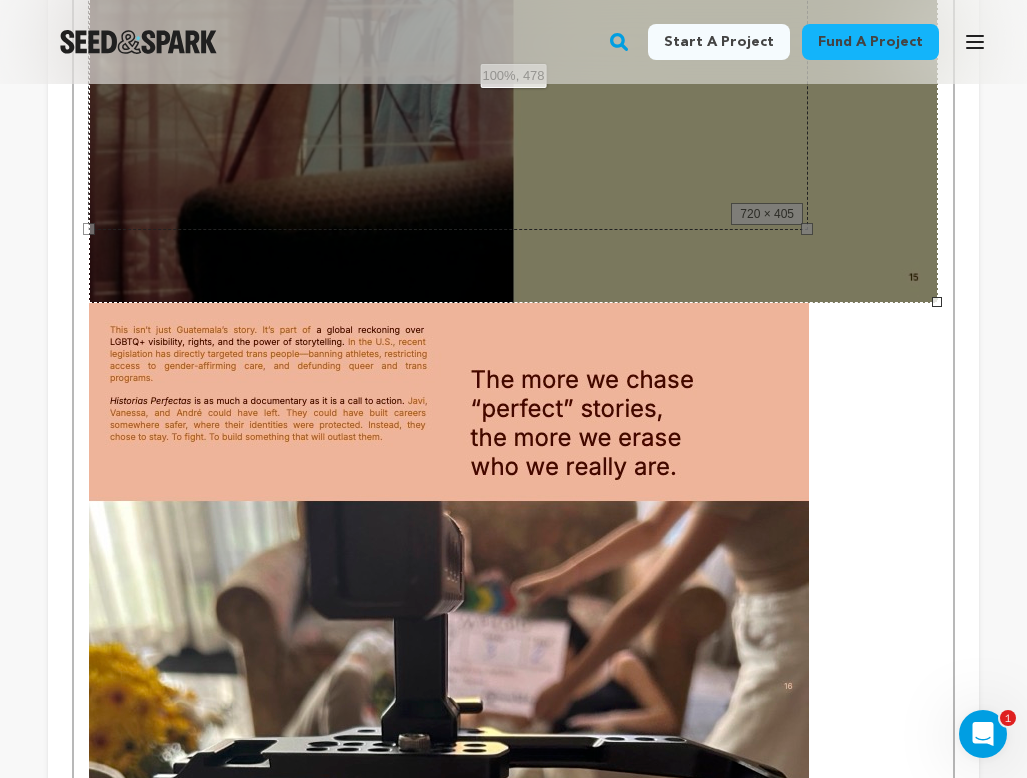 click at bounding box center [449, 505] 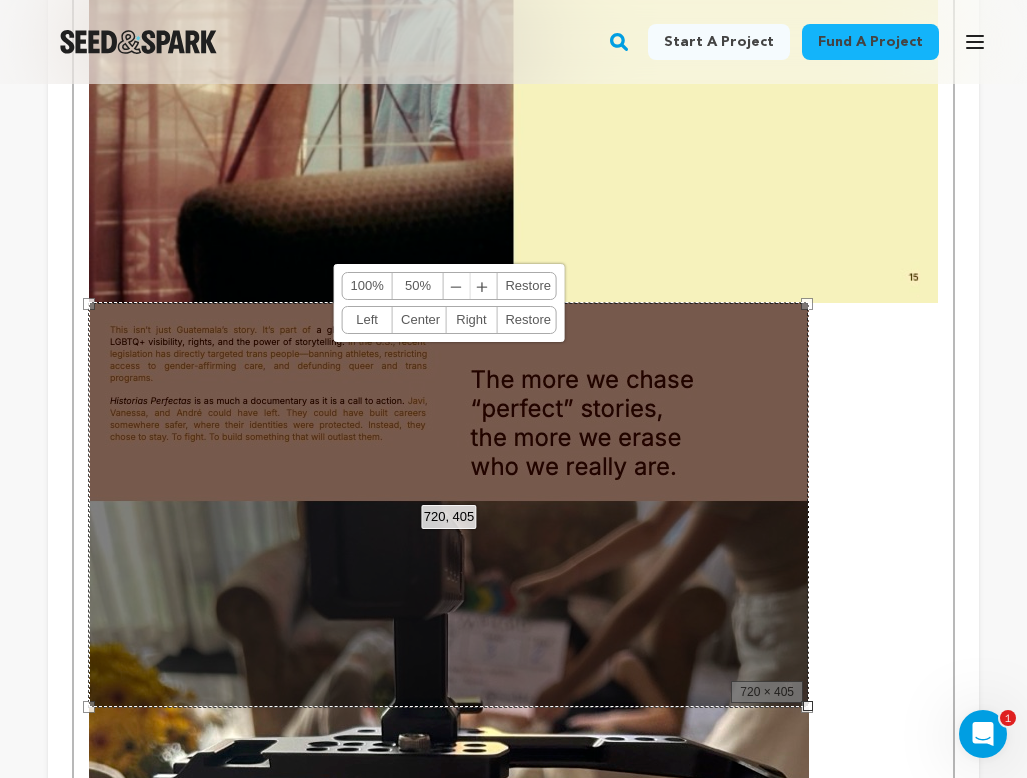 click on "100%" at bounding box center (367, 286) 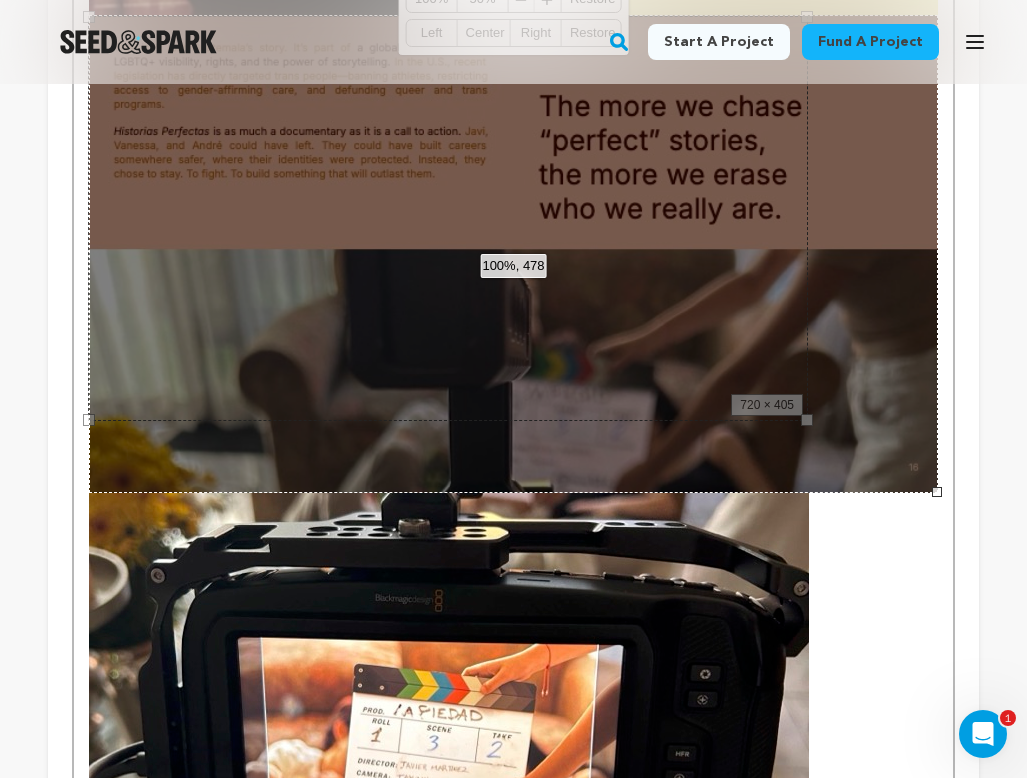 scroll, scrollTop: 7892, scrollLeft: 0, axis: vertical 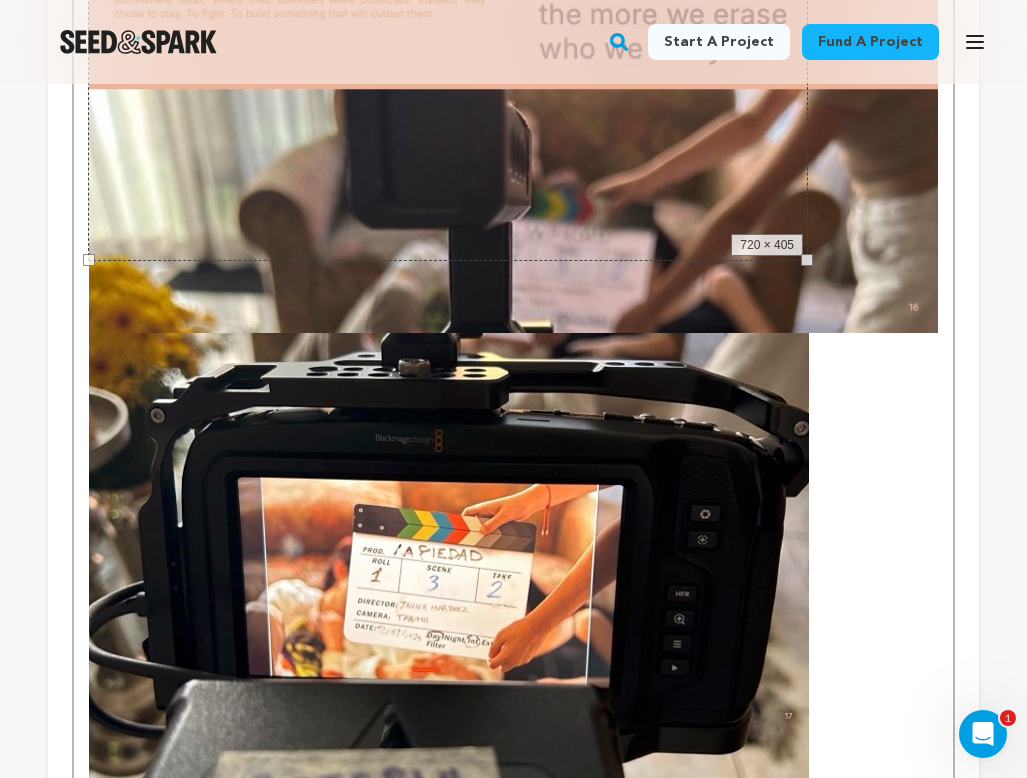 click at bounding box center [449, 535] 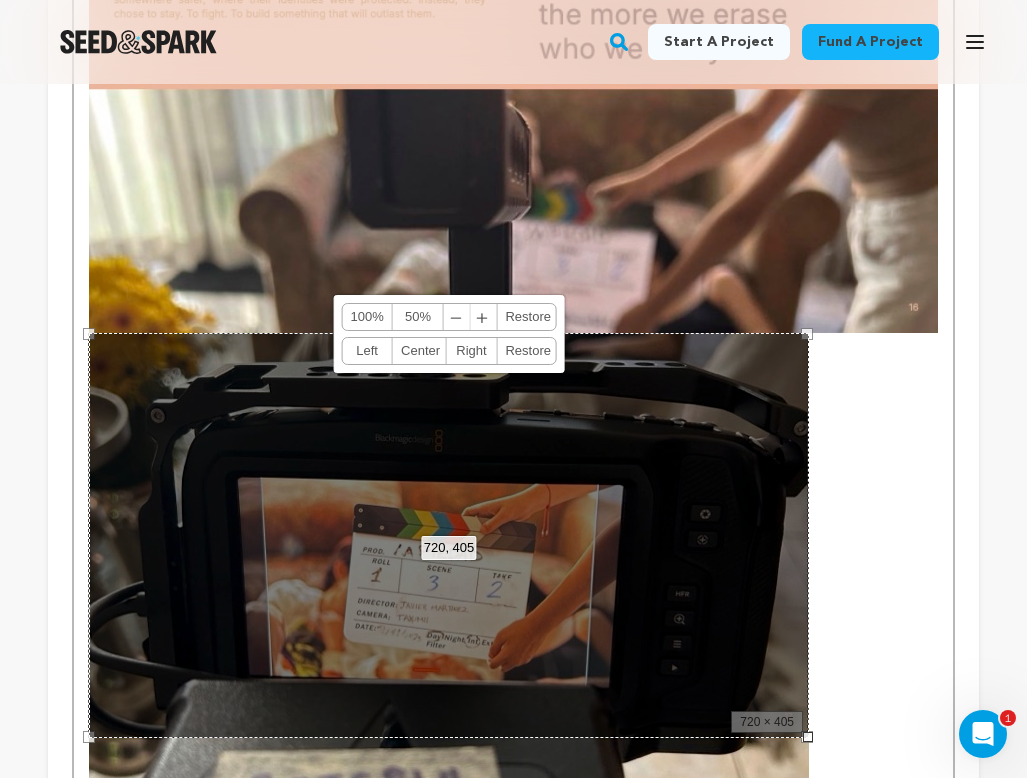 click on "100%" at bounding box center (367, 317) 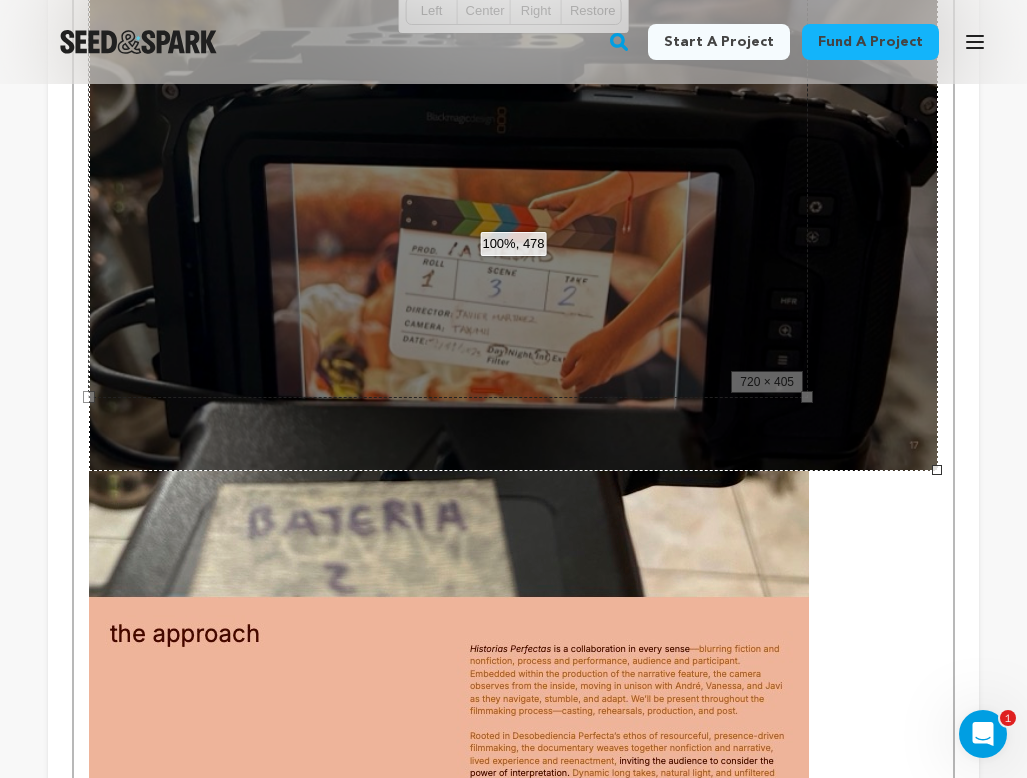 scroll, scrollTop: 8407, scrollLeft: 0, axis: vertical 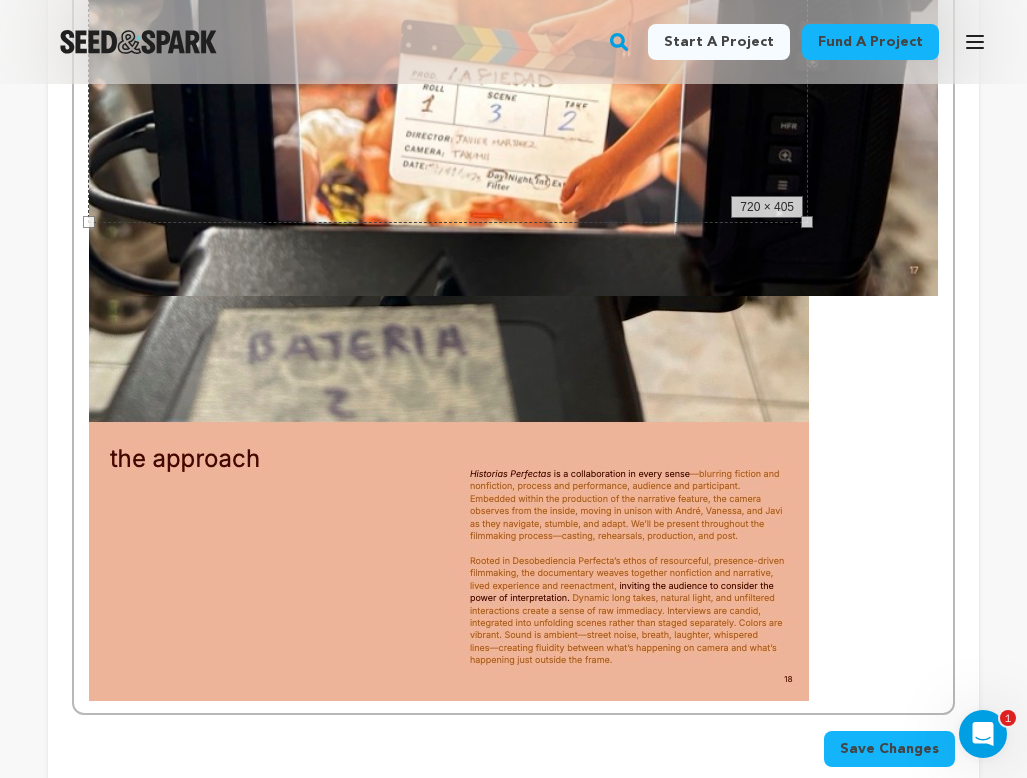 click at bounding box center (449, 498) 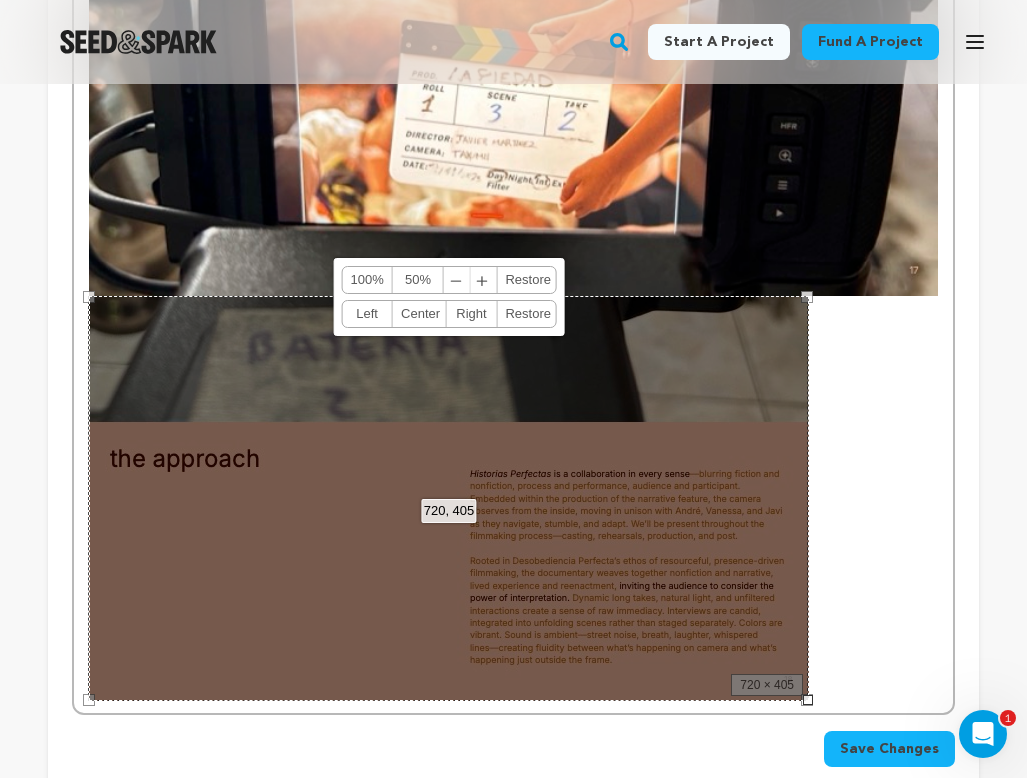 click on "100%" at bounding box center (367, 280) 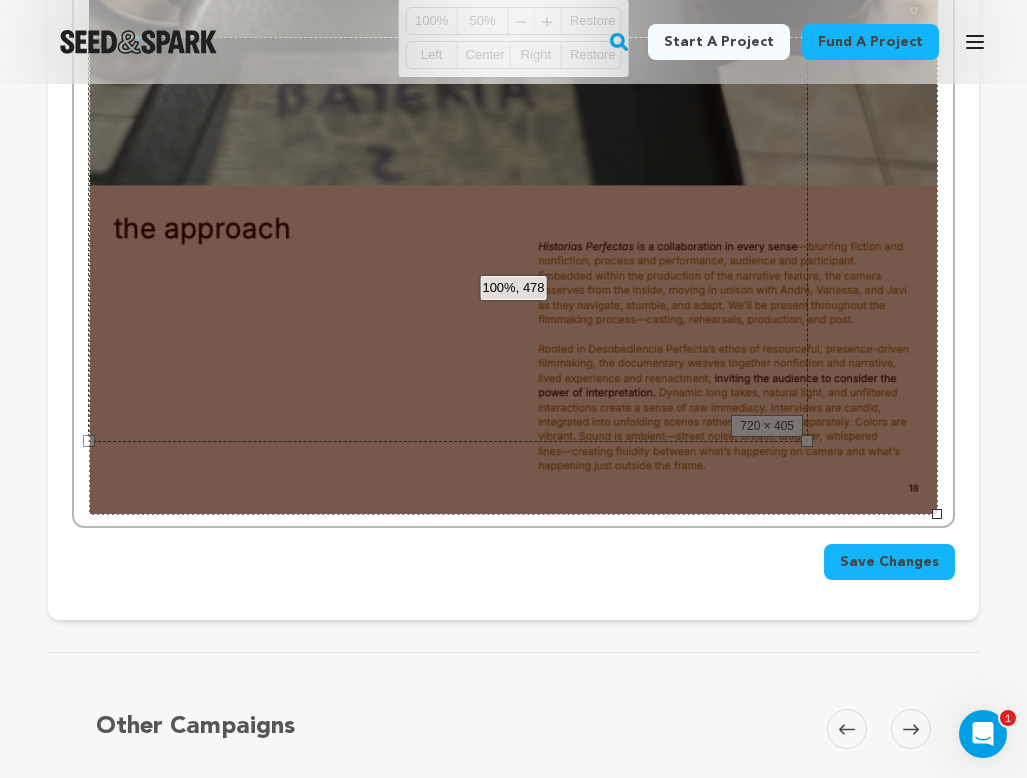 scroll, scrollTop: 8719, scrollLeft: 0, axis: vertical 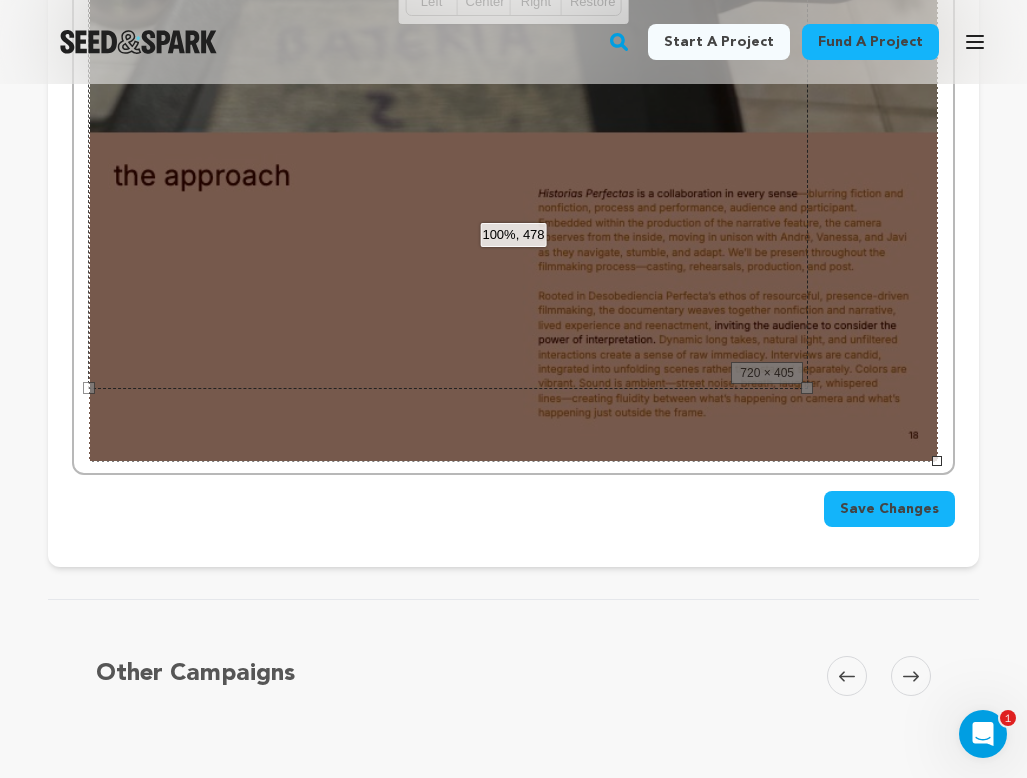 click on "Save Changes" at bounding box center [513, 509] 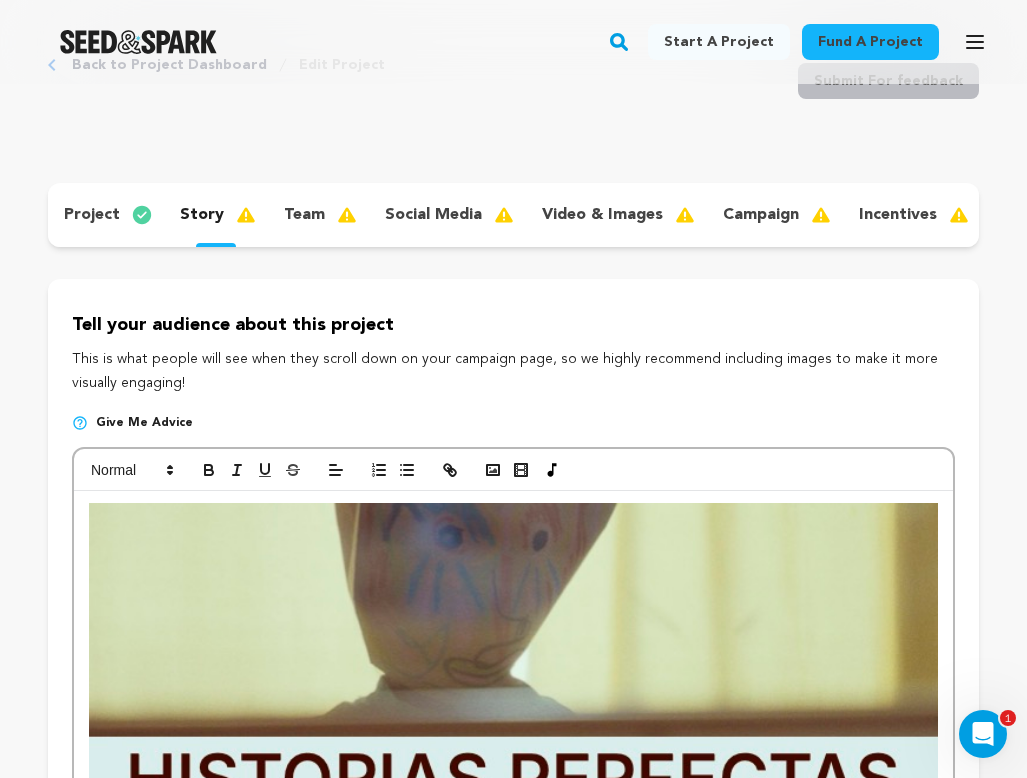 scroll, scrollTop: 92, scrollLeft: 0, axis: vertical 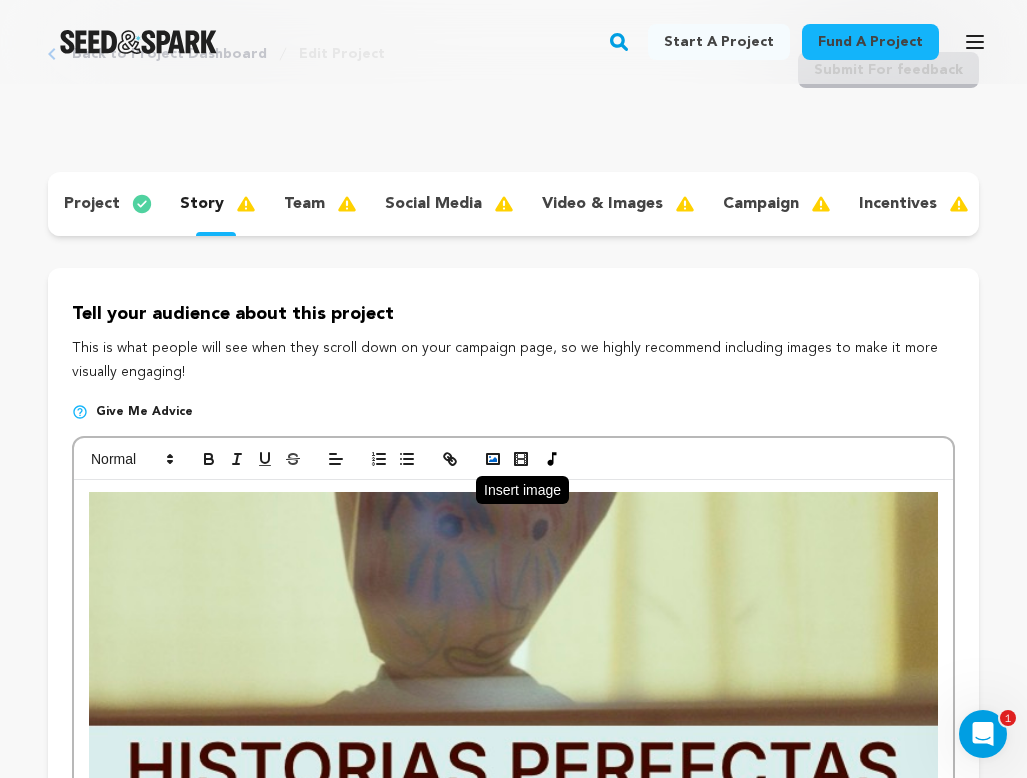 click 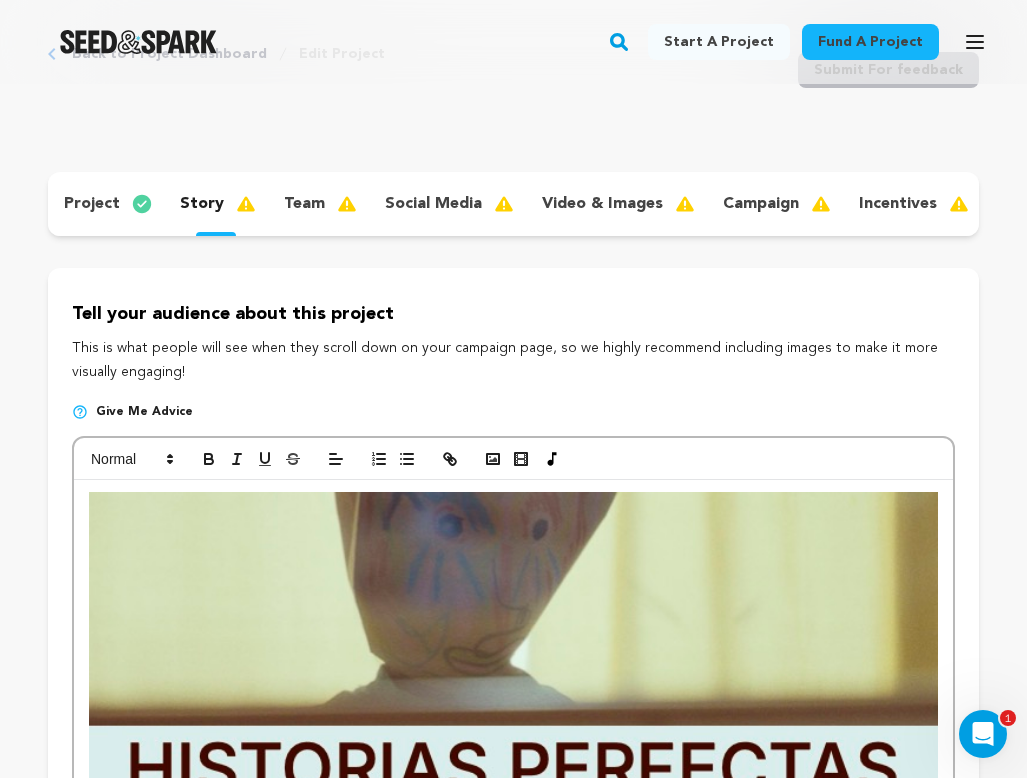 scroll, scrollTop: 283, scrollLeft: 0, axis: vertical 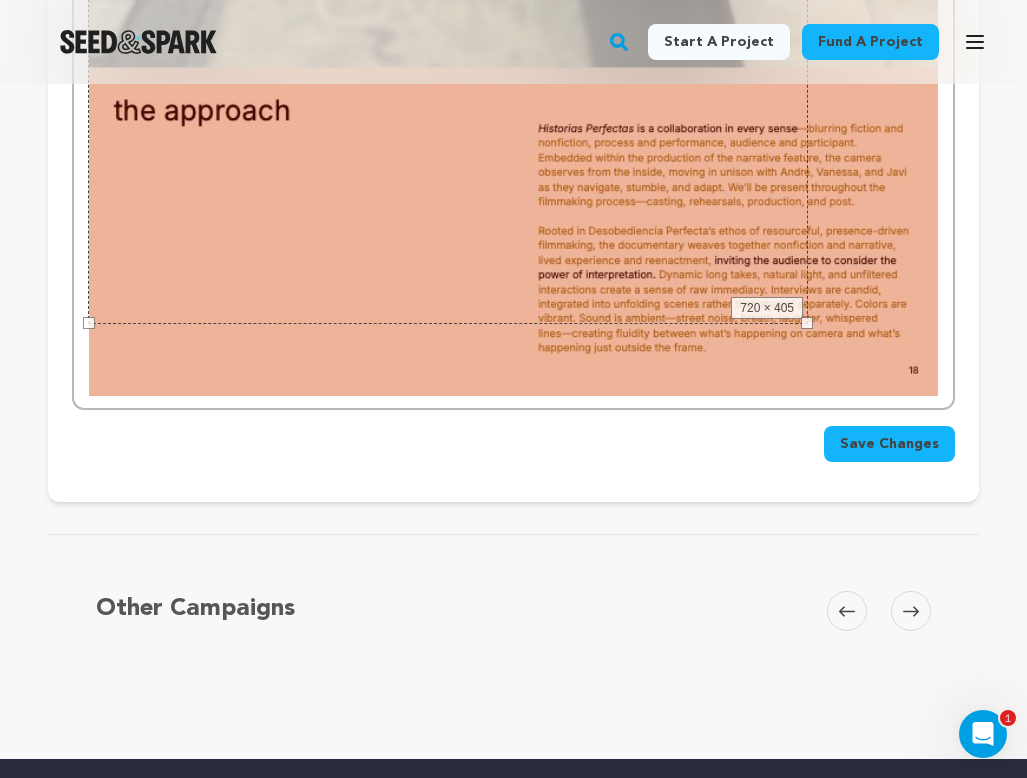 click at bounding box center (513, -3902) 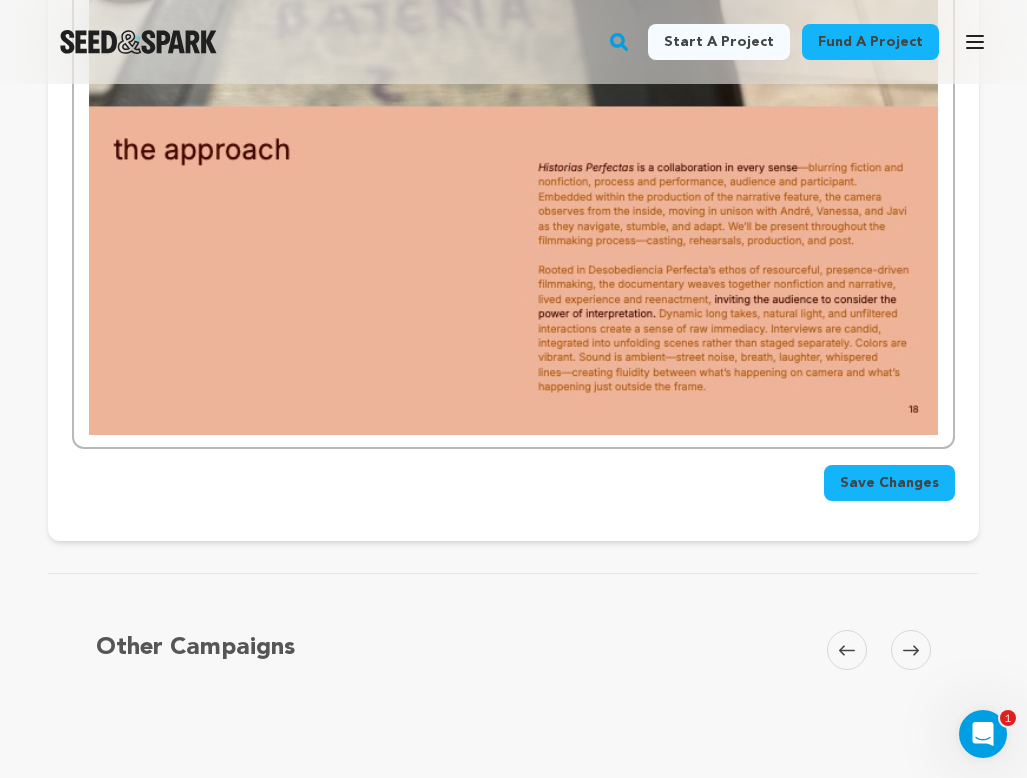 scroll, scrollTop: 8946, scrollLeft: 0, axis: vertical 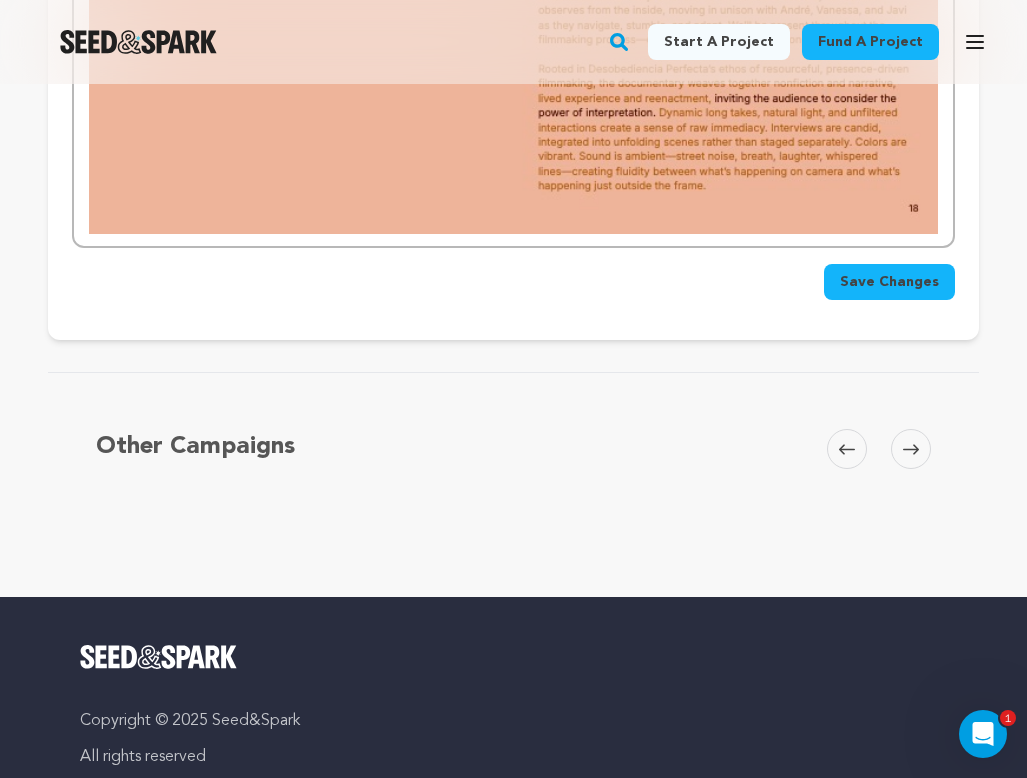click on "Save Changes" at bounding box center (889, 282) 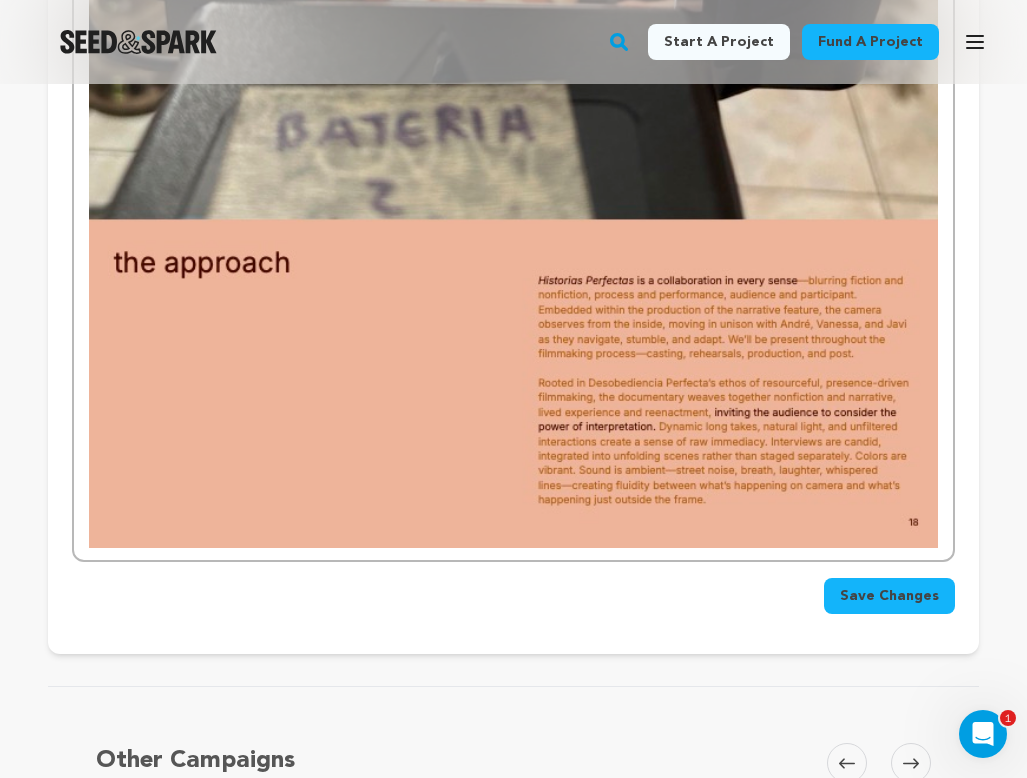 scroll, scrollTop: 8633, scrollLeft: 0, axis: vertical 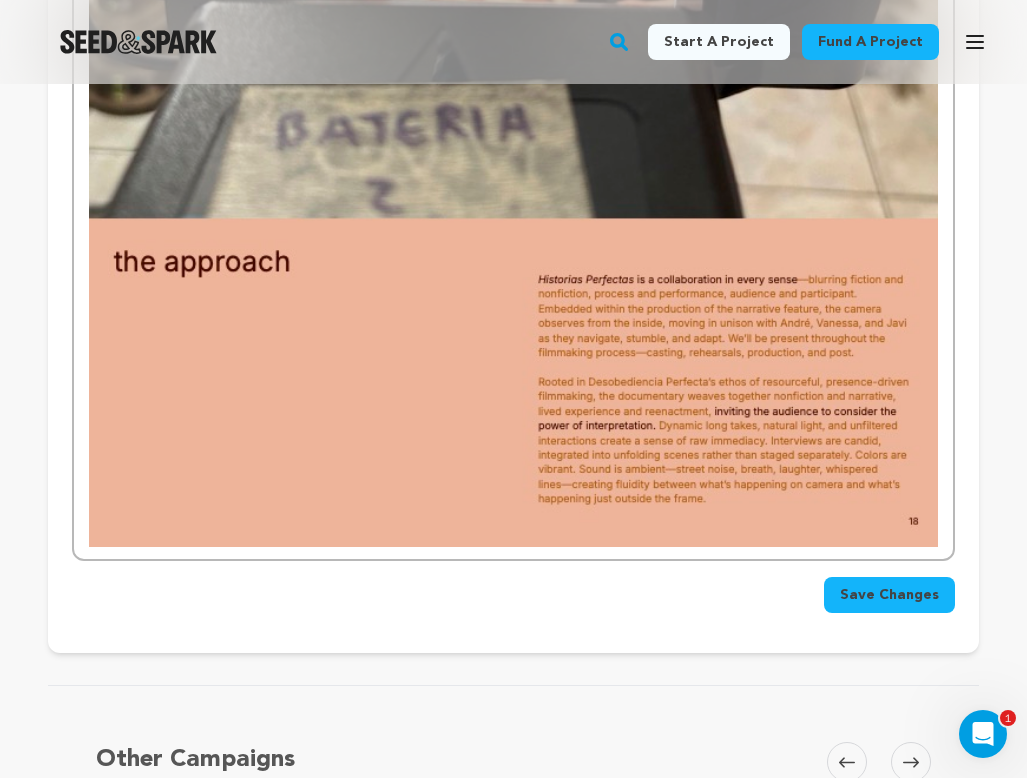 click on "Save Changes" at bounding box center [889, 595] 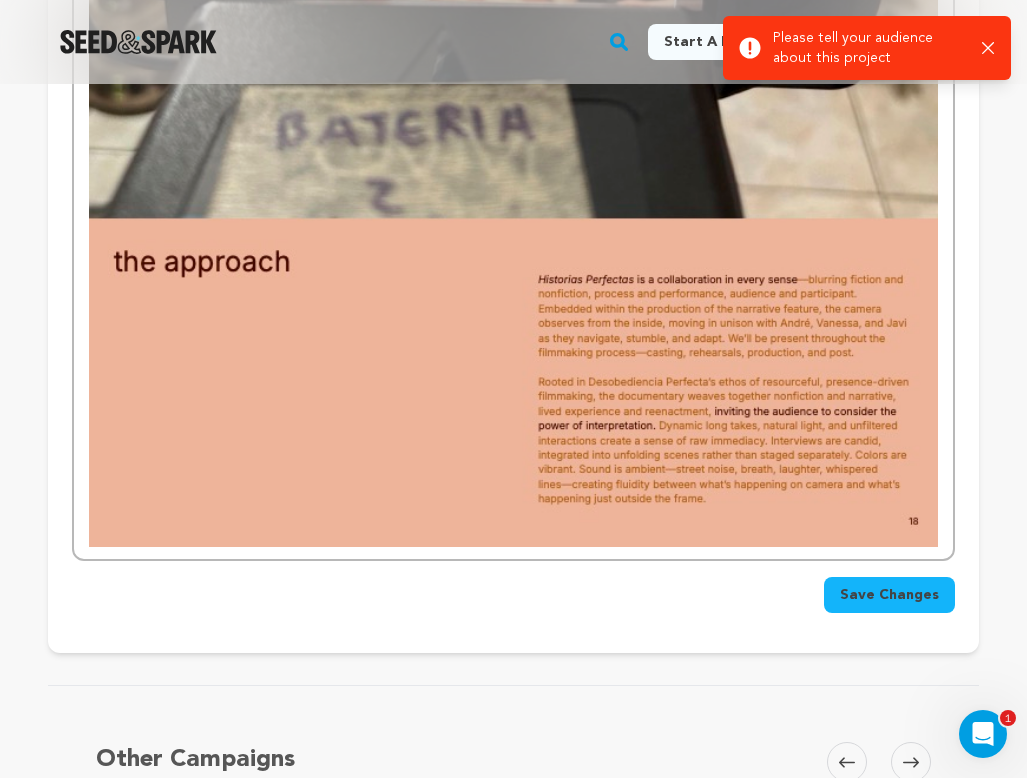 click 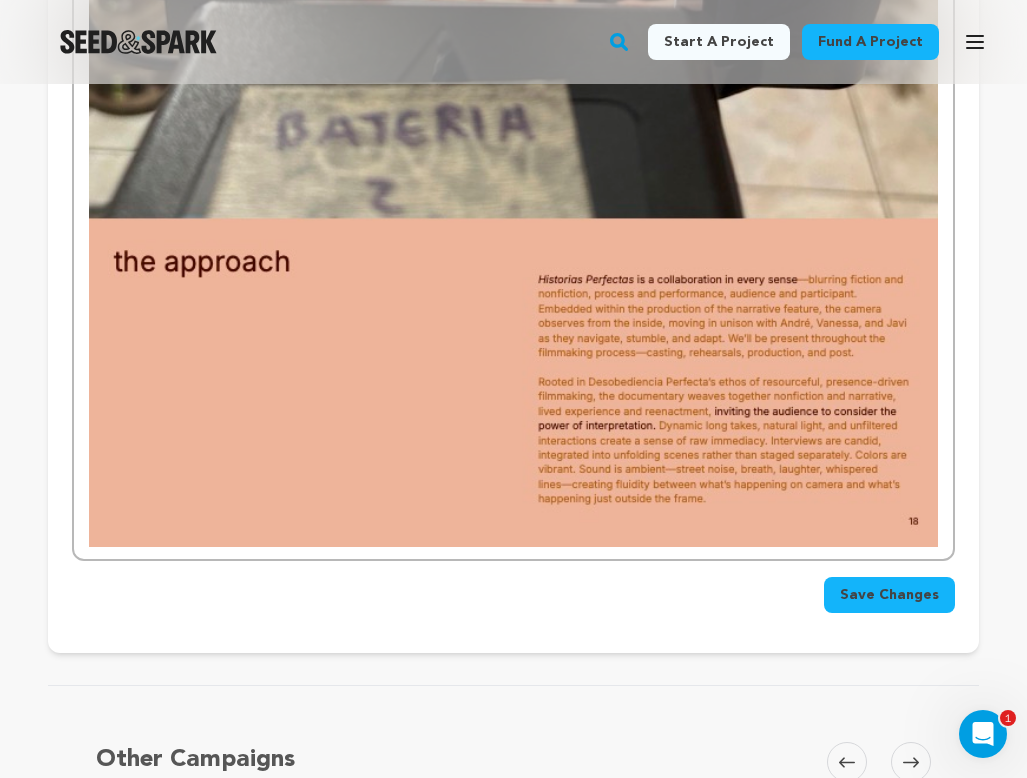 type 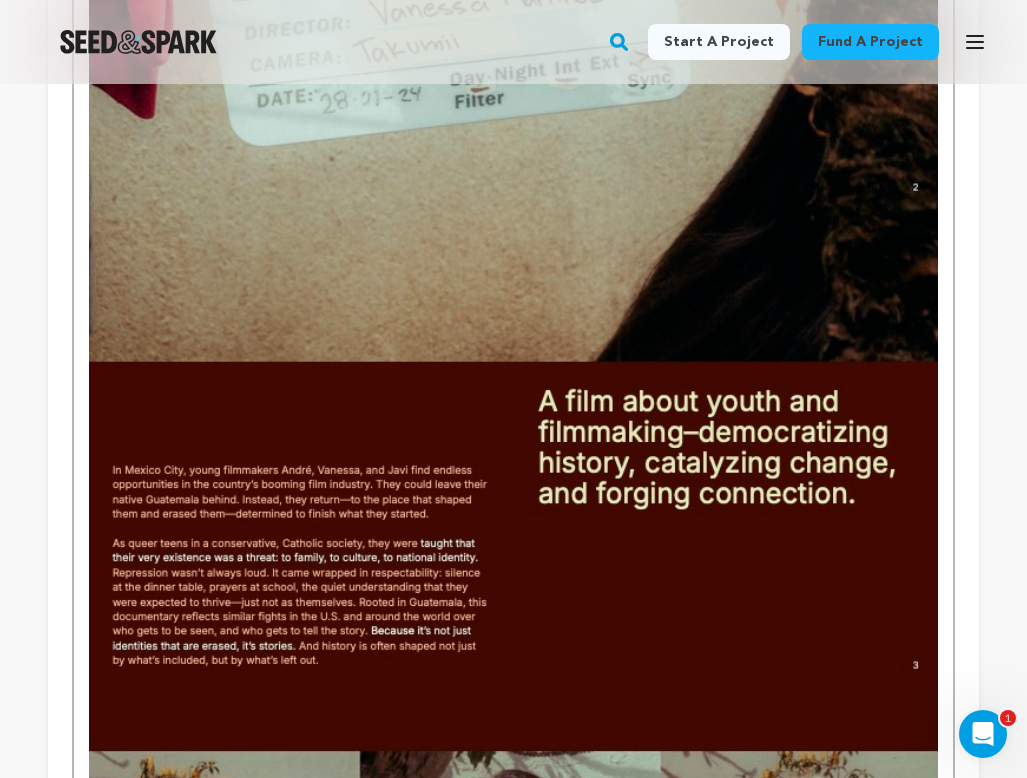 scroll, scrollTop: 1324, scrollLeft: 0, axis: vertical 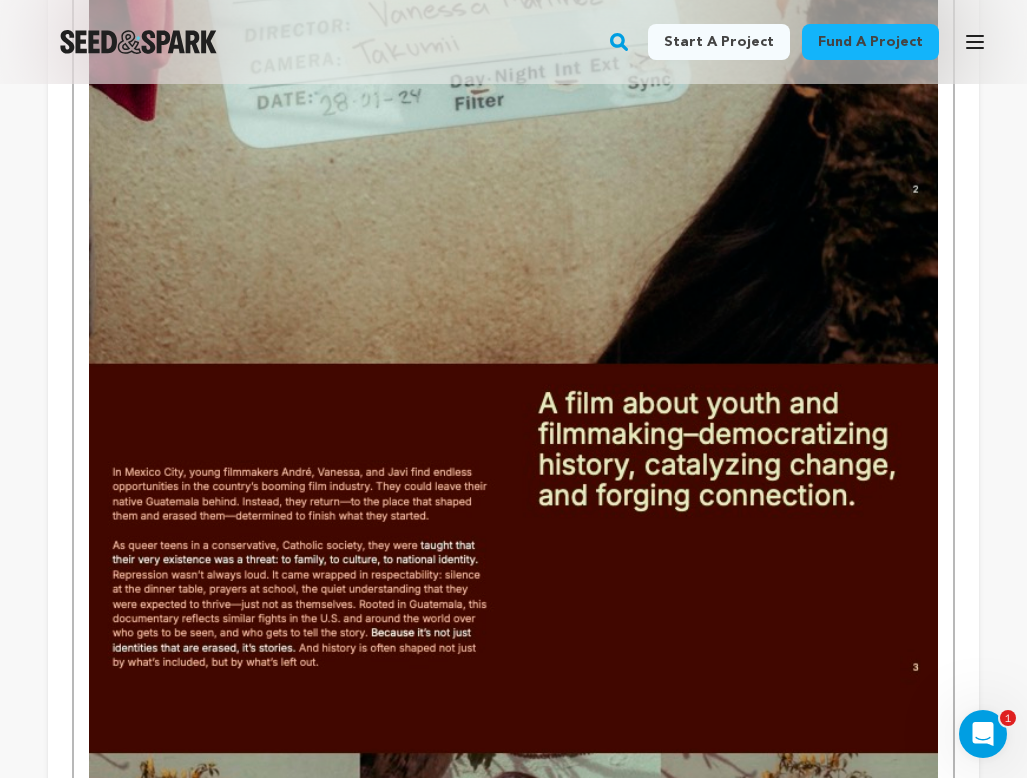 click at bounding box center [513, 454] 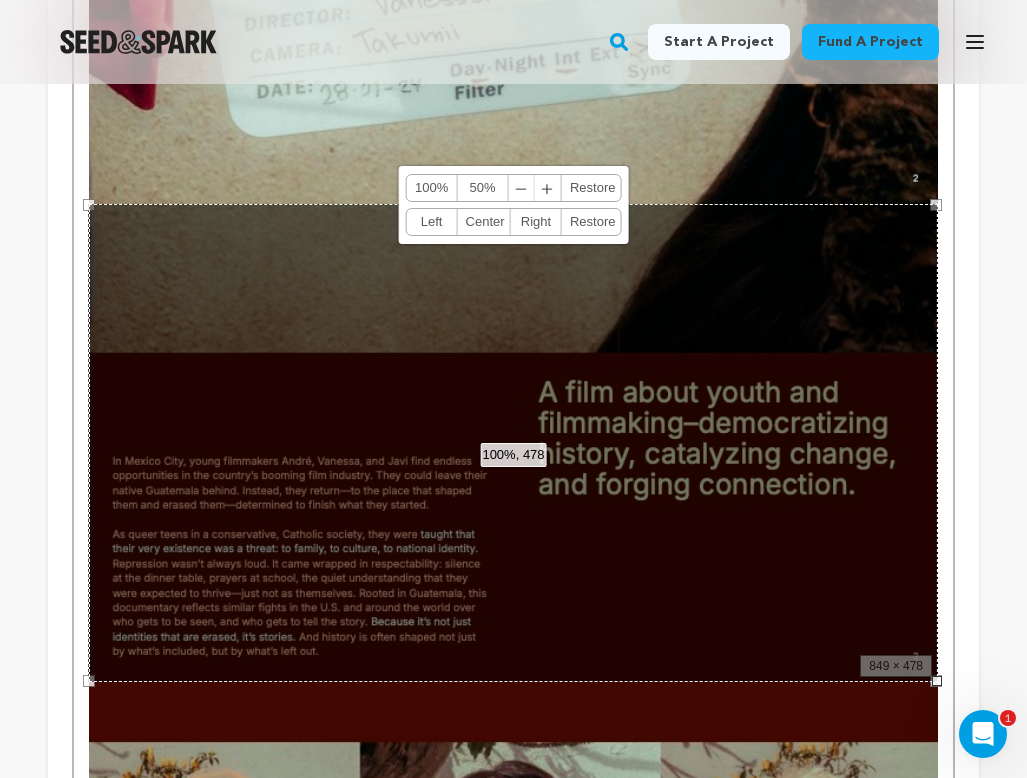 scroll, scrollTop: 1373, scrollLeft: 0, axis: vertical 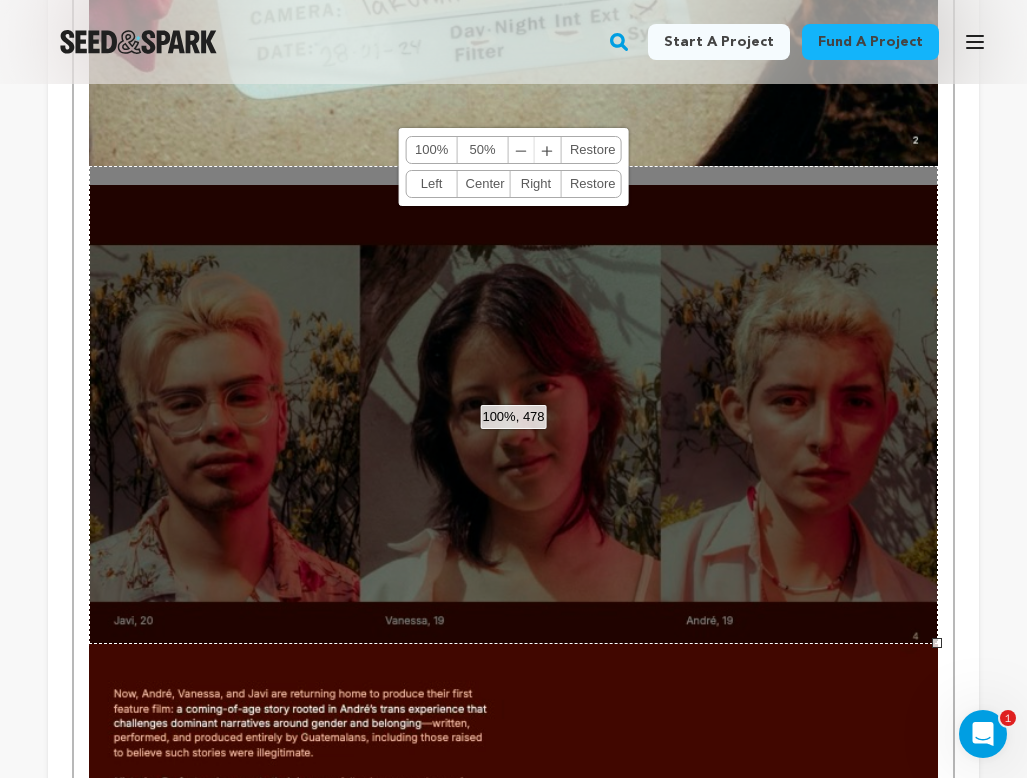 click at bounding box center (513, 3279) 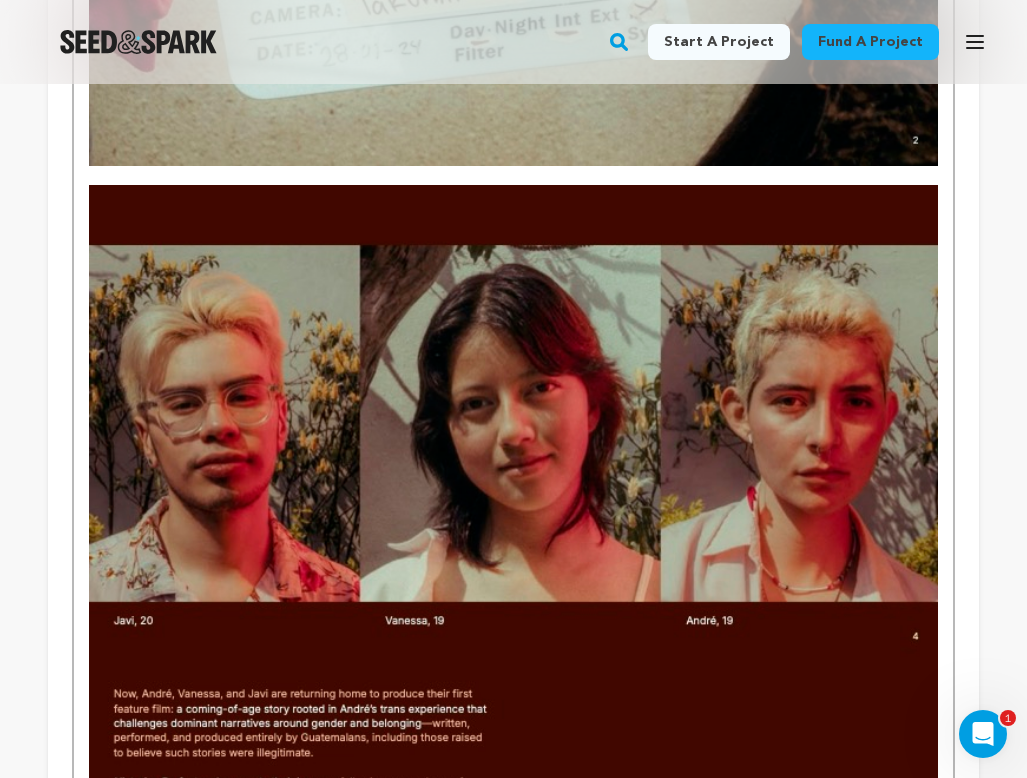 click at bounding box center [513, 175] 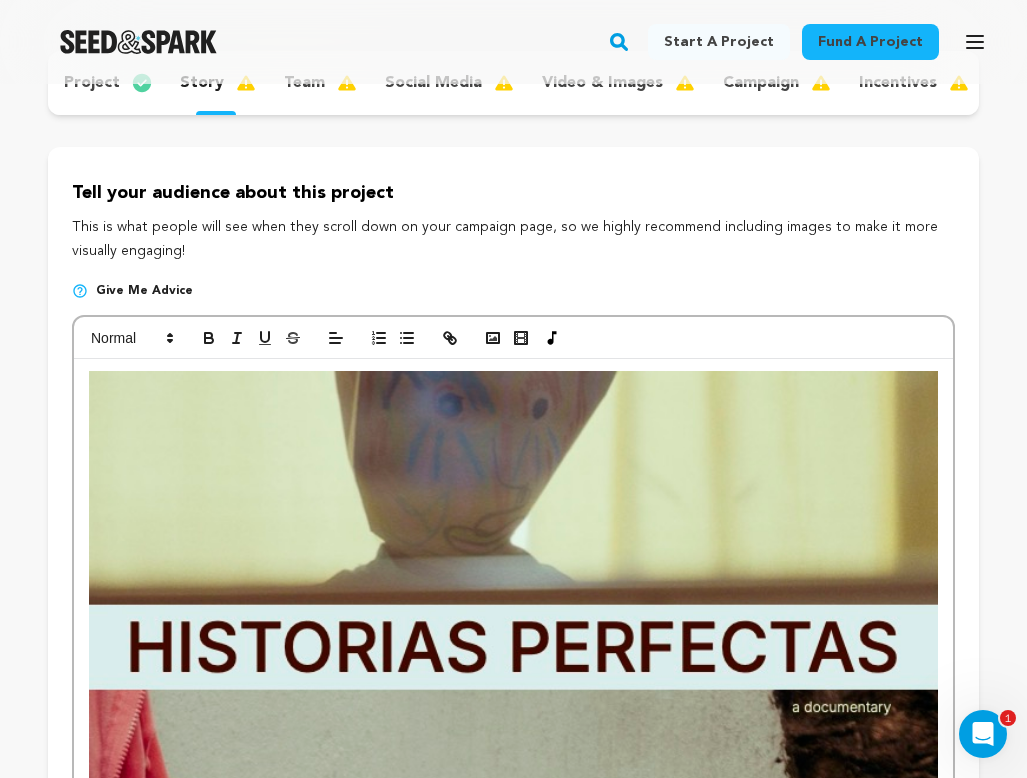 scroll, scrollTop: 316, scrollLeft: 0, axis: vertical 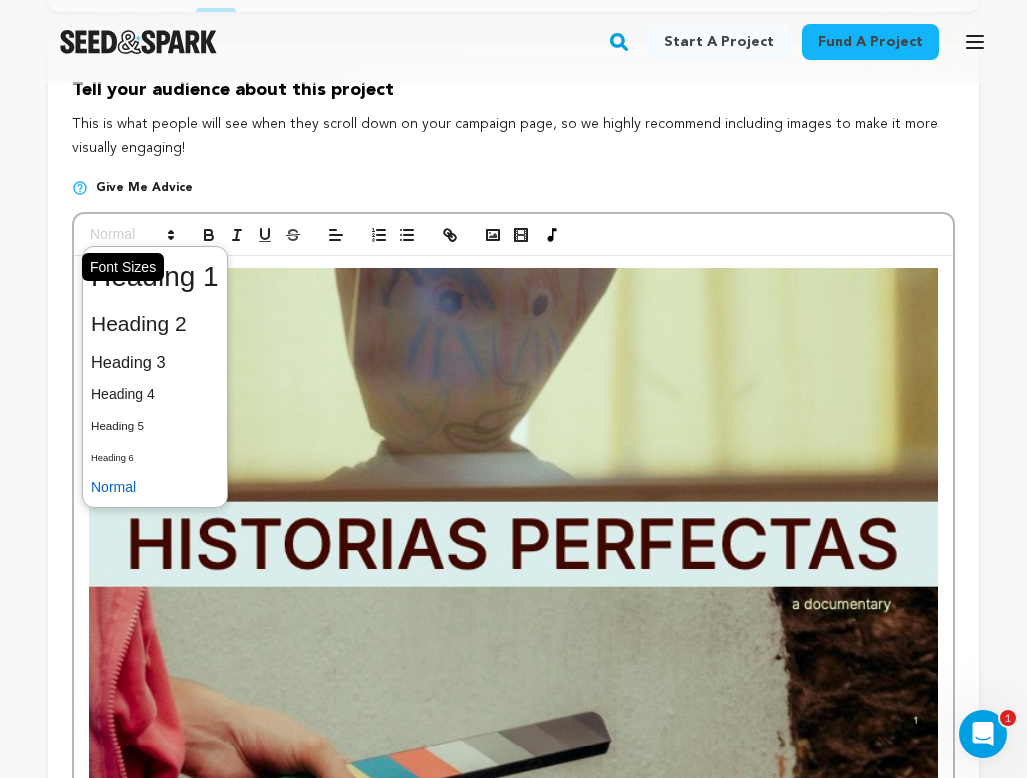 click 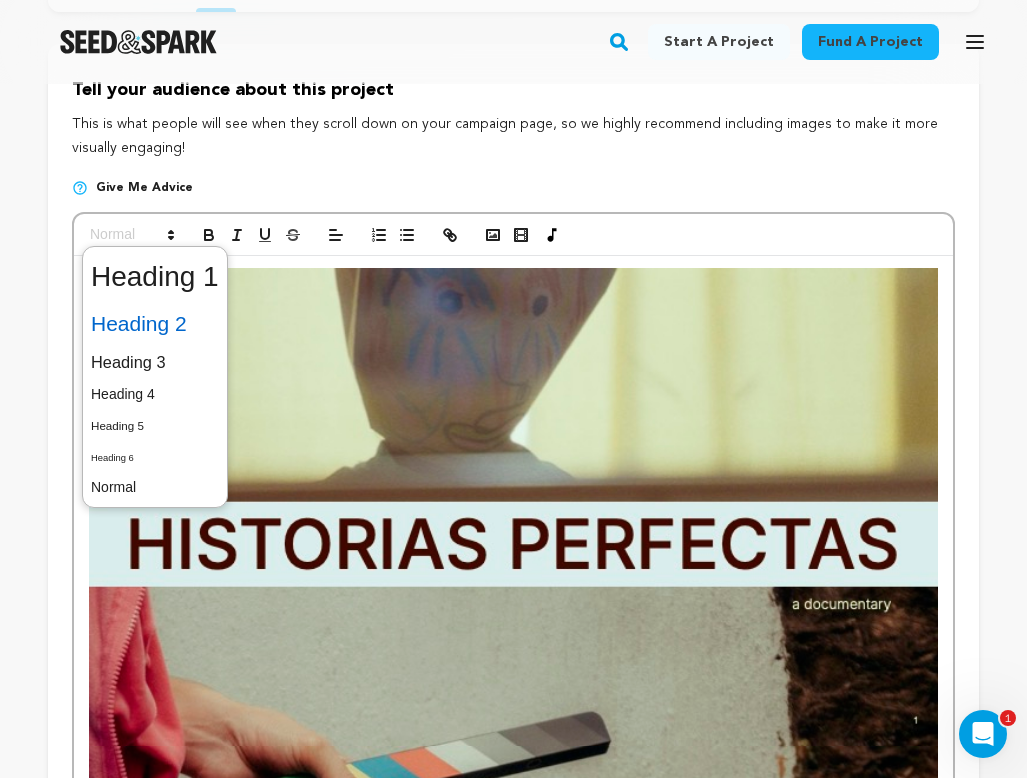 click at bounding box center [155, 324] 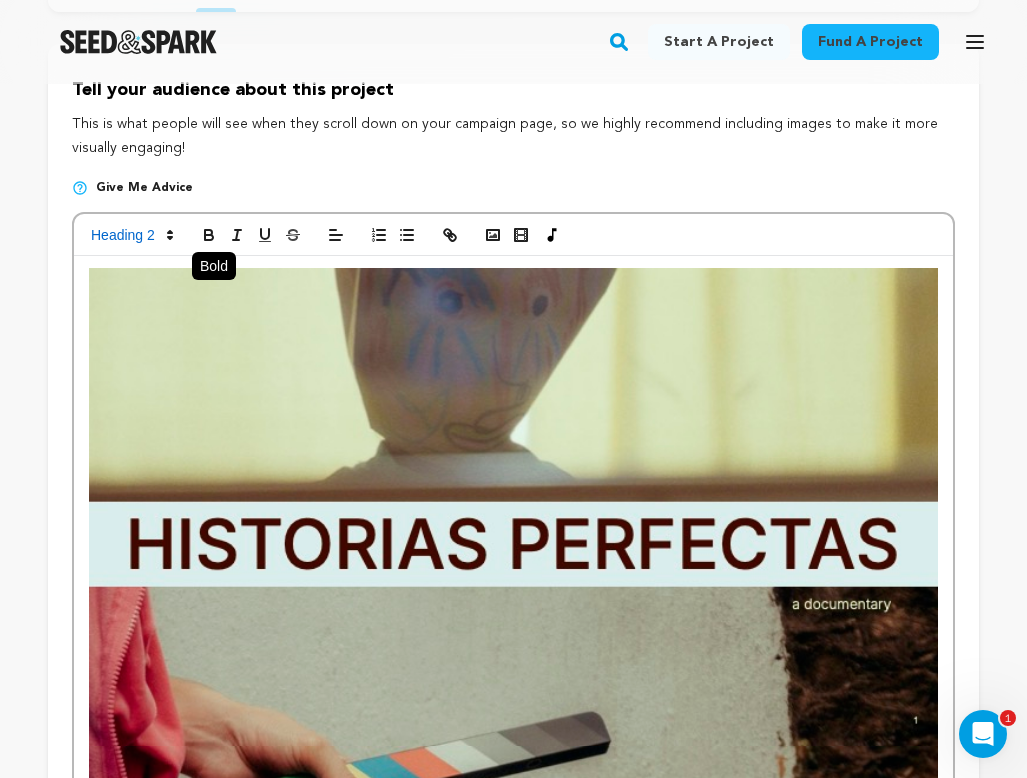 click 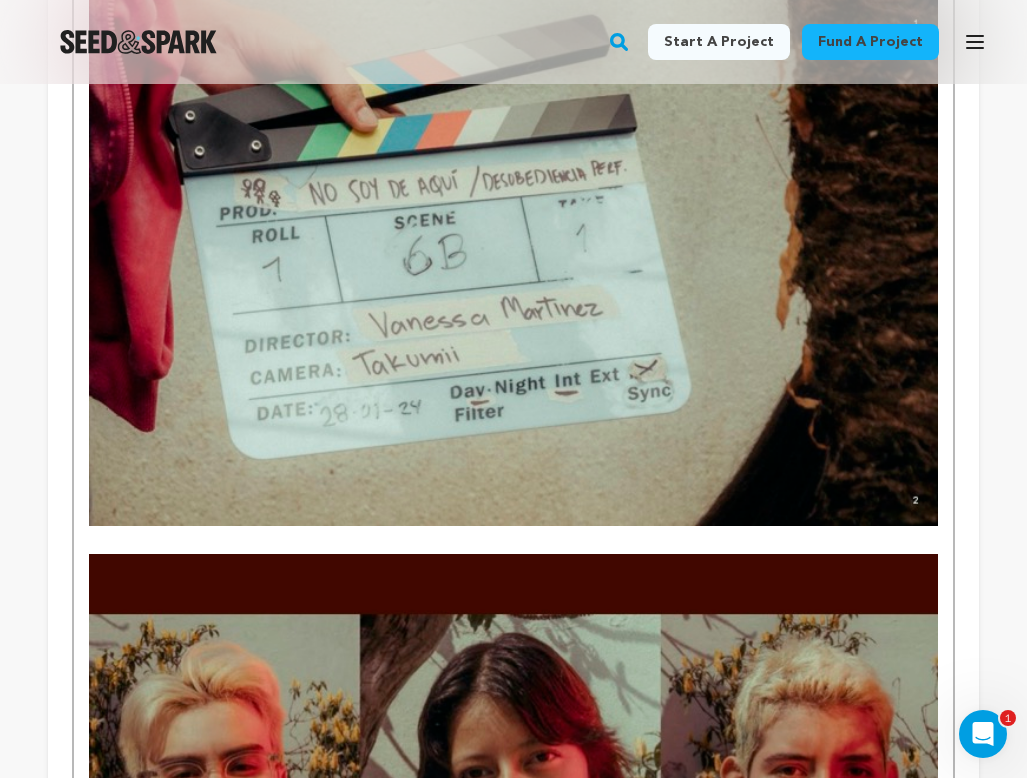 scroll, scrollTop: 1014, scrollLeft: 0, axis: vertical 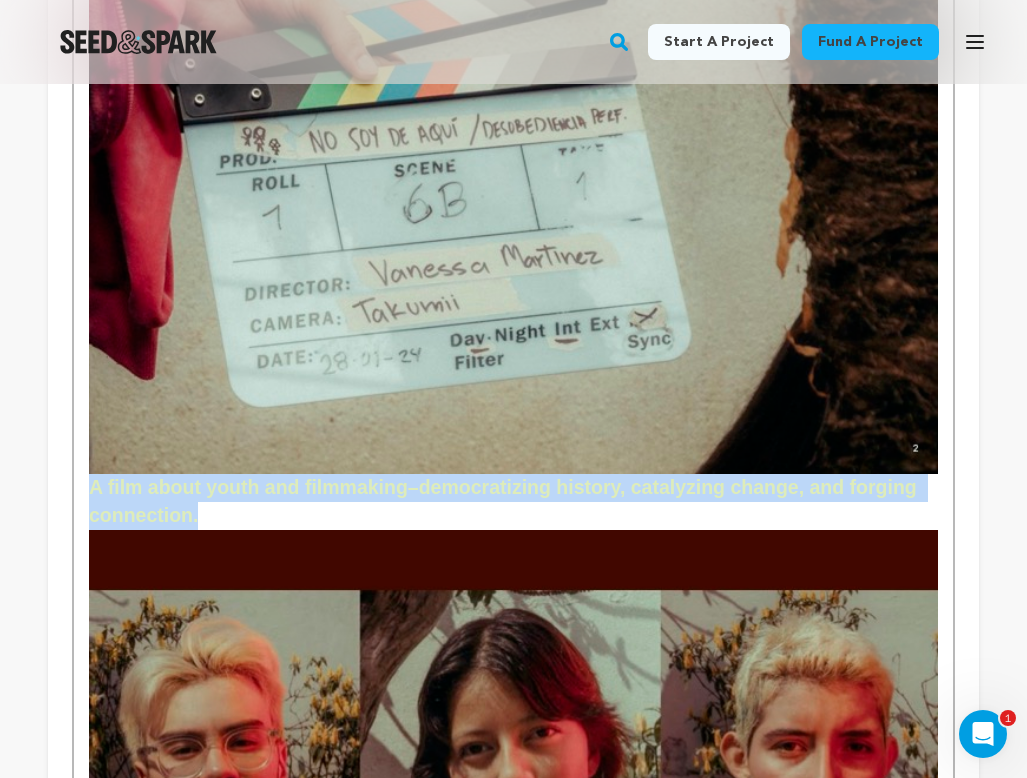 drag, startPoint x: 217, startPoint y: 512, endPoint x: 55, endPoint y: 494, distance: 162.99693 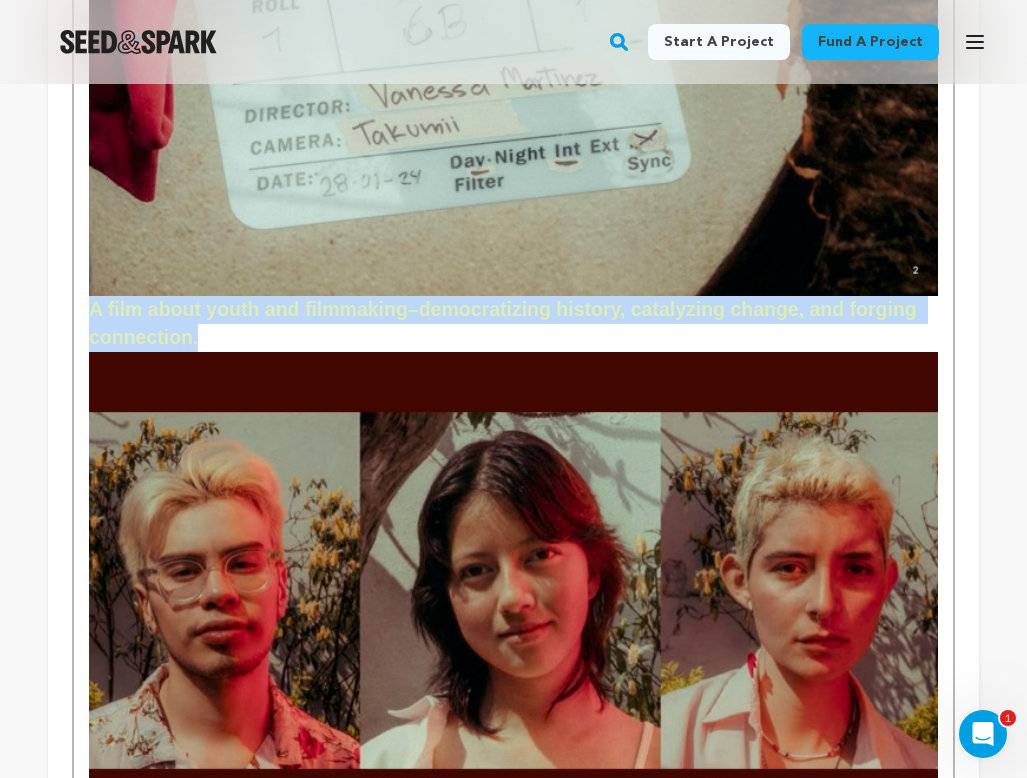 scroll, scrollTop: 1212, scrollLeft: 0, axis: vertical 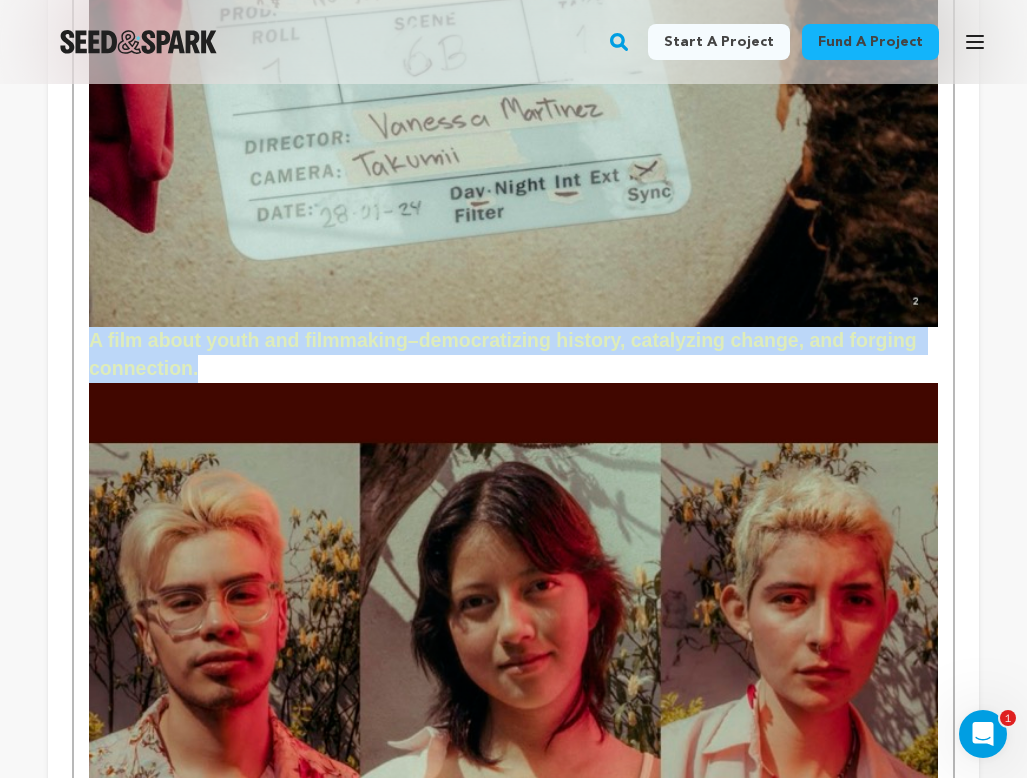 click on "A film about youth and filmmaking–democratizing history, catalyzing change, and forging connection." at bounding box center [513, 354] 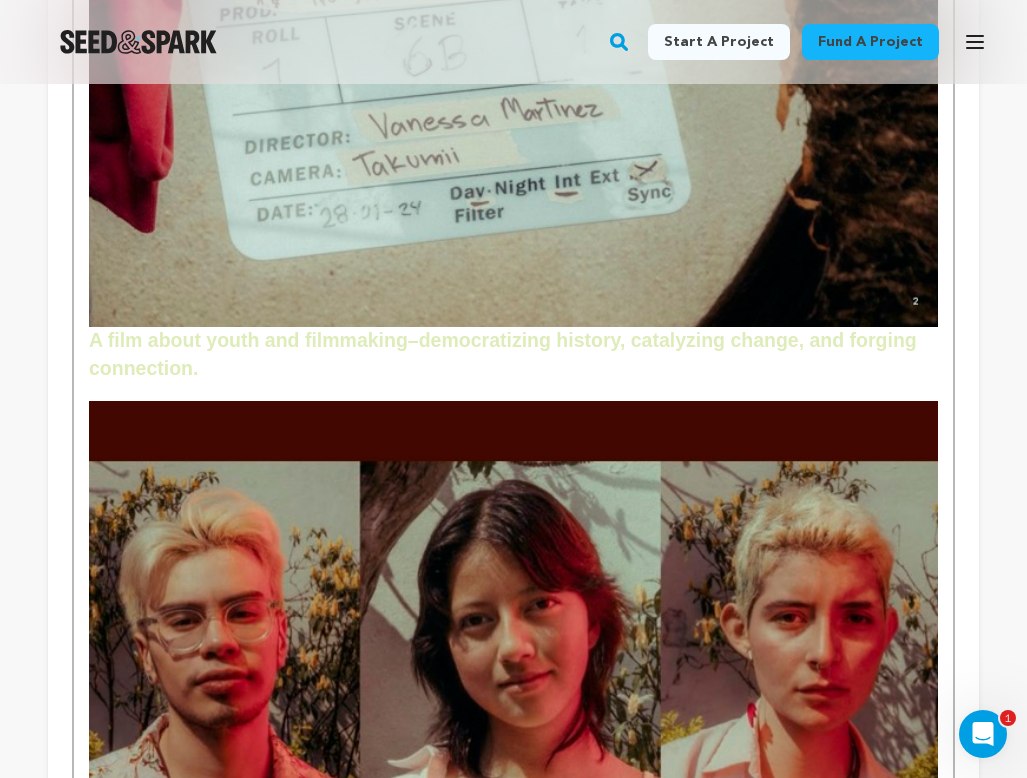 click on "A film about youth and filmmaking–democratizing history, catalyzing change, and forging connection." at bounding box center [505, 354] 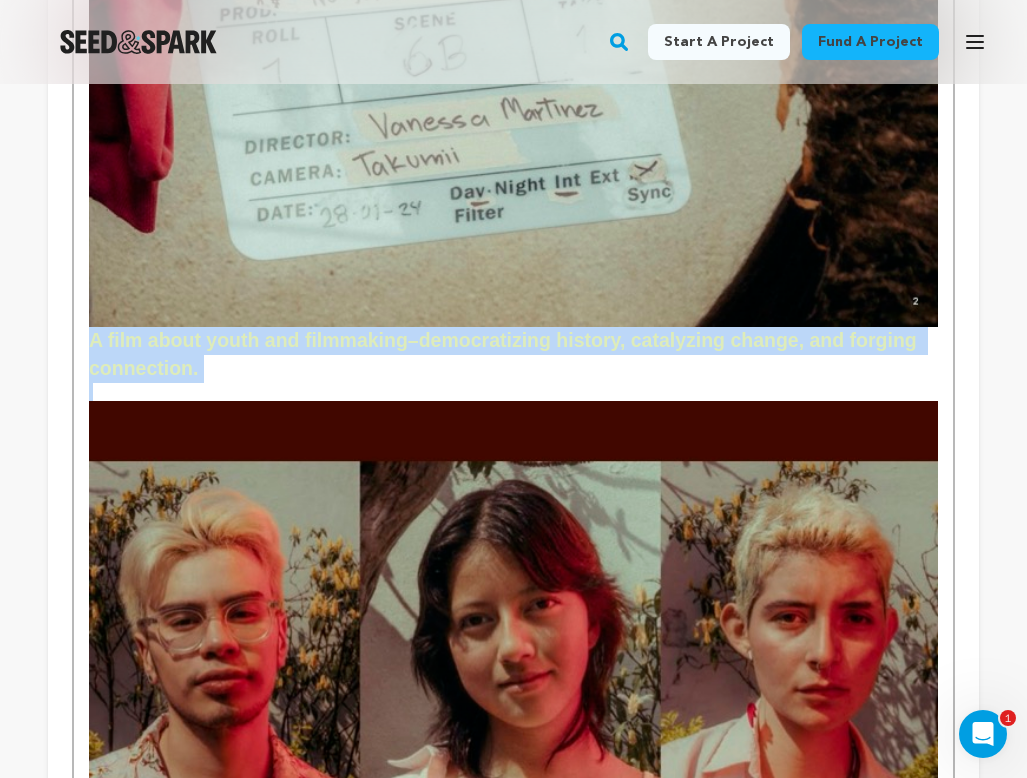 drag, startPoint x: 219, startPoint y: 386, endPoint x: 63, endPoint y: 343, distance: 161.8178 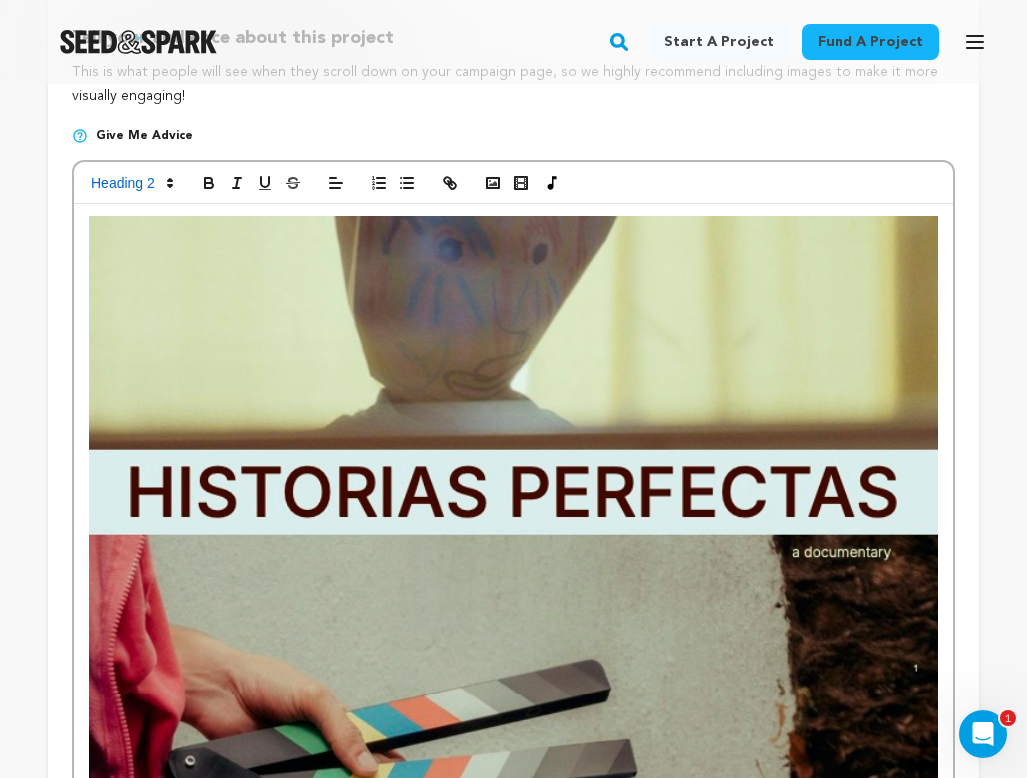 scroll, scrollTop: 934, scrollLeft: 0, axis: vertical 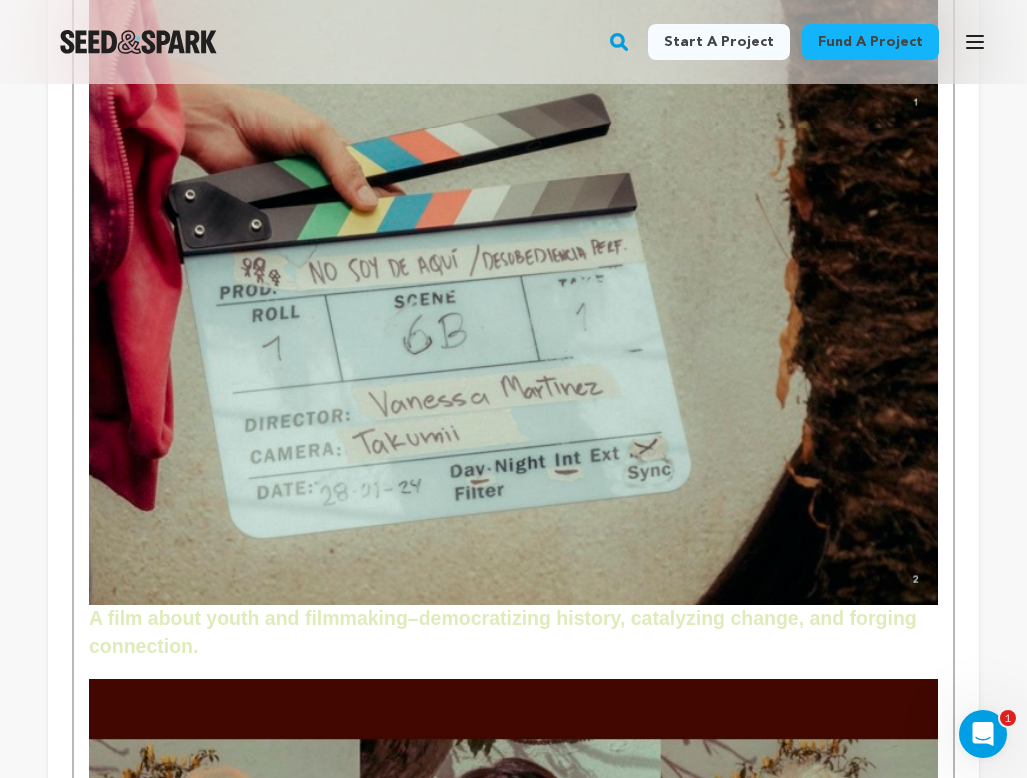 click at bounding box center [513, 918] 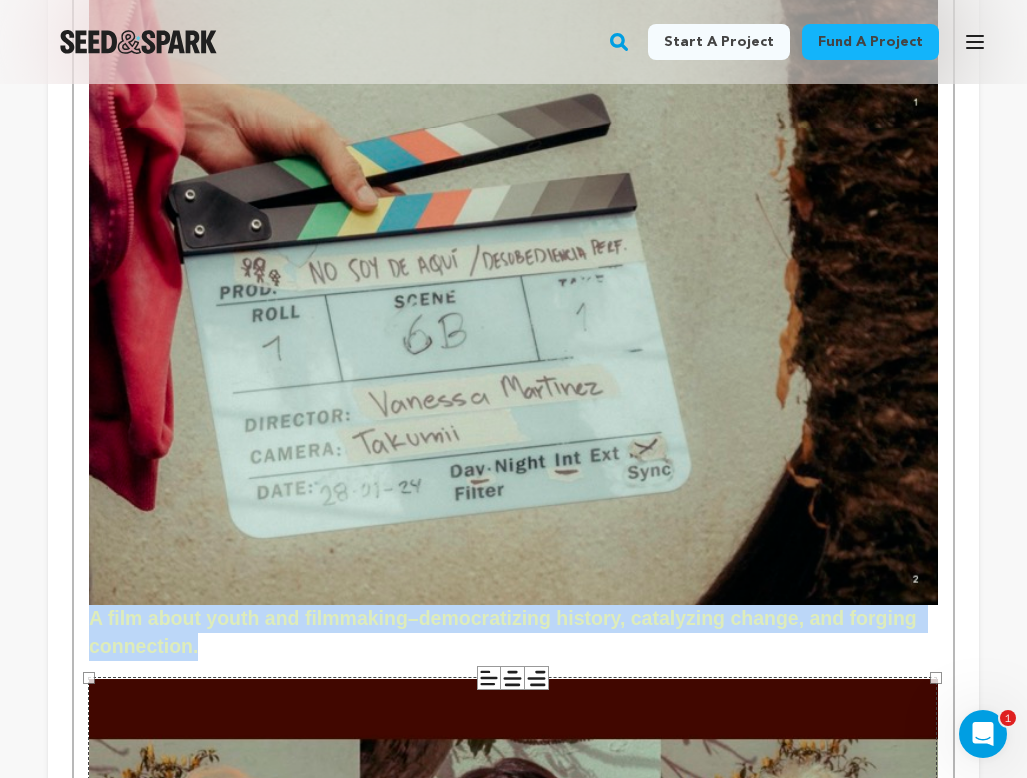 drag, startPoint x: 210, startPoint y: 646, endPoint x: 84, endPoint y: 621, distance: 128.45622 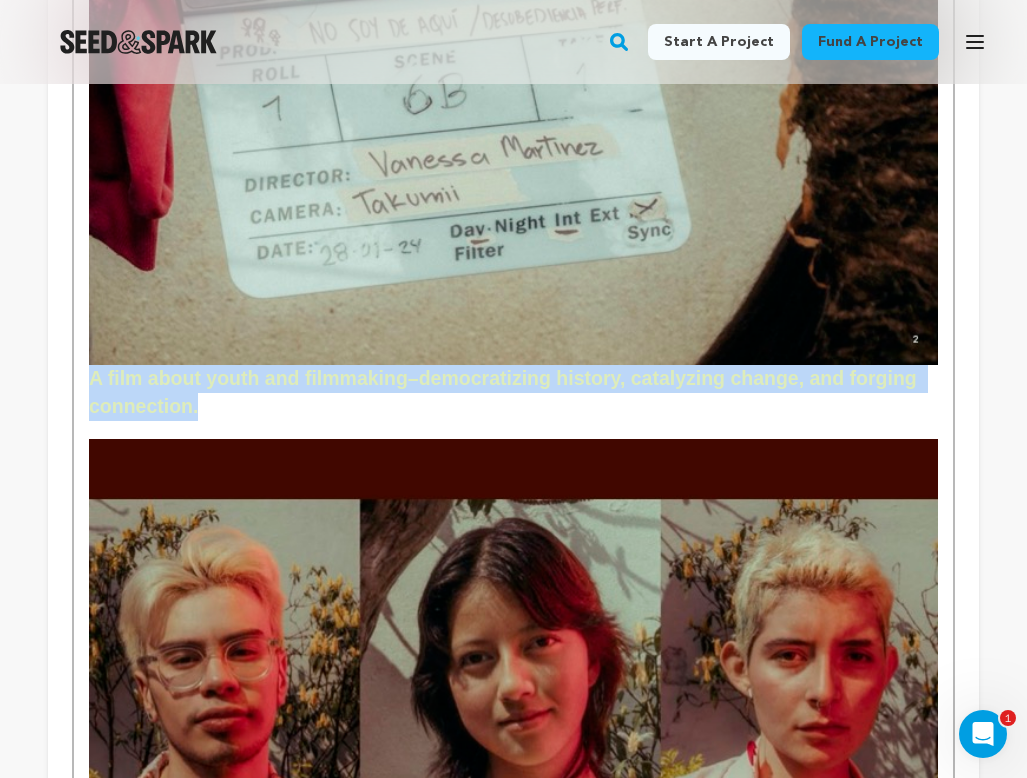 scroll, scrollTop: 1248, scrollLeft: 0, axis: vertical 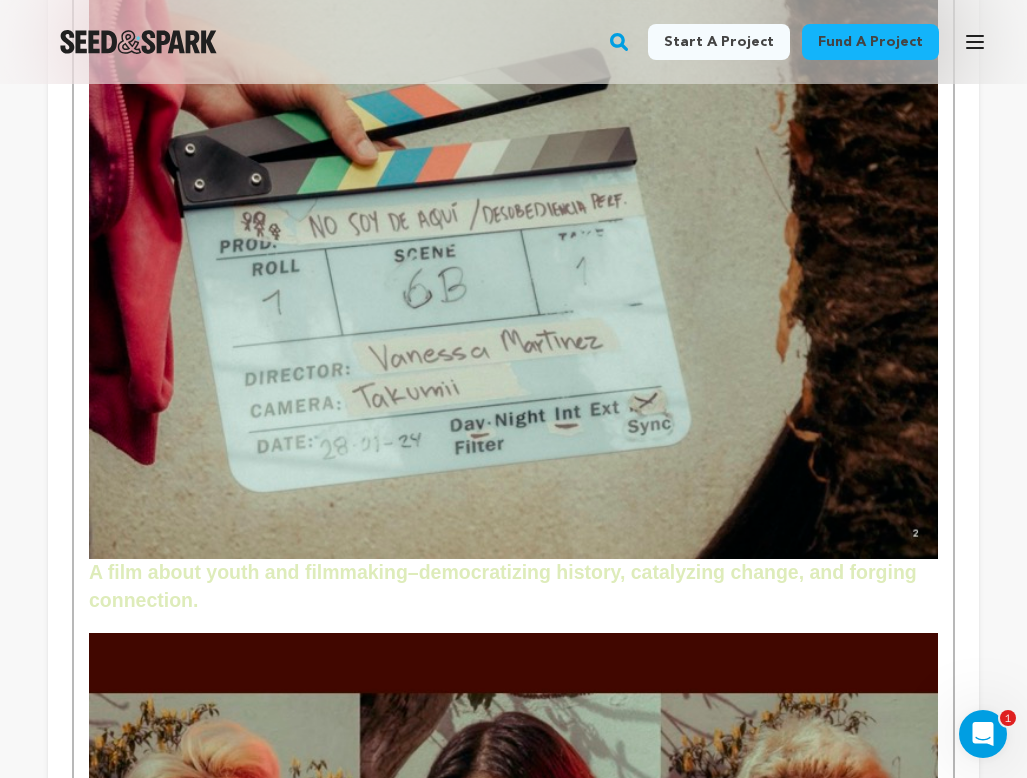 click at bounding box center [513, 624] 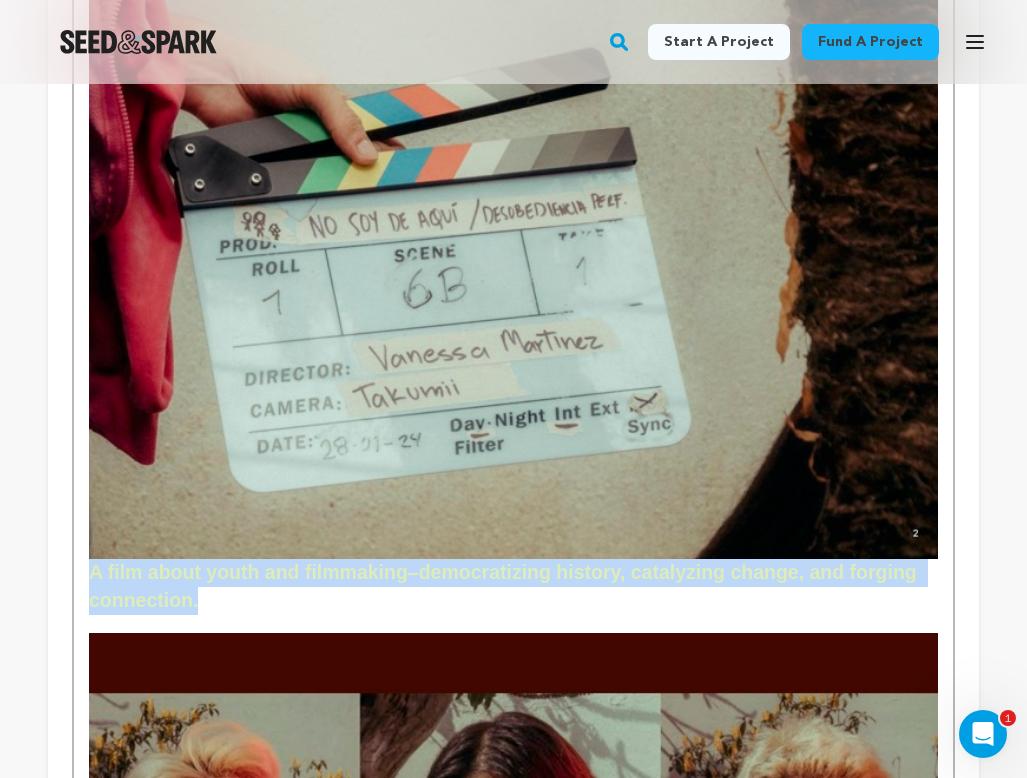 drag, startPoint x: 230, startPoint y: 595, endPoint x: 63, endPoint y: 569, distance: 169.01184 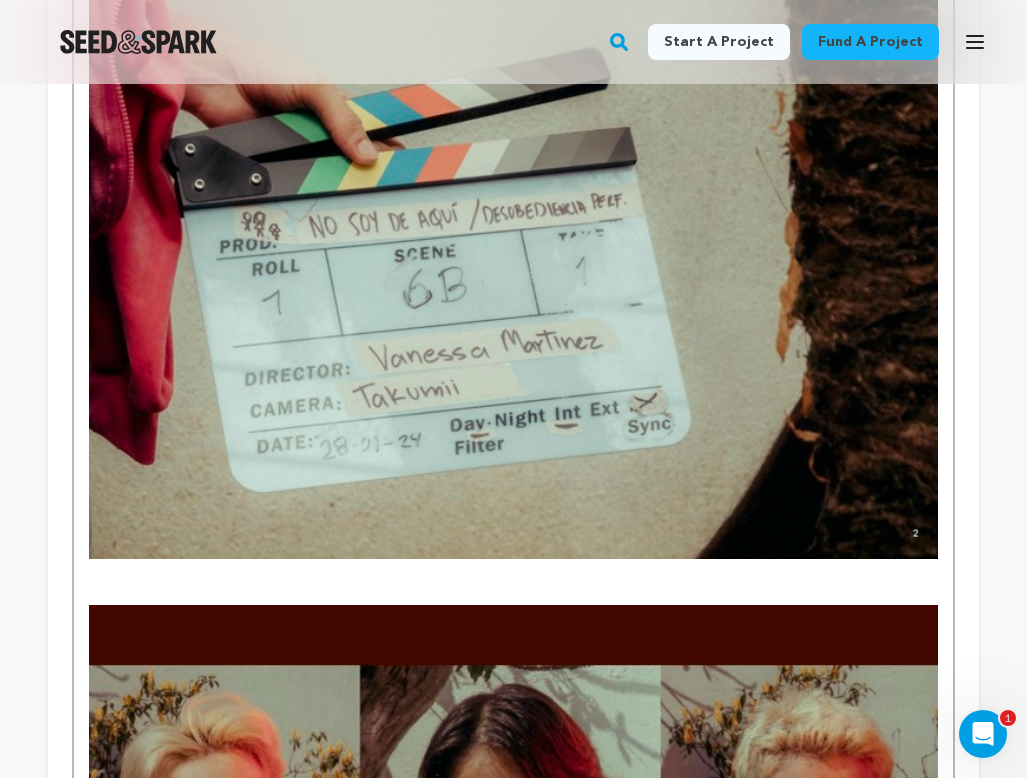 scroll, scrollTop: 433, scrollLeft: 0, axis: vertical 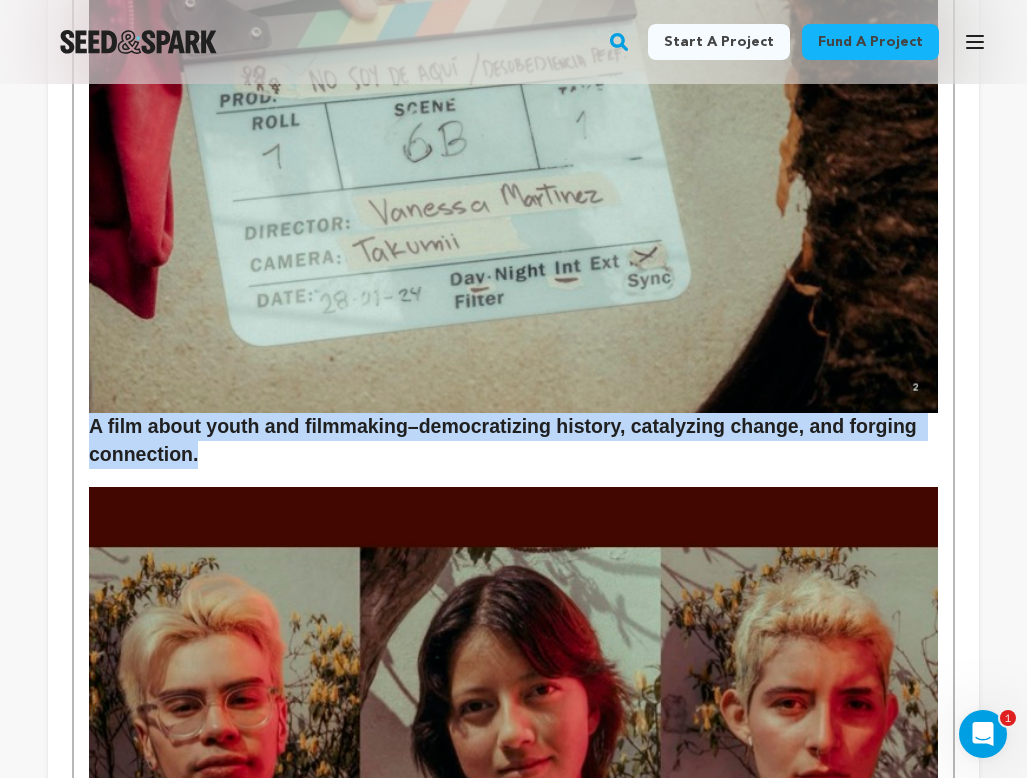 drag, startPoint x: 235, startPoint y: 461, endPoint x: 64, endPoint y: 435, distance: 172.96532 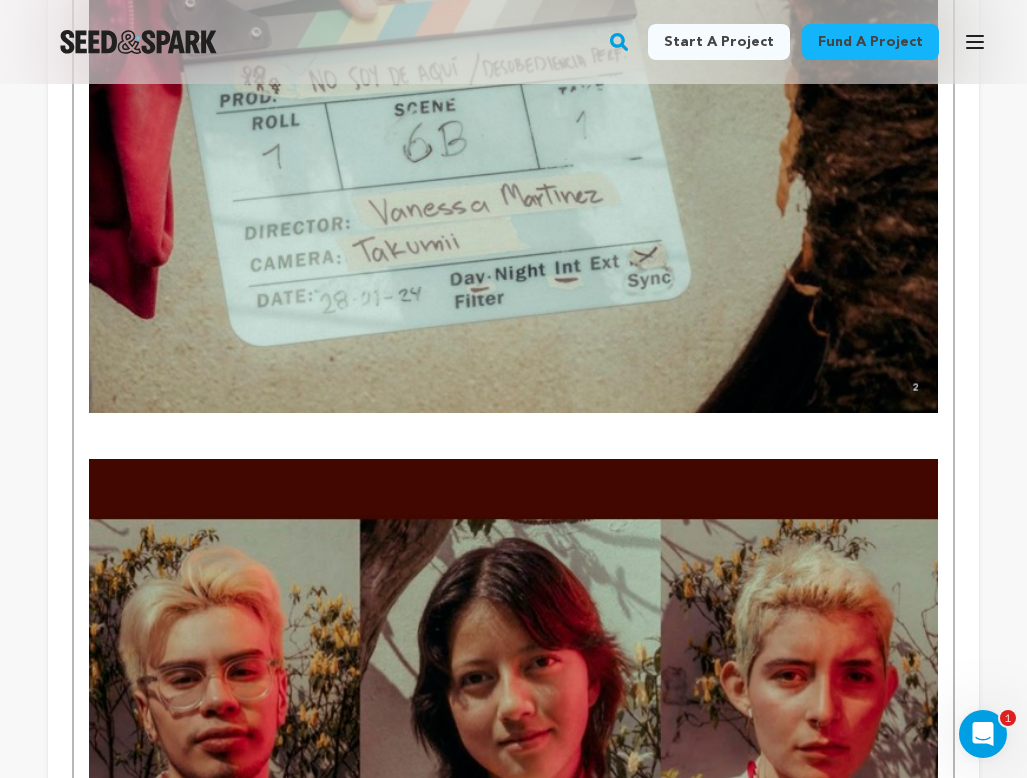 scroll, scrollTop: 18, scrollLeft: 1, axis: both 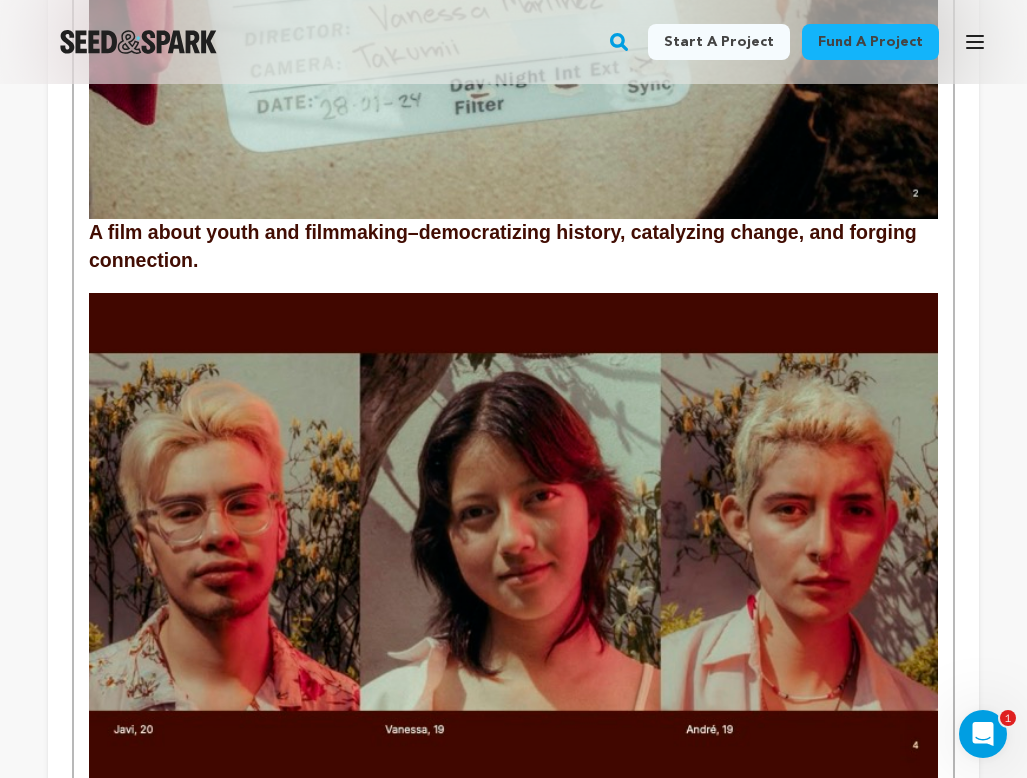 click at bounding box center [513, 284] 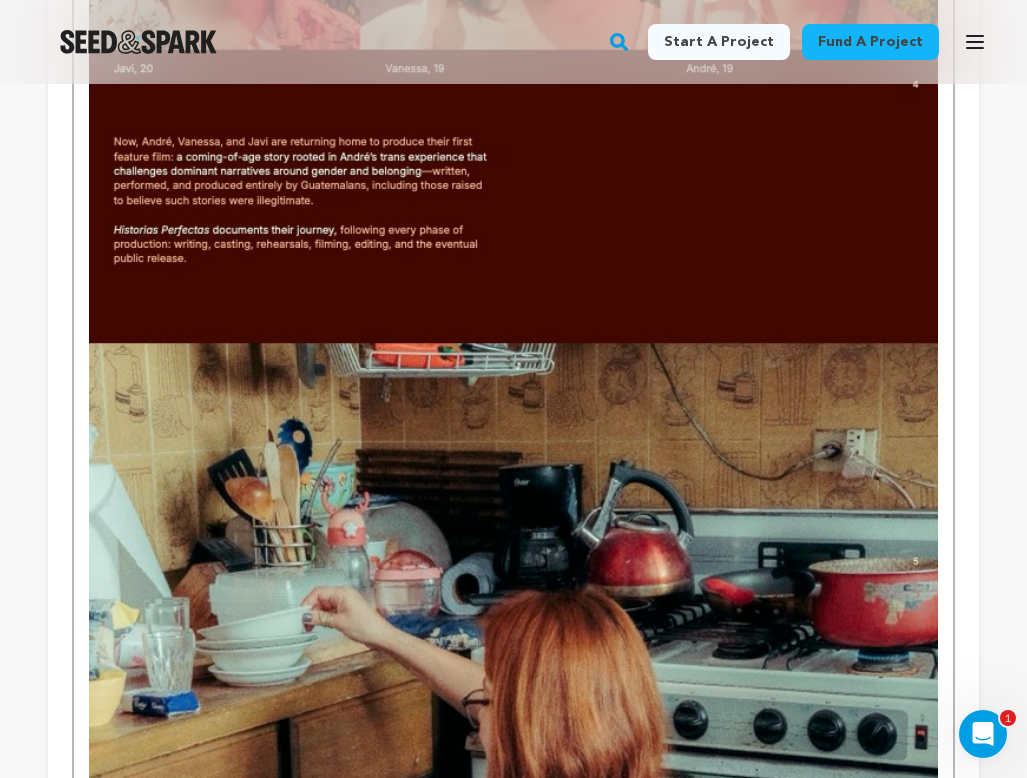 scroll, scrollTop: 2043, scrollLeft: 0, axis: vertical 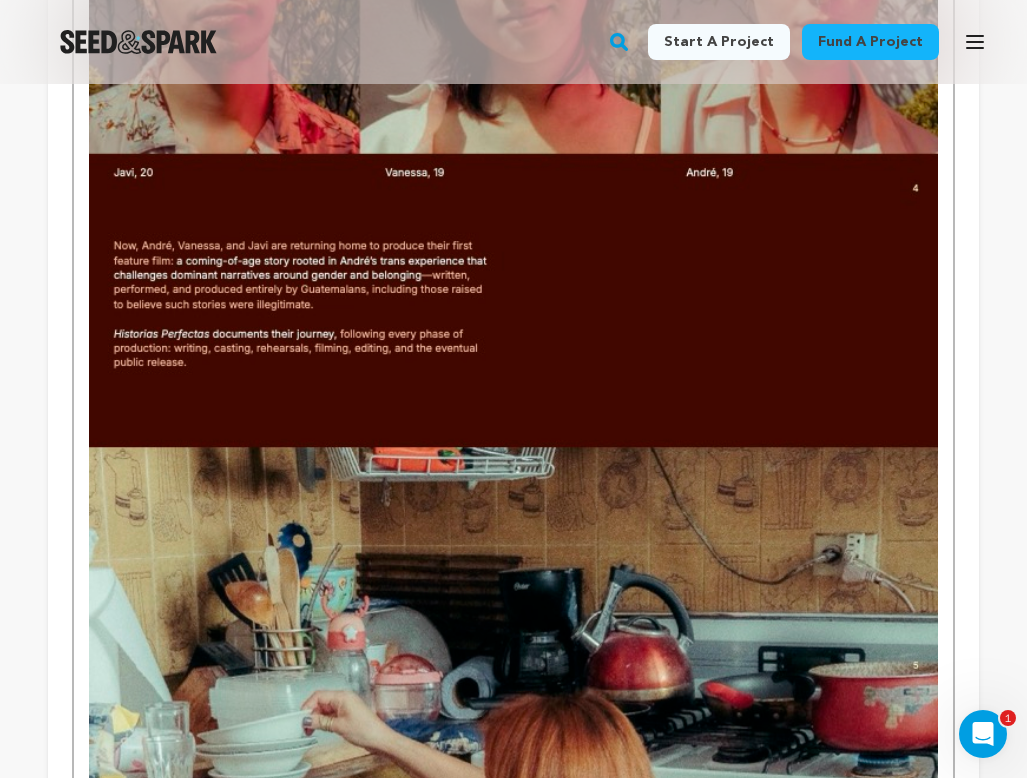 click at bounding box center [513, 453] 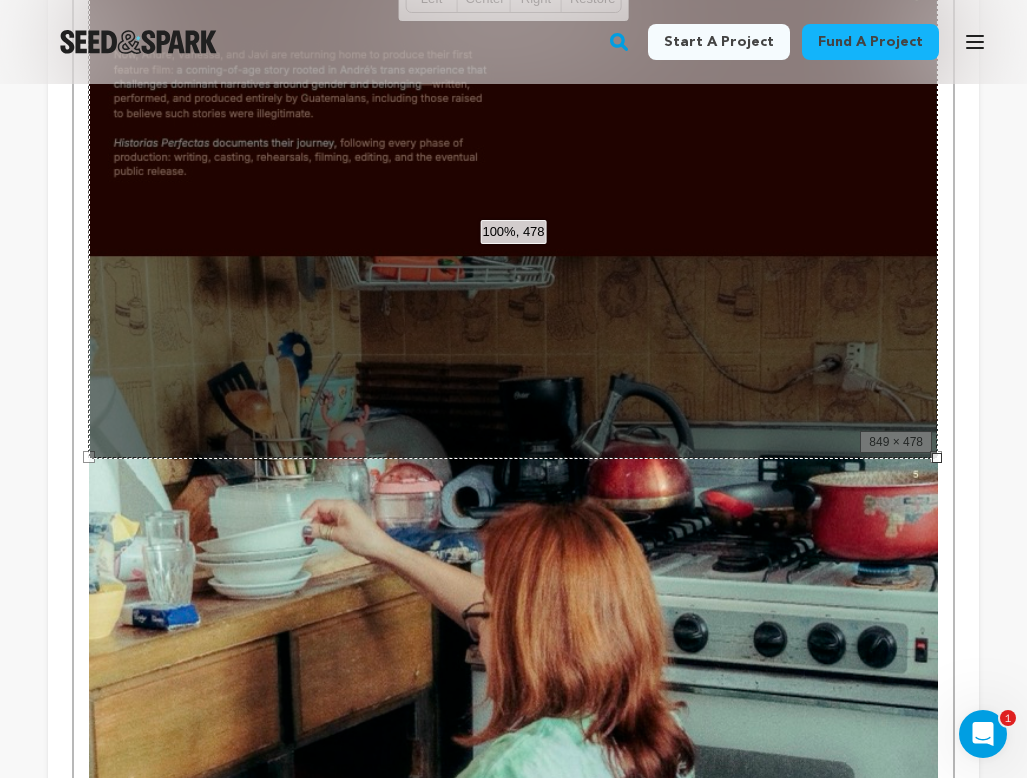 scroll, scrollTop: 2071, scrollLeft: 0, axis: vertical 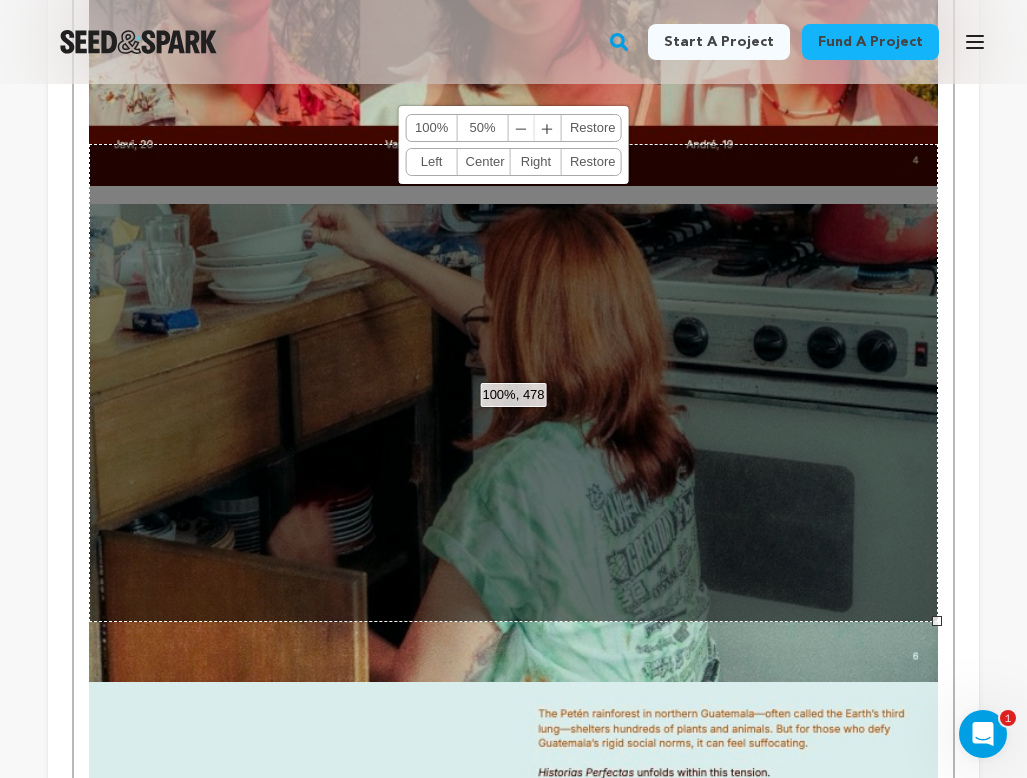 click on "100%, 478
100%
50%
﹣
﹢
Restore
Left
Center
Right
Restore" at bounding box center (513, 383) 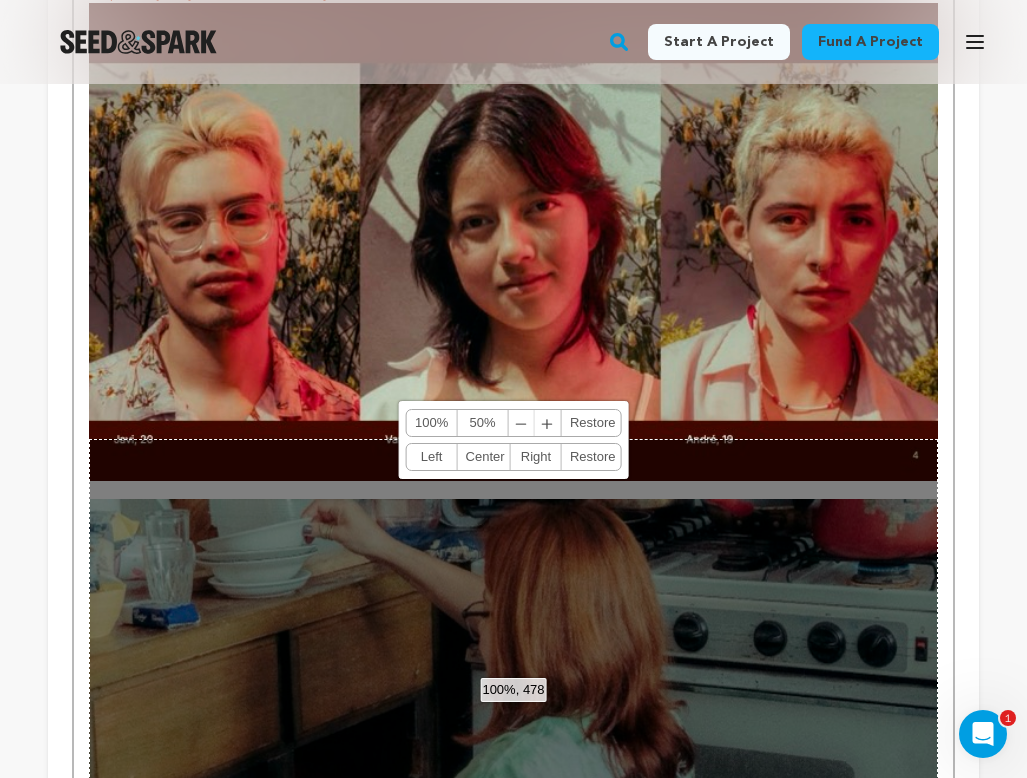 scroll, scrollTop: 1752, scrollLeft: 0, axis: vertical 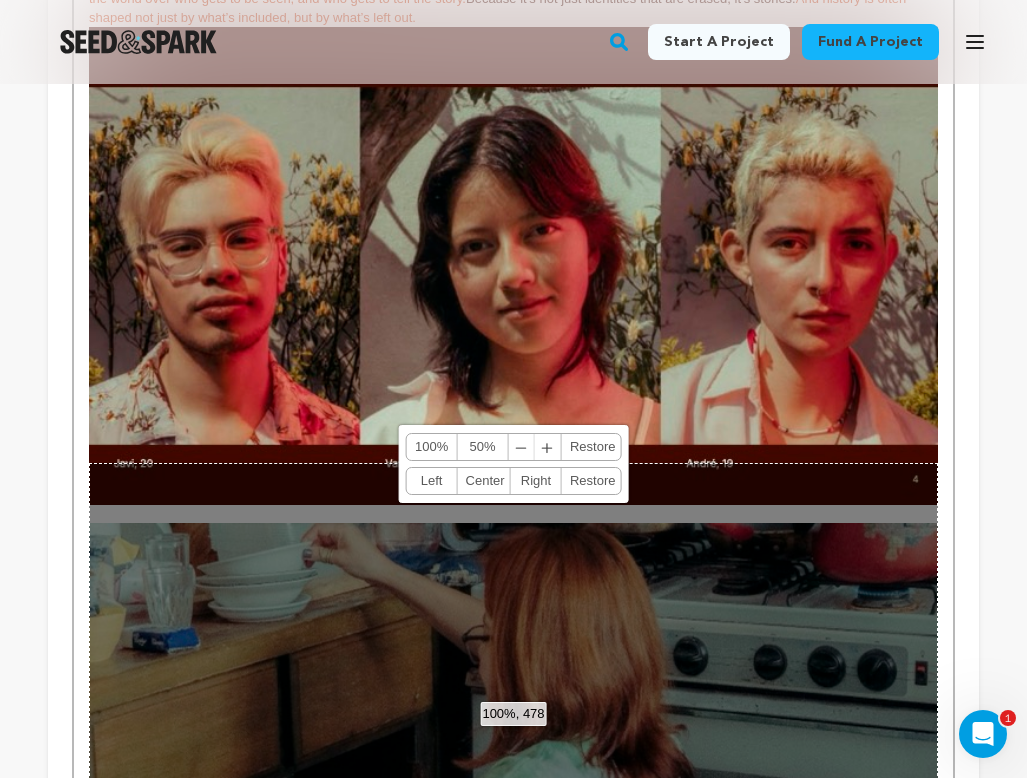 click on "A film about youth and filmmaking–democratizing history, catalyzing change, and forging connection. In Mexico City, young filmmakers André, Vanessa, and Javi find endless opportunities in the country’s booming film industry. They could leave their native Guatemala behind. Instead, they return—to the place that shaped them and erased them—determined to finish what they started. As queer teens in a conservative, Catholic society, they were   taught that their very existence was a threat: to family, to culture, to national identity.  Repression wasn’t always loud. It came wrapped in respectability: silence at the dinner table, prayers at school, the quiet understanding that they were expected to thrive—just not as themselves. Rooted in Guatemala, this documentary reflects similar fights in the U.S. and around the world over who gets to be seen, and who gets to tell the story.  Because it’s not just identities that are erased, it’s stories." at bounding box center (513, 2781) 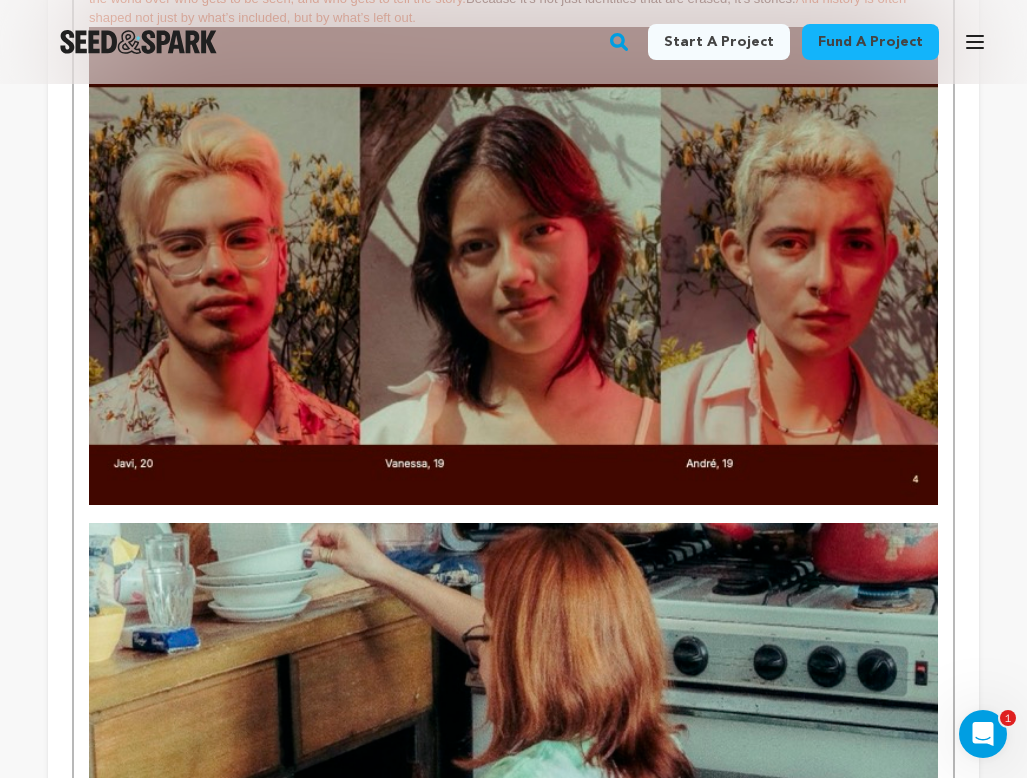 click at bounding box center [513, 514] 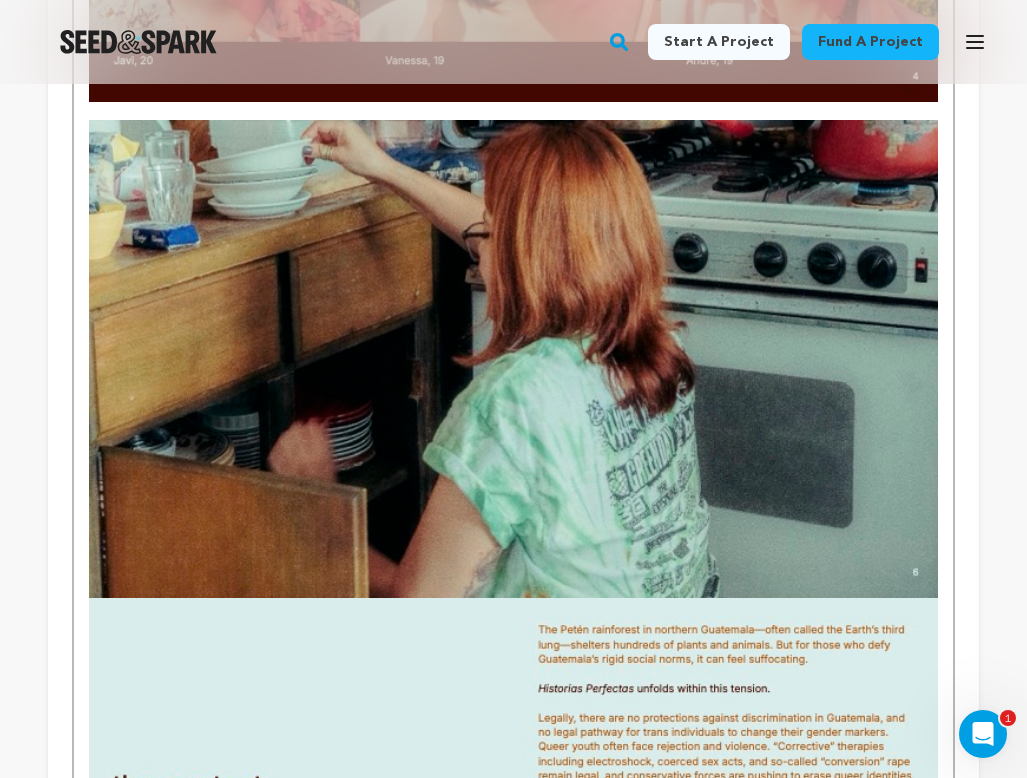 scroll, scrollTop: 2171, scrollLeft: 0, axis: vertical 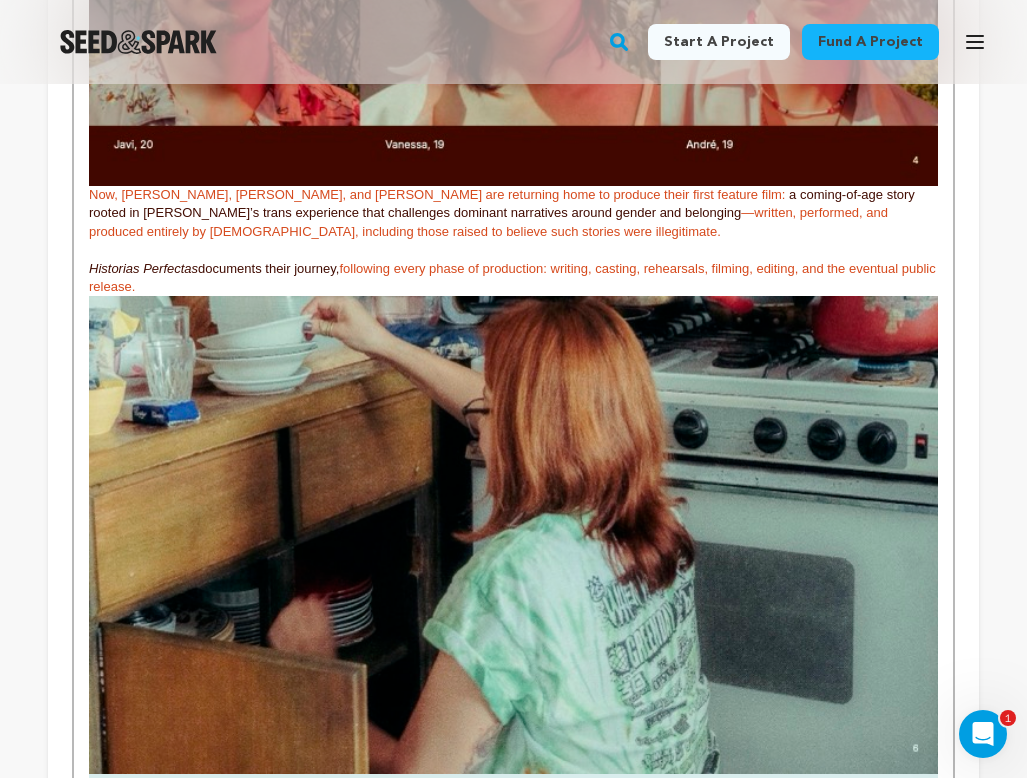click on "A film about youth and filmmaking–democratizing history, catalyzing change, and forging connection. In Mexico City, young filmmakers André, Vanessa, and Javi find endless opportunities in the country’s booming film industry. They could leave their native Guatemala behind. Instead, they return—to the place that shaped them and erased them—determined to finish what they started. As queer teens in a conservative, Catholic society, they were   taught that their very existence was a threat: to family, to culture, to national identity.  Repression wasn’t always loud. It came wrapped in respectability: silence at the dinner table, prayers at school, the quiet understanding that they were expected to thrive—just not as themselves. Rooted in Guatemala, this documentary reflects similar fights in the U.S. and around the world over who gets to be seen, and who gets to tell the story.  Because it’s not just identities that are erased, it’s stories.    Historias Perfectas  documents their journey," at bounding box center [513, 2509] 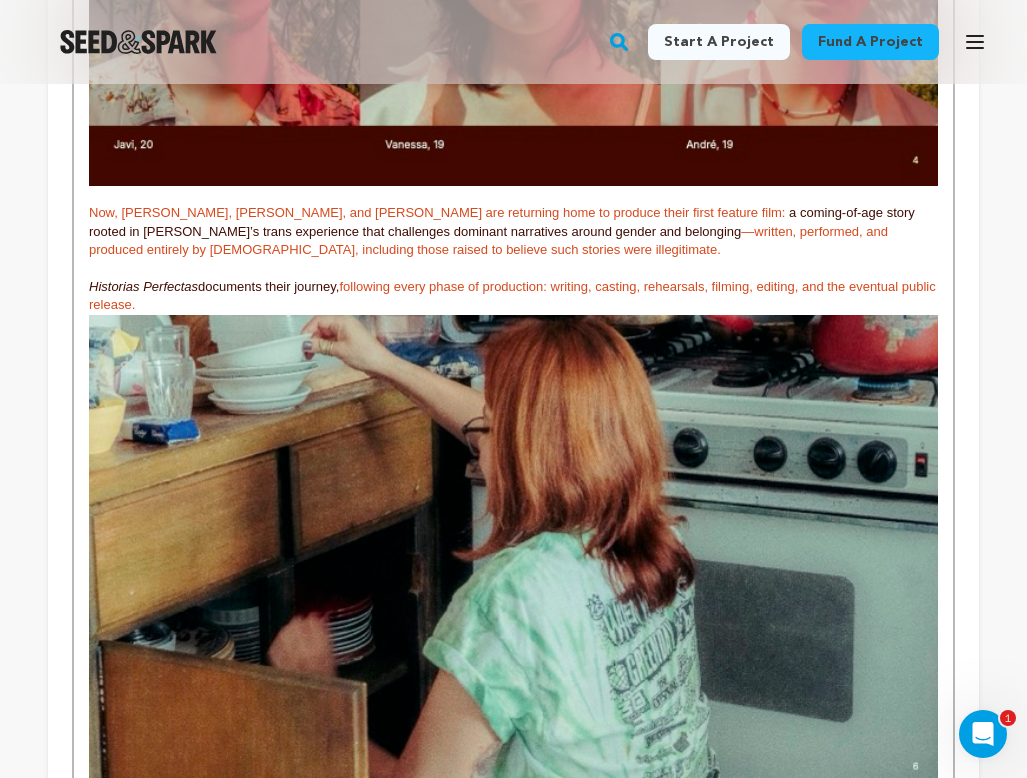 click on "Historias Perfectas" at bounding box center [143, 286] 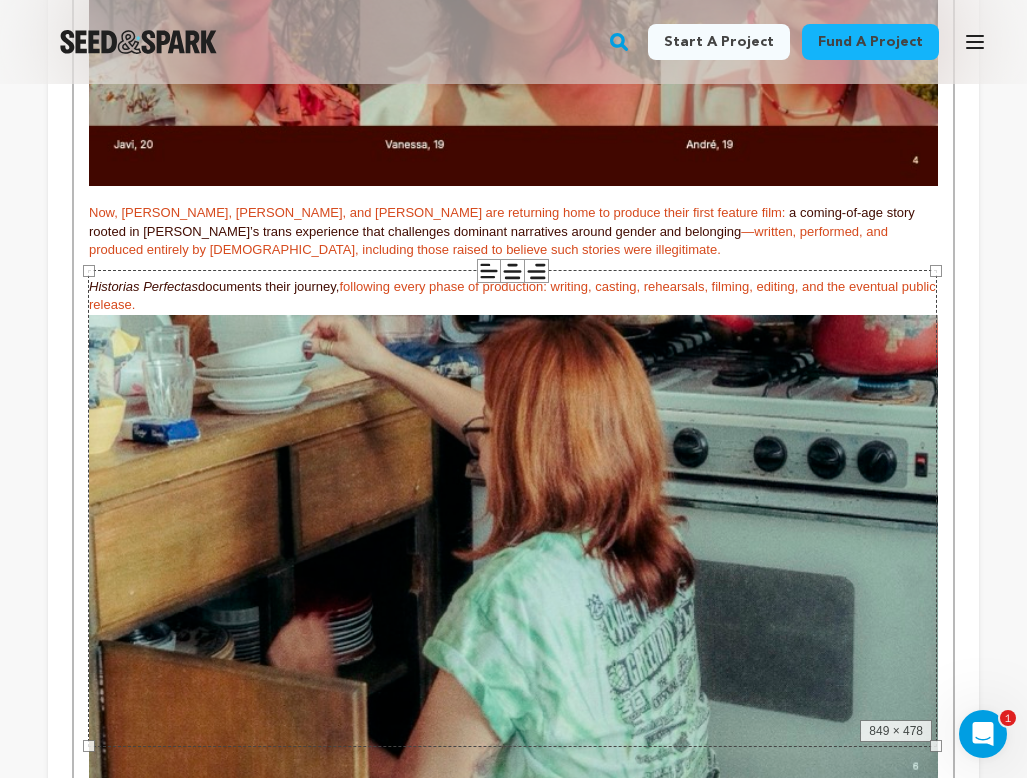 click on "Historias Perfectas  documents their journey,  following every phase of production: writing, casting, rehearsals, filming, editing, and the eventual public release." at bounding box center [513, 296] 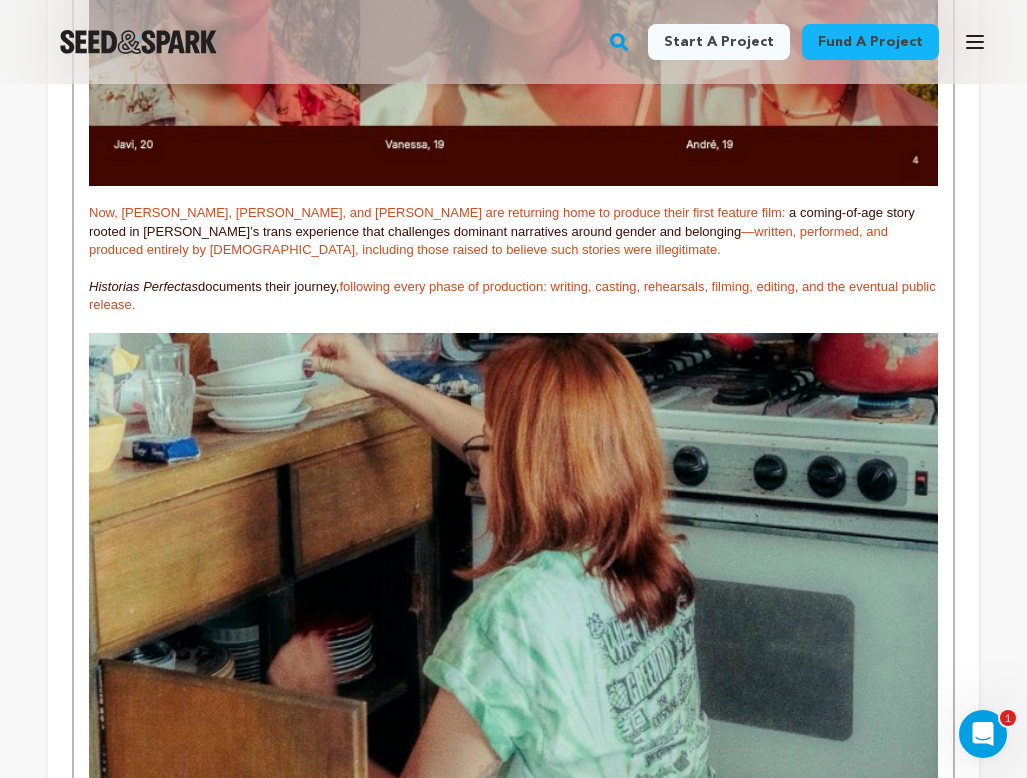 drag, startPoint x: 200, startPoint y: 240, endPoint x: 70, endPoint y: 245, distance: 130.09612 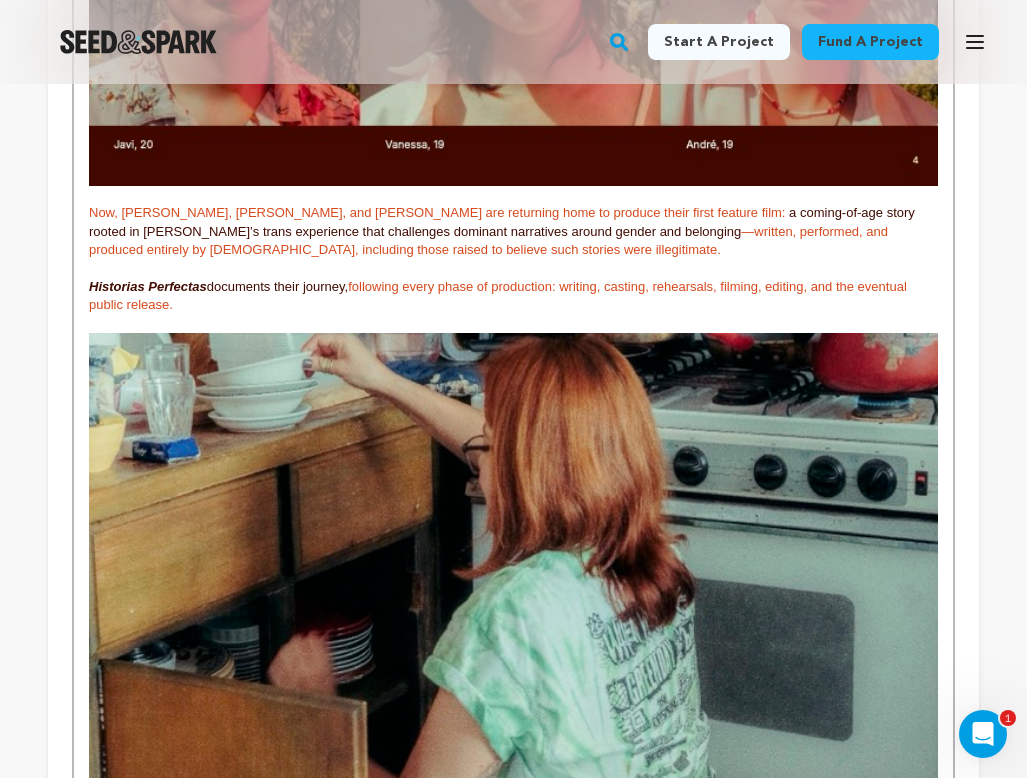 click on "Historias Perfectas" at bounding box center (148, 286) 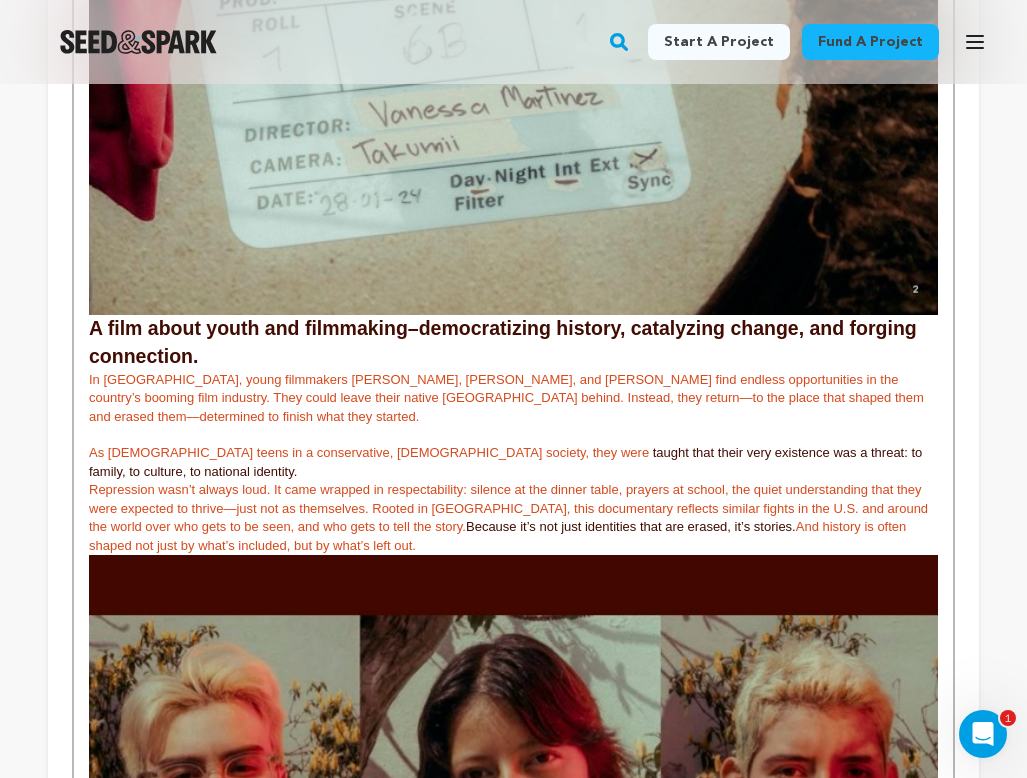 scroll, scrollTop: 1157, scrollLeft: 0, axis: vertical 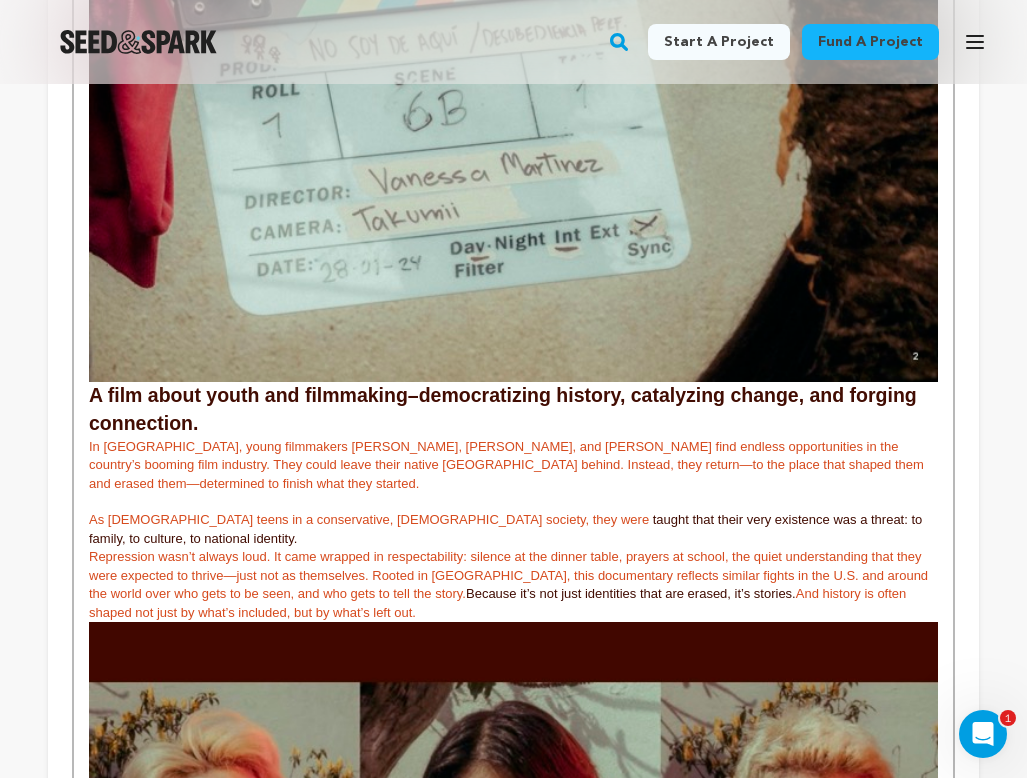 click on "A film about youth and filmmaking–democratizing history, catalyzing change, and forging connection." at bounding box center [505, 409] 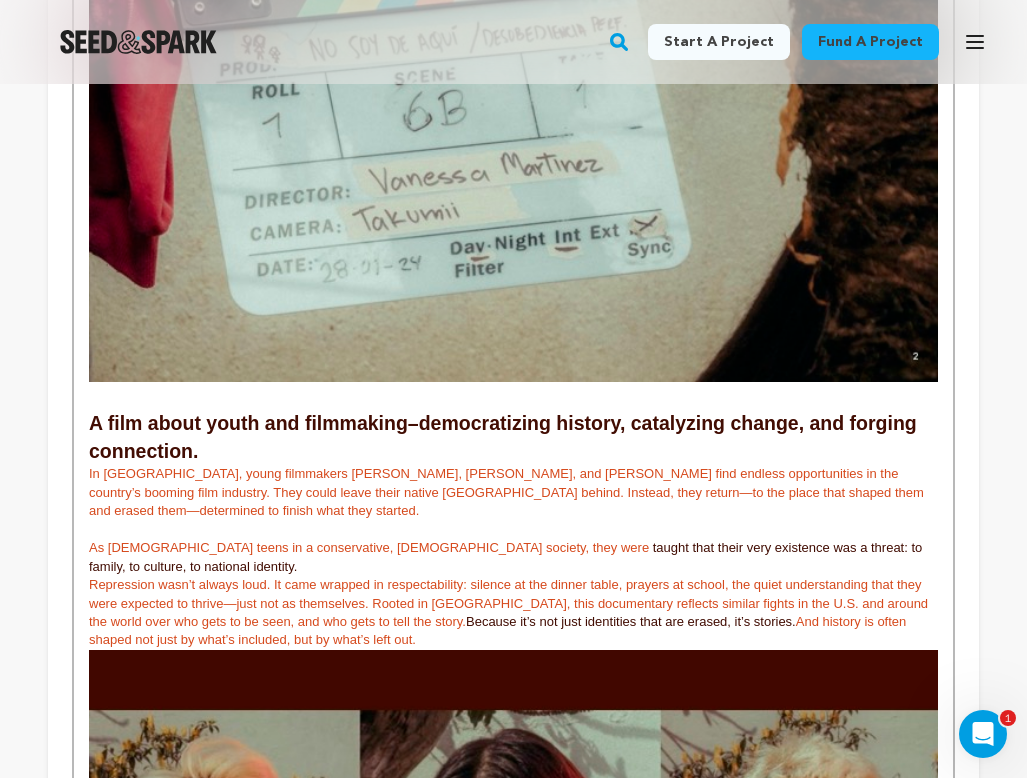 click on "﻿ A film about youth and filmmaking–democratizing history, catalyzing change, and forging connection." at bounding box center [513, 437] 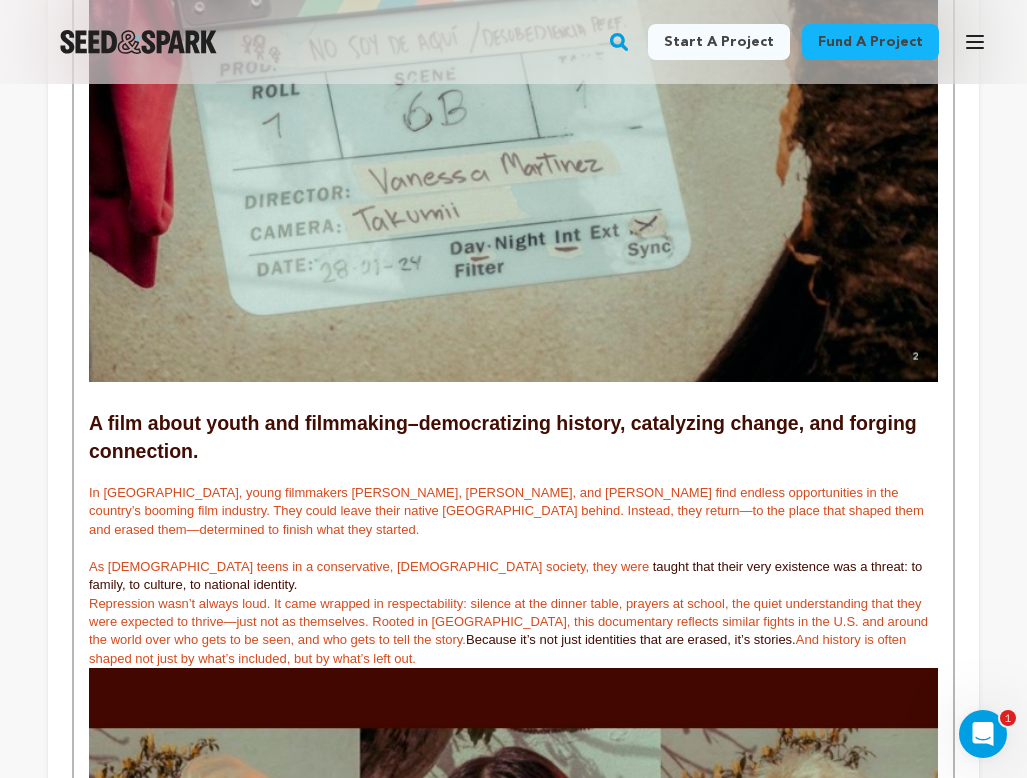 click on "Repression wasn’t always loud. It came wrapped in respectability: silence at the dinner table, prayers at school, the quiet understanding that they were expected to thrive—just not as themselves. Rooted in Guatemala, this documentary reflects similar fights in the U.S. and around the world over who gets to be seen, and who gets to tell the story.  Because it’s not just identities that are erased, it’s stories.  And history is often shaped not just by what’s included, but by what’s left out." at bounding box center [513, 632] 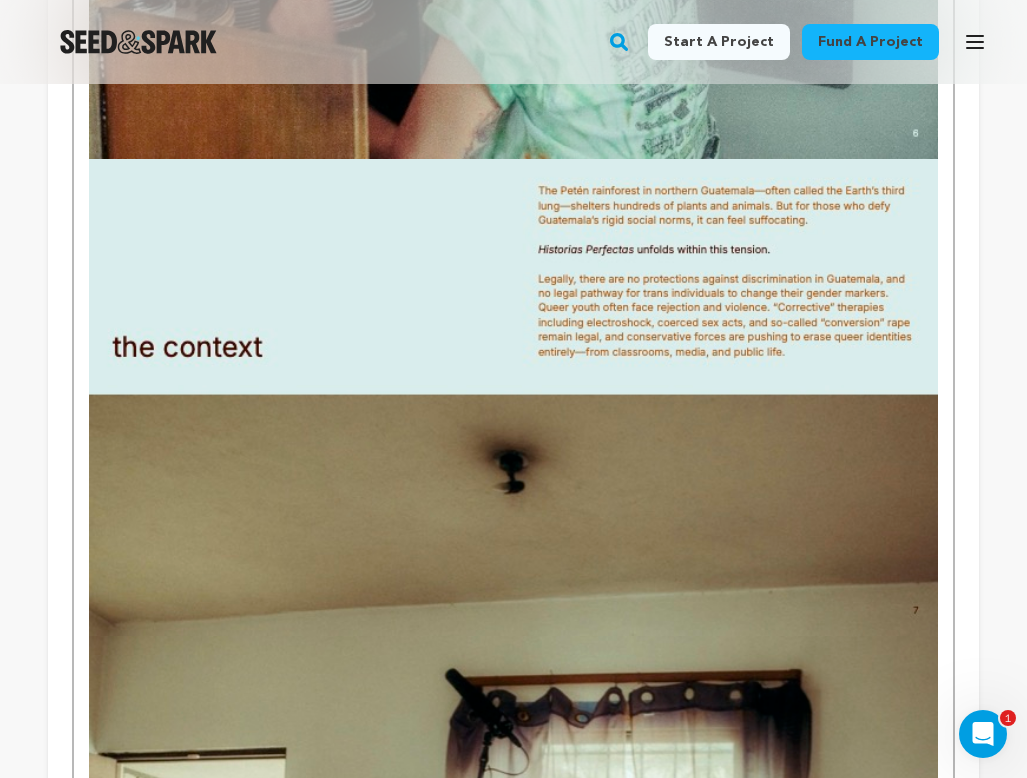 scroll, scrollTop: 2742, scrollLeft: 0, axis: vertical 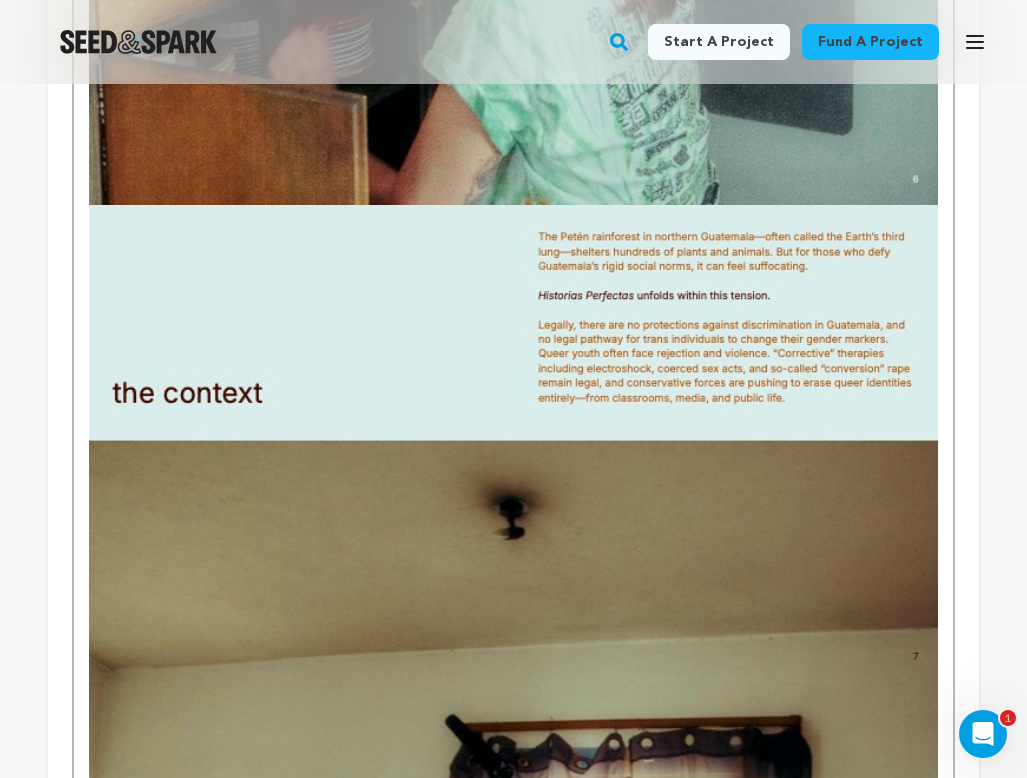 click at bounding box center [513, 444] 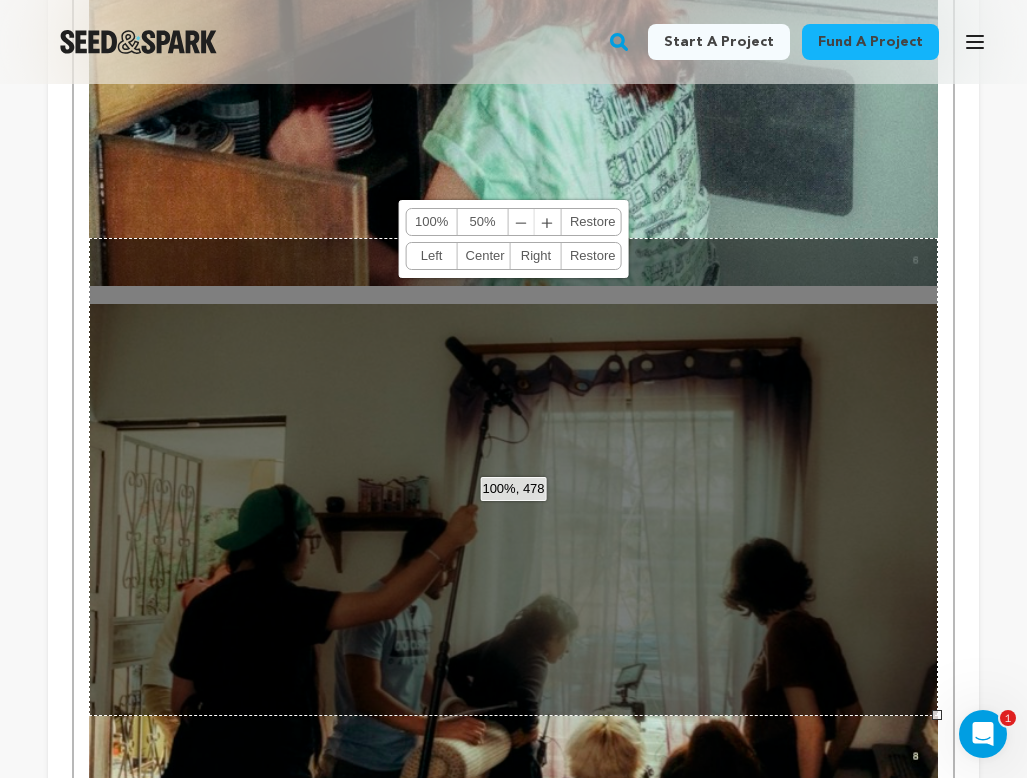 scroll, scrollTop: 2344, scrollLeft: 0, axis: vertical 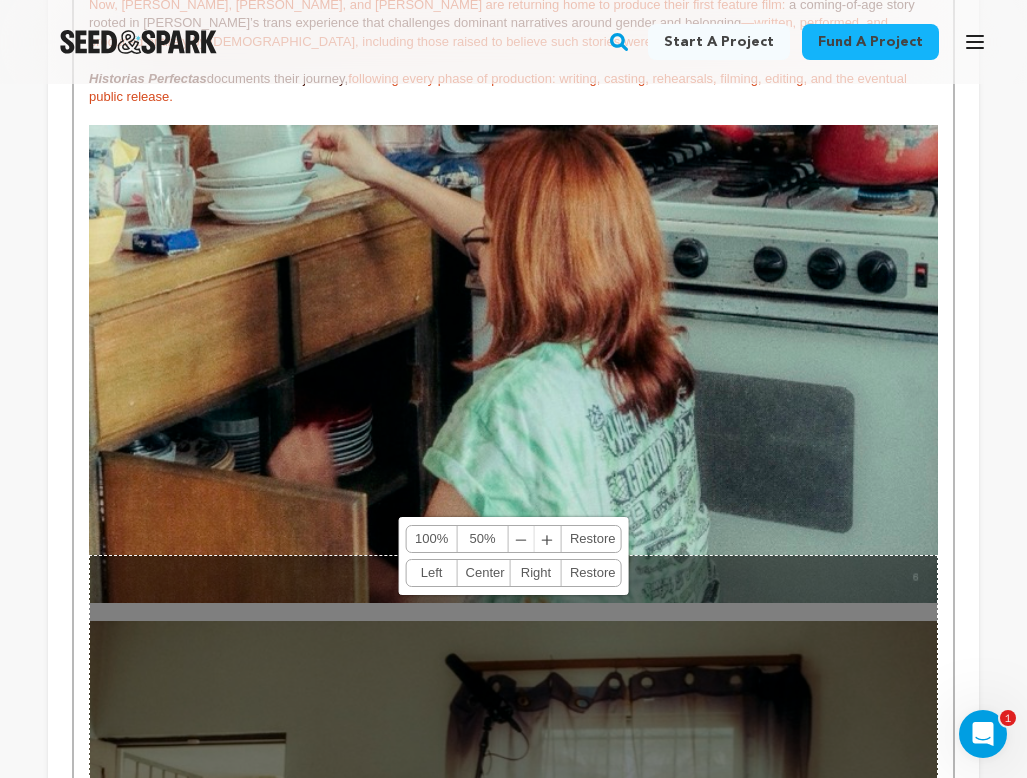 click on "100%, 478
100%
50%
﹣
﹢
Restore
Left
Center
Right
Restore" at bounding box center (513, 794) 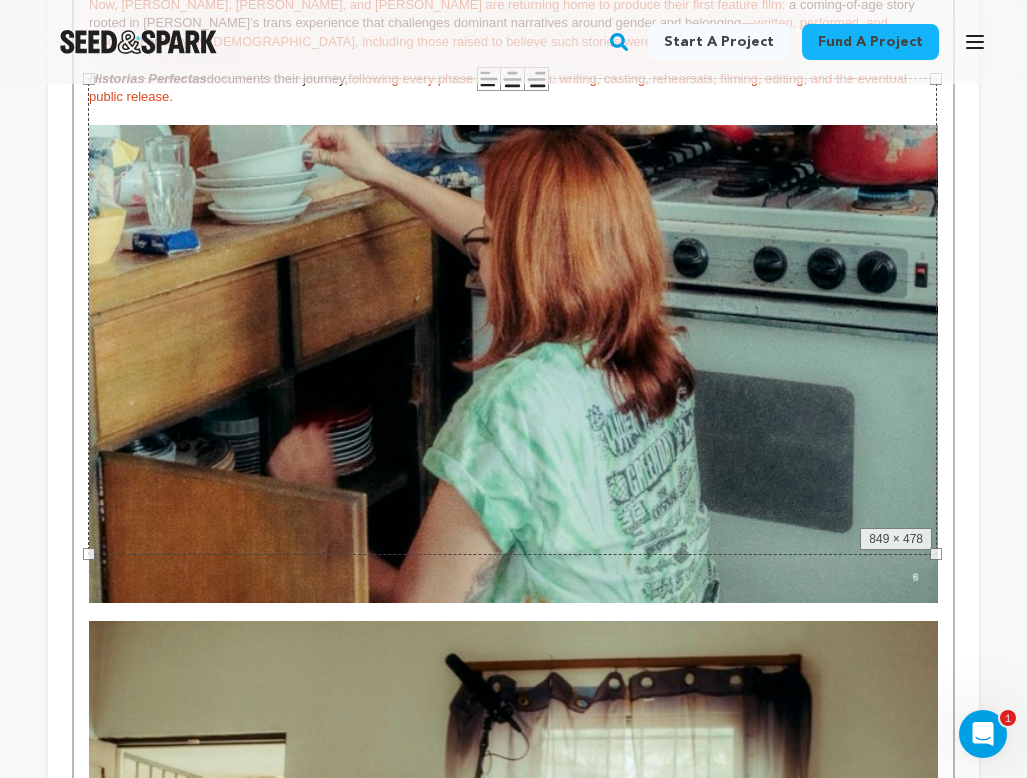 click at bounding box center (513, 612) 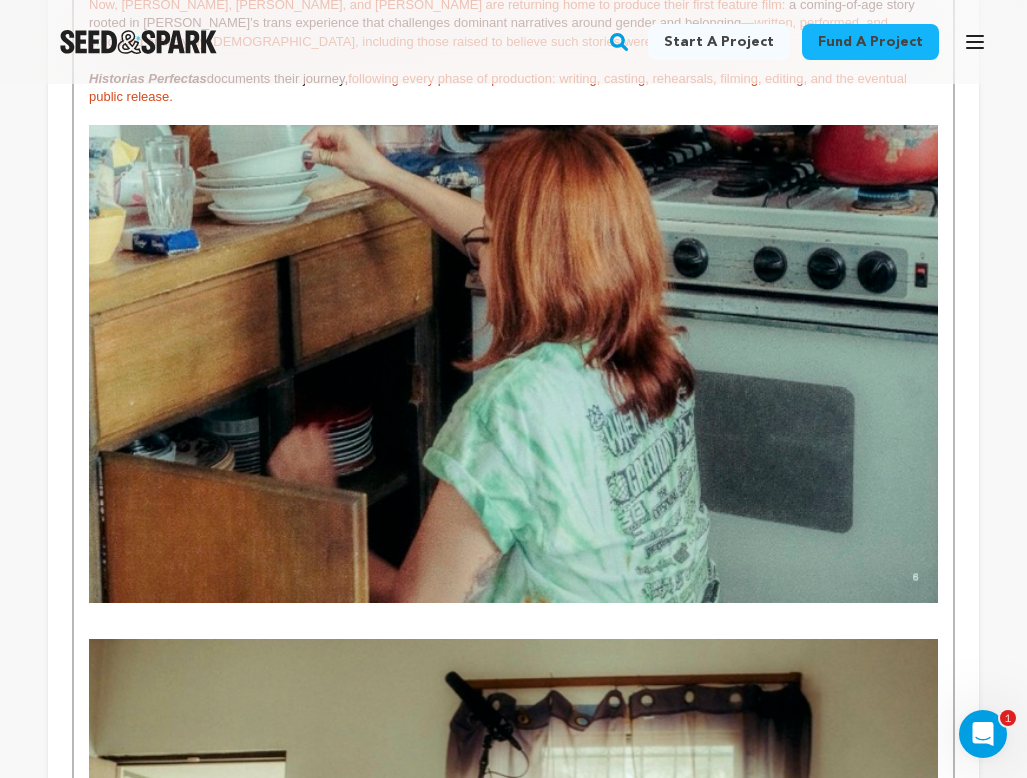 scroll, scrollTop: 433, scrollLeft: 0, axis: vertical 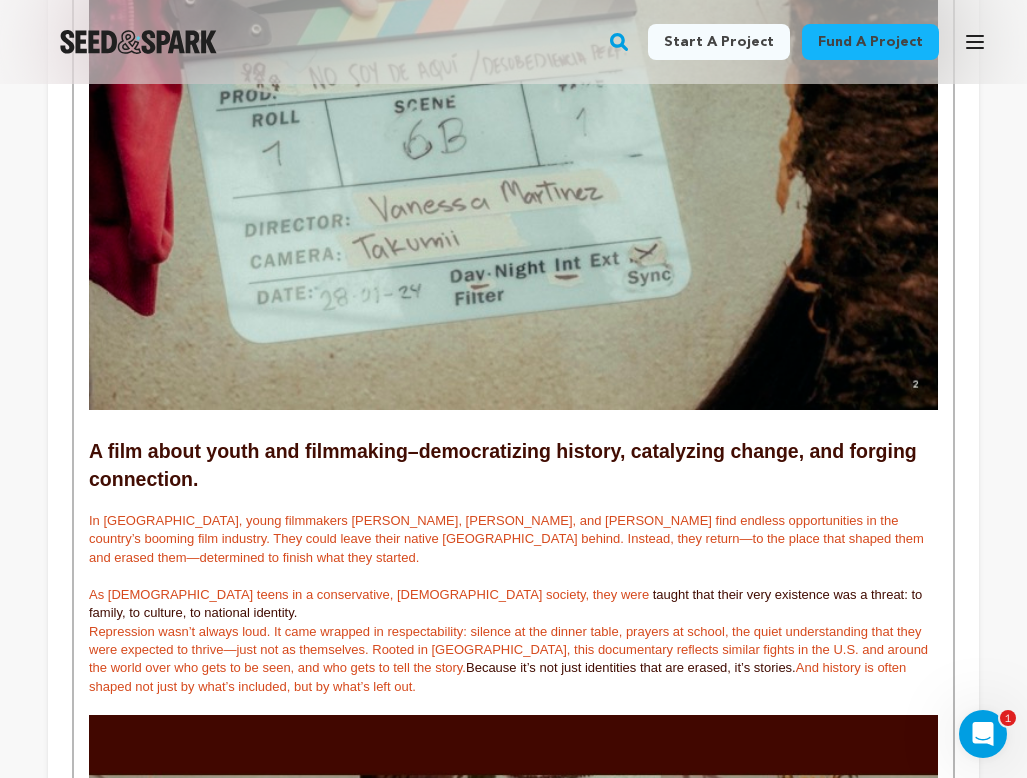 click on "A film about youth and filmmaking–democratizing history, catalyzing change, and forging connection." at bounding box center (505, 465) 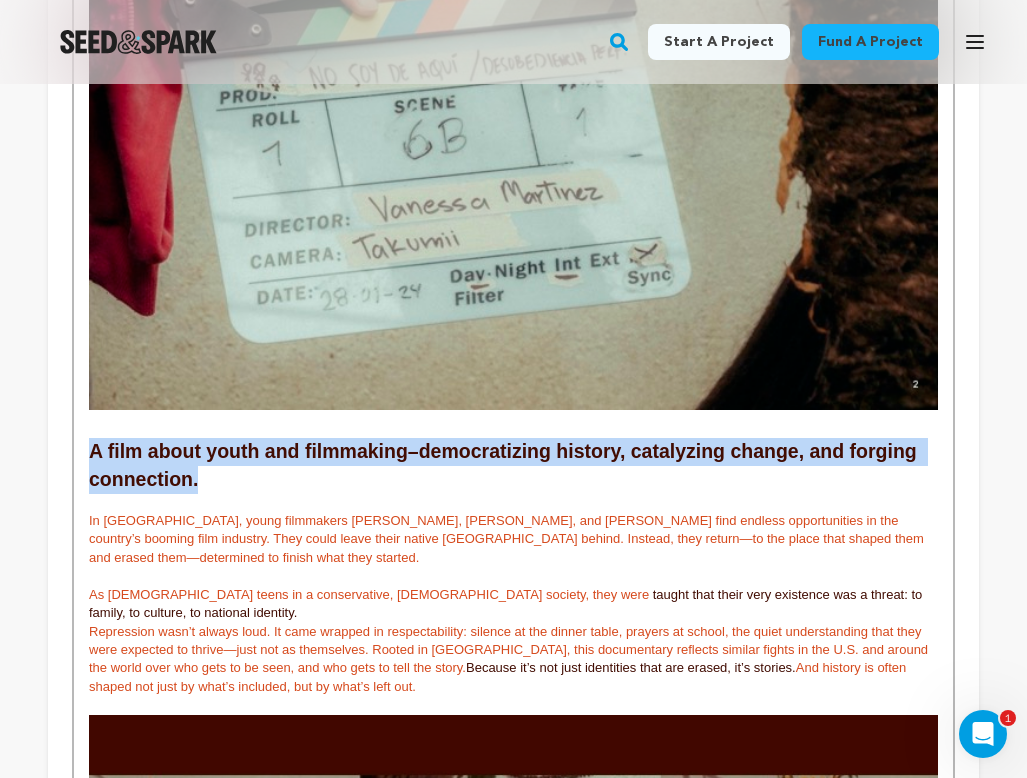 drag, startPoint x: 206, startPoint y: 473, endPoint x: 93, endPoint y: 448, distance: 115.73245 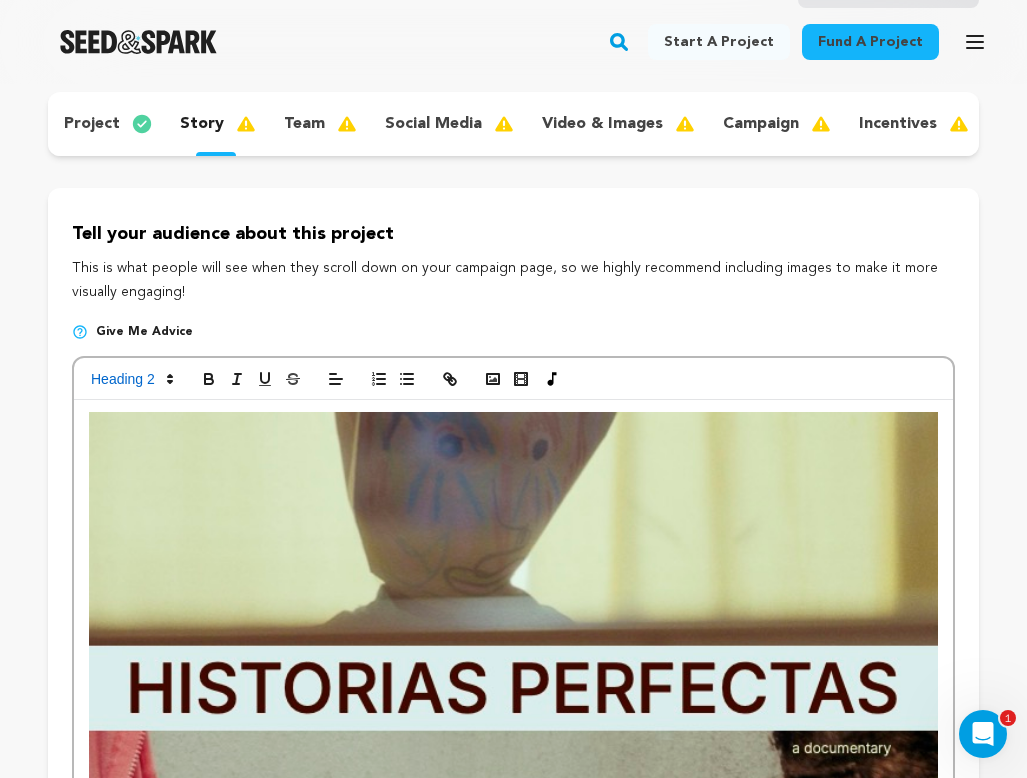 scroll, scrollTop: 176, scrollLeft: 0, axis: vertical 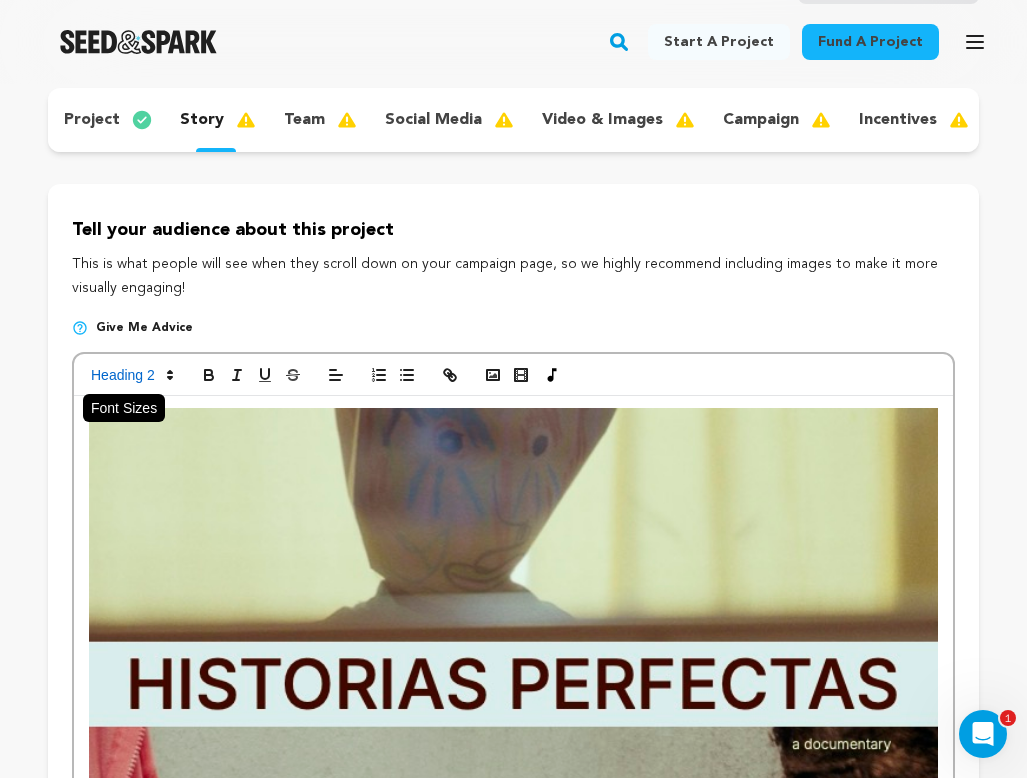 click at bounding box center [131, 375] 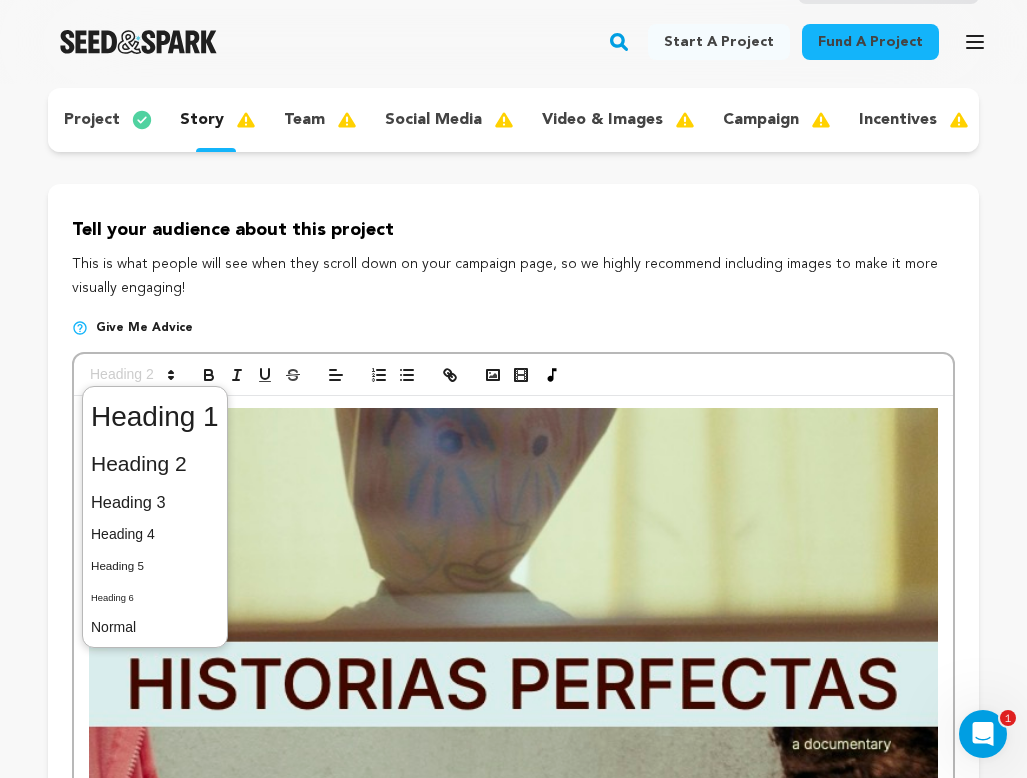 click at bounding box center [513, 375] 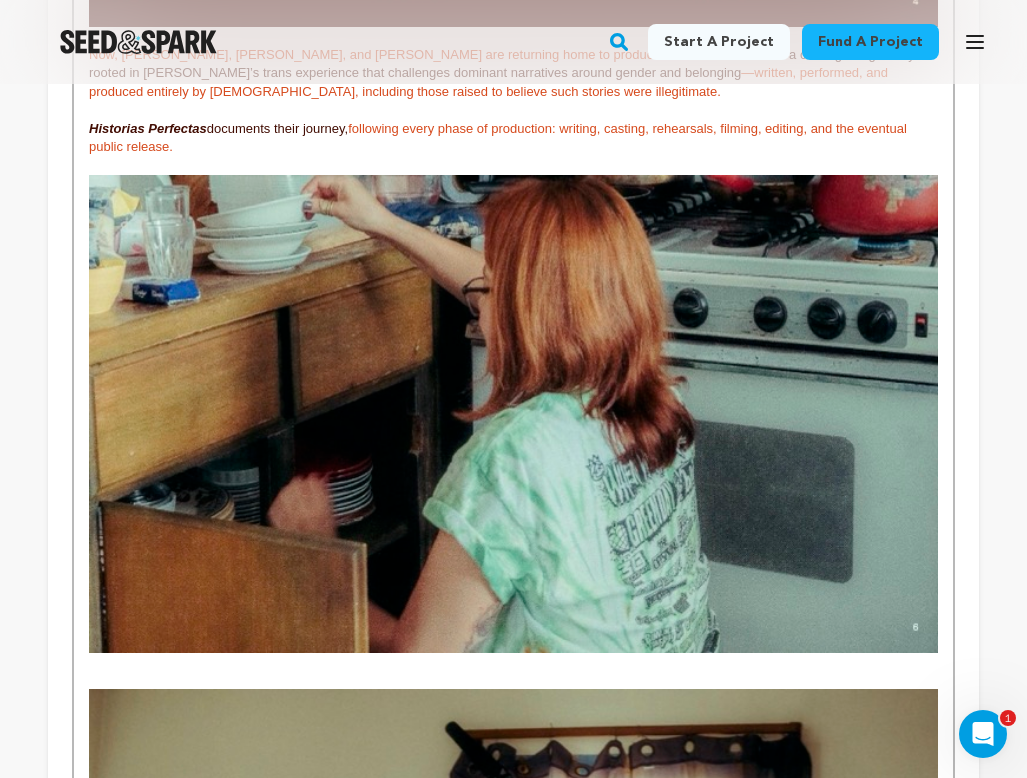 scroll, scrollTop: 2680, scrollLeft: 0, axis: vertical 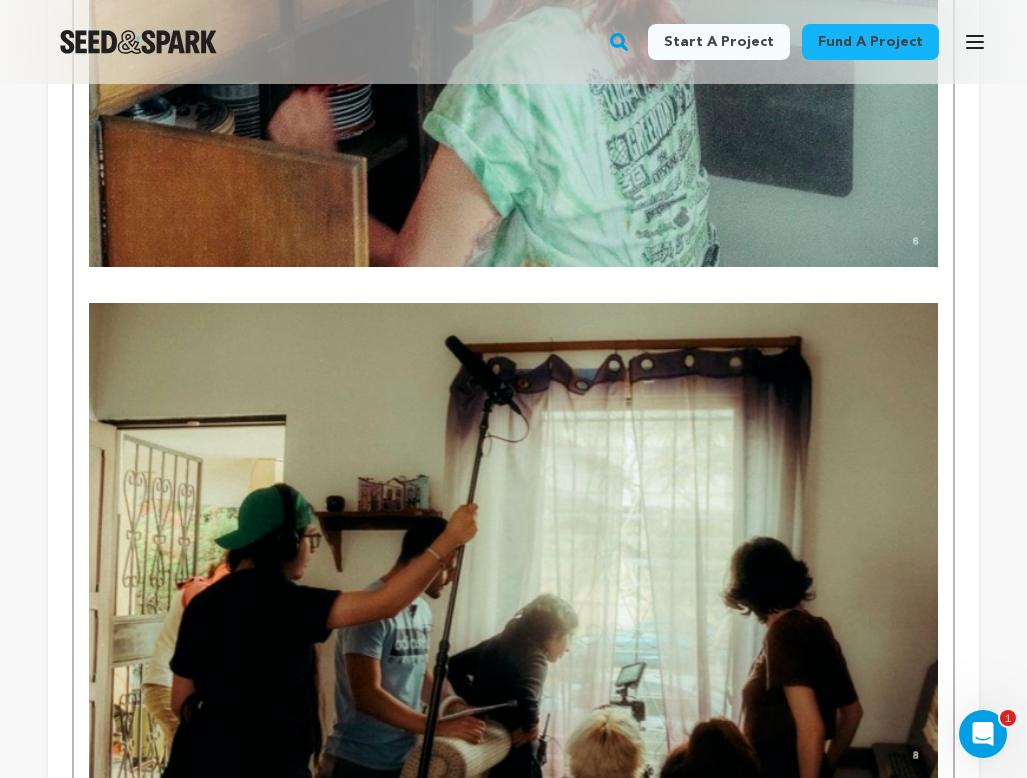 click at bounding box center [513, 294] 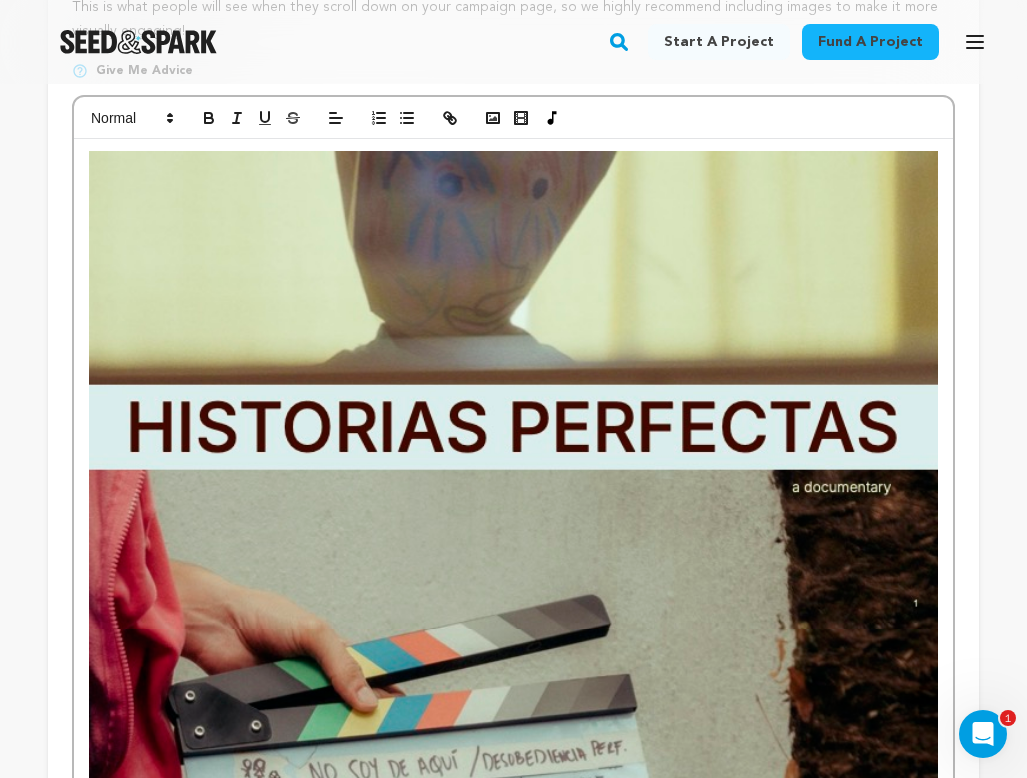 scroll, scrollTop: 19, scrollLeft: 0, axis: vertical 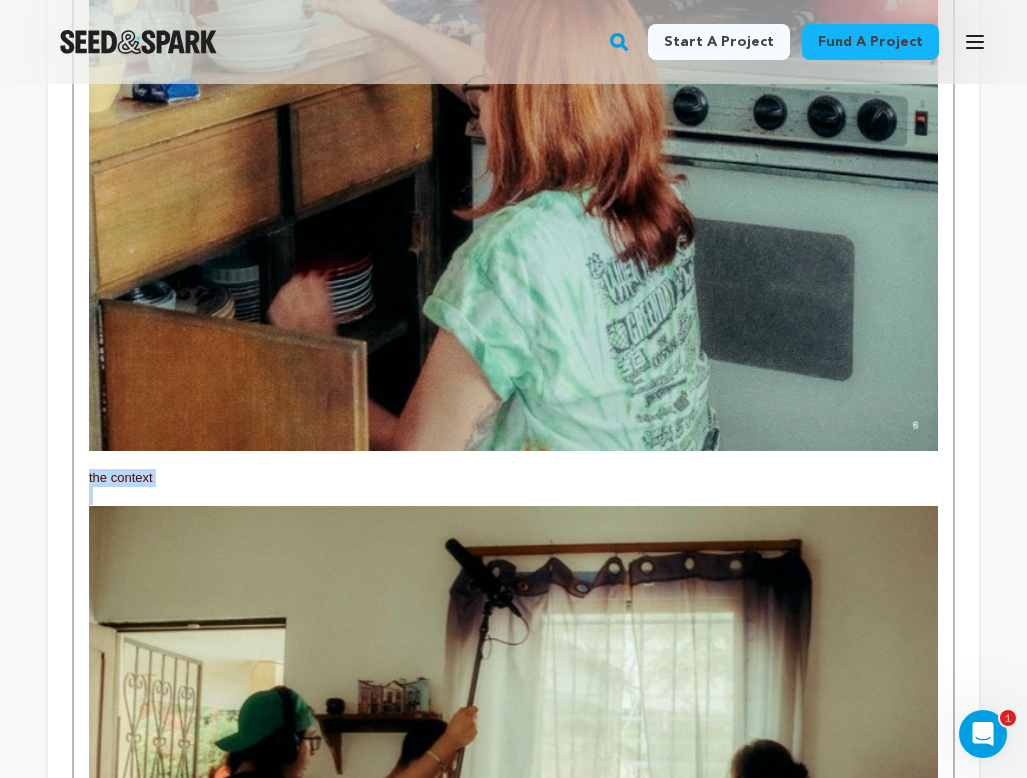 drag, startPoint x: 173, startPoint y: 445, endPoint x: 82, endPoint y: 430, distance: 92.22798 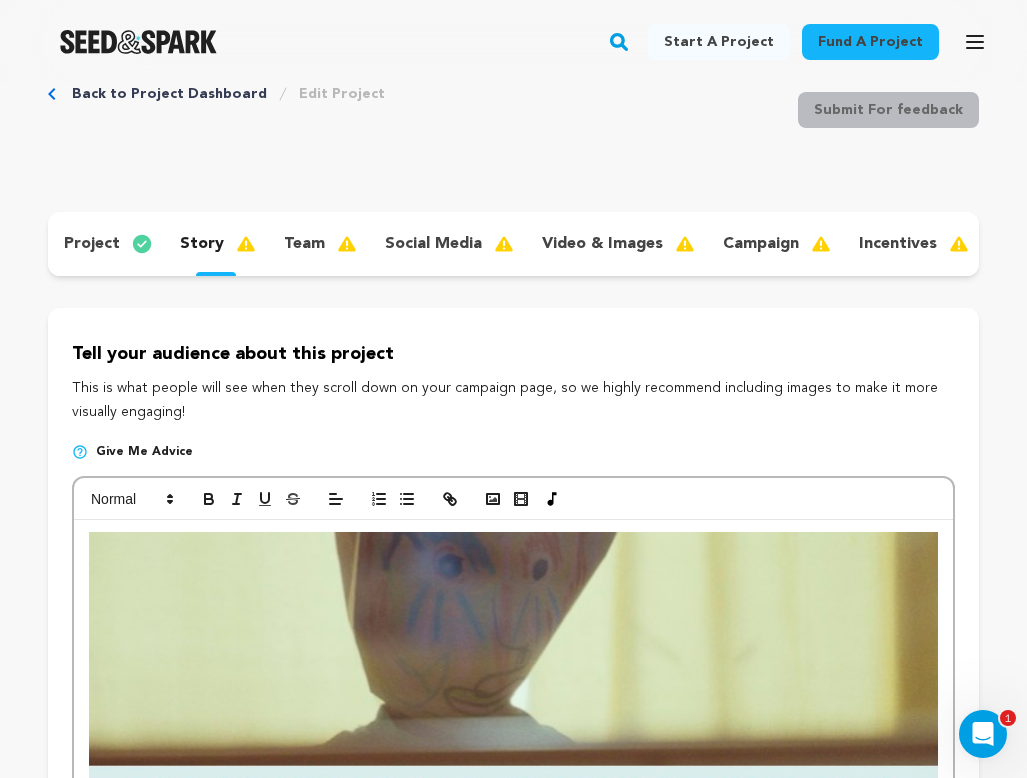 scroll, scrollTop: 14, scrollLeft: 0, axis: vertical 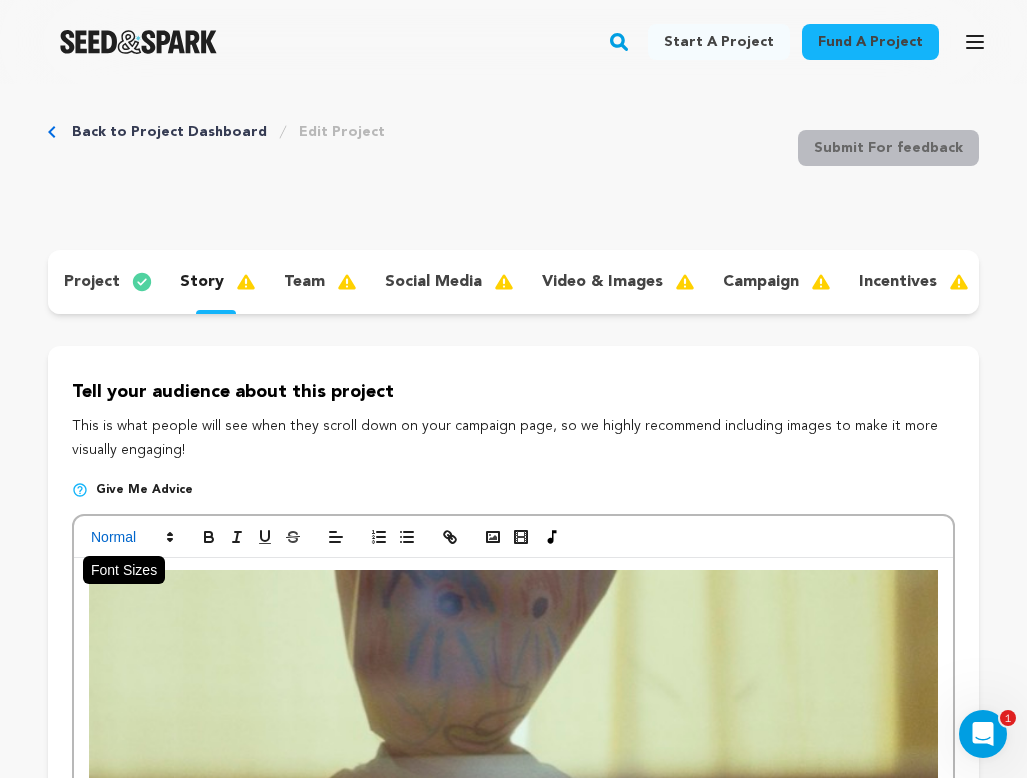 click at bounding box center (131, 537) 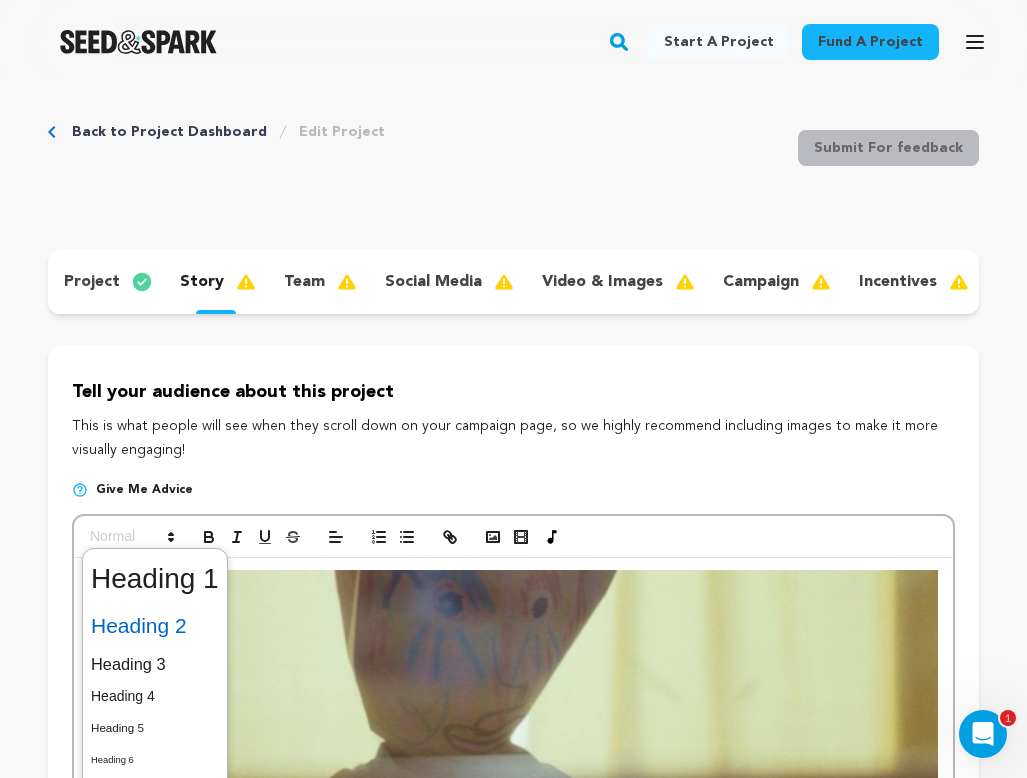 click at bounding box center [155, 626] 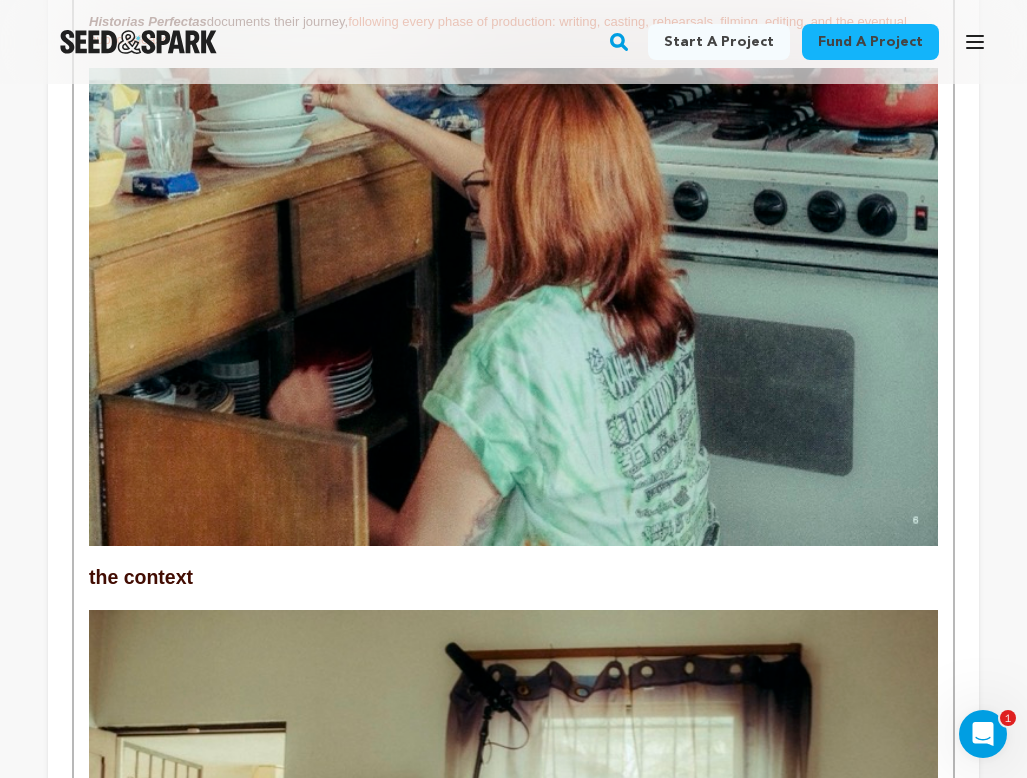 scroll, scrollTop: 2452, scrollLeft: 0, axis: vertical 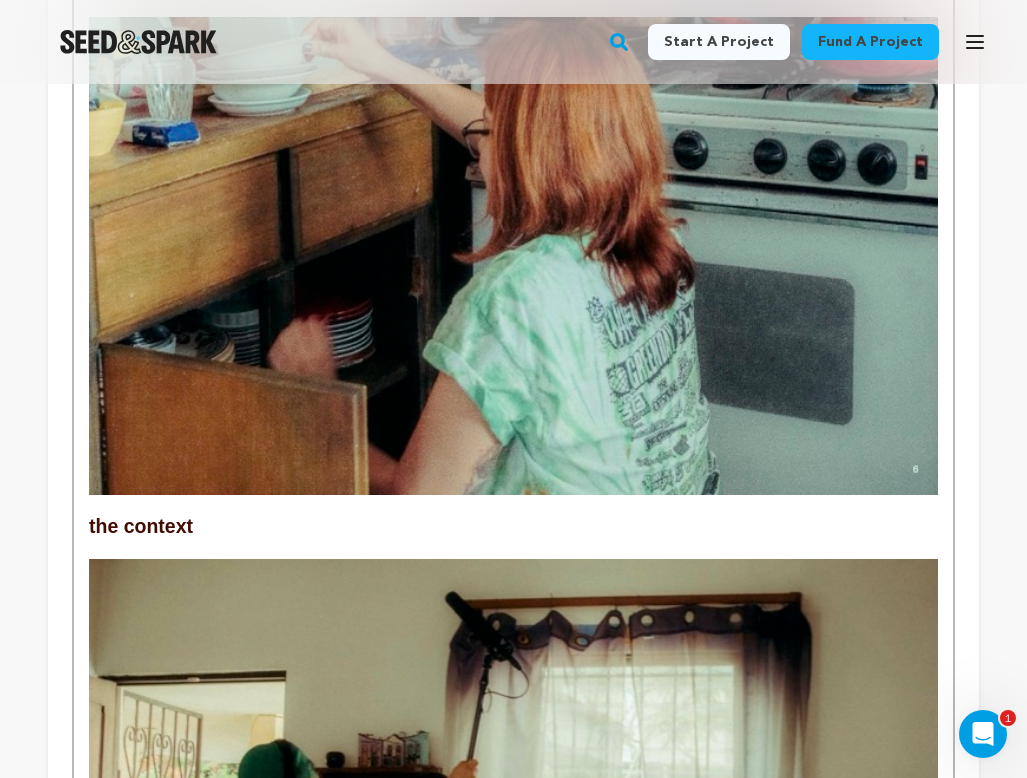 click at bounding box center [513, 550] 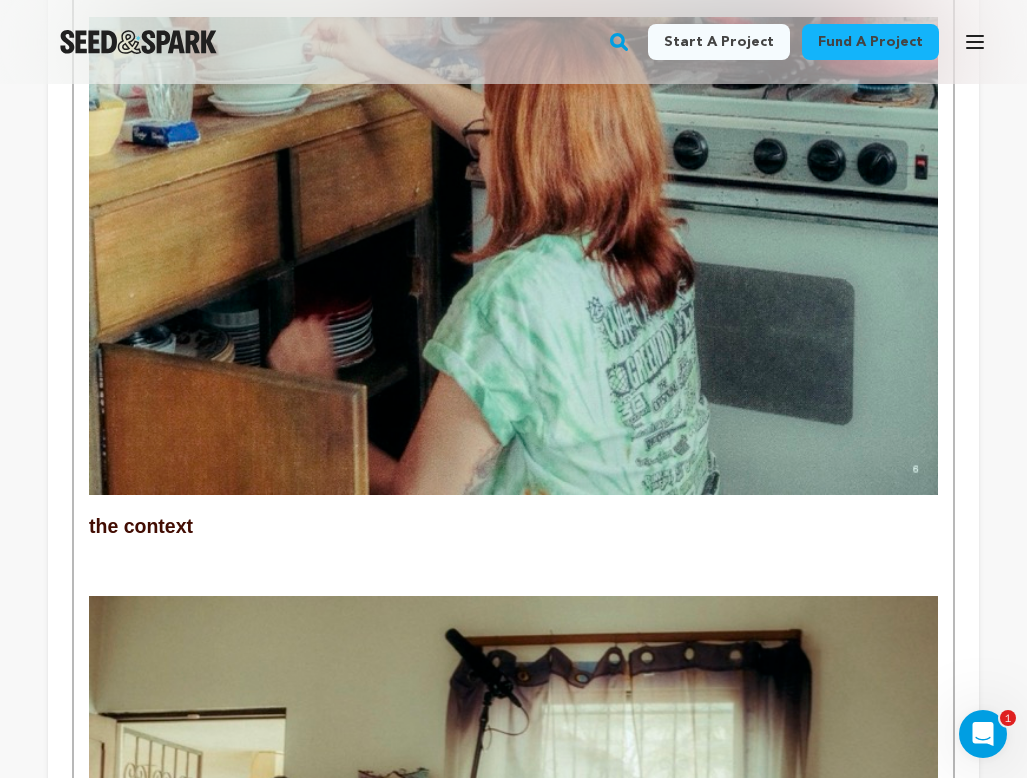 scroll, scrollTop: 433, scrollLeft: 0, axis: vertical 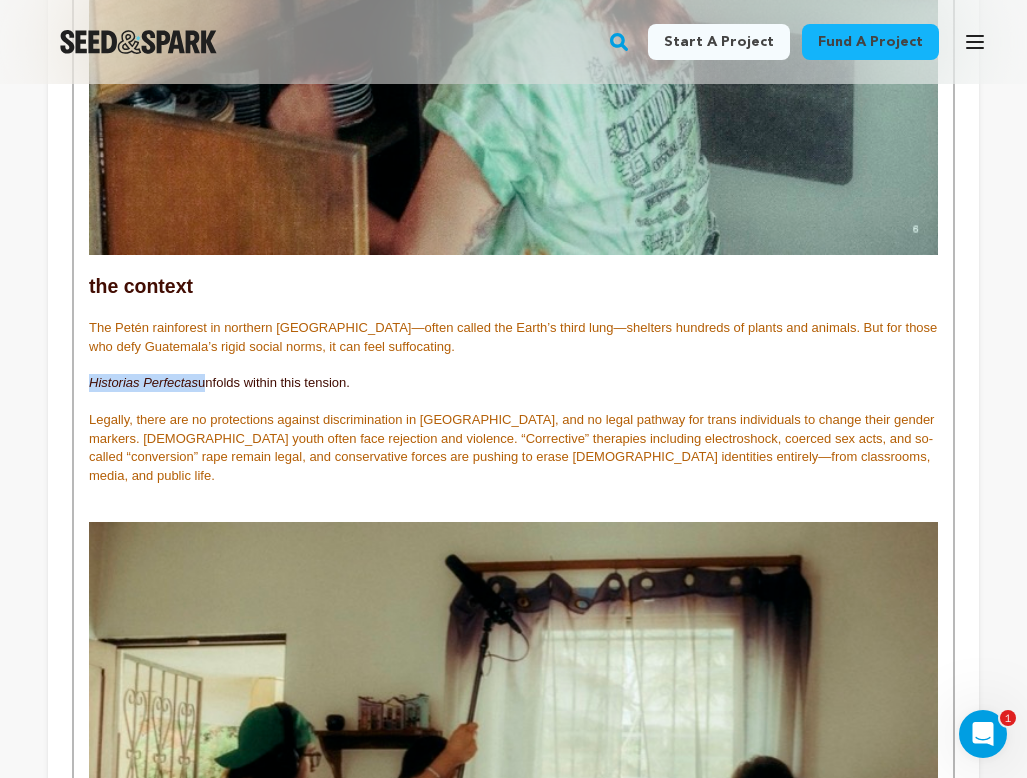 drag, startPoint x: 200, startPoint y: 329, endPoint x: 89, endPoint y: 329, distance: 111 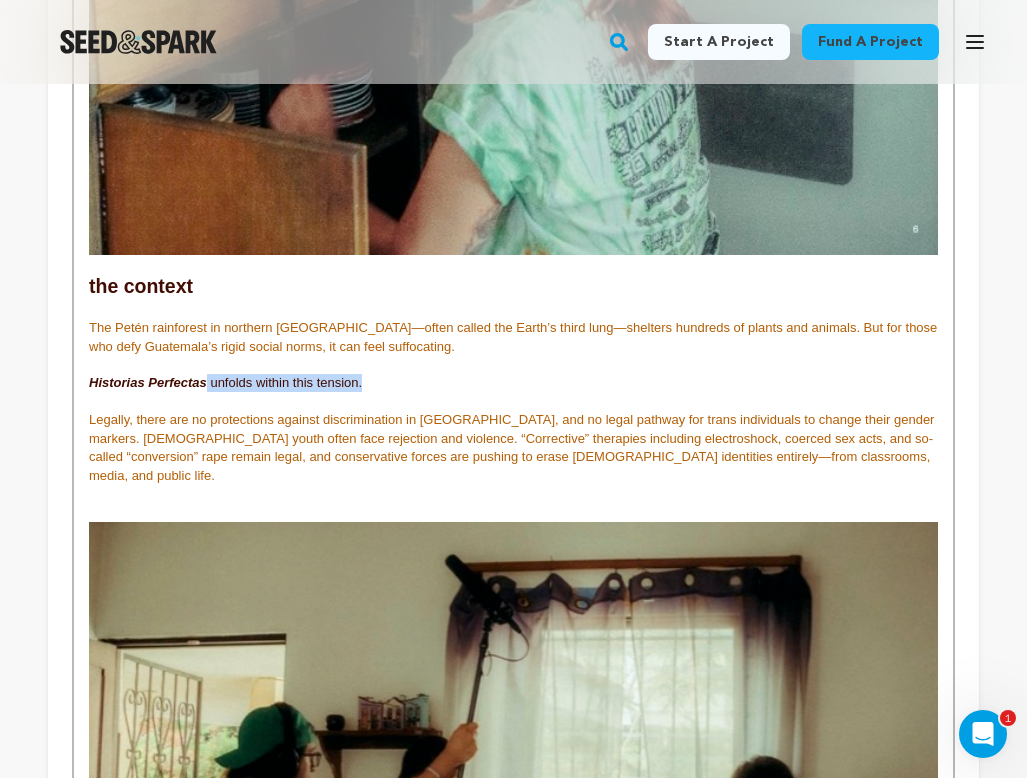 drag, startPoint x: 364, startPoint y: 326, endPoint x: 207, endPoint y: 338, distance: 157.45793 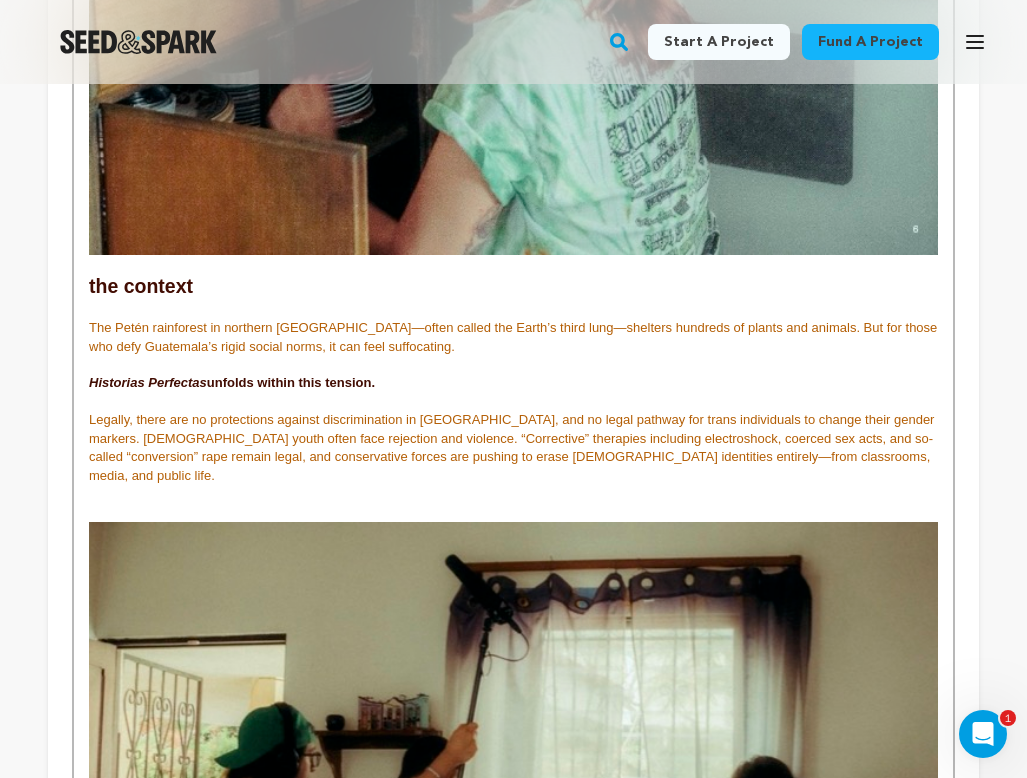 click on "Legally, there are no protections against discrimination in Guatemala, and no legal pathway for trans individuals to change their gender markers. Queer youth often face rejection and violence. “Corrective” therapies including electroshock, coerced sex acts, and so-called “conversion” rape remain legal, and conservative forces are pushing to erase queer identities entirely—from classrooms, media, and public life." at bounding box center [513, 447] 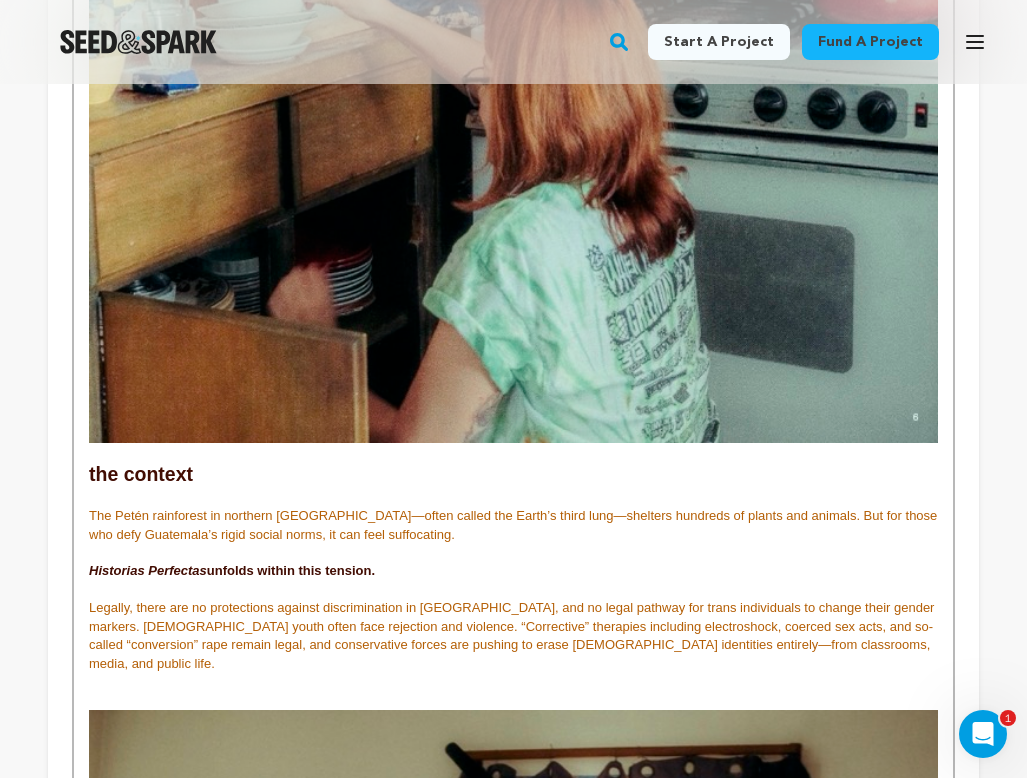 scroll, scrollTop: 2623, scrollLeft: 0, axis: vertical 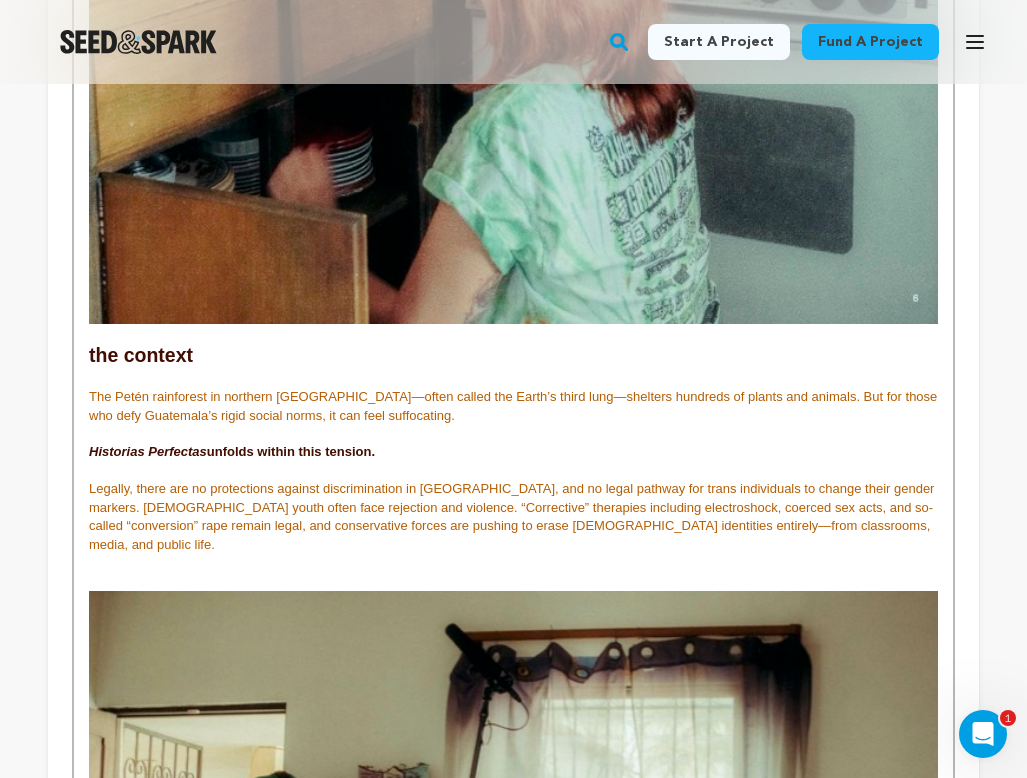 drag, startPoint x: 388, startPoint y: 396, endPoint x: 32, endPoint y: 402, distance: 356.05057 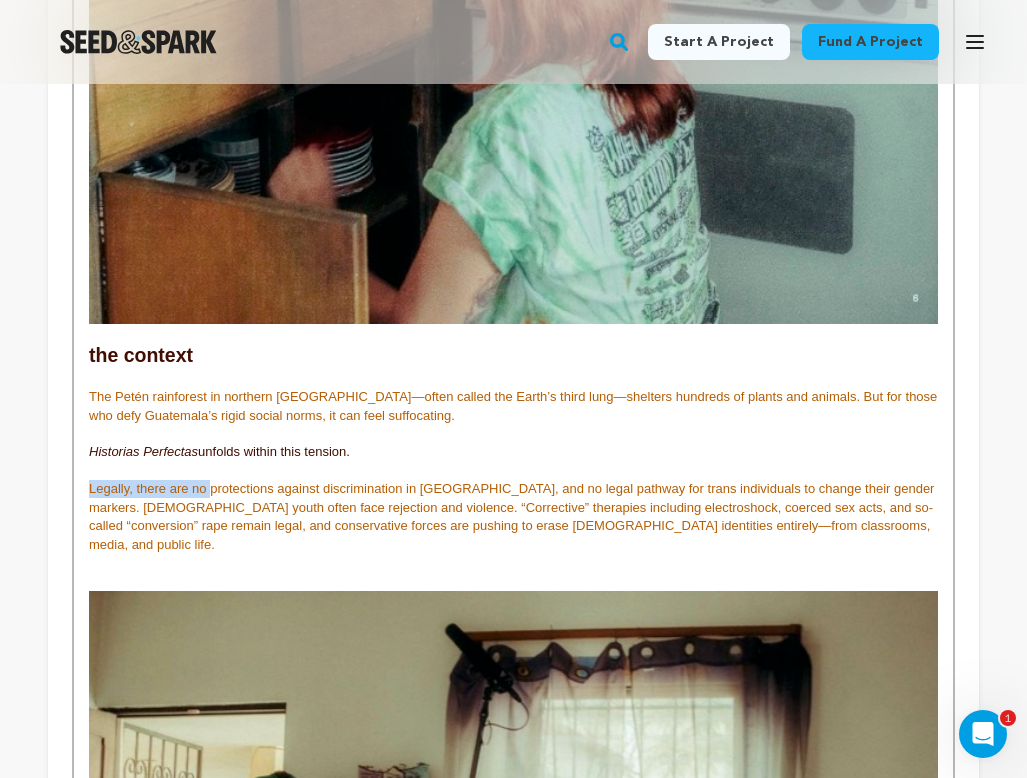 click on "Legally, there are no protections against discrimination in Guatemala, and no legal pathway for trans individuals to change their gender markers. Queer youth often face rejection and violence. “Corrective” therapies including electroshock, coerced sex acts, and so-called “conversion” rape remain legal, and conservative forces are pushing to erase queer identities entirely—from classrooms, media, and public life." at bounding box center (513, 517) 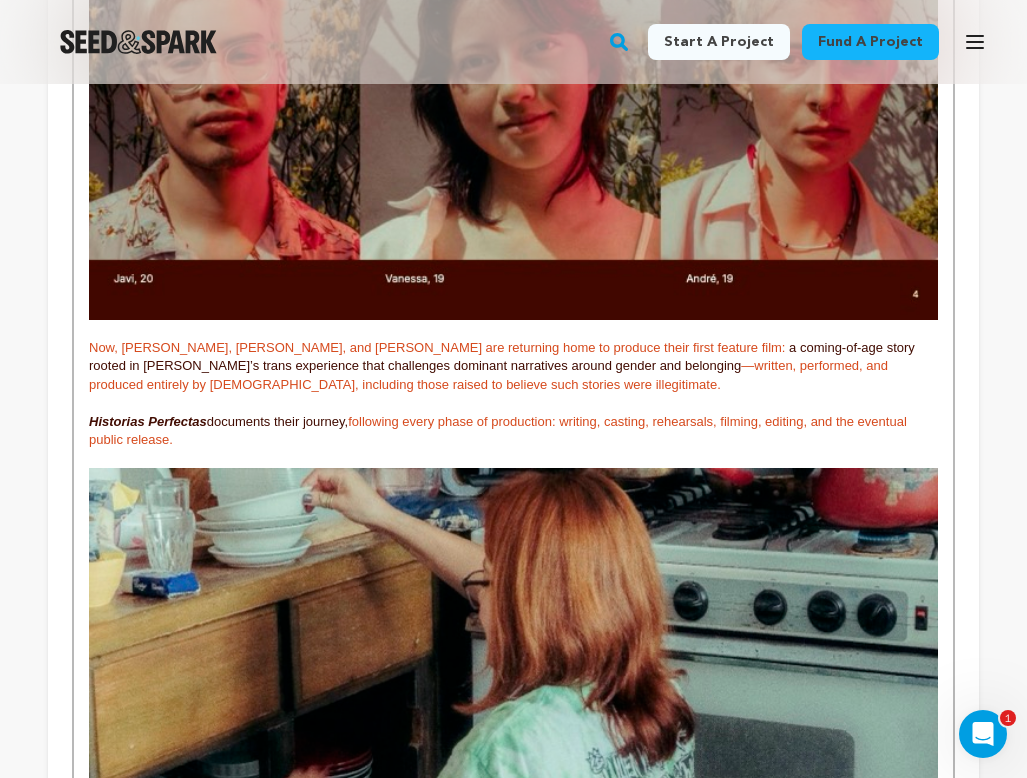 scroll, scrollTop: 1954, scrollLeft: 0, axis: vertical 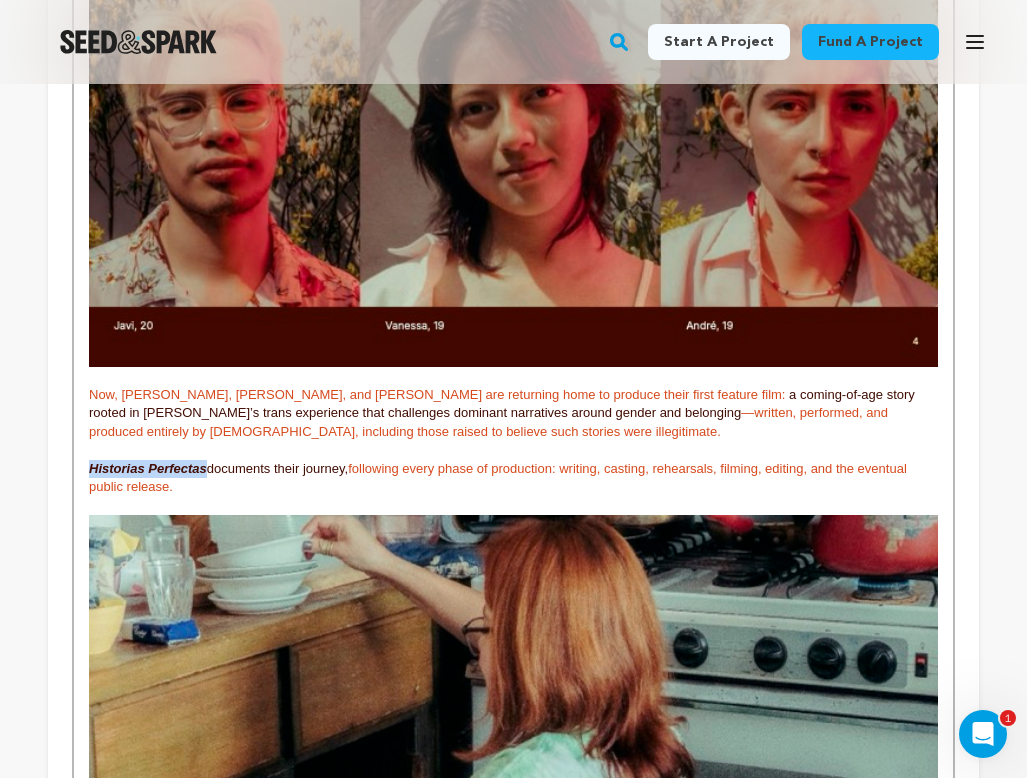 drag, startPoint x: 207, startPoint y: 423, endPoint x: 82, endPoint y: 423, distance: 125 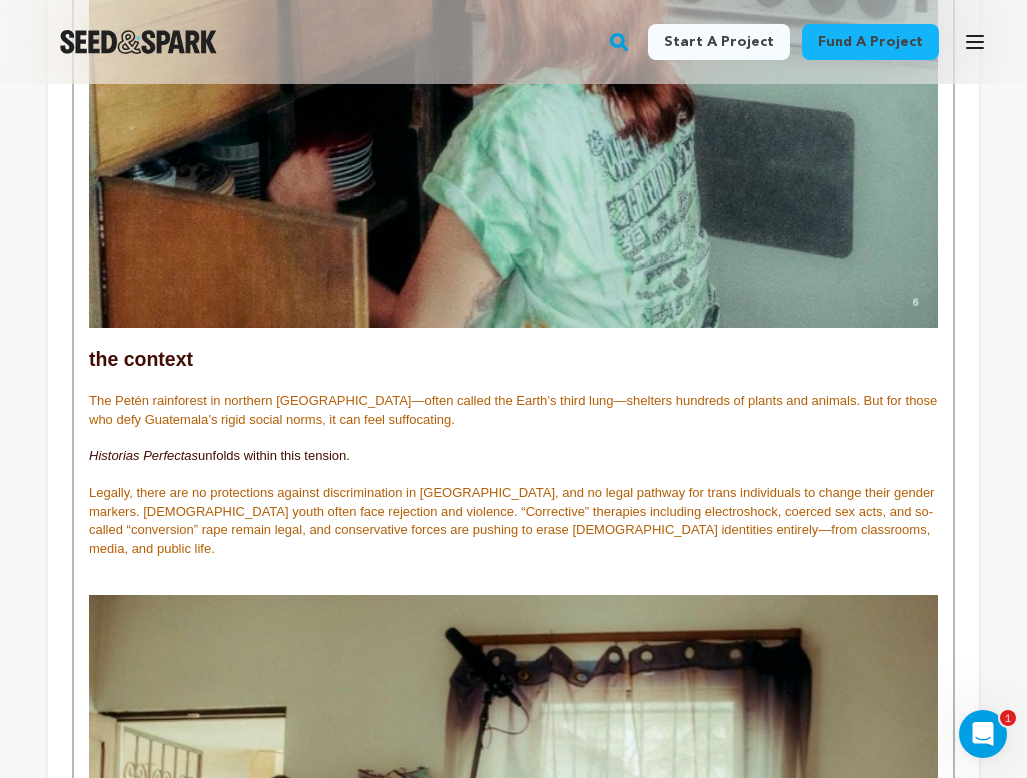 scroll, scrollTop: 2627, scrollLeft: 0, axis: vertical 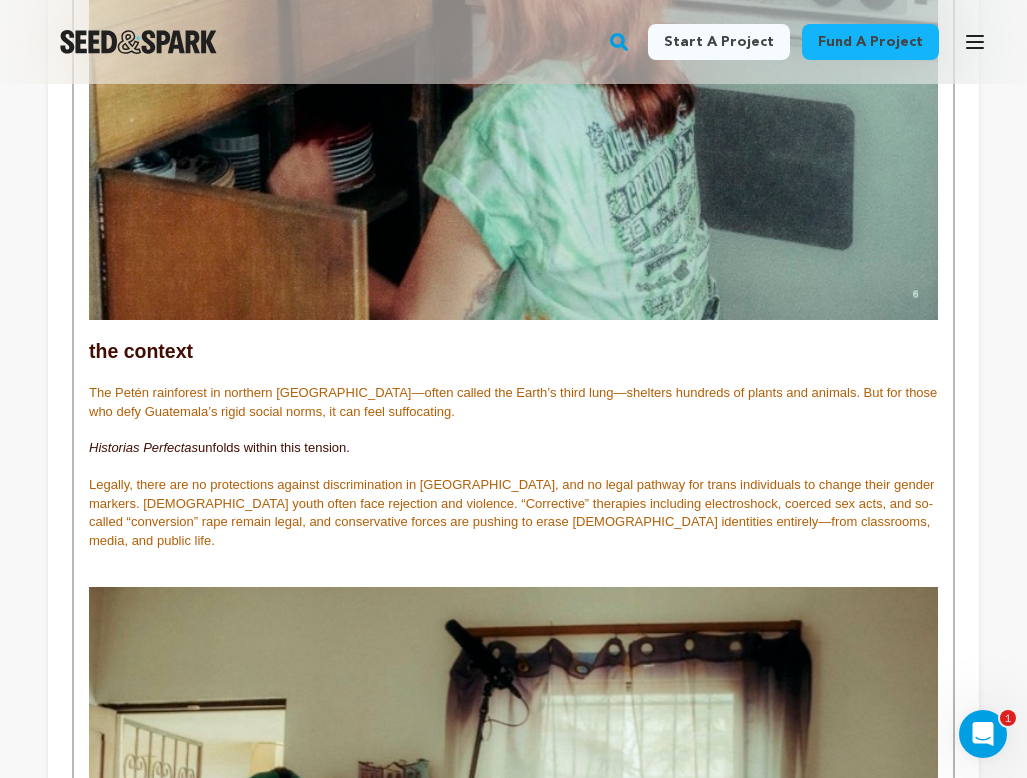 click at bounding box center (513, 578) 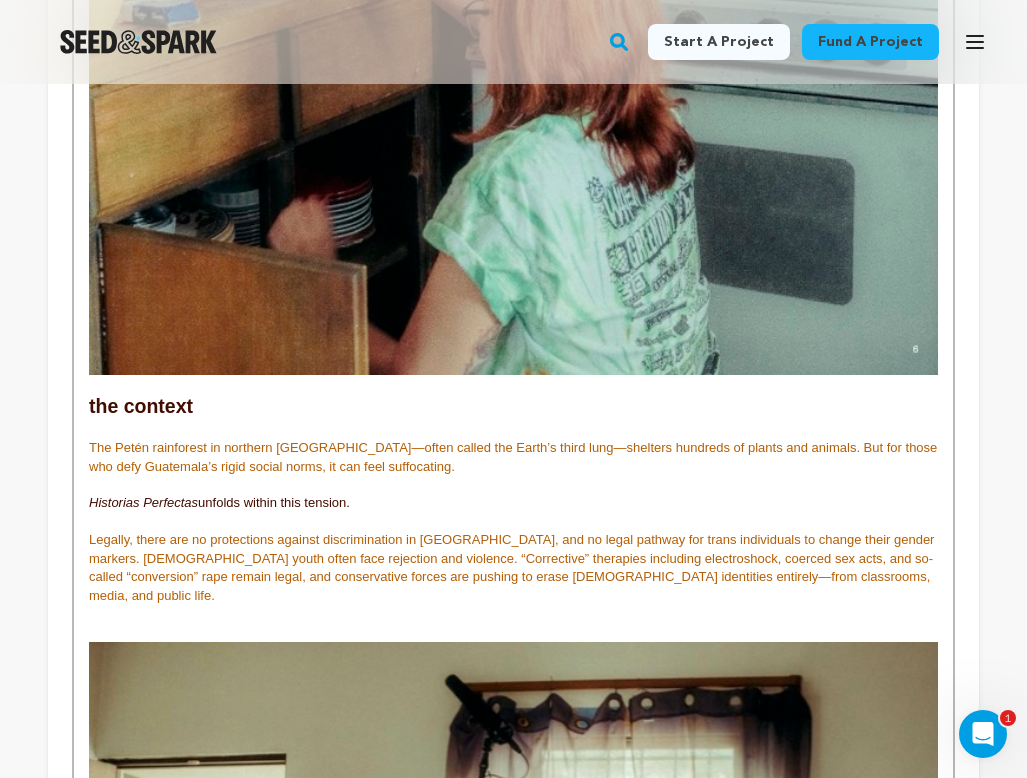 scroll, scrollTop: 2598, scrollLeft: 0, axis: vertical 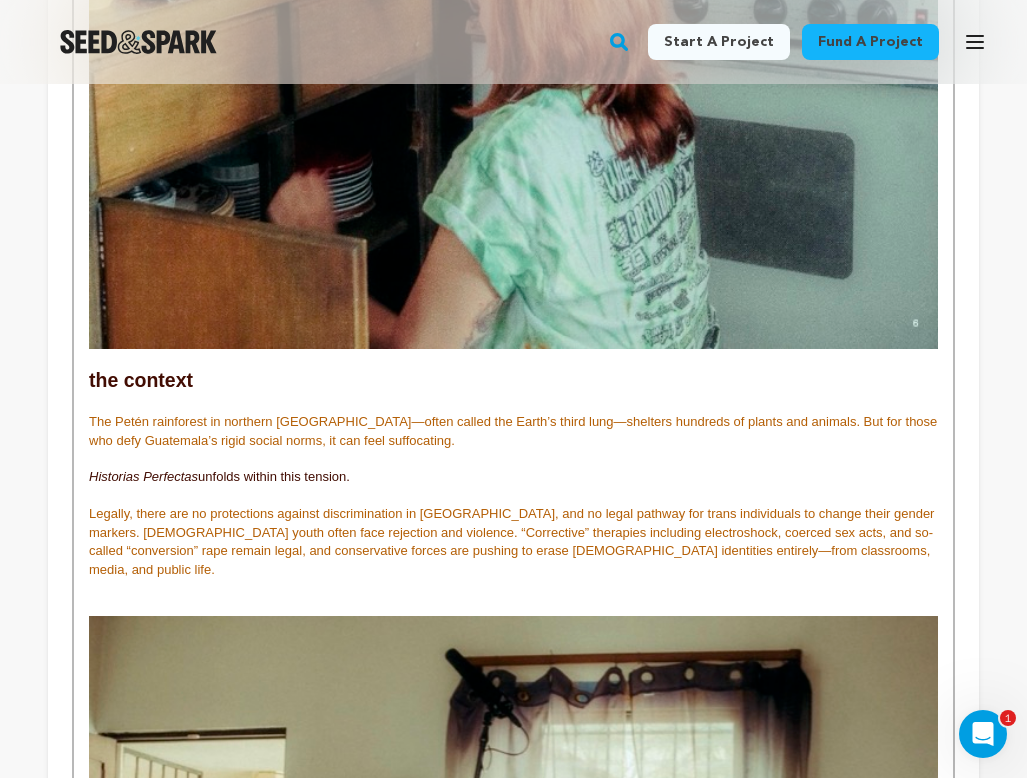click on "The Petén rainforest in northern Guatemala—often called the Earth’s third lung—shelters hundreds of plants and animals. But for those who defy Guatemala’s rigid social norms, it can feel suffocating." at bounding box center [513, 431] 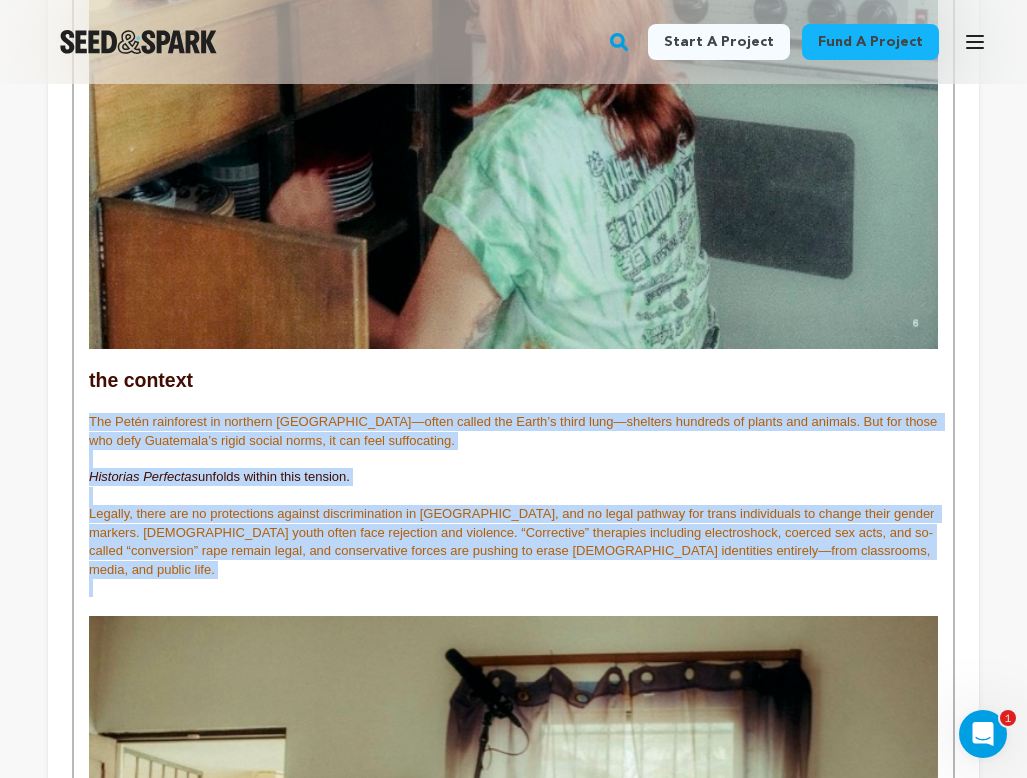 drag, startPoint x: 860, startPoint y: 507, endPoint x: 60, endPoint y: 368, distance: 811.98584 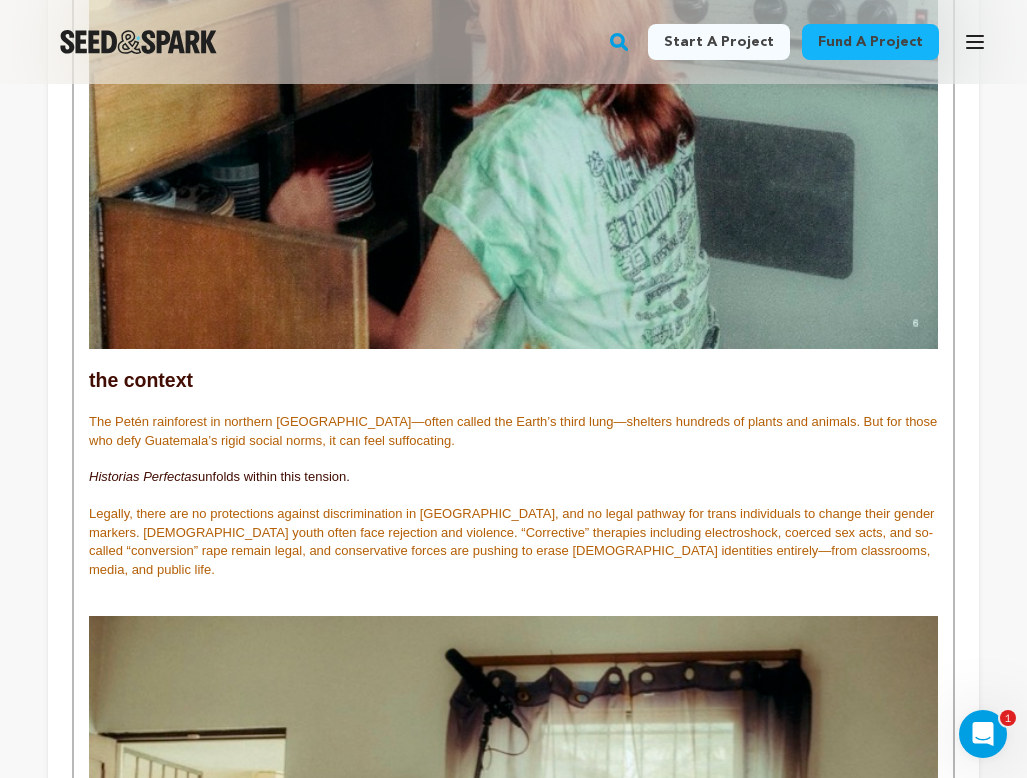 scroll, scrollTop: 433, scrollLeft: 0, axis: vertical 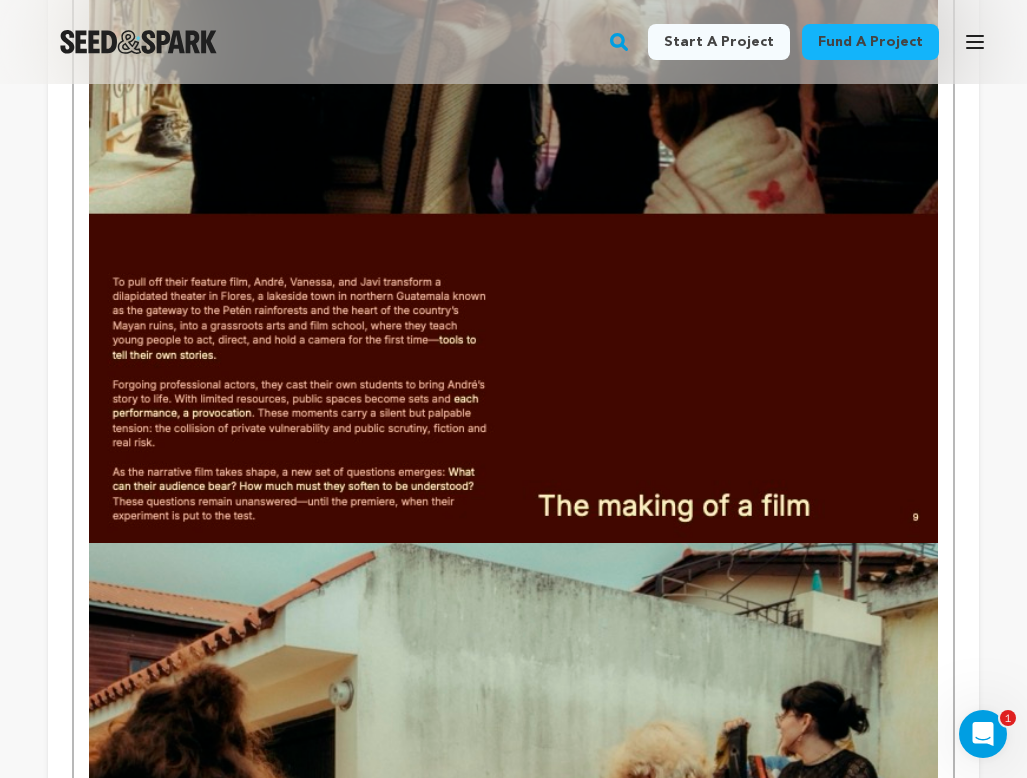 click at bounding box center [513, 304] 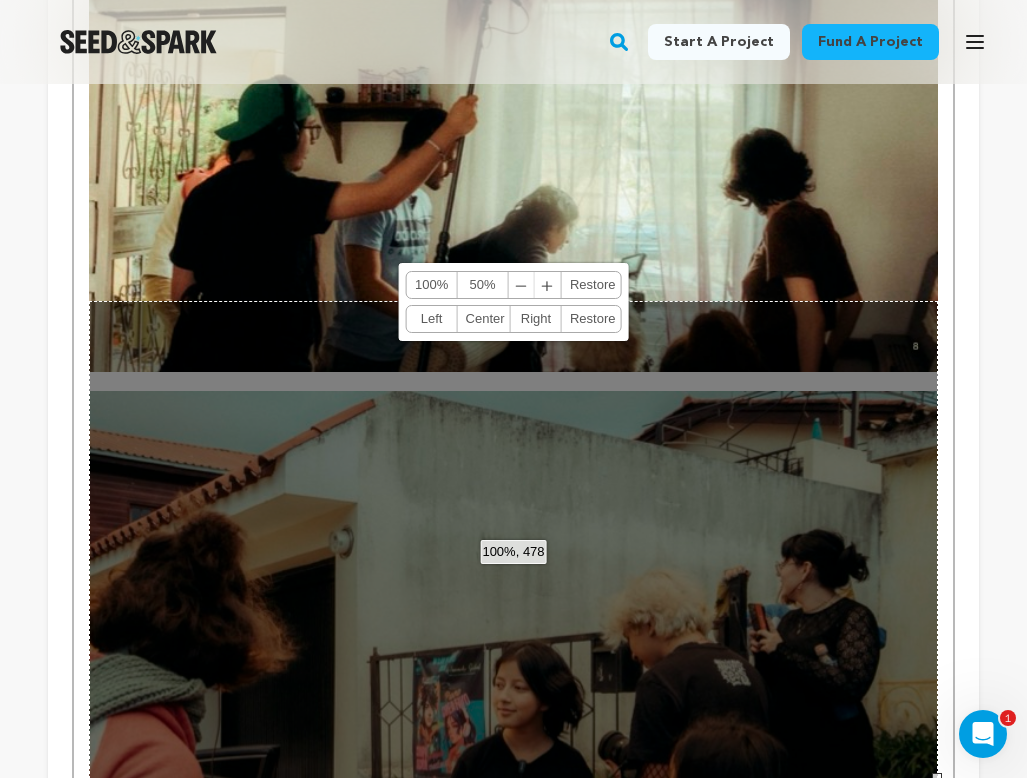 scroll, scrollTop: 3169, scrollLeft: 0, axis: vertical 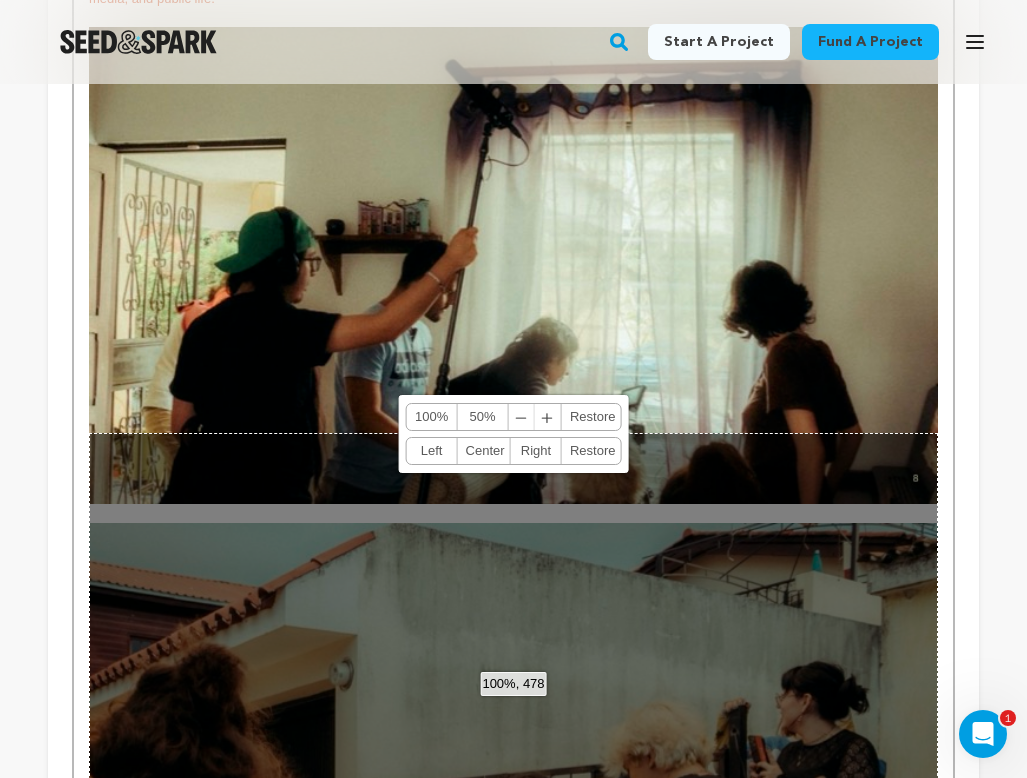 click on "100%, 478
100%
50%
﹣
﹢
Restore
Left
Center
Right
Restore" at bounding box center (513, 672) 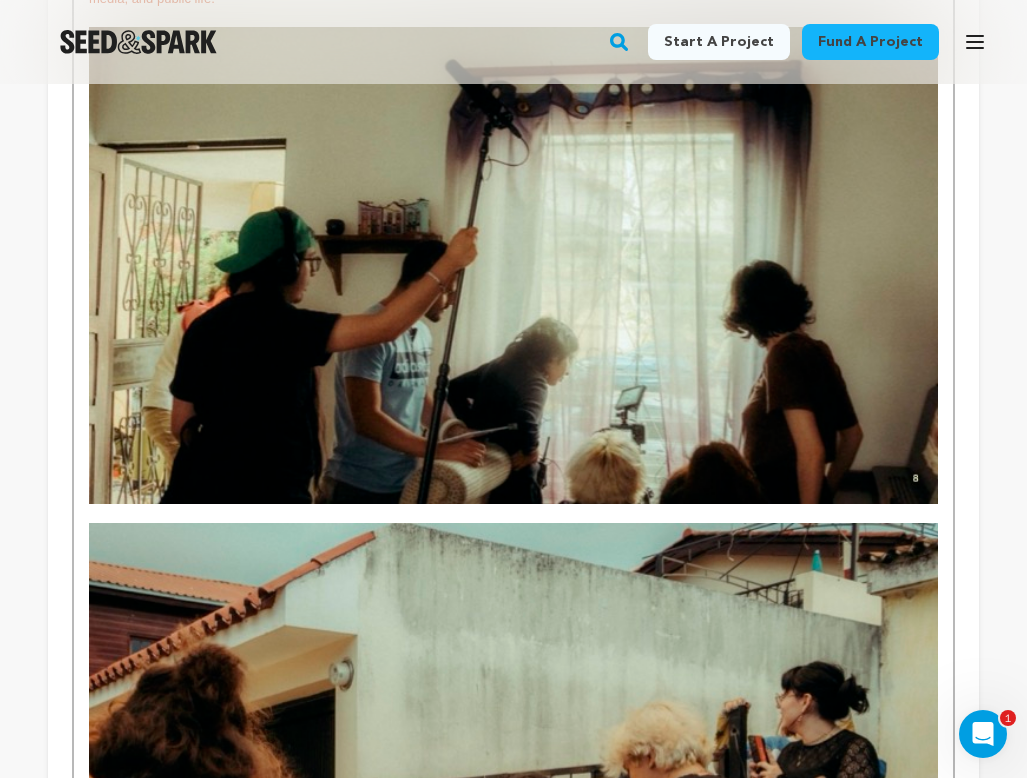 click on "A film about youth and filmmaking–democratizing history, catalyzing change, and forging connection. In Mexico City, young filmmakers André, Vanessa, and Javi find endless opportunities in the country’s booming film industry. They could leave their native Guatemala behind. Instead, they return—to the place that shaped them and erased them—determined to finish what they started. As queer teens in a conservative, Catholic society, they were   taught that their very existence was a threat: to family, to culture, to national identity.  Repression wasn’t always loud. It came wrapped in respectability: silence at the dinner table, prayers at school, the quiet understanding that they were expected to thrive—just not as themselves. Rooted in Guatemala, this documentary reflects similar fights in the U.S. and around the world over who gets to be seen, and who gets to tell the story.  Because it’s not just identities that are erased, it’s stories.    Historias Perfectas   documents their journey," at bounding box center [513, 1118] 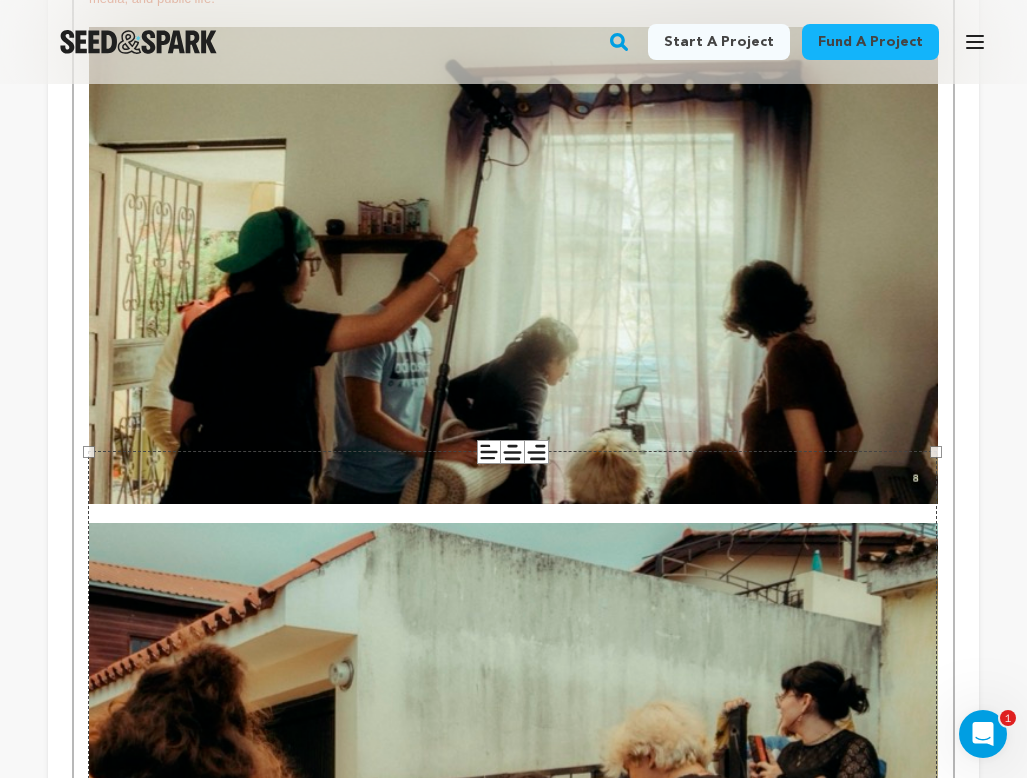 click at bounding box center [513, 513] 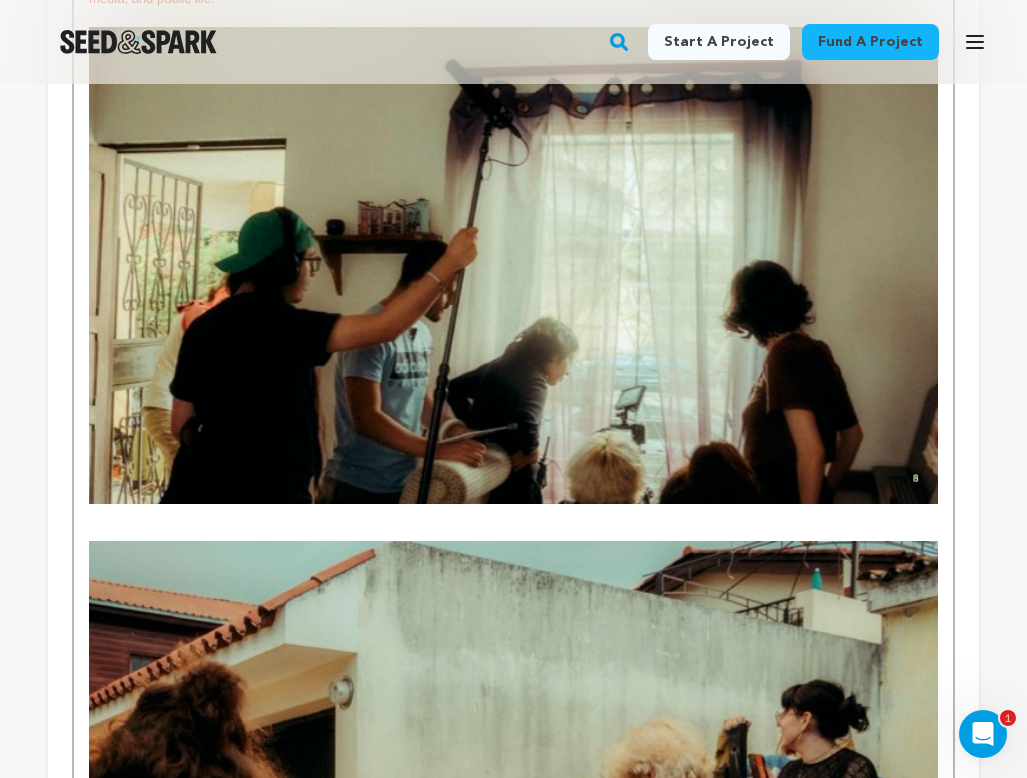 scroll, scrollTop: 433, scrollLeft: 0, axis: vertical 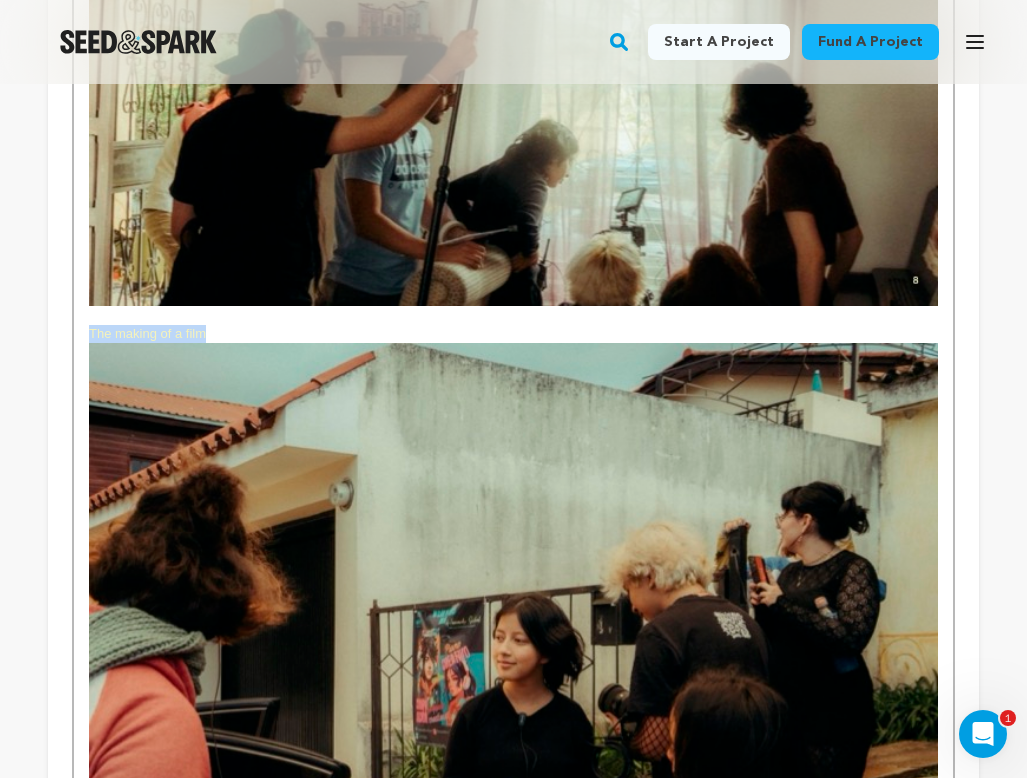 drag, startPoint x: 220, startPoint y: 257, endPoint x: 76, endPoint y: 257, distance: 144 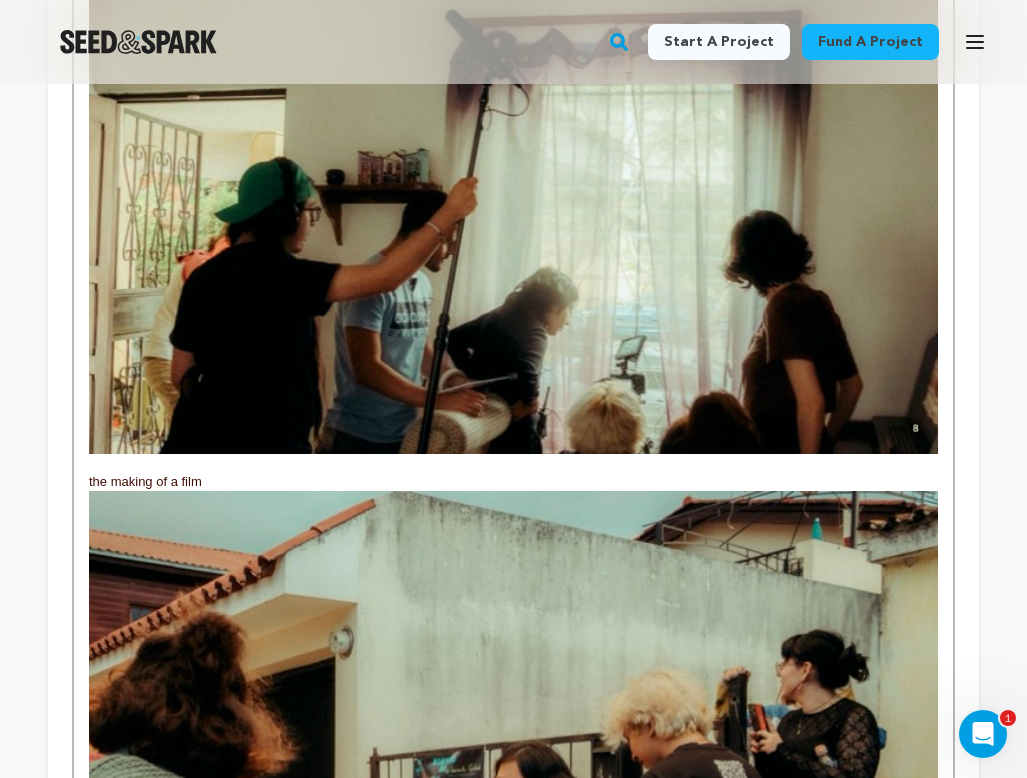 scroll, scrollTop: 3085, scrollLeft: 0, axis: vertical 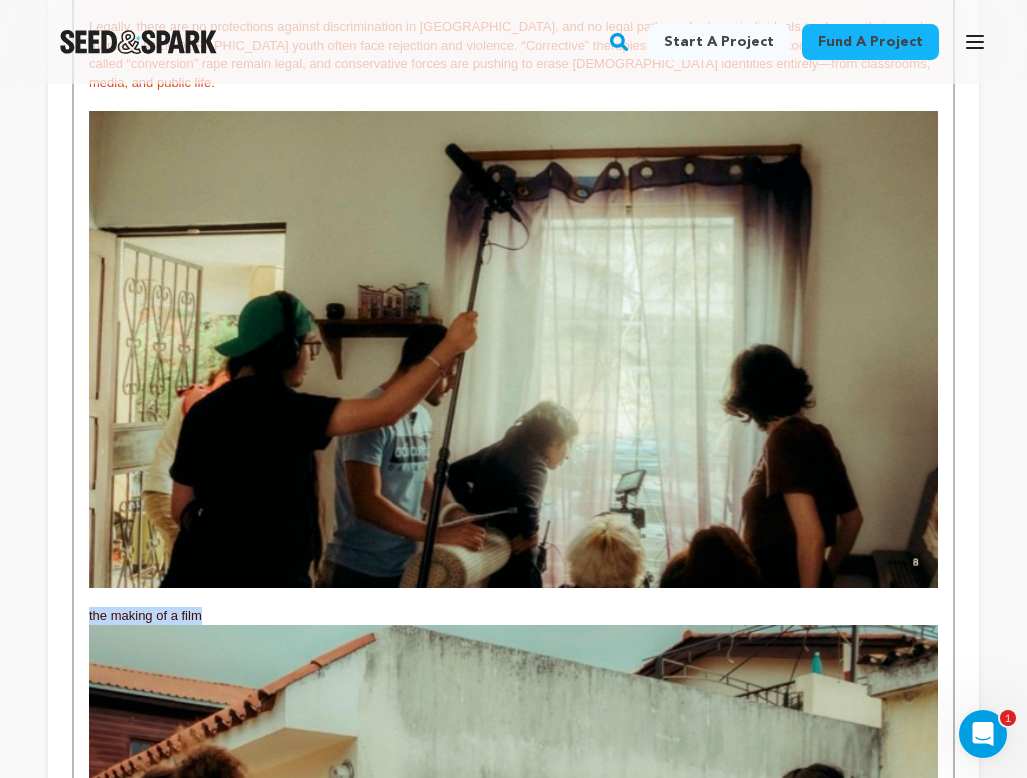 drag, startPoint x: 216, startPoint y: 542, endPoint x: 22, endPoint y: 542, distance: 194 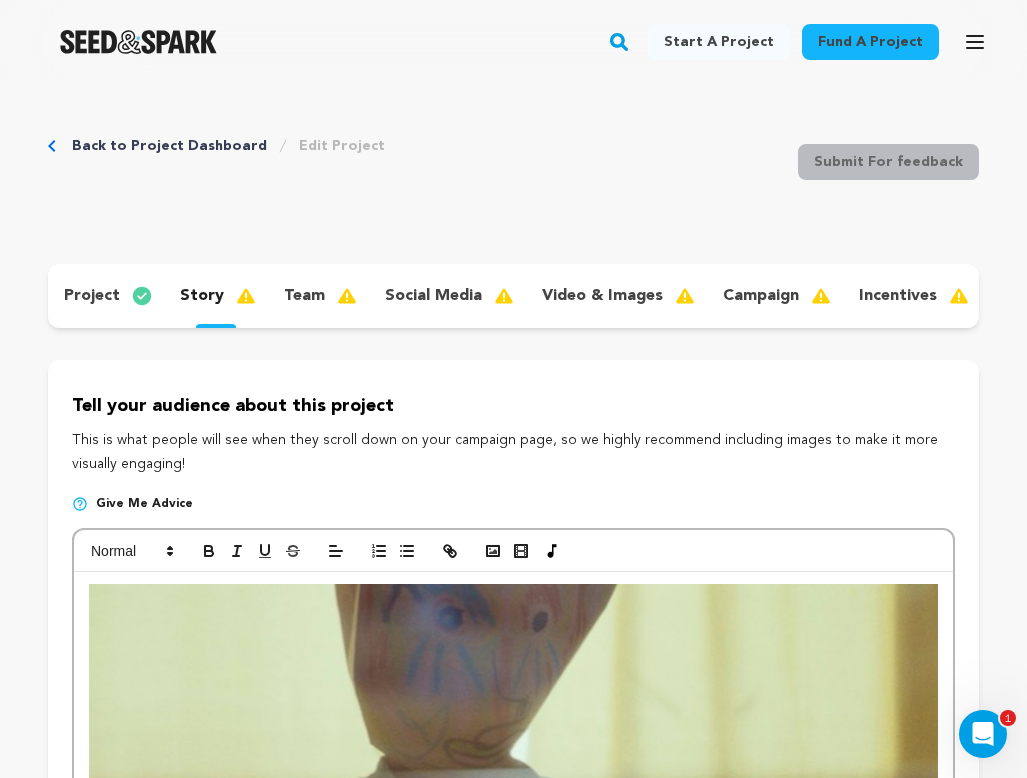 scroll, scrollTop: 0, scrollLeft: 0, axis: both 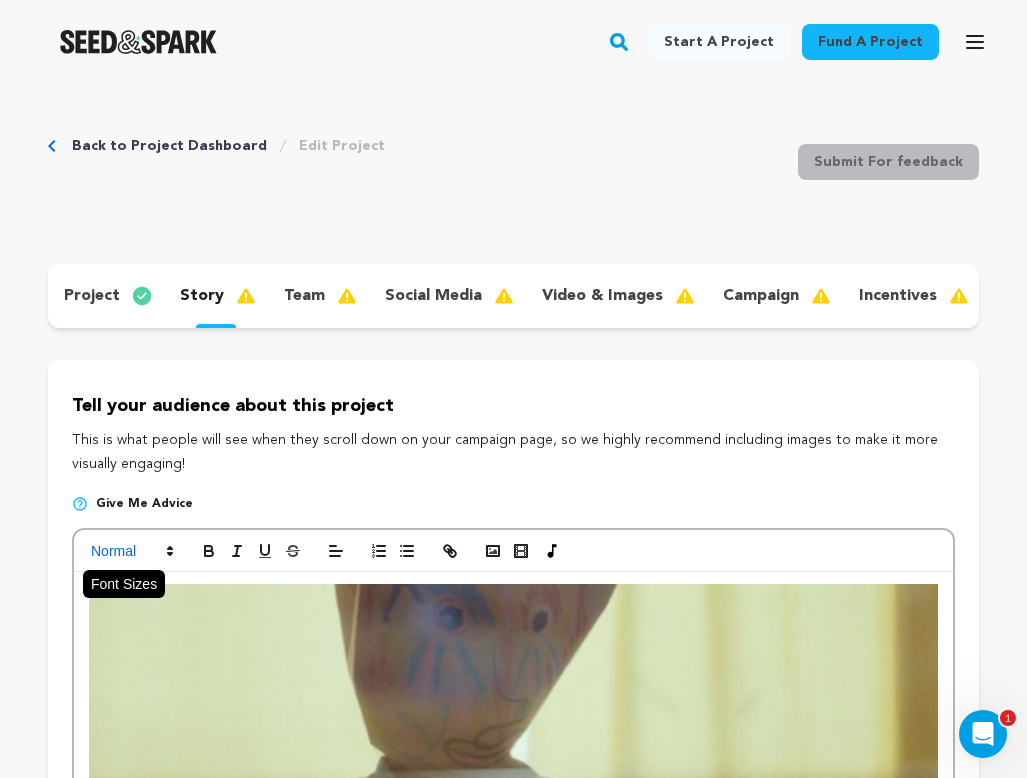 click at bounding box center (131, 551) 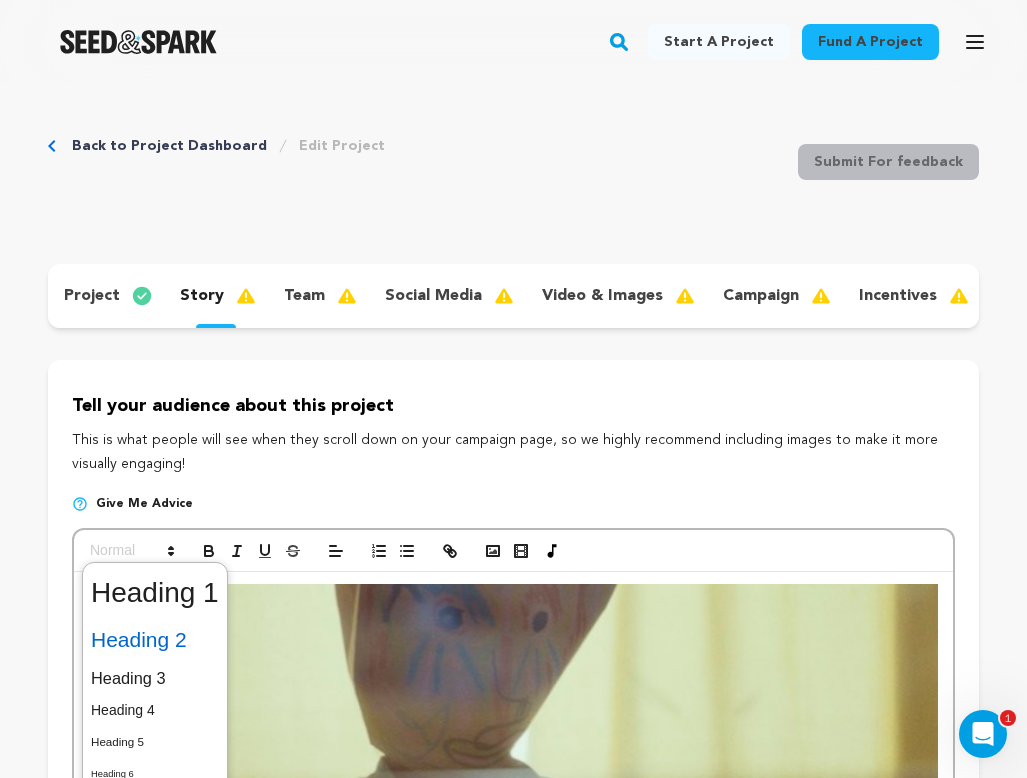 click at bounding box center [155, 640] 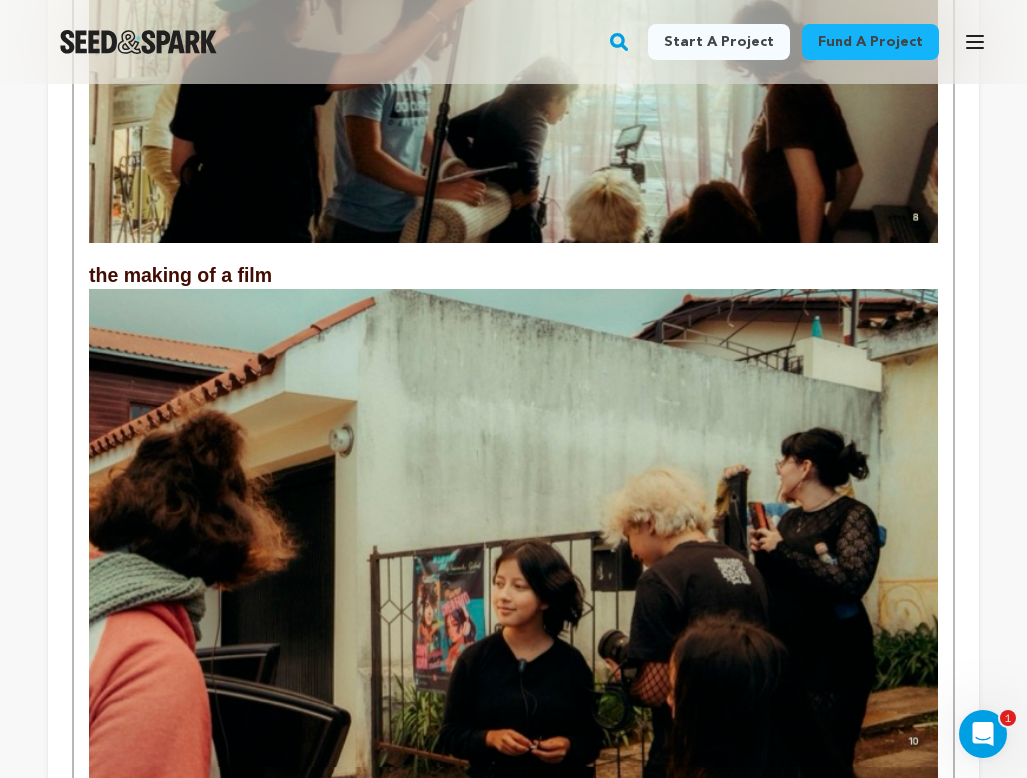 scroll, scrollTop: 3437, scrollLeft: 0, axis: vertical 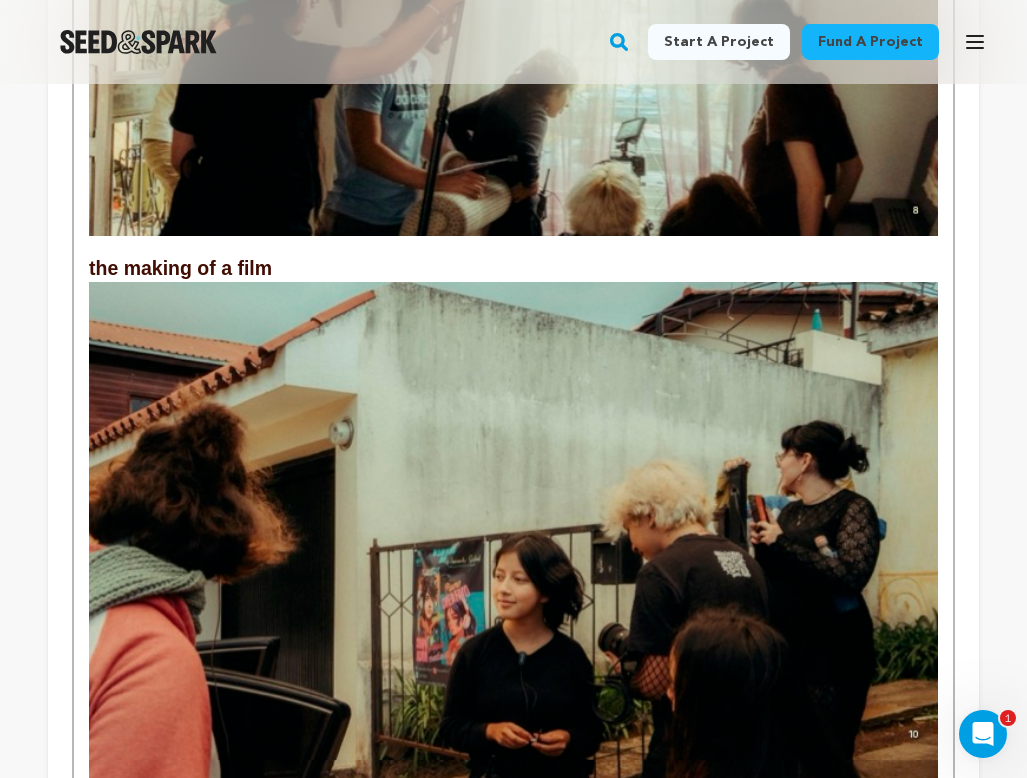 click on "the making of a film" at bounding box center [513, 269] 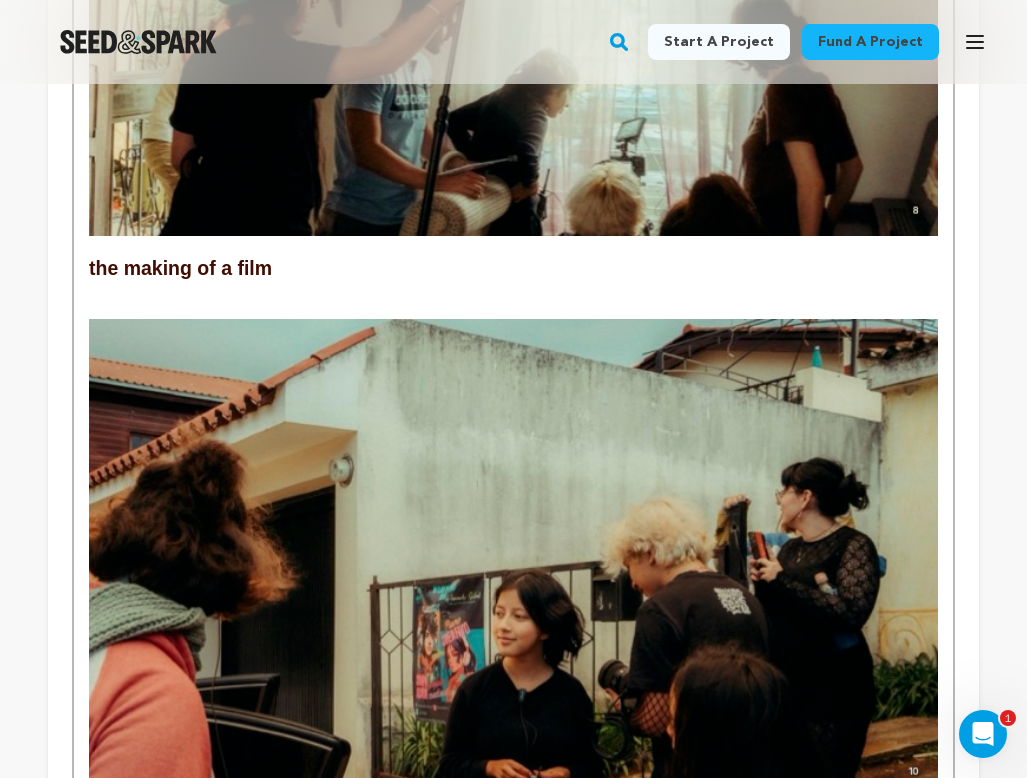 scroll, scrollTop: 433, scrollLeft: 0, axis: vertical 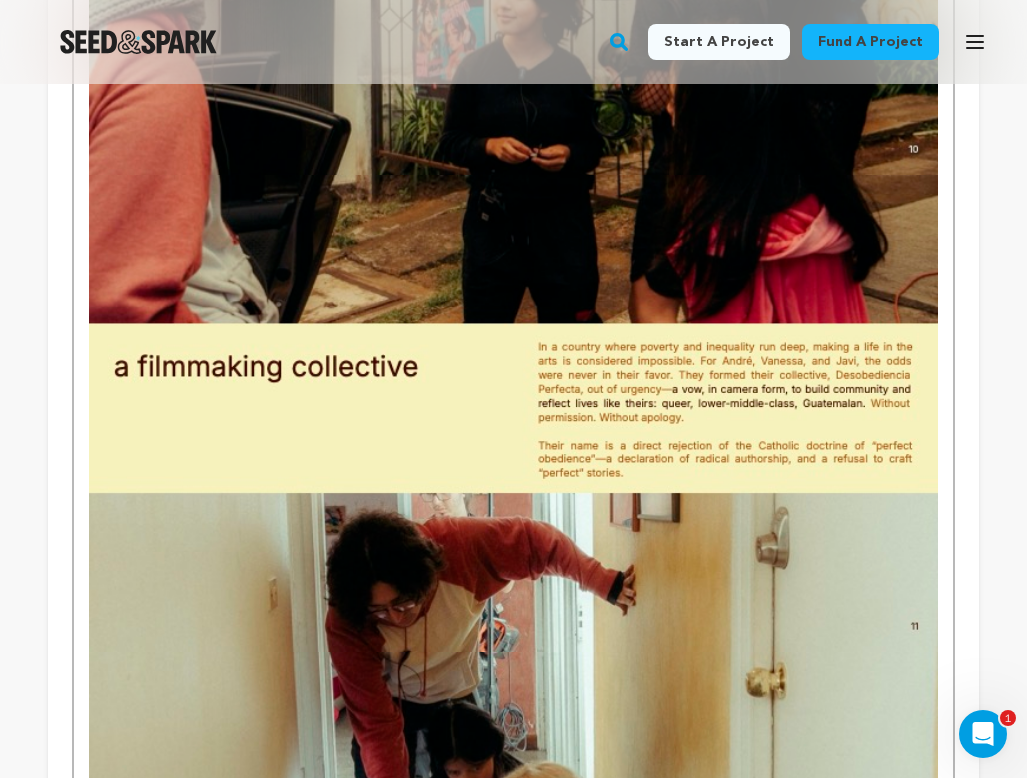 click at bounding box center [513, 414] 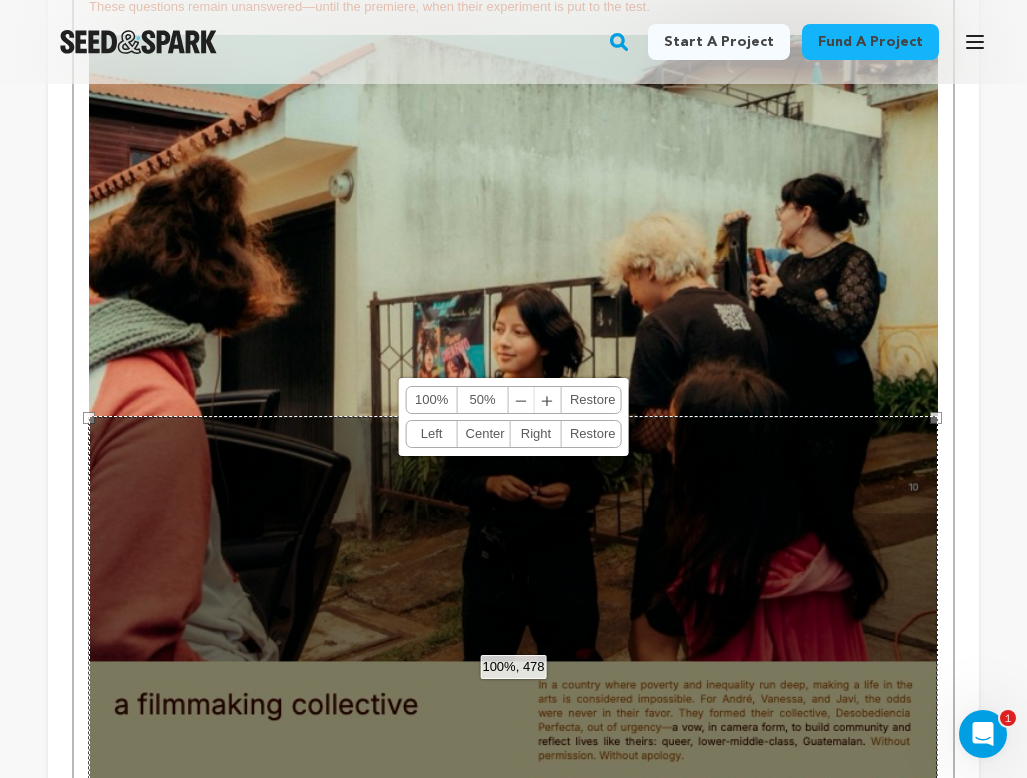 scroll, scrollTop: 4094, scrollLeft: 0, axis: vertical 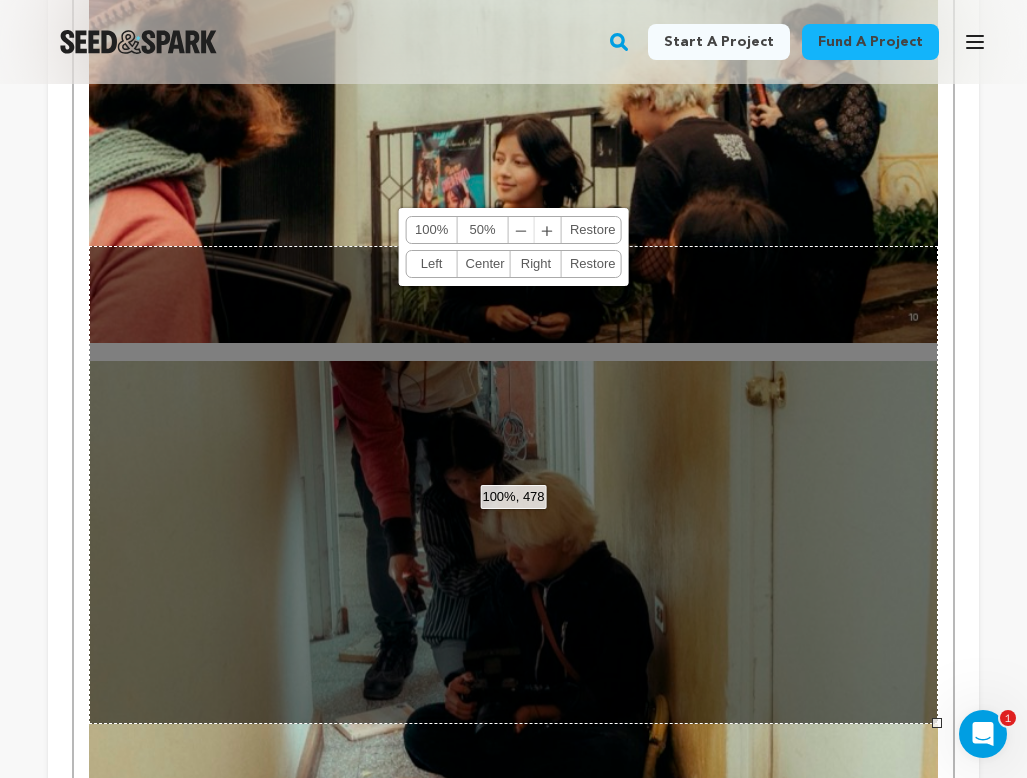 click on "A film about youth and filmmaking–democratizing history, catalyzing change, and forging connection. In Mexico City, young filmmakers André, Vanessa, and Javi find endless opportunities in the country’s booming film industry. They could leave their native Guatemala behind. Instead, they return—to the place that shaped them and erased them—determined to finish what they started. As queer teens in a conservative, Catholic society, they were   taught that their very existence was a threat: to family, to culture, to national identity.  Repression wasn’t always loud. It came wrapped in respectability: silence at the dinner table, prayers at school, the quiet understanding that they were expected to thrive—just not as themselves. Rooted in Guatemala, this documentary reflects similar fights in the U.S. and around the world over who gets to be seen, and who gets to tell the story.  Because it’s not just identities that are erased, it’s stories.    Historias Perfectas   documents their journey," at bounding box center (513, 97) 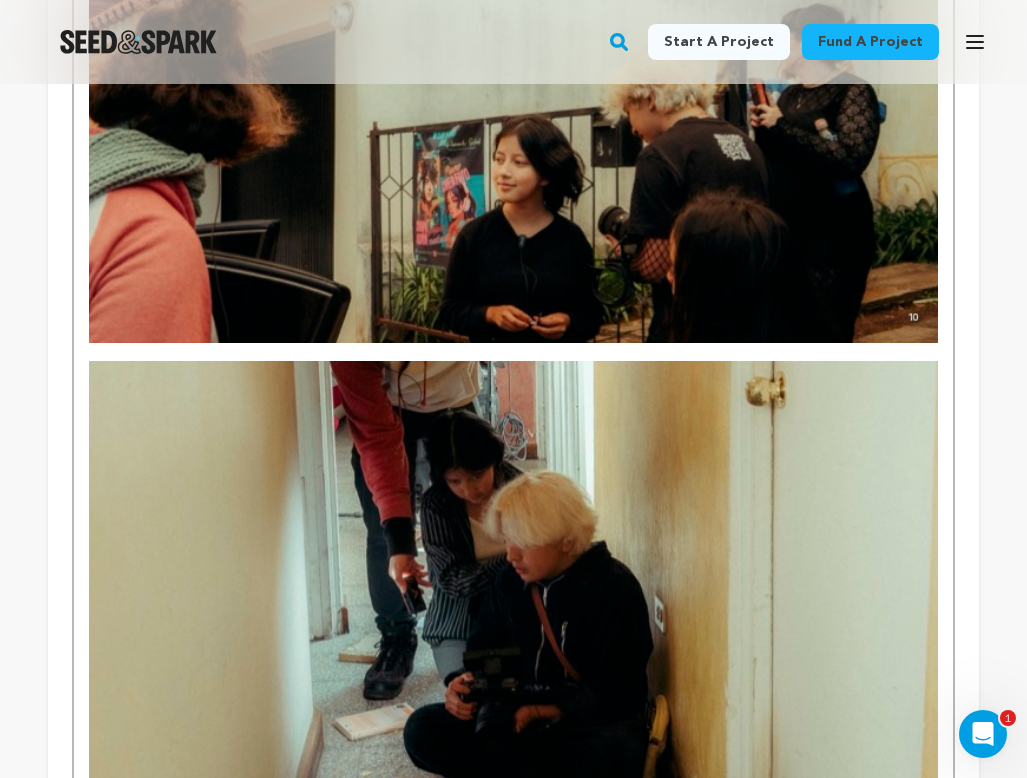 click at bounding box center [513, 352] 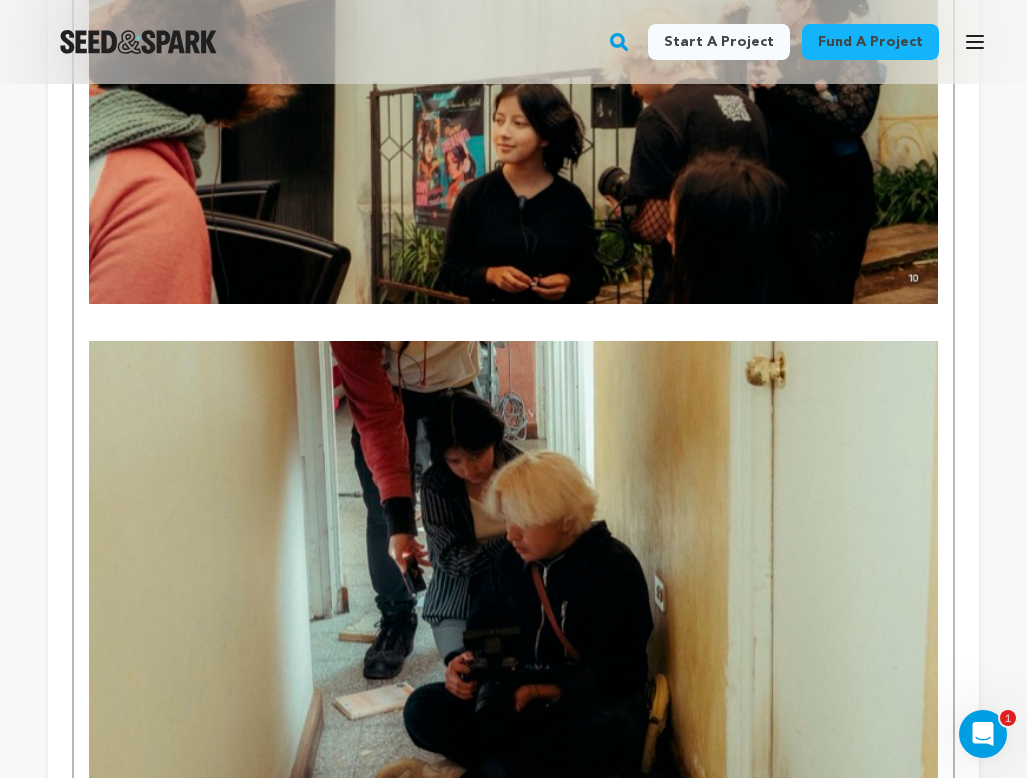 scroll, scrollTop: 4155, scrollLeft: 0, axis: vertical 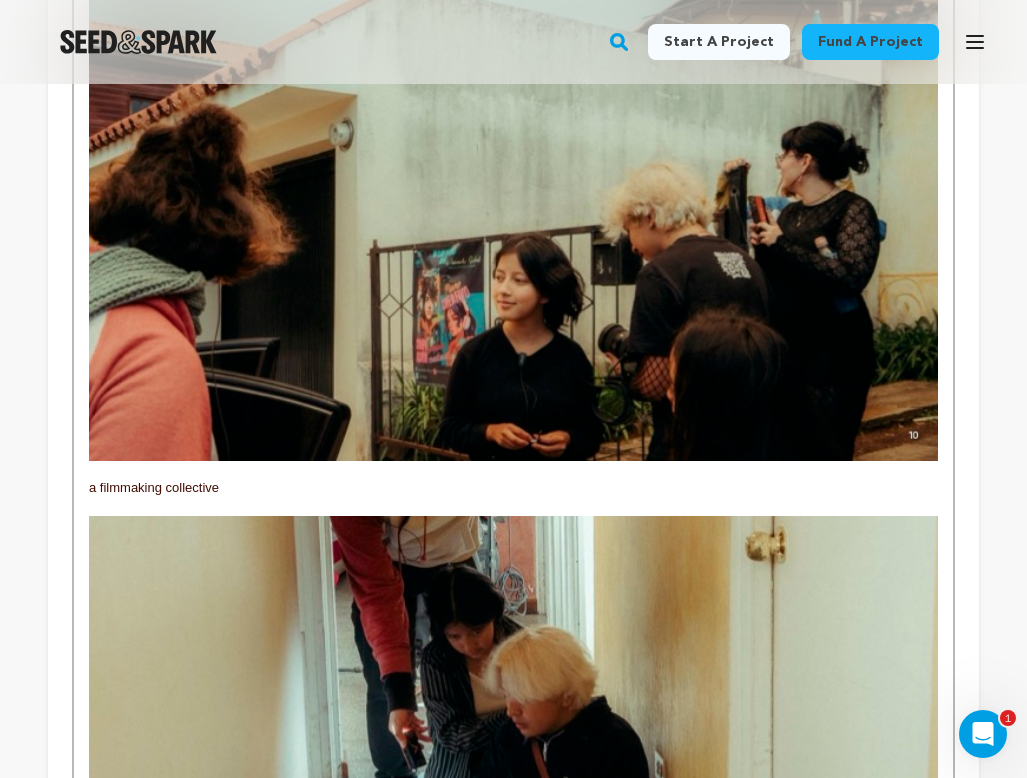 click at bounding box center (513, 470) 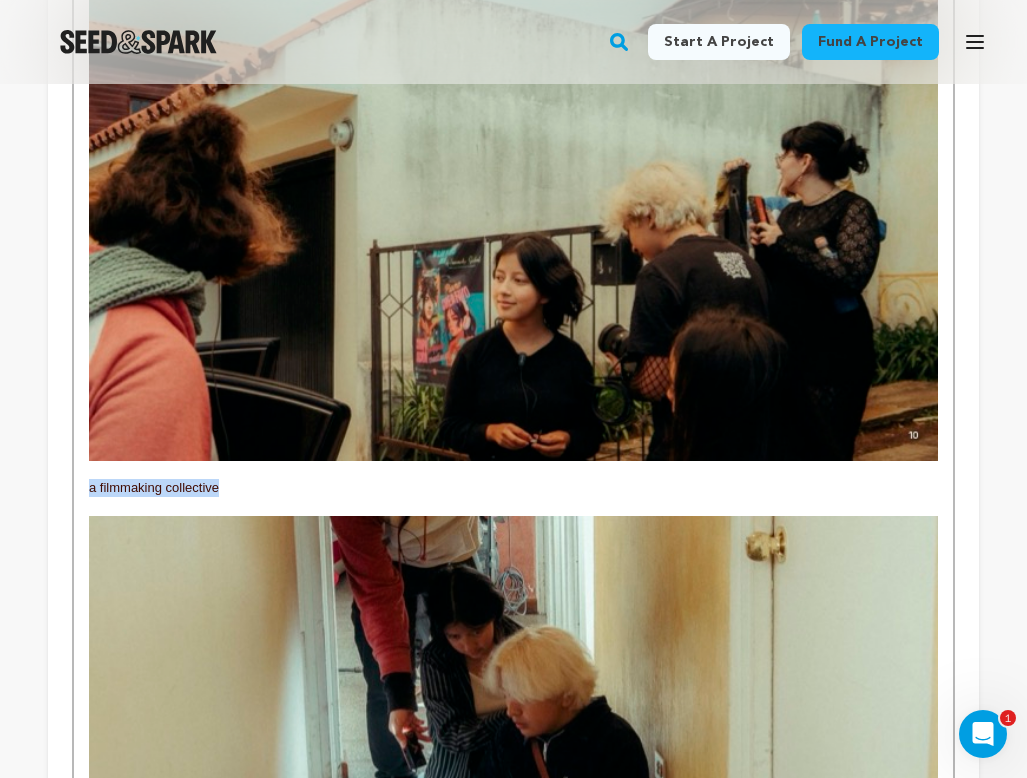 drag, startPoint x: 170, startPoint y: 388, endPoint x: 21, endPoint y: 389, distance: 149.00336 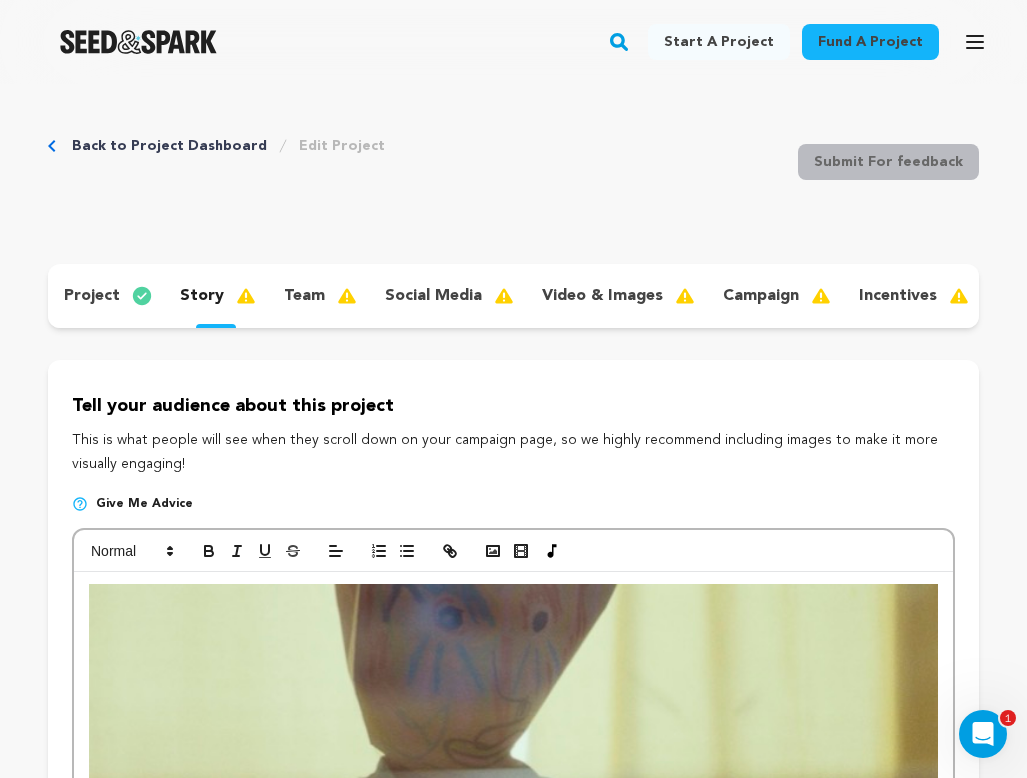 scroll, scrollTop: 0, scrollLeft: 0, axis: both 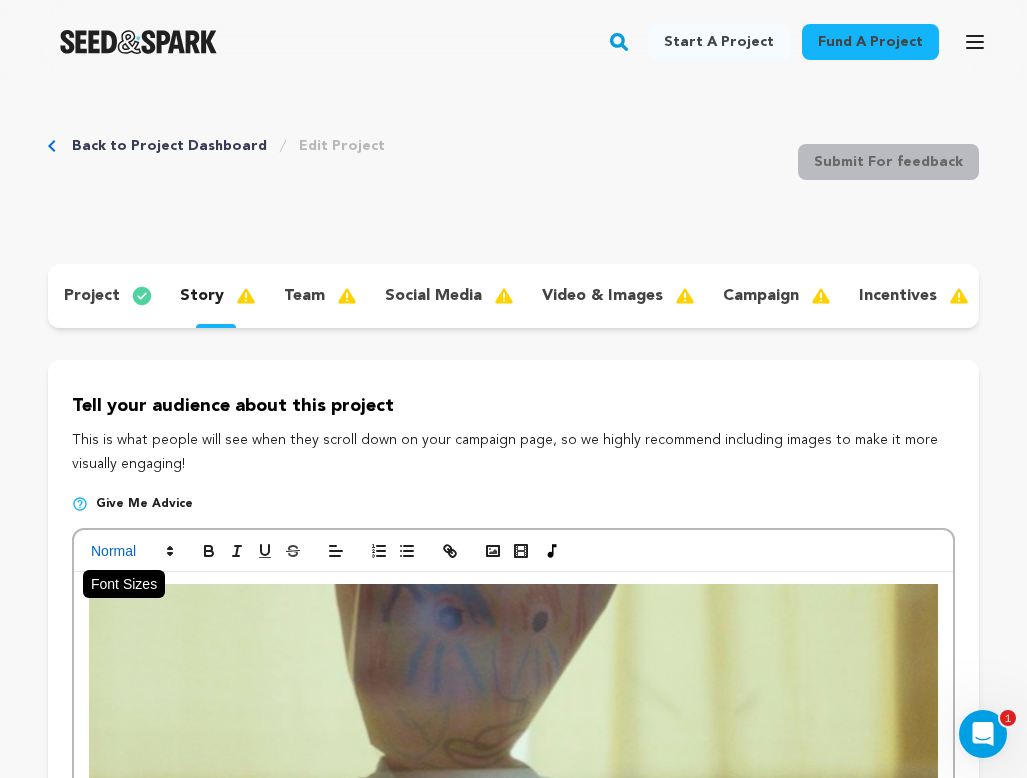click at bounding box center (131, 551) 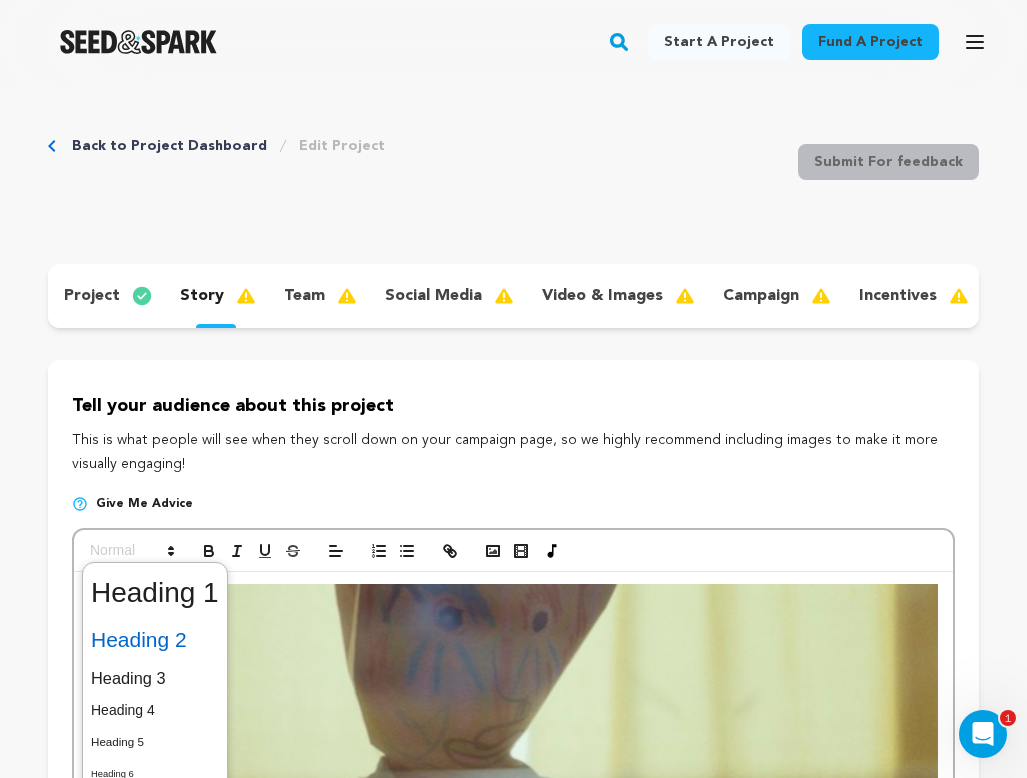 click at bounding box center [155, 640] 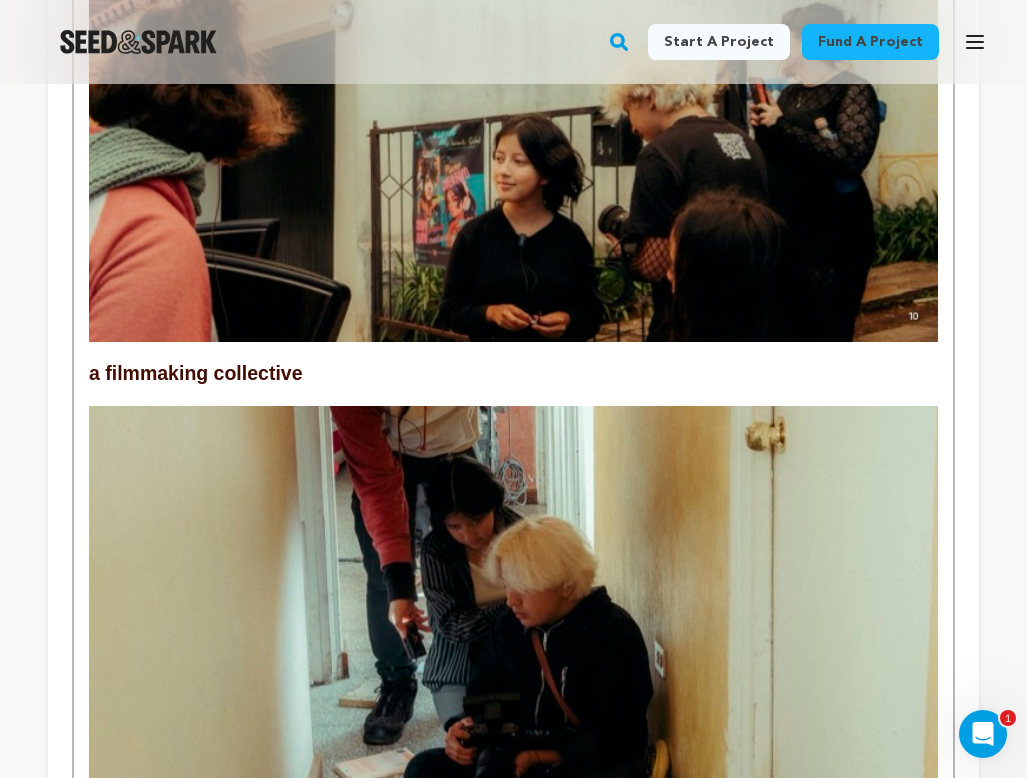 scroll, scrollTop: 4095, scrollLeft: 0, axis: vertical 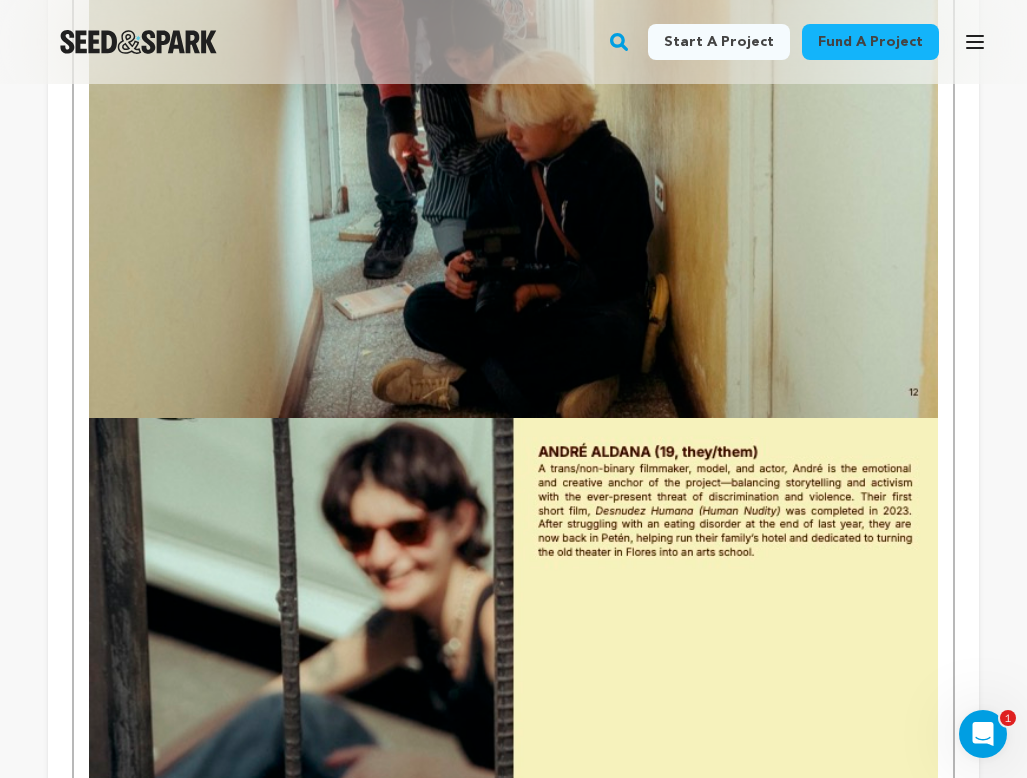 click at bounding box center (513, 657) 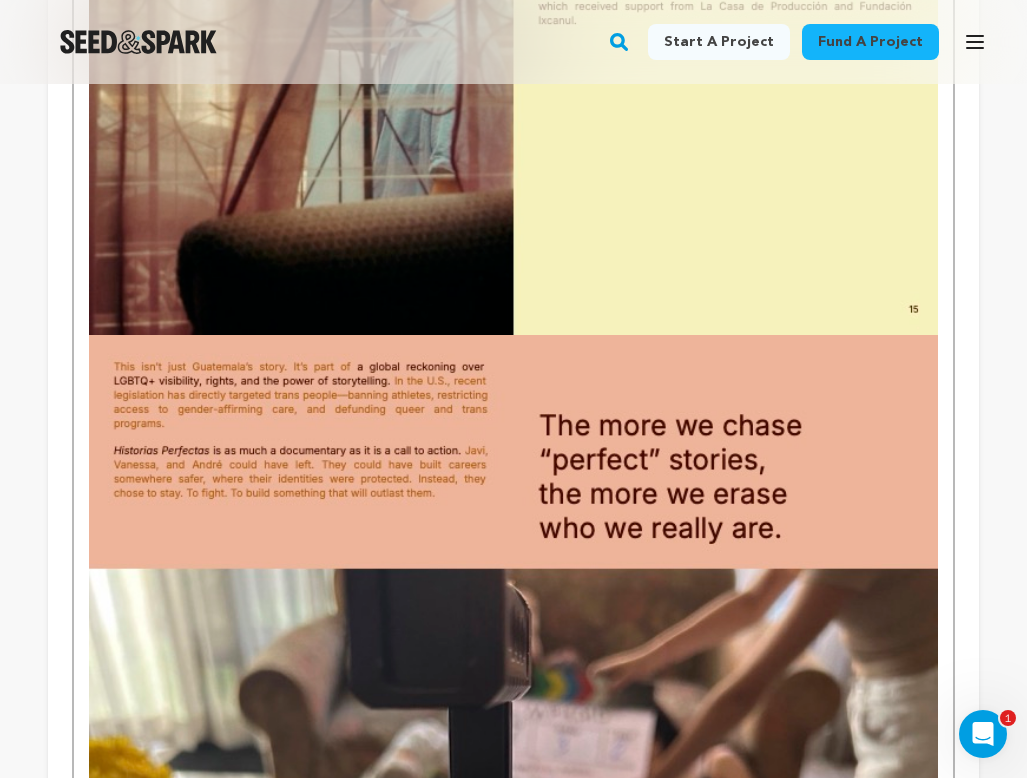 scroll, scrollTop: 6395, scrollLeft: 0, axis: vertical 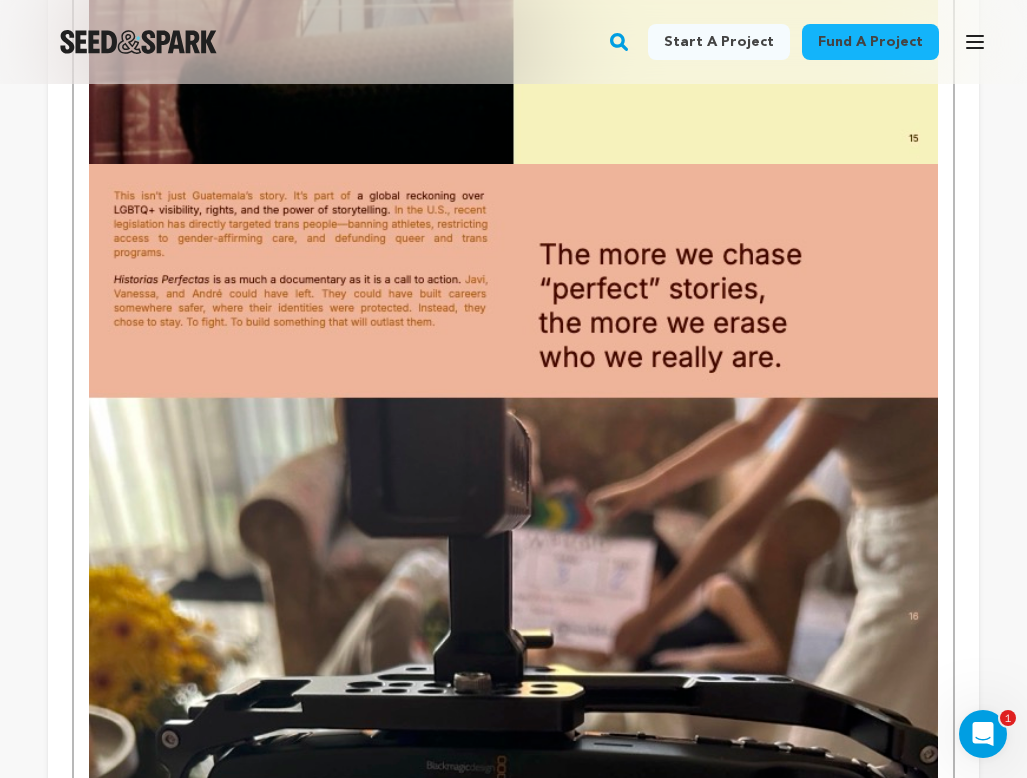 click at bounding box center [513, 403] 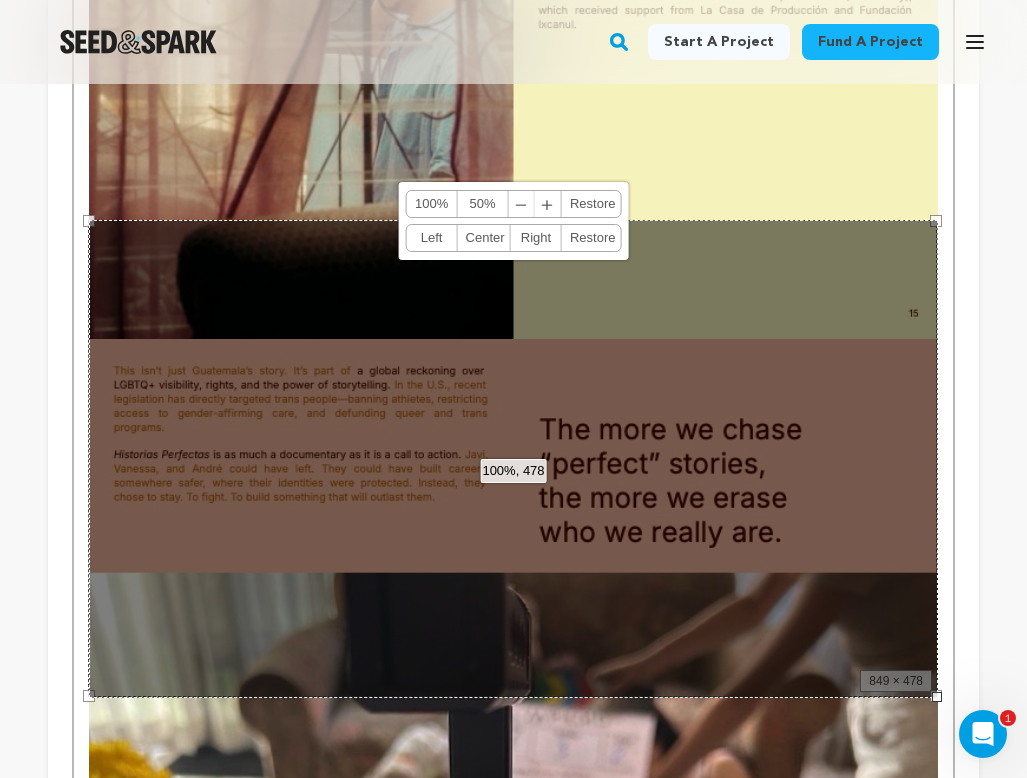 scroll, scrollTop: 6218, scrollLeft: 0, axis: vertical 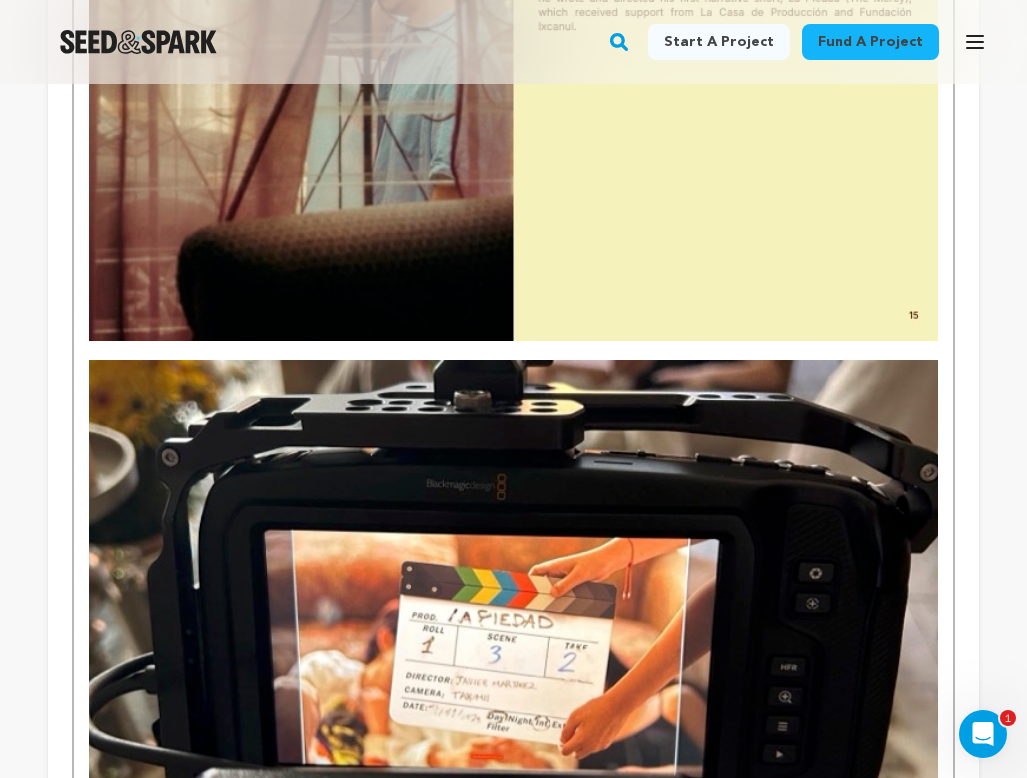 click on "A film about youth and filmmaking–democratizing history, catalyzing change, and forging connection. In Mexico City, young filmmakers André, Vanessa, and Javi find endless opportunities in the country’s booming film industry. They could leave their native Guatemala behind. Instead, they return—to the place that shaped them and erased them—determined to finish what they started. As queer teens in a conservative, Catholic society, they were   taught that their very existence was a threat: to family, to culture, to national identity.  Repression wasn’t always loud. It came wrapped in respectability: silence at the dinner table, prayers at school, the quiet understanding that they were expected to thrive—just not as themselves. Rooted in Guatemala, this documentary reflects similar fights in the U.S. and around the world over who gets to be seen, and who gets to tell the story.  Because it’s not just identities that are erased, it’s stories.    Historias Perfectas   documents their journey," at bounding box center [513, -2160] 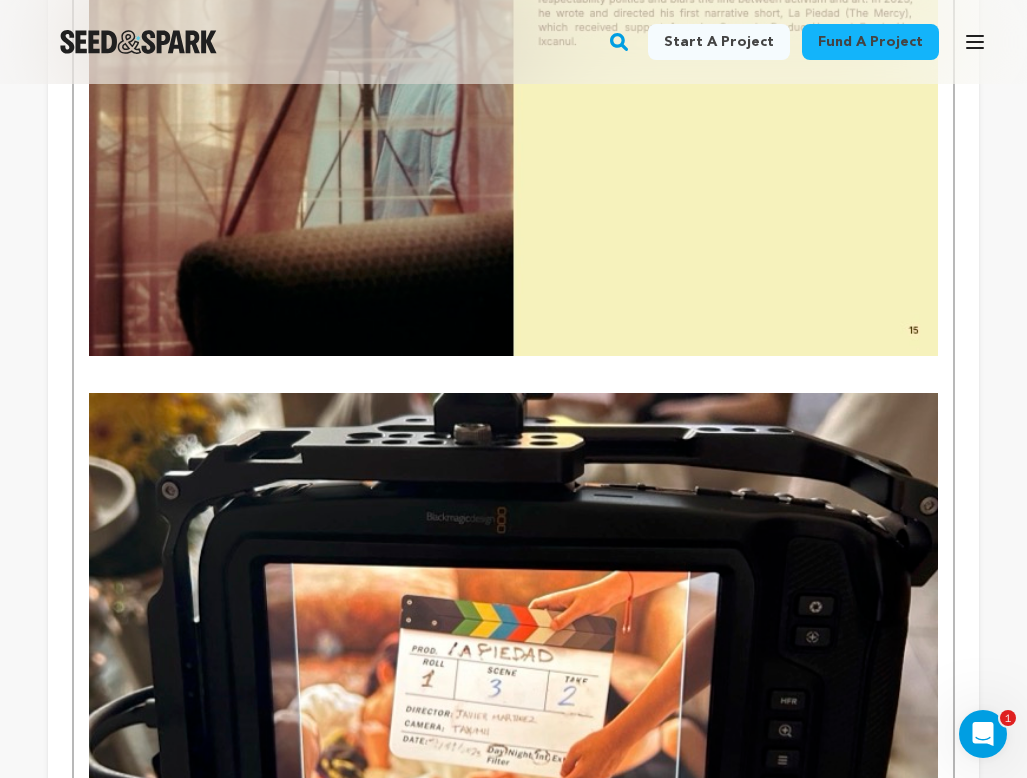 scroll, scrollTop: 433, scrollLeft: 0, axis: vertical 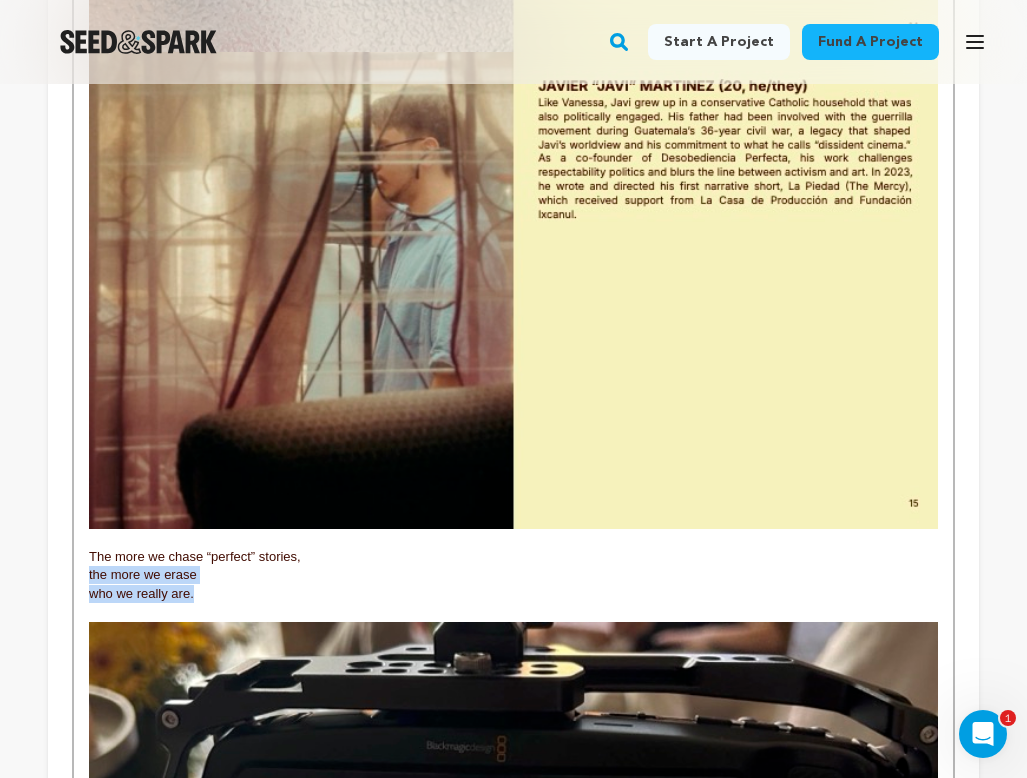 drag, startPoint x: 206, startPoint y: 465, endPoint x: 77, endPoint y: 450, distance: 129.86917 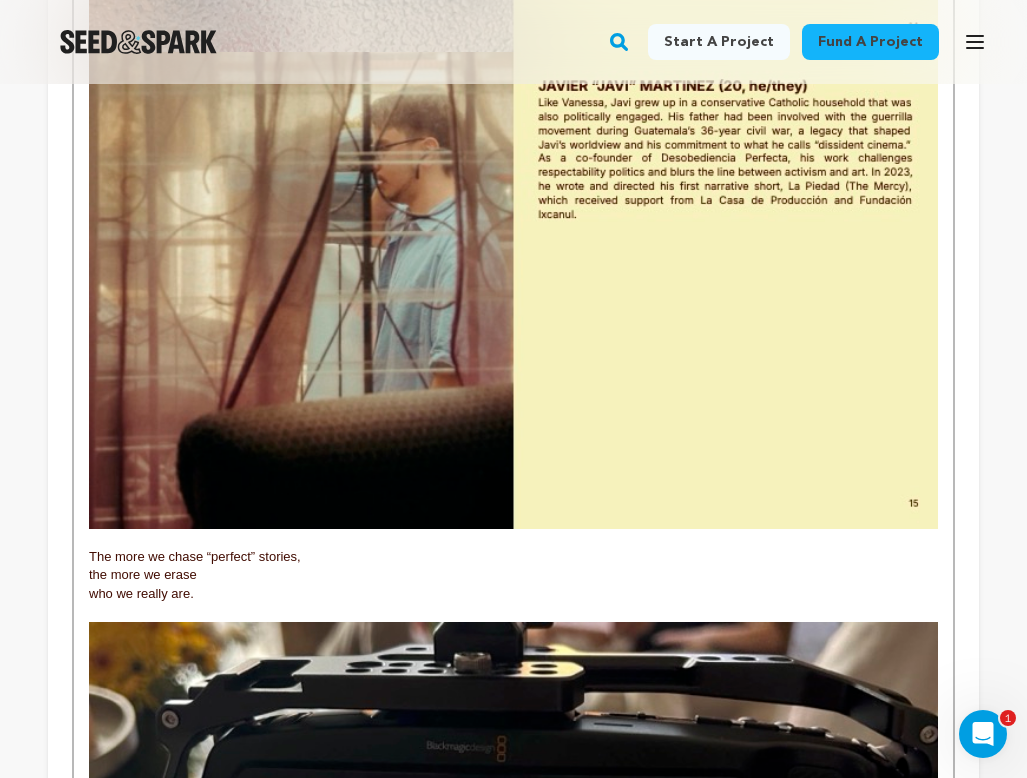 click on "The more we chase “perfect” stories," at bounding box center (195, 556) 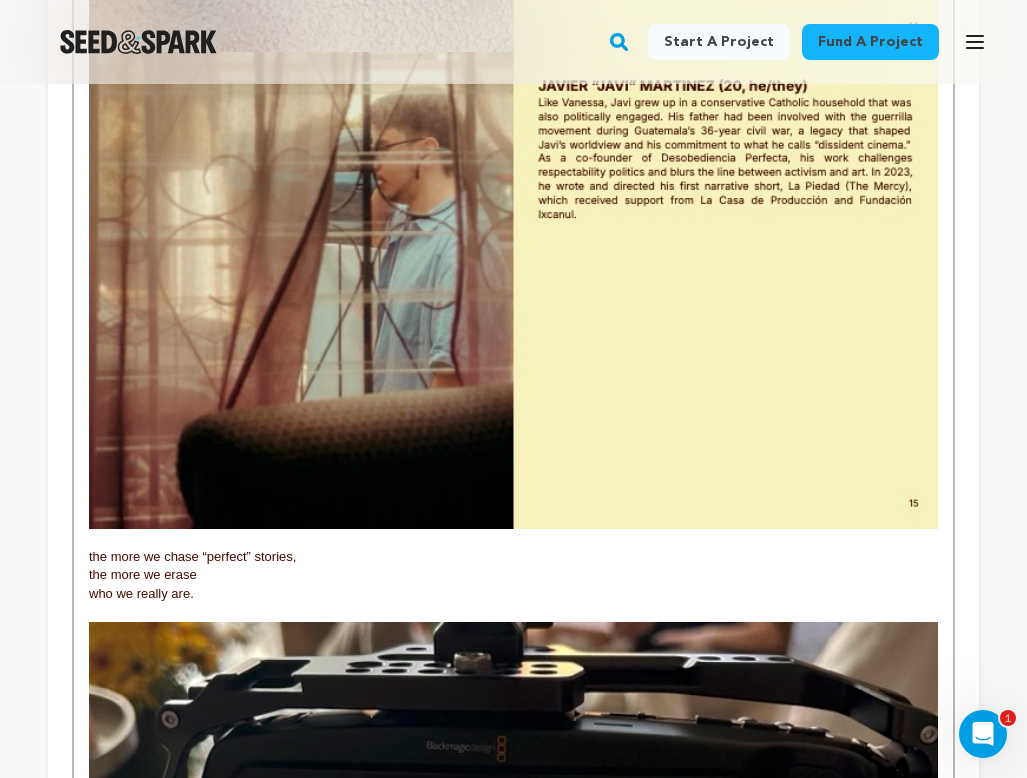 click on "A film about youth and filmmaking–democratizing history, catalyzing change, and forging connection. In Mexico City, young filmmakers André, Vanessa, and Javi find endless opportunities in the country’s booming film industry. They could leave their native Guatemala behind. Instead, they return—to the place that shaped them and erased them—determined to finish what they started. As queer teens in a conservative, Catholic society, they were   taught that their very existence was a threat: to family, to culture, to national identity.  Repression wasn’t always loud. It came wrapped in respectability: silence at the dinner table, prayers at school, the quiet understanding that they were expected to thrive—just not as themselves. Rooted in Guatemala, this documentary reflects similar fights in the U.S. and around the world over who gets to be seen, and who gets to tell the story.  Because it’s not just identities that are erased, it’s stories.    Historias Perfectas   documents their journey," at bounding box center [513, -1935] 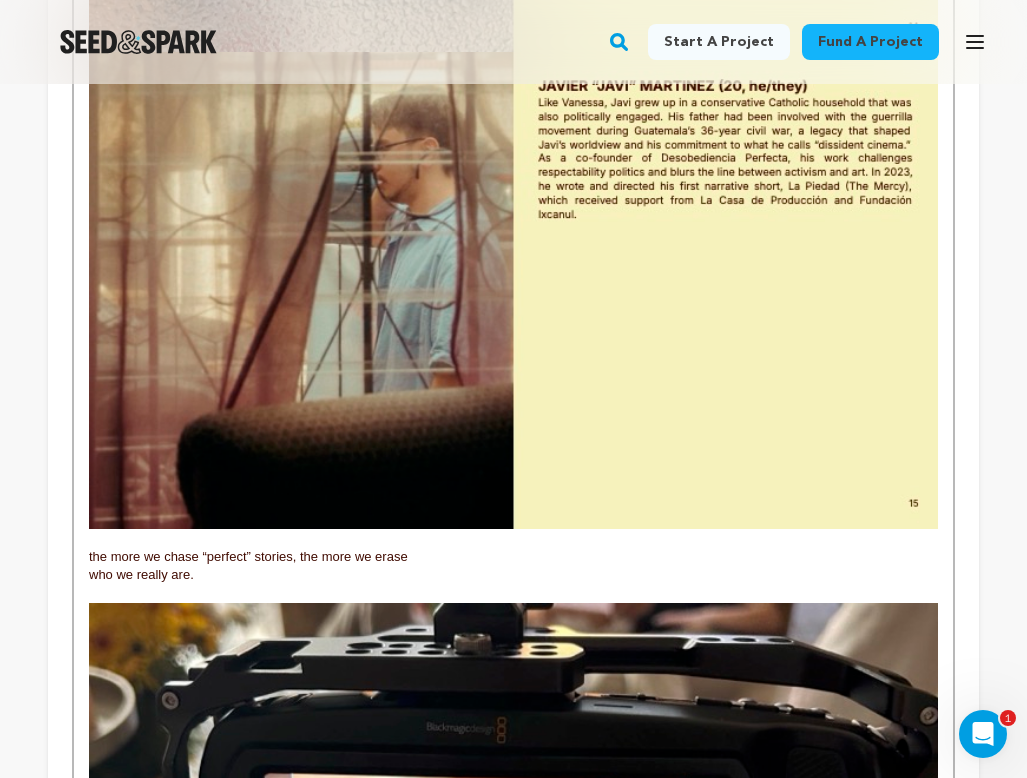 click on "A film about youth and filmmaking–democratizing history, catalyzing change, and forging connection. In Mexico City, young filmmakers André, Vanessa, and Javi find endless opportunities in the country’s booming film industry. They could leave their native Guatemala behind. Instead, they return—to the place that shaped them and erased them—determined to finish what they started. As queer teens in a conservative, Catholic society, they were   taught that their very existence was a threat: to family, to culture, to national identity.  Repression wasn’t always loud. It came wrapped in respectability: silence at the dinner table, prayers at school, the quiet understanding that they were expected to thrive—just not as themselves. Rooted in Guatemala, this documentary reflects similar fights in the U.S. and around the world over who gets to be seen, and who gets to tell the story.  Because it’s not just identities that are erased, it’s stories.    Historias Perfectas   documents their journey," at bounding box center [513, -1944] 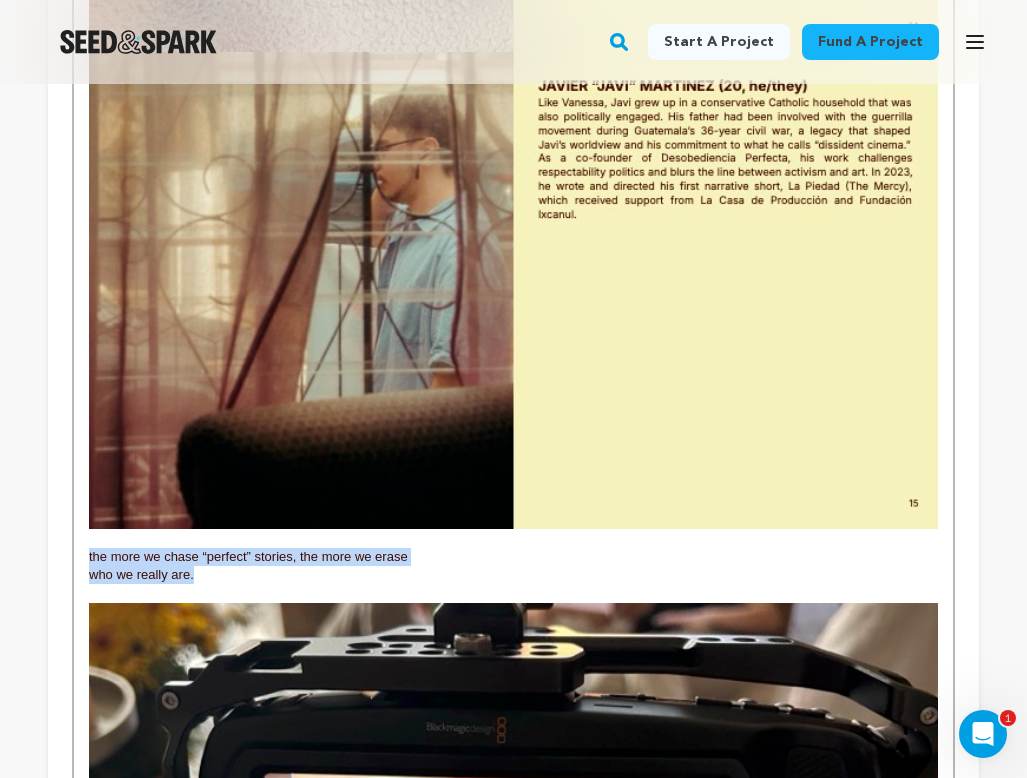 drag, startPoint x: 199, startPoint y: 454, endPoint x: 64, endPoint y: 437, distance: 136.06616 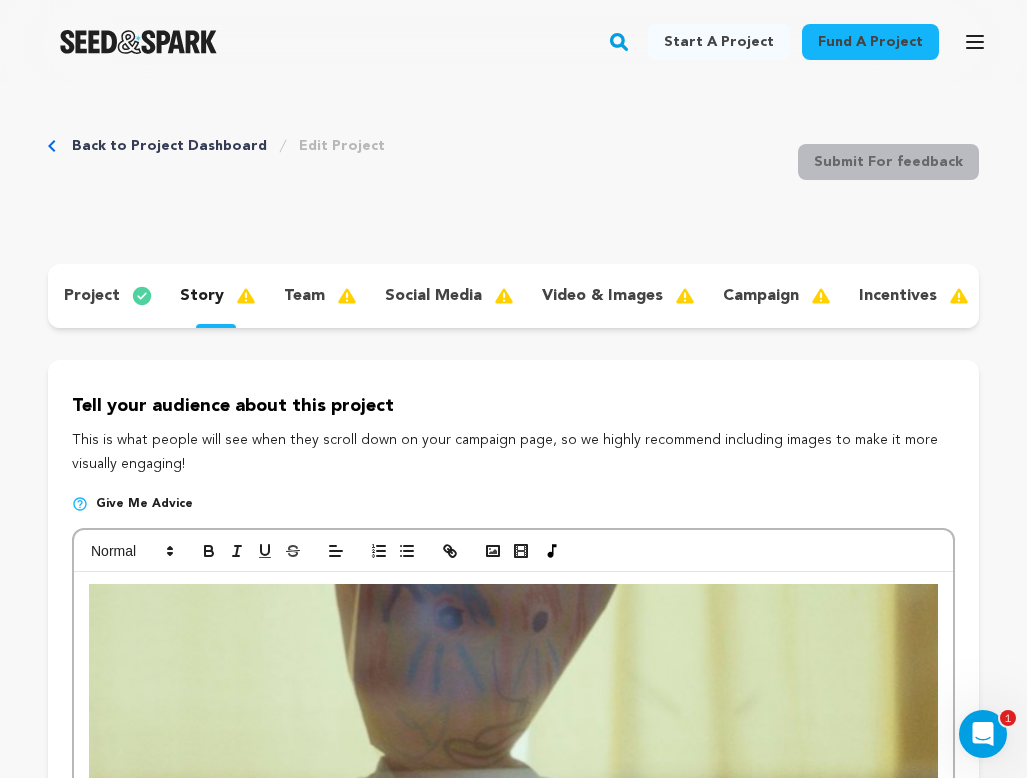 scroll, scrollTop: 0, scrollLeft: 0, axis: both 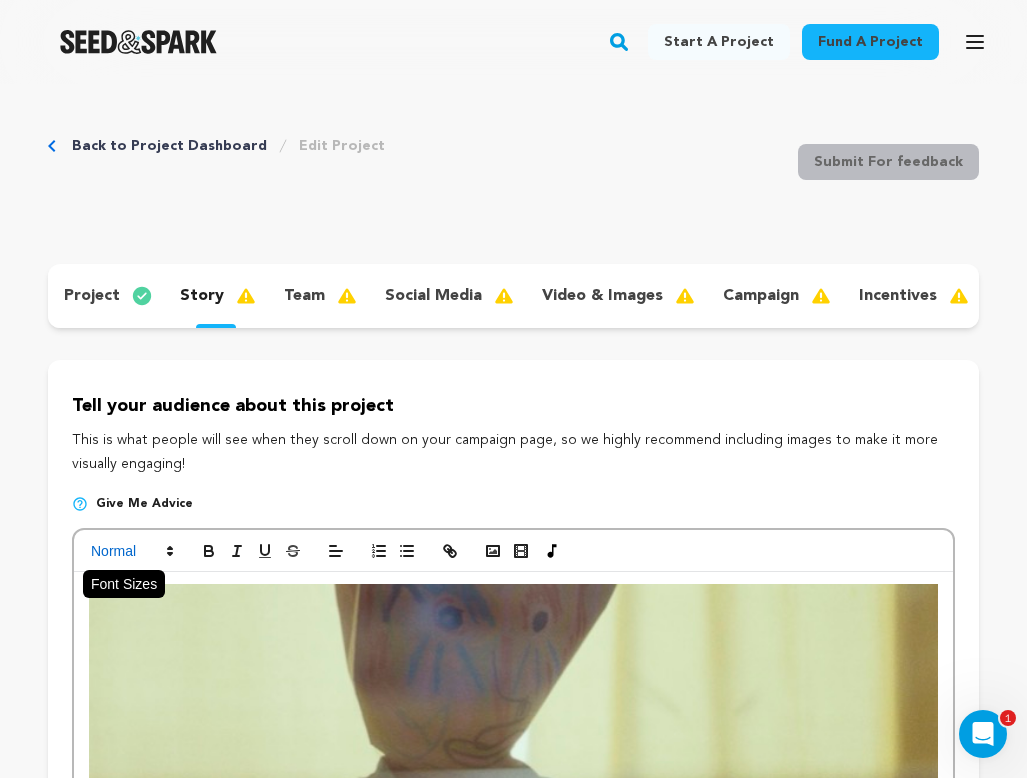 click at bounding box center [131, 551] 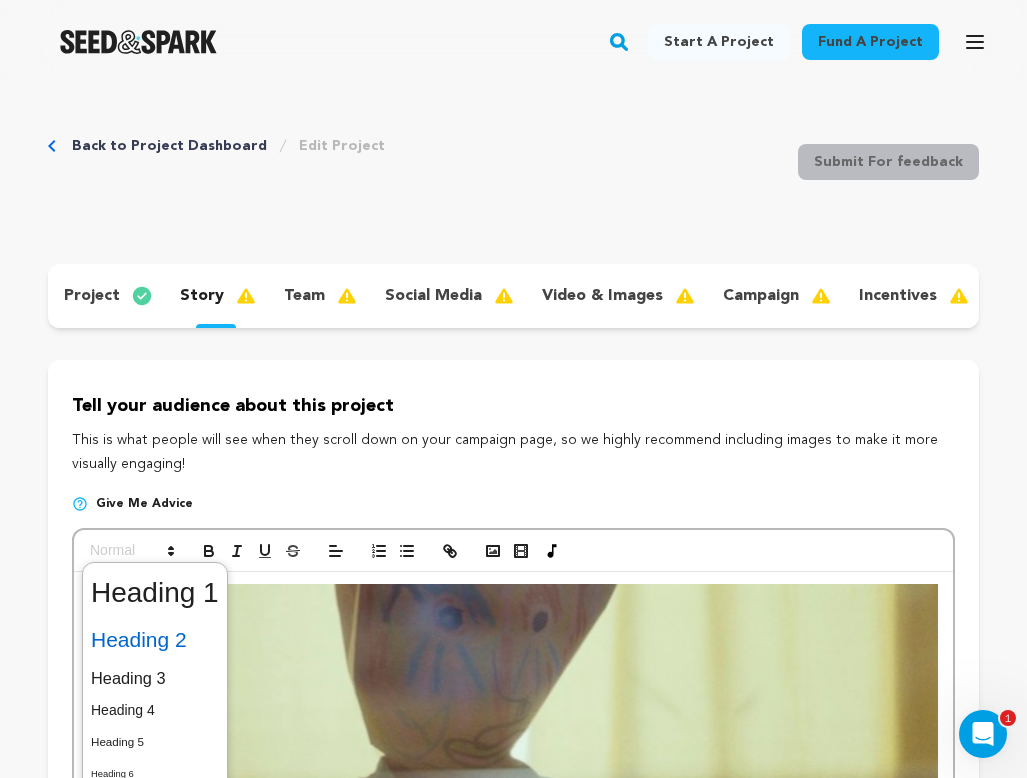 click at bounding box center (155, 640) 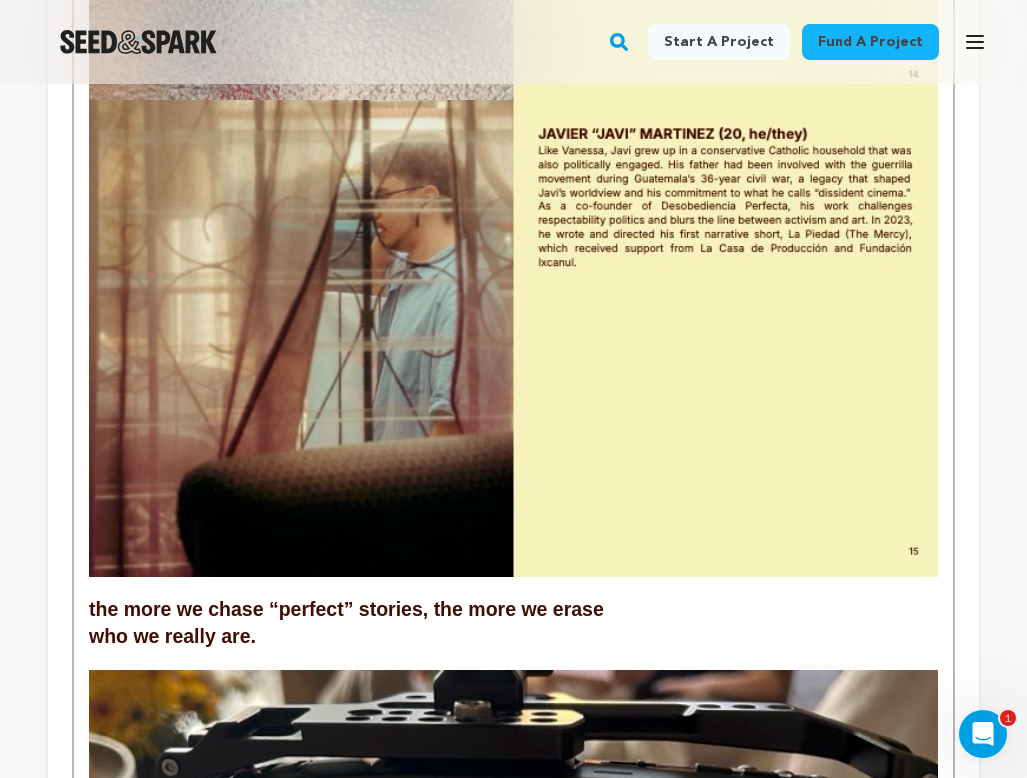 scroll, scrollTop: 6204, scrollLeft: 0, axis: vertical 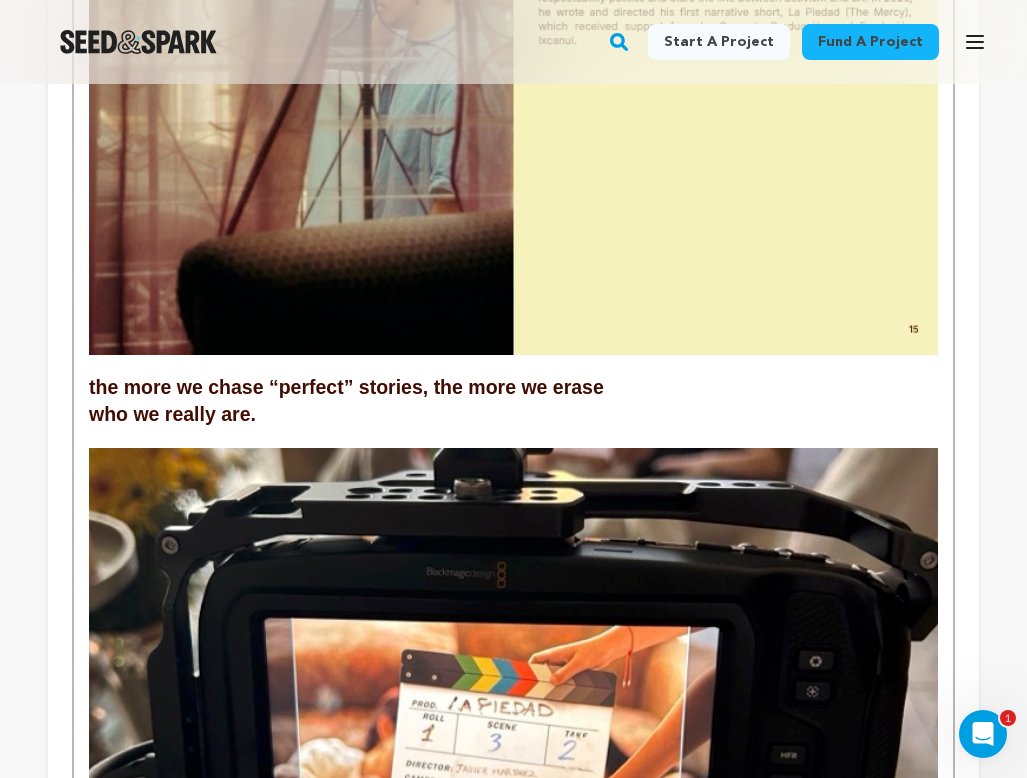 click at bounding box center [513, 438] 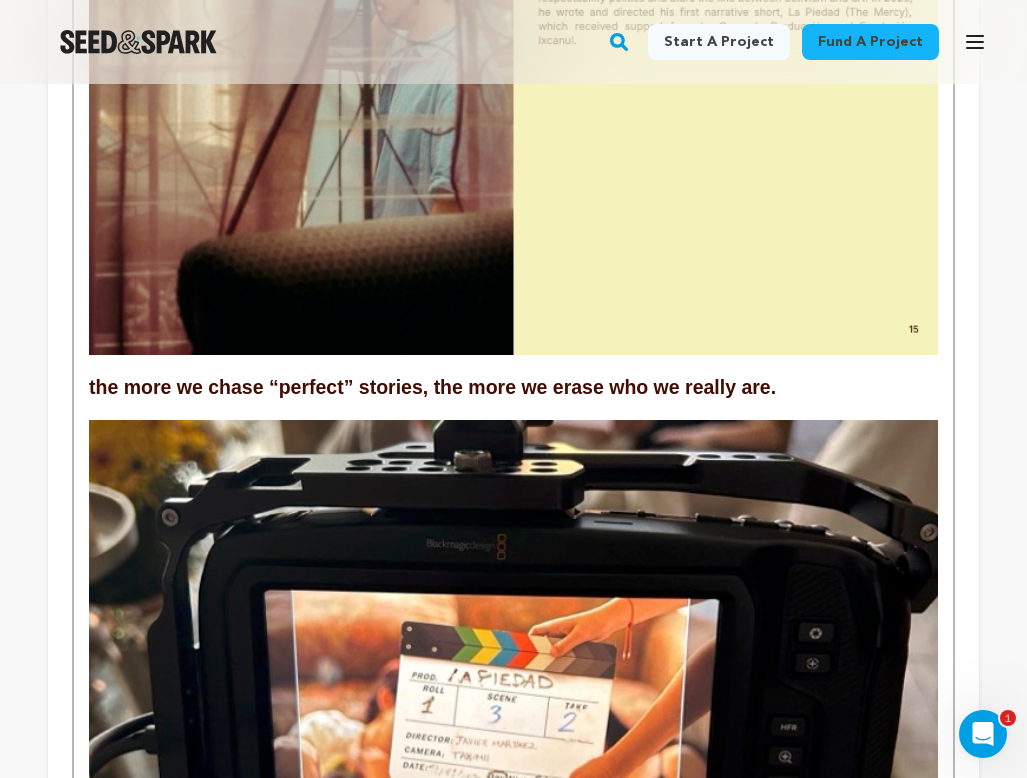 click on "the more we chase “perfect” stories, the more we erase who we really are." at bounding box center (432, 387) 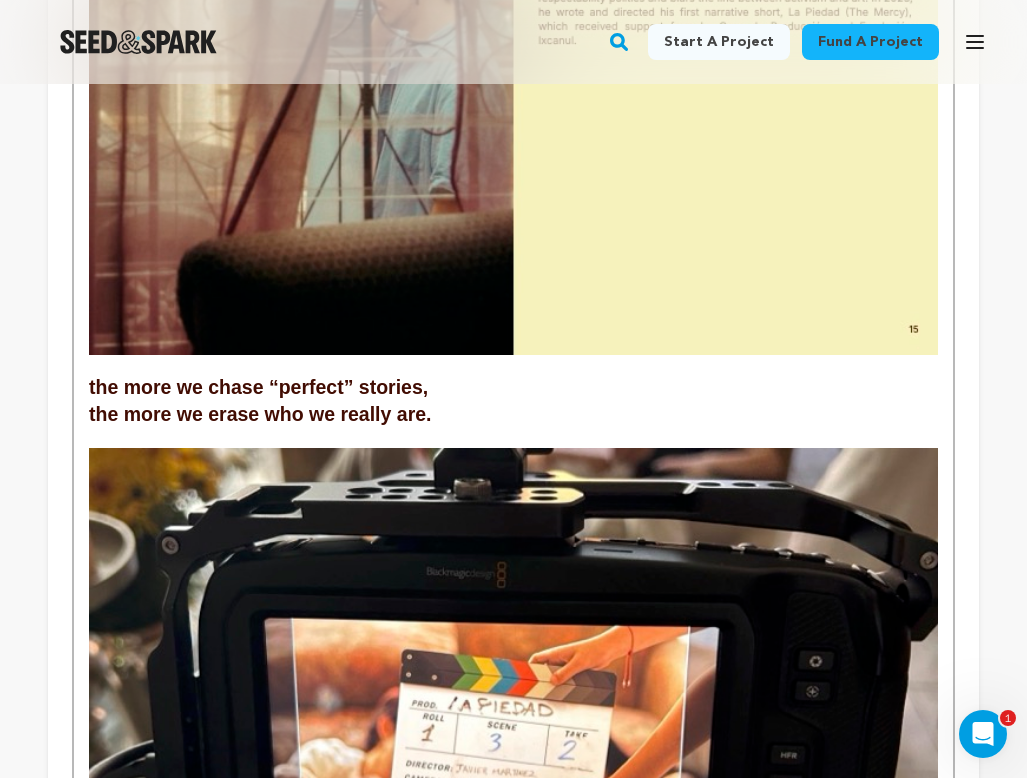 click on "﻿ the more we erase who we really are." at bounding box center [513, 415] 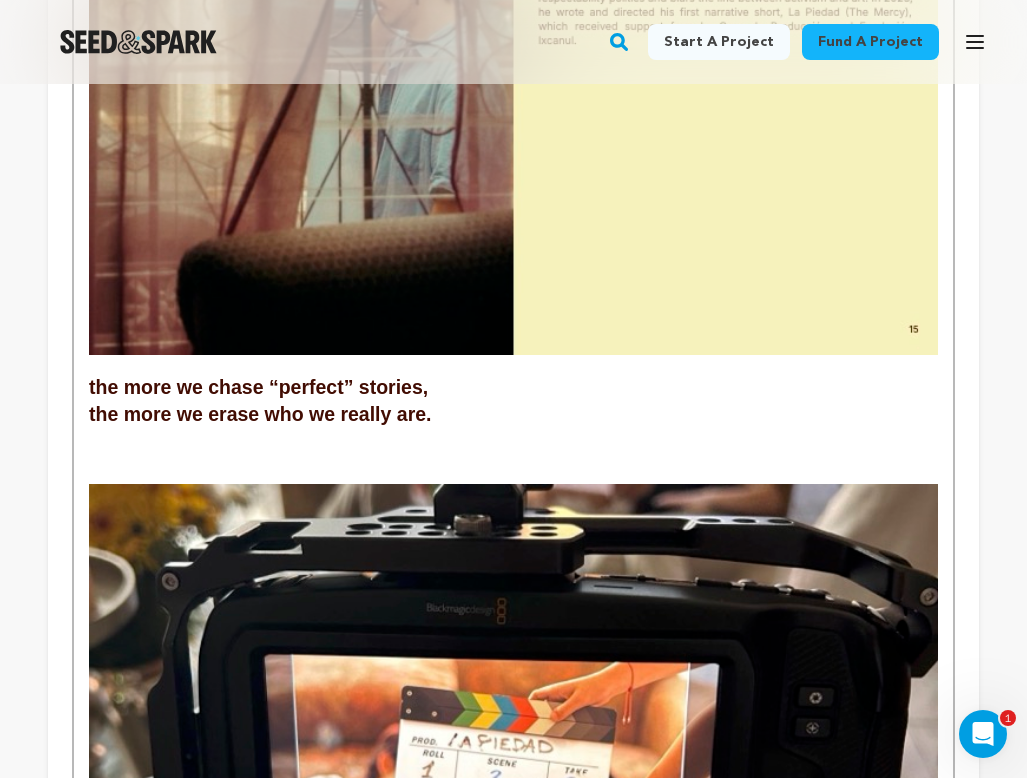 scroll, scrollTop: 433, scrollLeft: 0, axis: vertical 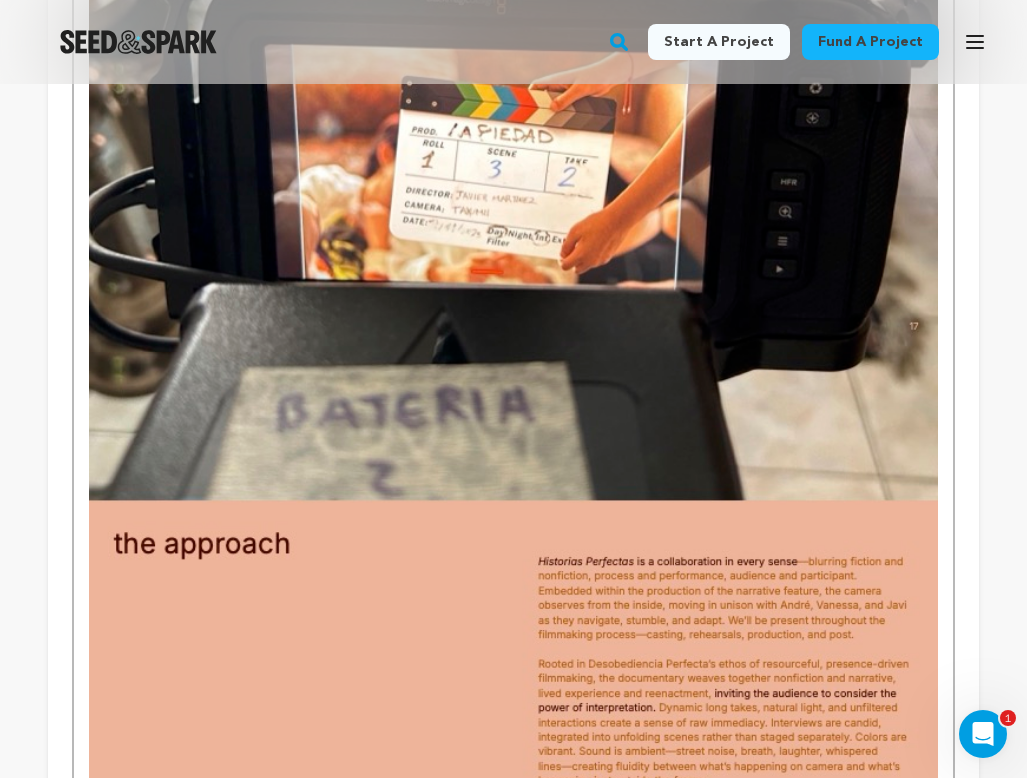 click at bounding box center [513, 591] 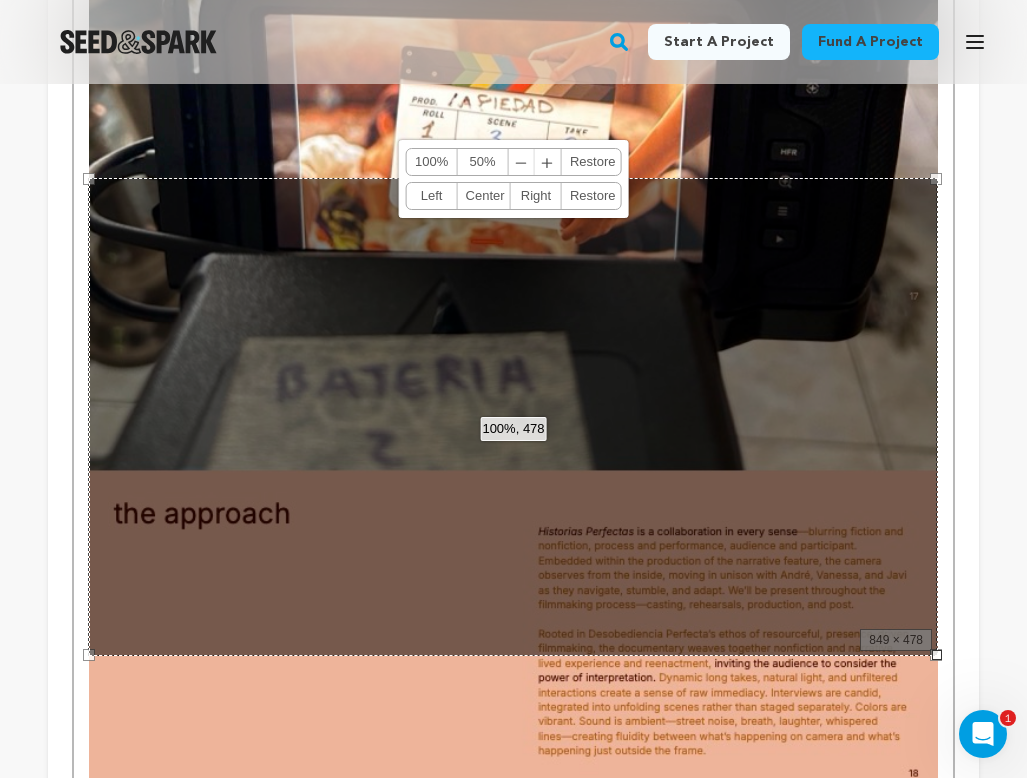 scroll, scrollTop: 6865, scrollLeft: 0, axis: vertical 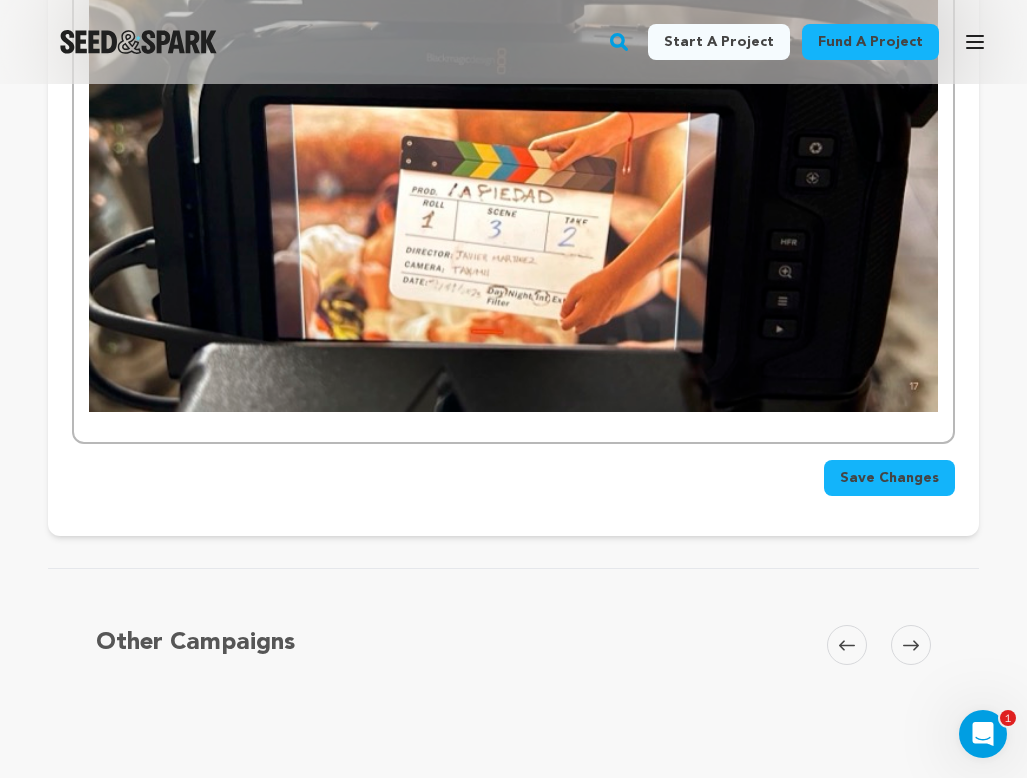 click on "A film about youth and filmmaking–democratizing history, catalyzing change, and forging connection. In Mexico City, young filmmakers André, Vanessa, and Javi find endless opportunities in the country’s booming film industry. They could leave their native Guatemala behind. Instead, they return—to the place that shaped them and erased them—determined to finish what they started. As queer teens in a conservative, Catholic society, they were   taught that their very existence was a threat: to family, to culture, to national identity.  Repression wasn’t always loud. It came wrapped in respectability: silence at the dinner table, prayers at school, the quiet understanding that they were expected to thrive—just not as themselves. Rooted in Guatemala, this documentary reflects similar fights in the U.S. and around the world over who gets to be seen, and who gets to tell the story.  Because it’s not just identities that are erased, it’s stories.    Historias Perfectas   documents their journey," at bounding box center [513, -2926] 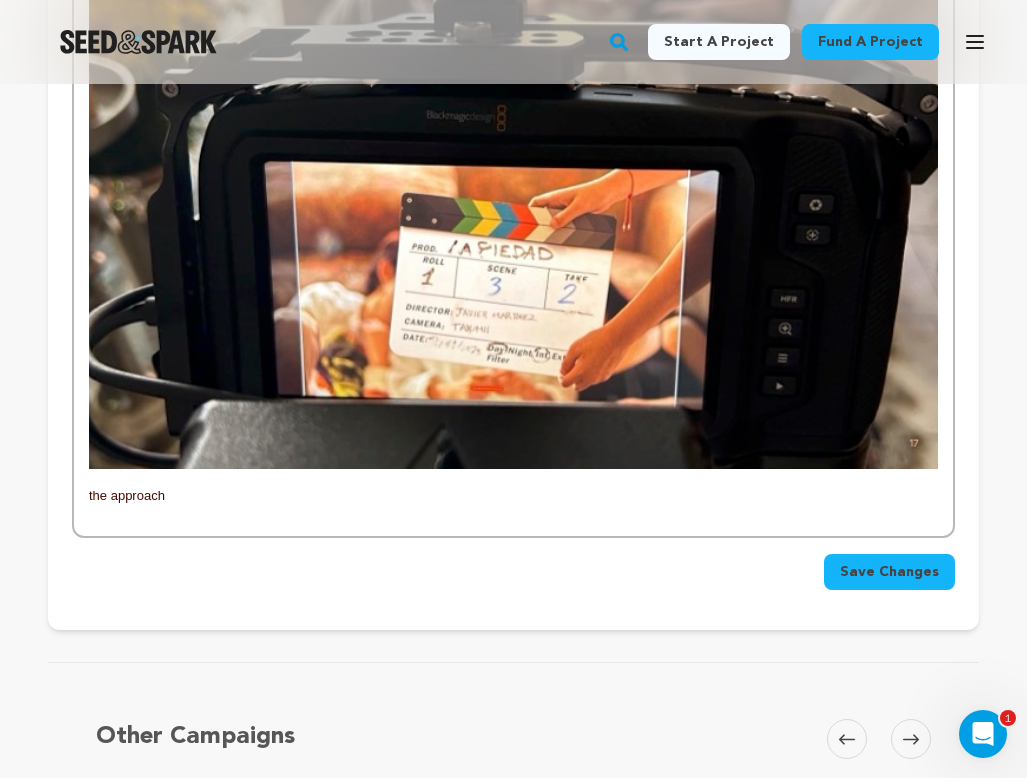 scroll, scrollTop: 6919, scrollLeft: 0, axis: vertical 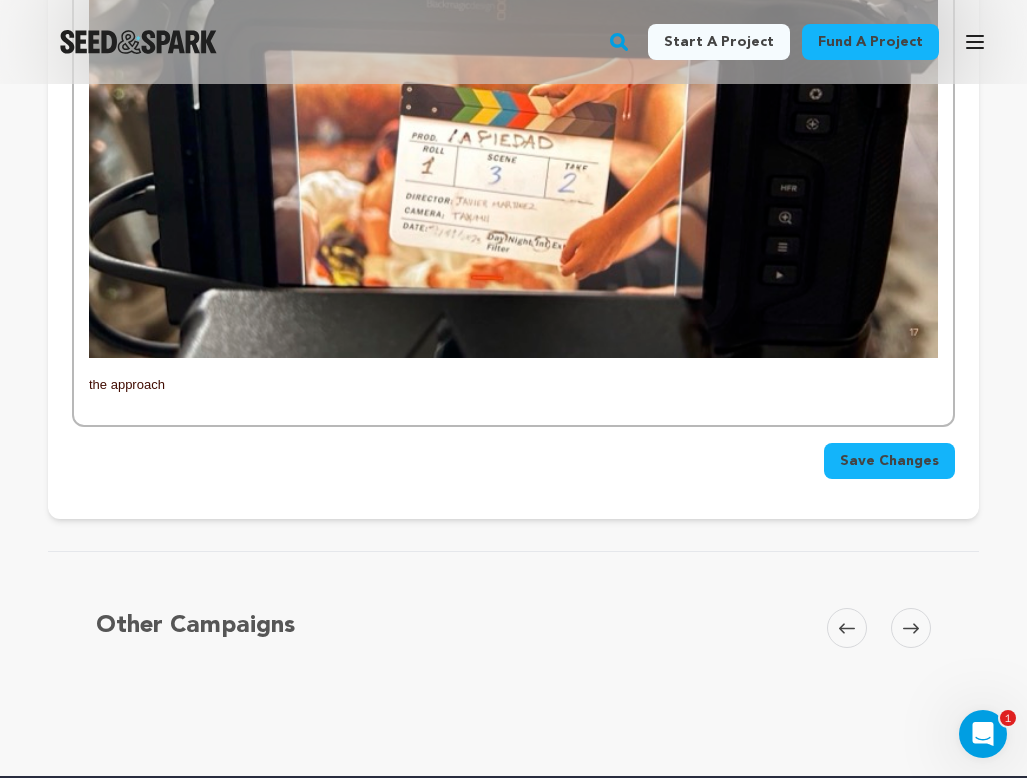 click on "the approach" at bounding box center (127, 384) 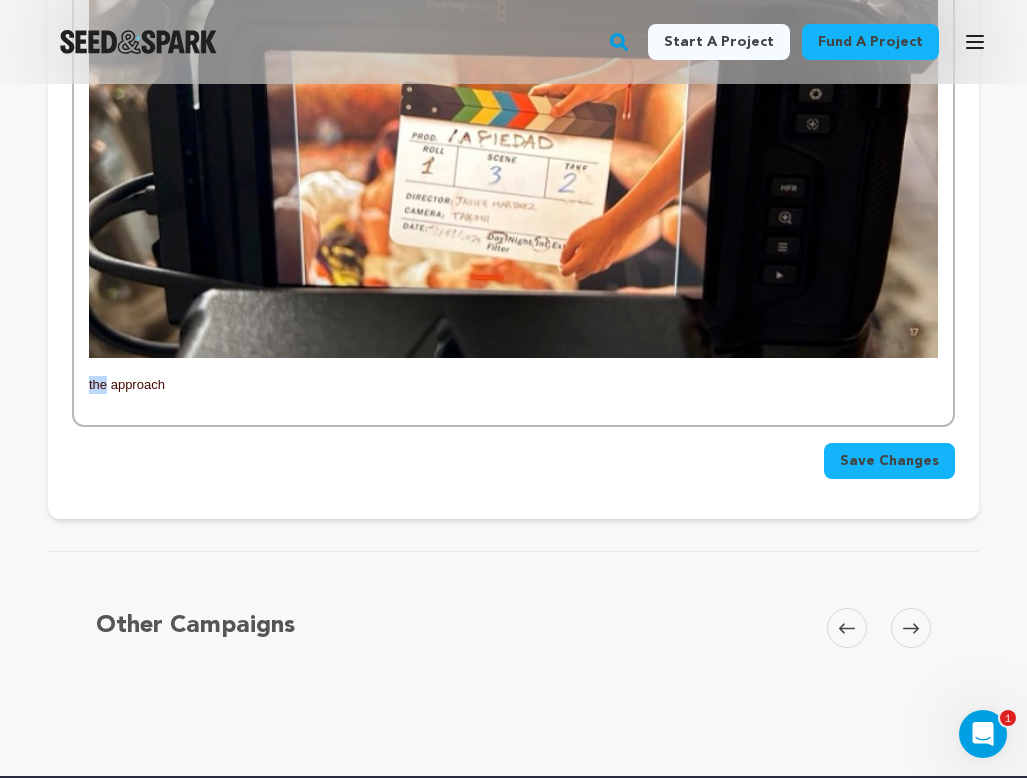 click on "the approach" at bounding box center (127, 384) 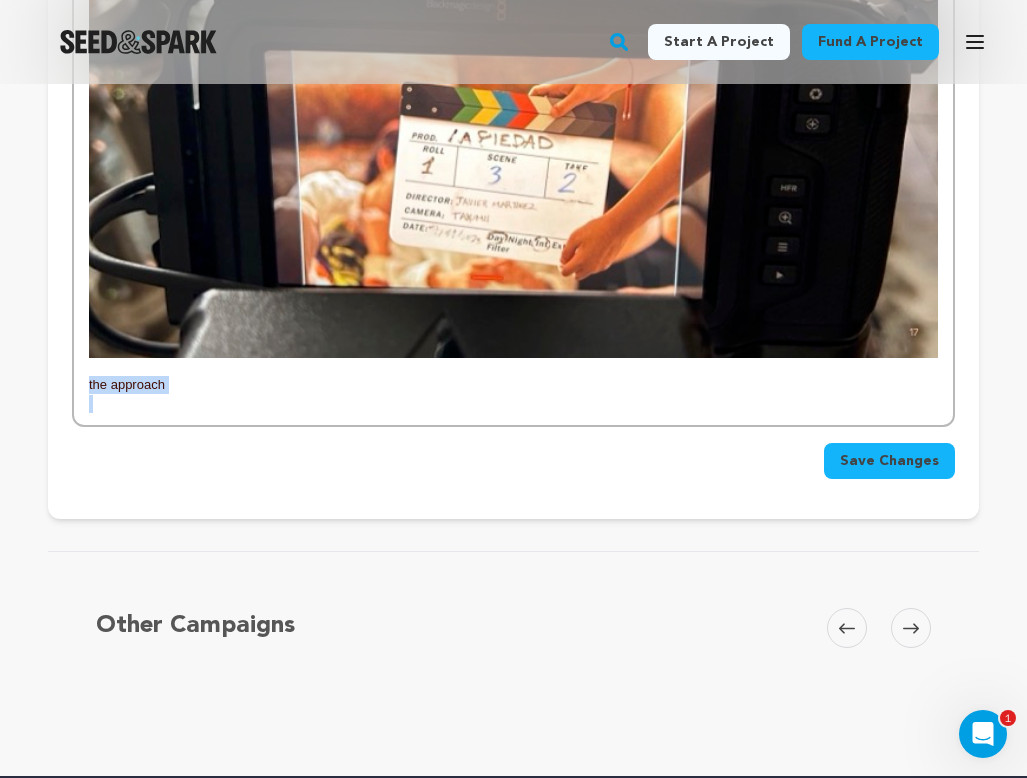 click on "the approach" at bounding box center [127, 384] 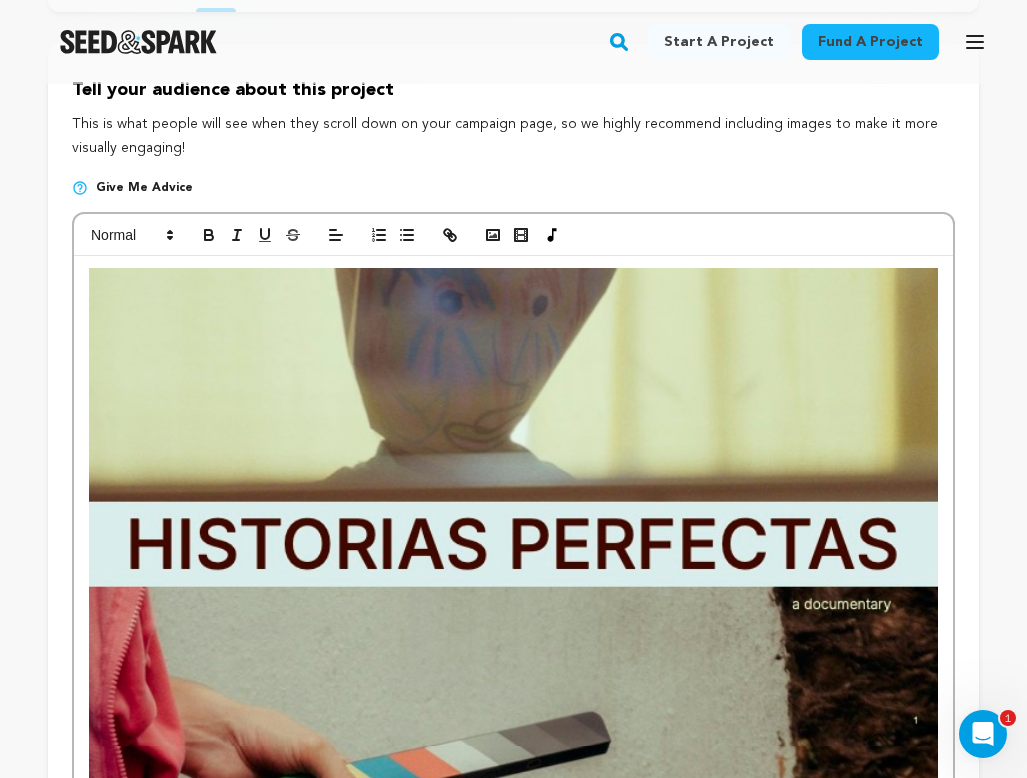 scroll, scrollTop: 67, scrollLeft: 0, axis: vertical 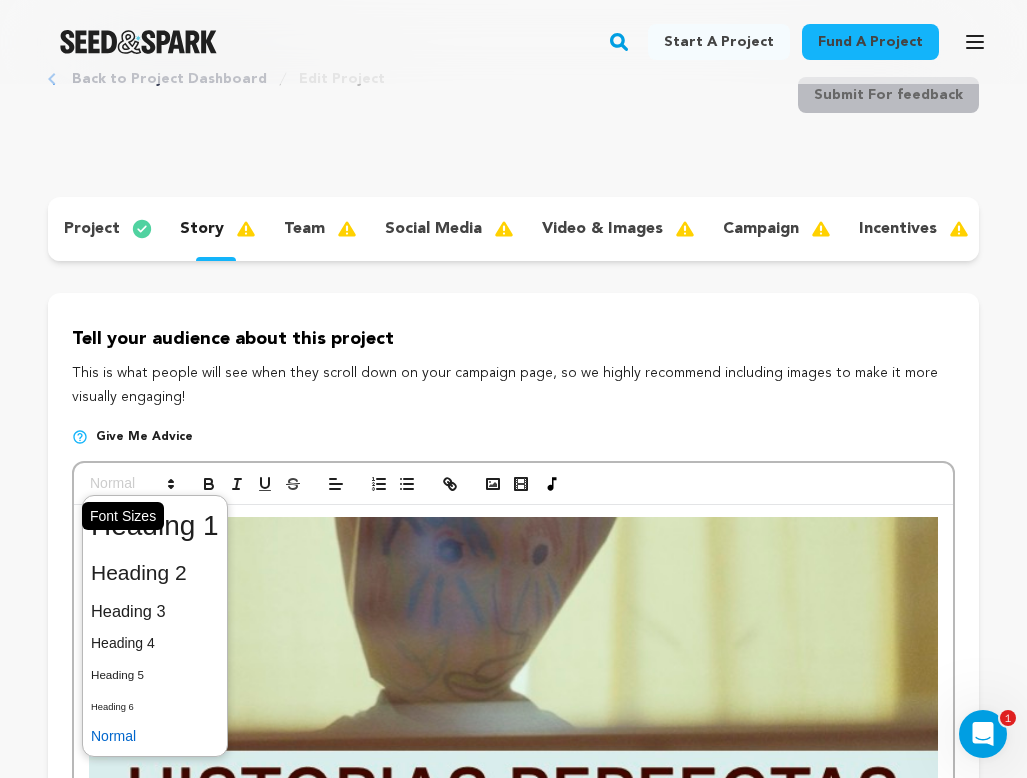 click at bounding box center [131, 484] 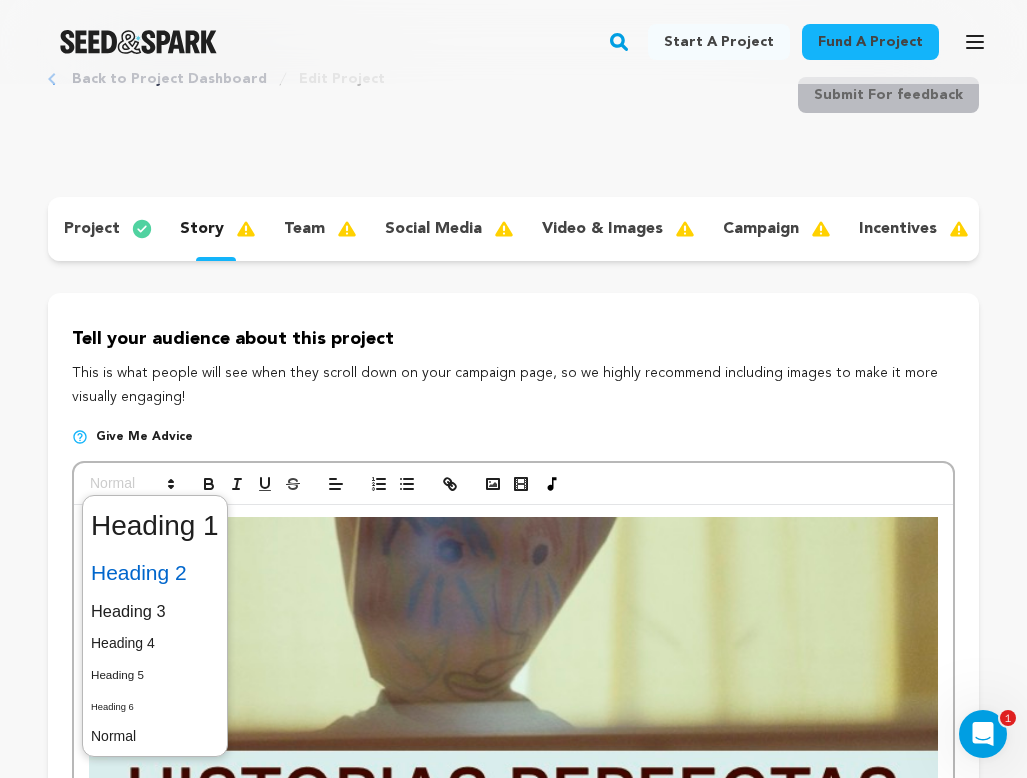 click at bounding box center (155, 573) 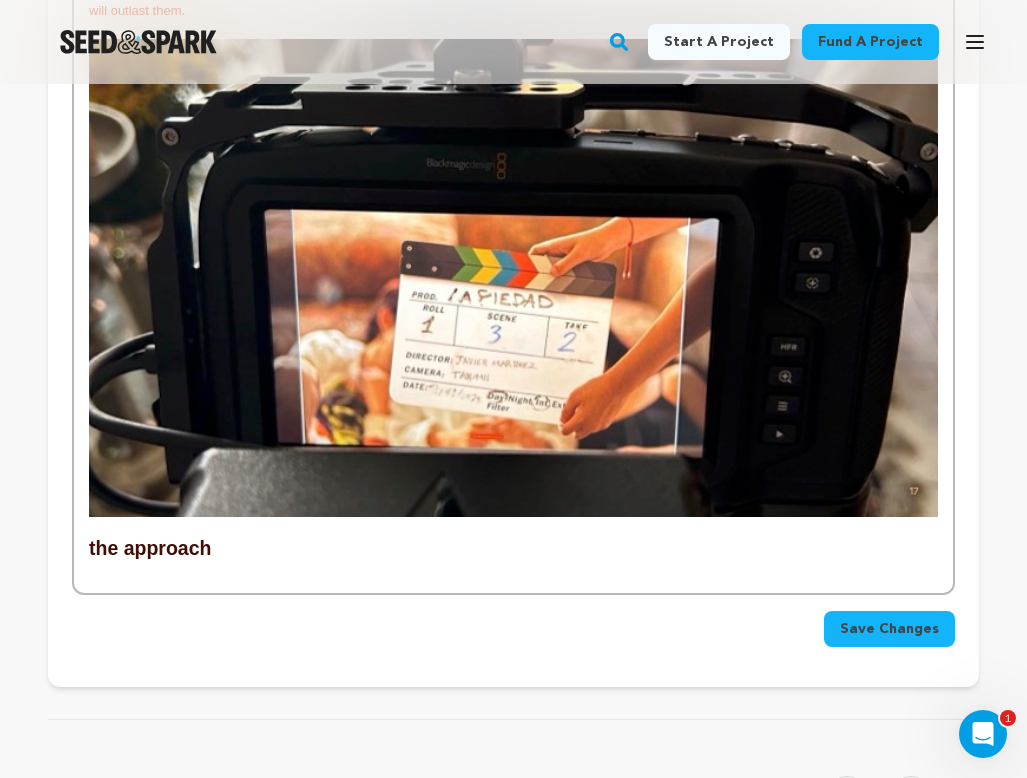 scroll, scrollTop: 6764, scrollLeft: 0, axis: vertical 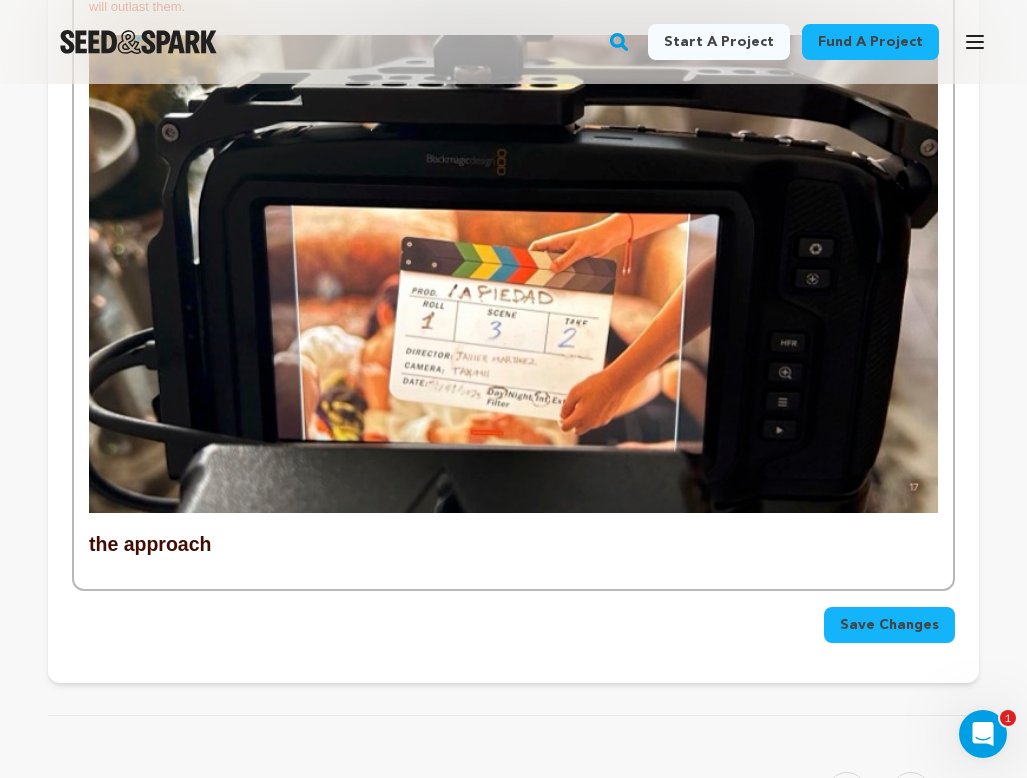 click at bounding box center (513, 568) 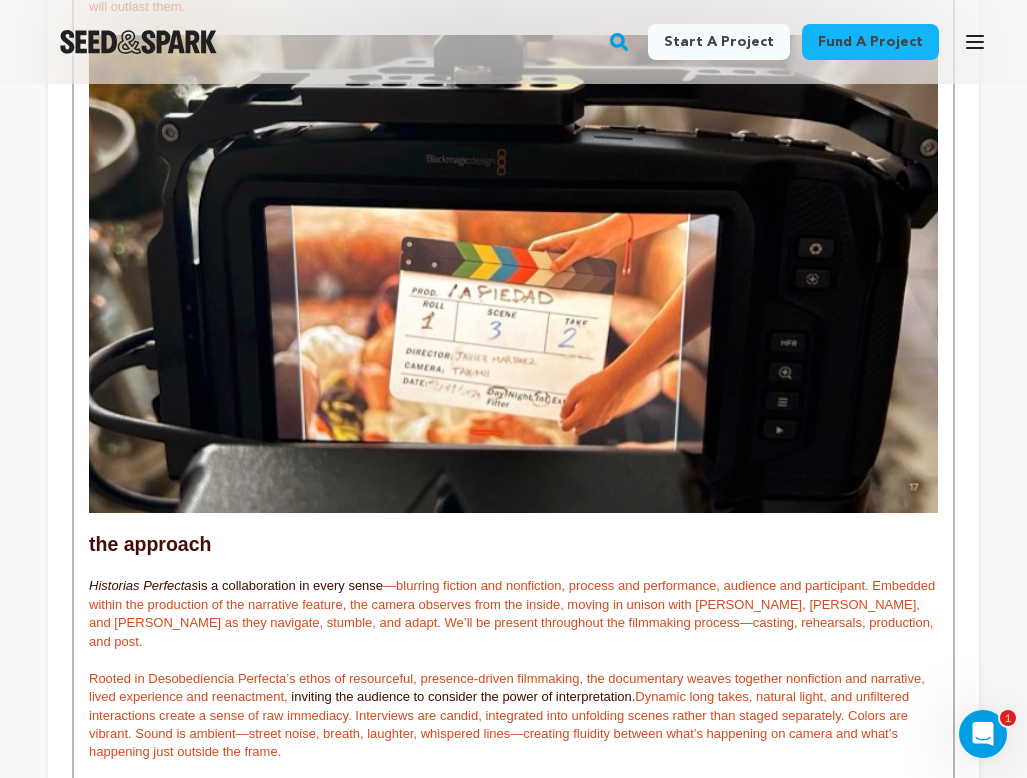scroll, scrollTop: 433, scrollLeft: 0, axis: vertical 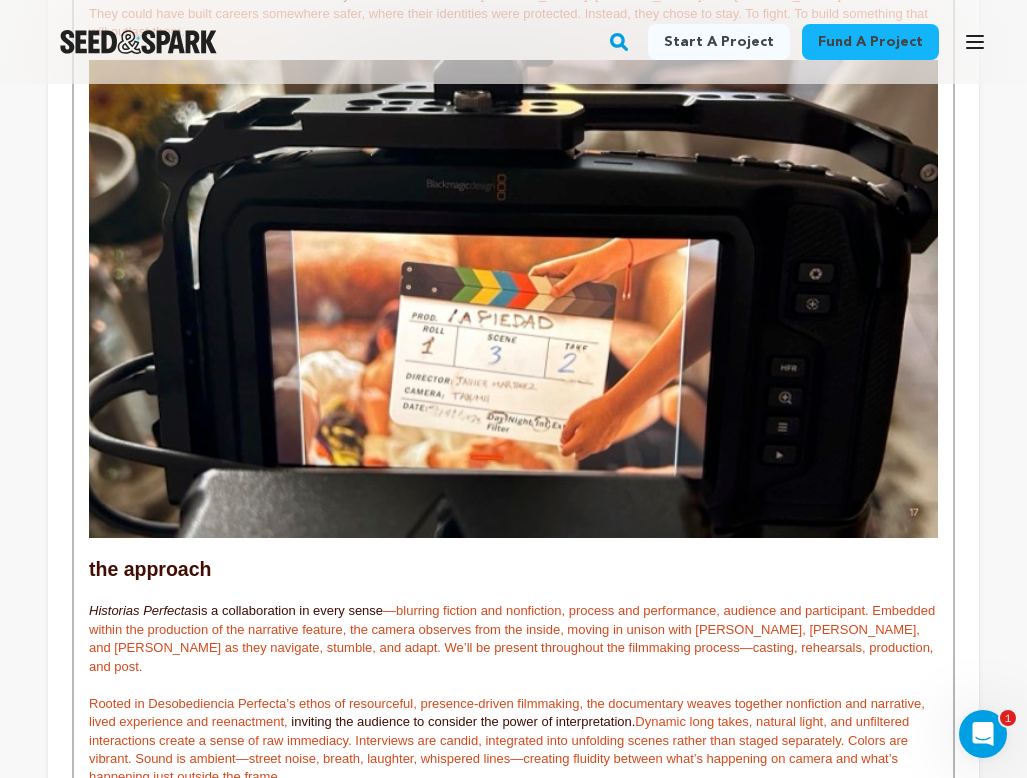 click at bounding box center (449, 1007) 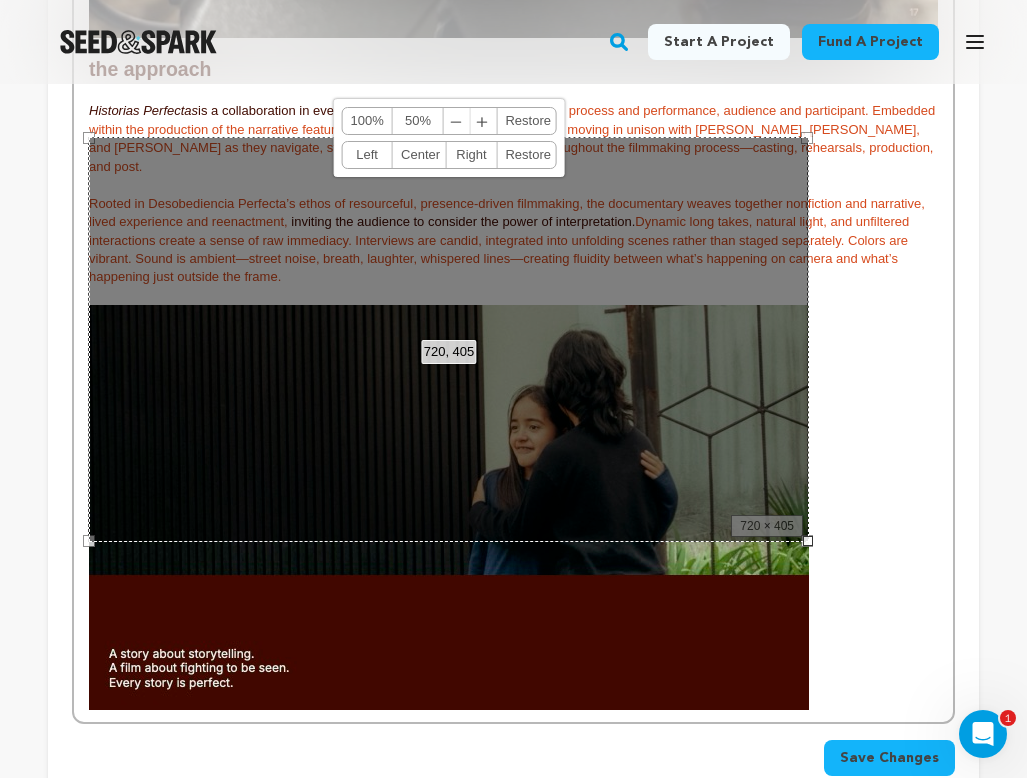 scroll, scrollTop: 7237, scrollLeft: 0, axis: vertical 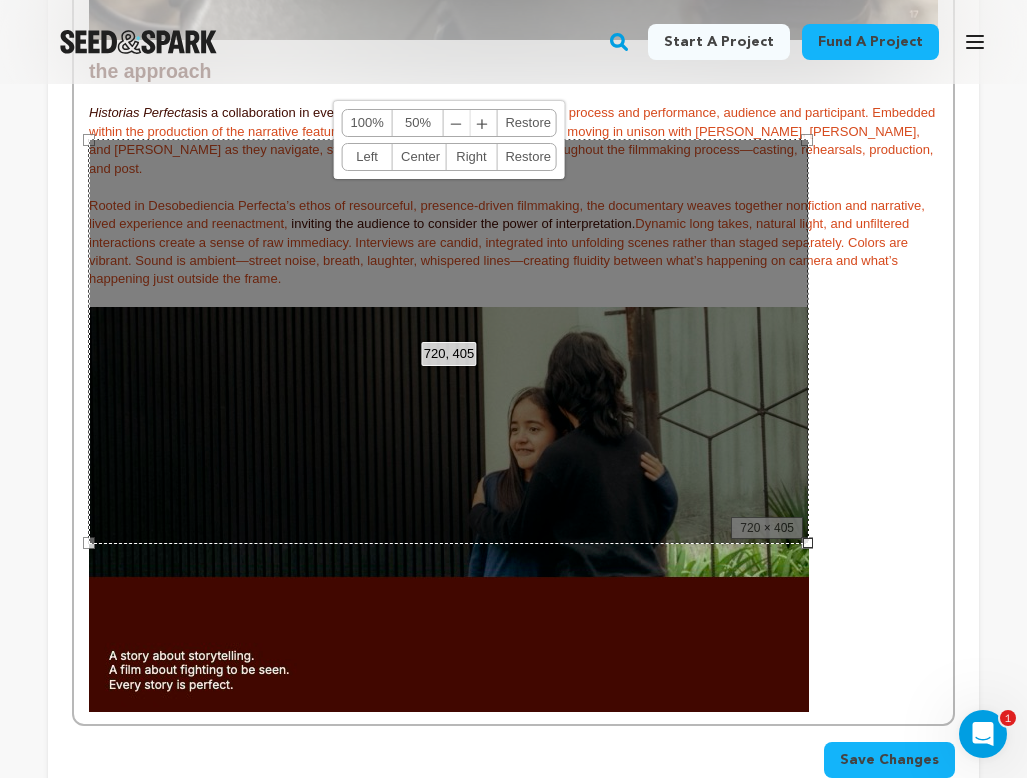 click on "100%" at bounding box center (367, 123) 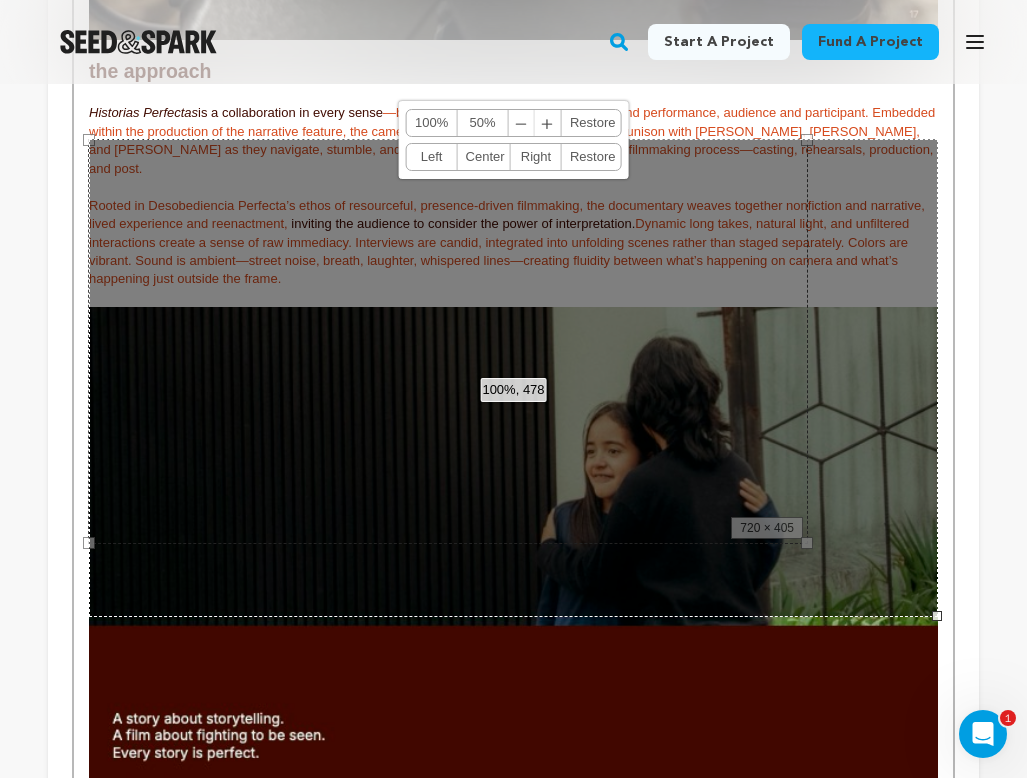 click at bounding box center [513, 298] 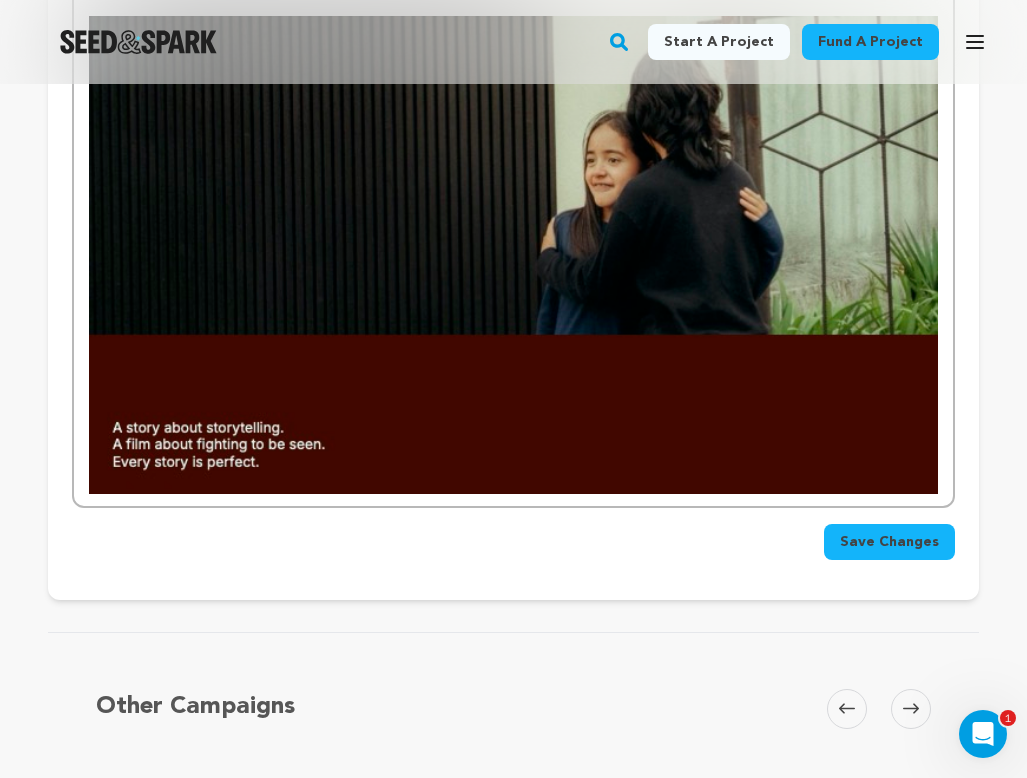 scroll, scrollTop: 7661, scrollLeft: 0, axis: vertical 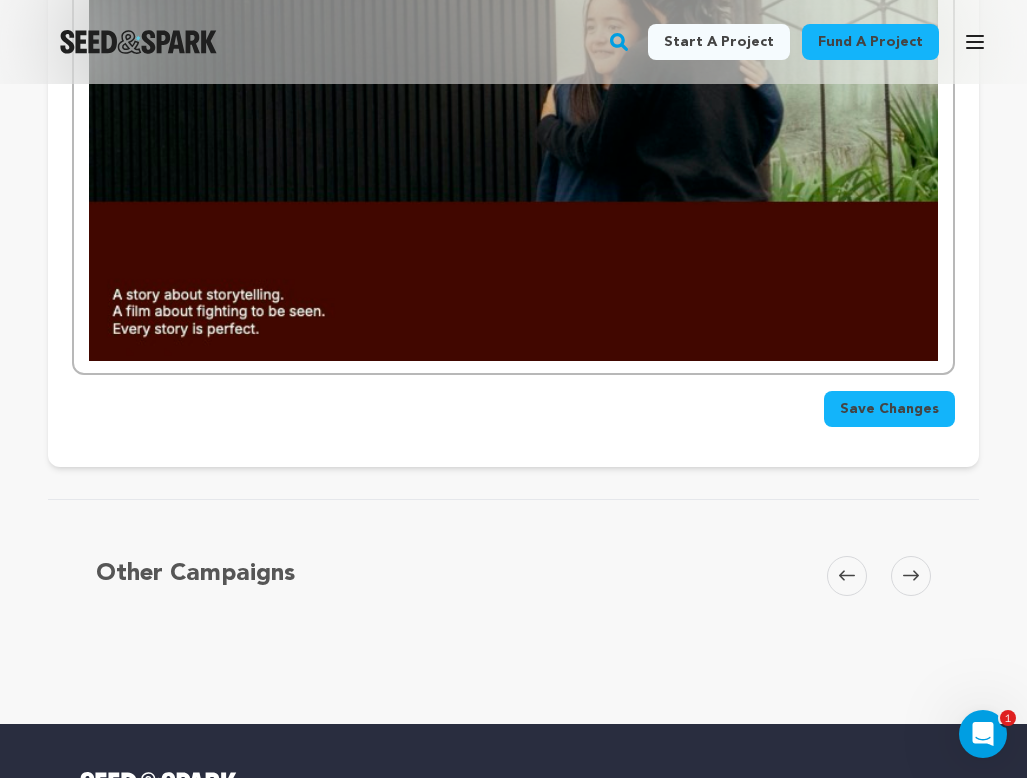 click on "Save Changes" at bounding box center (889, 409) 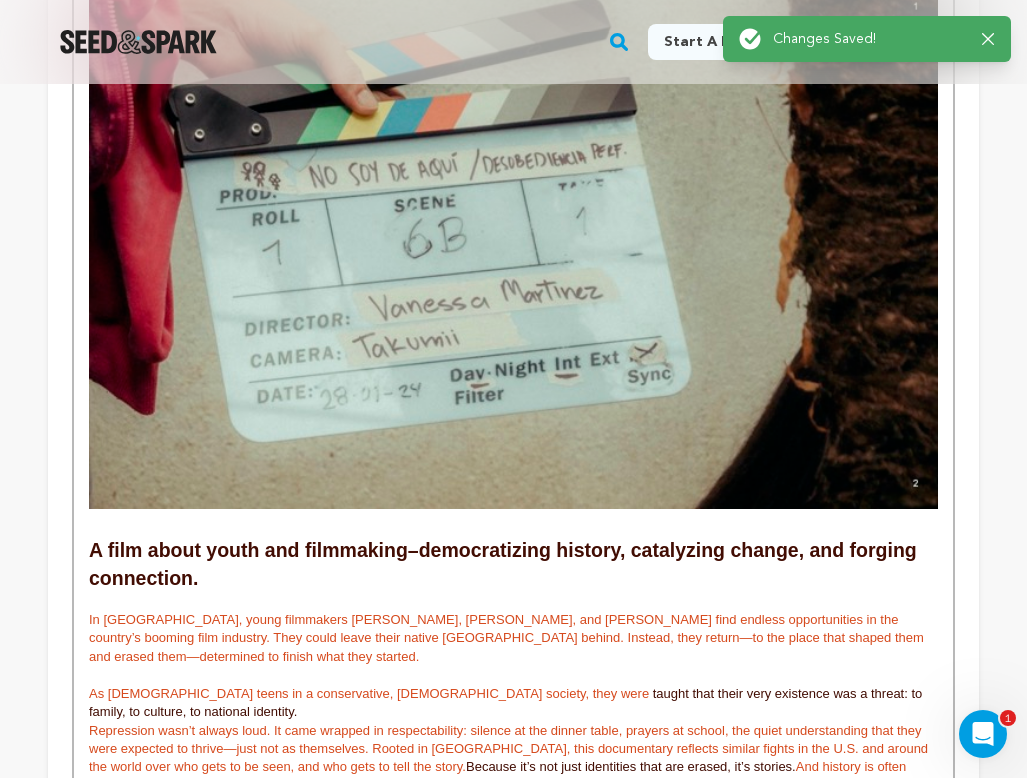 scroll, scrollTop: 0, scrollLeft: 0, axis: both 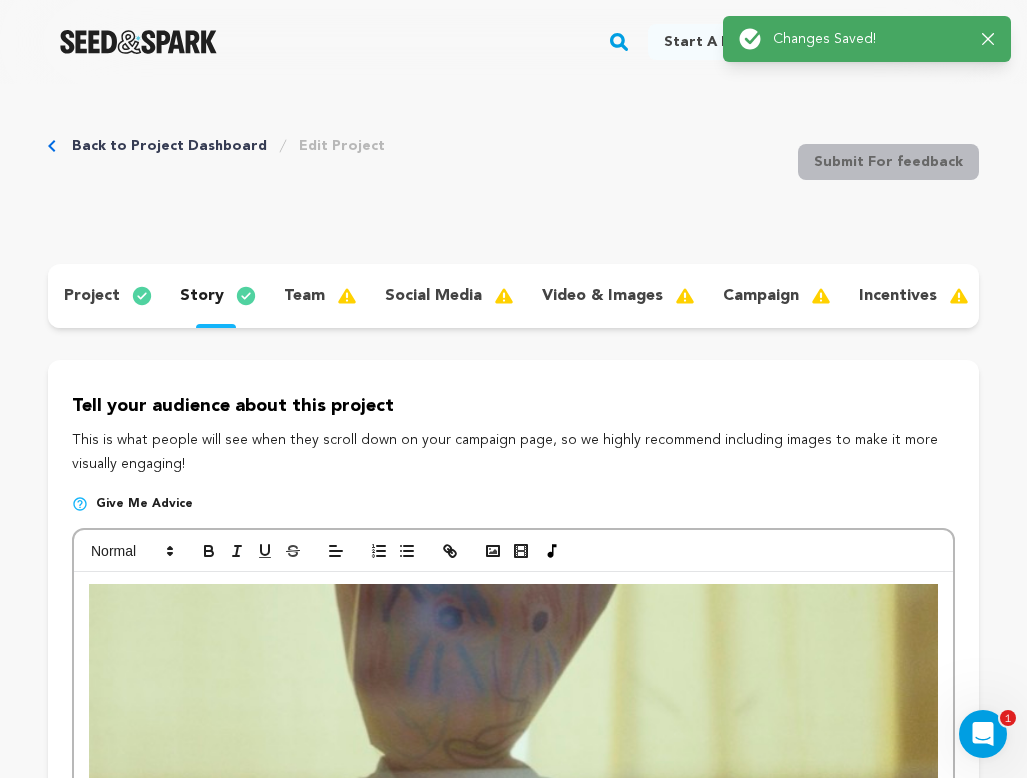 click on "team" at bounding box center (304, 296) 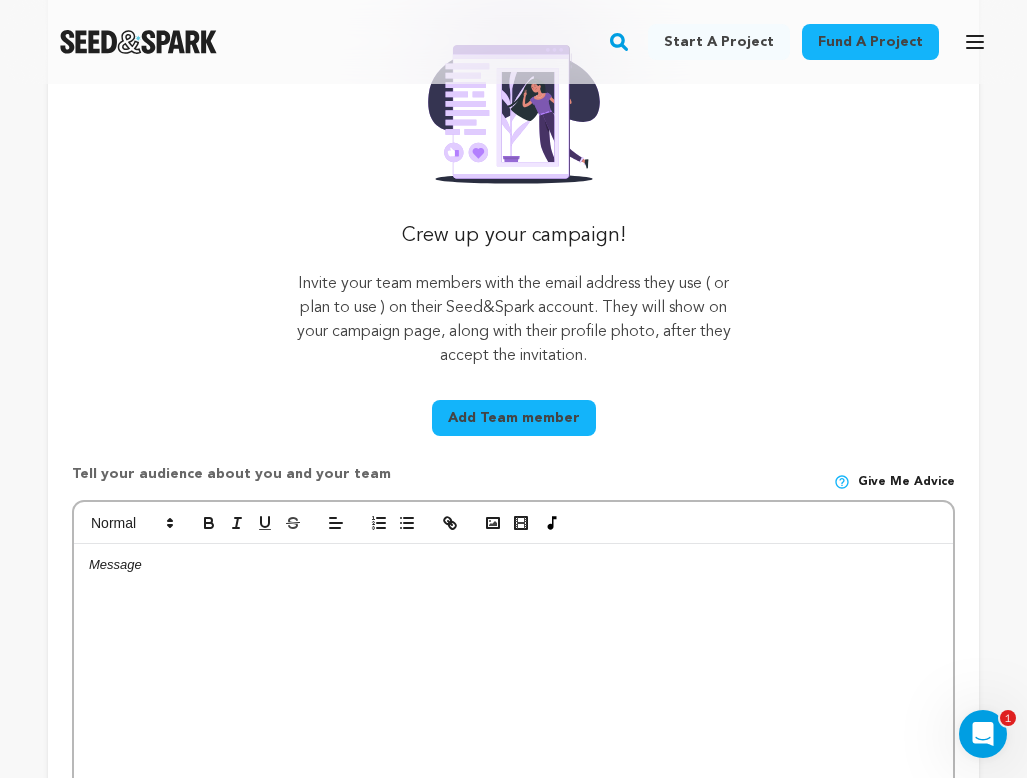 scroll, scrollTop: 377, scrollLeft: 0, axis: vertical 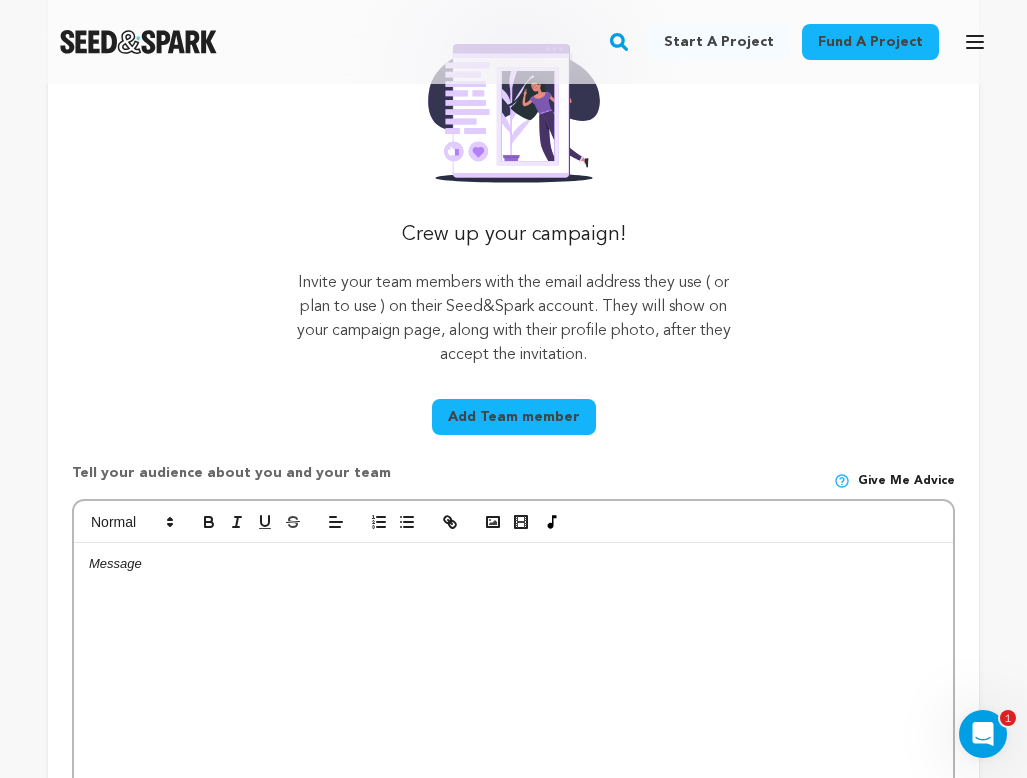 click on "Add Team member" at bounding box center (514, 417) 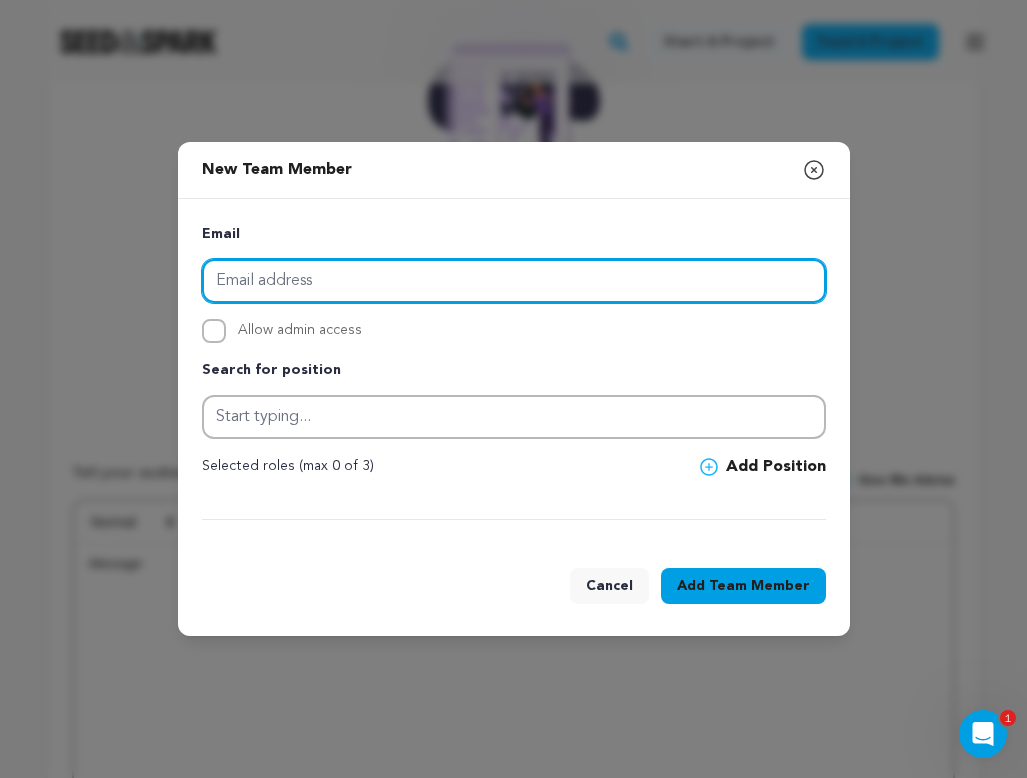 click at bounding box center [514, 281] 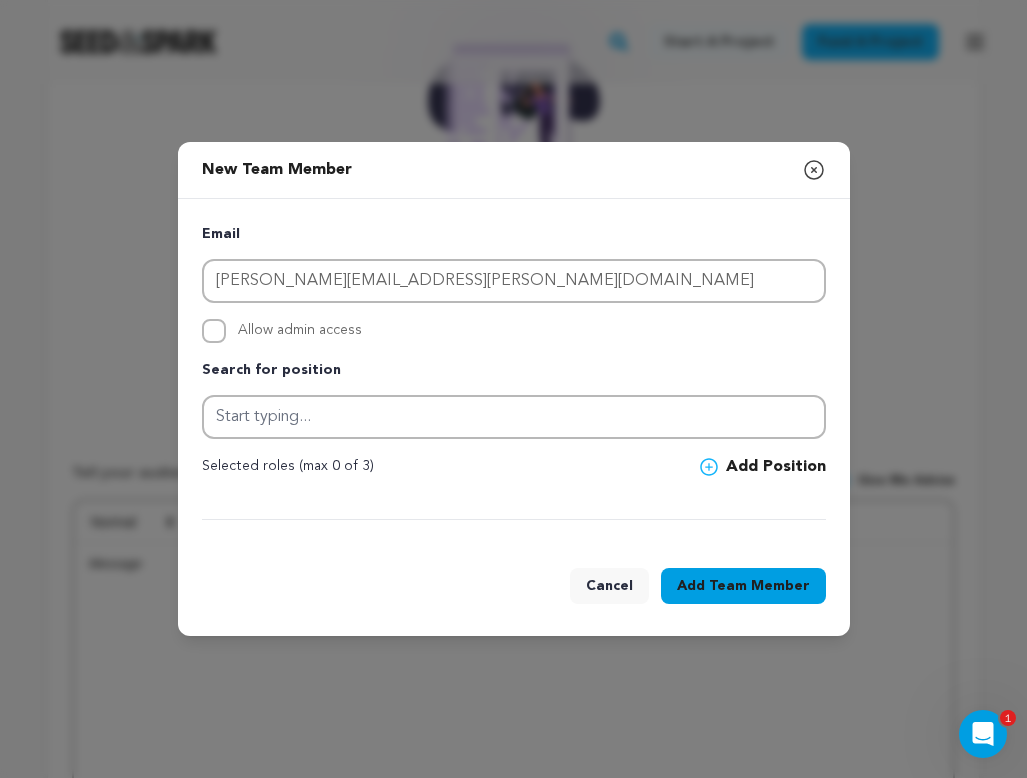 click on "Allow admin access" at bounding box center (214, 331) 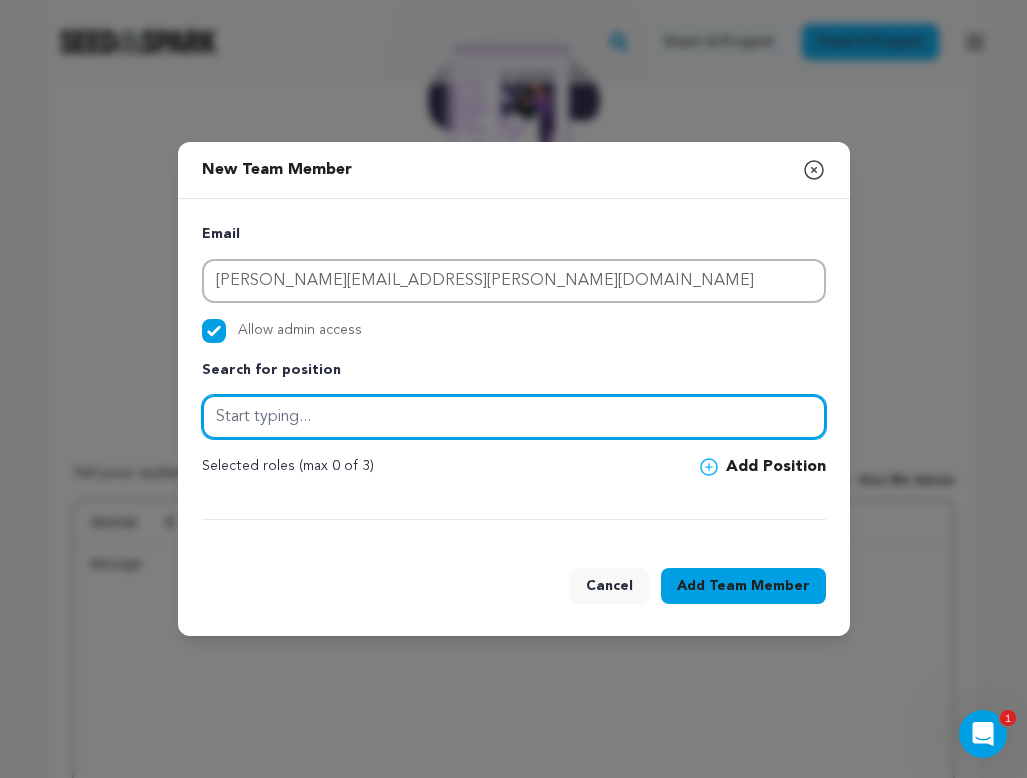 click at bounding box center [514, 417] 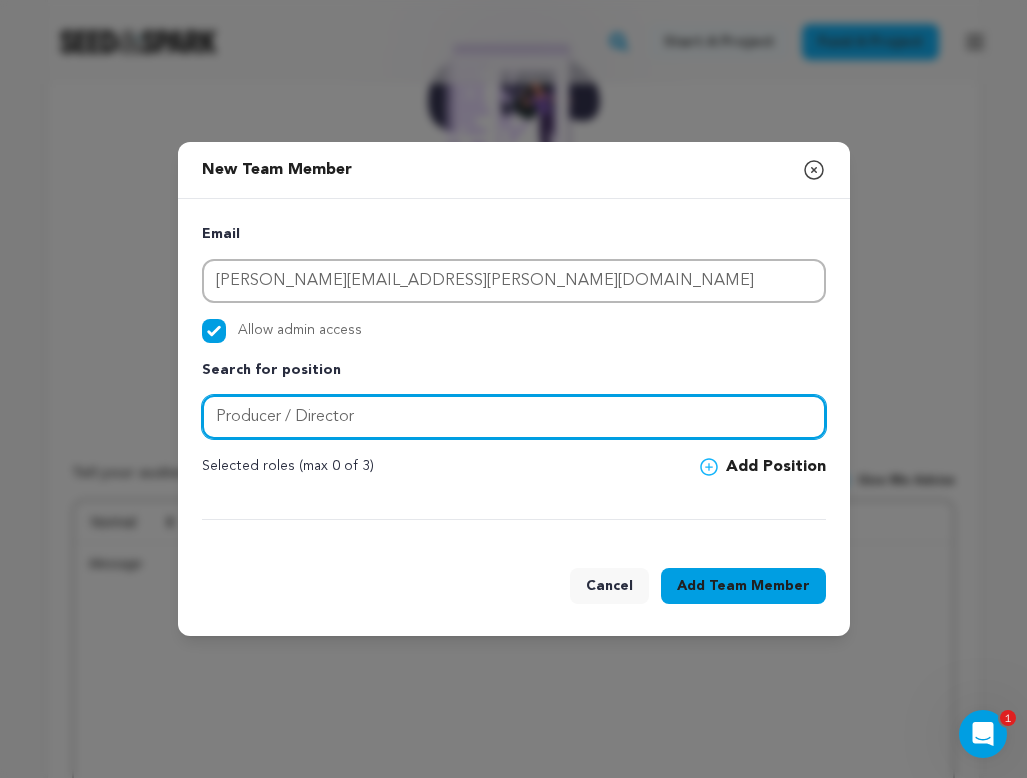 click on "Producer / Director" at bounding box center (514, 417) 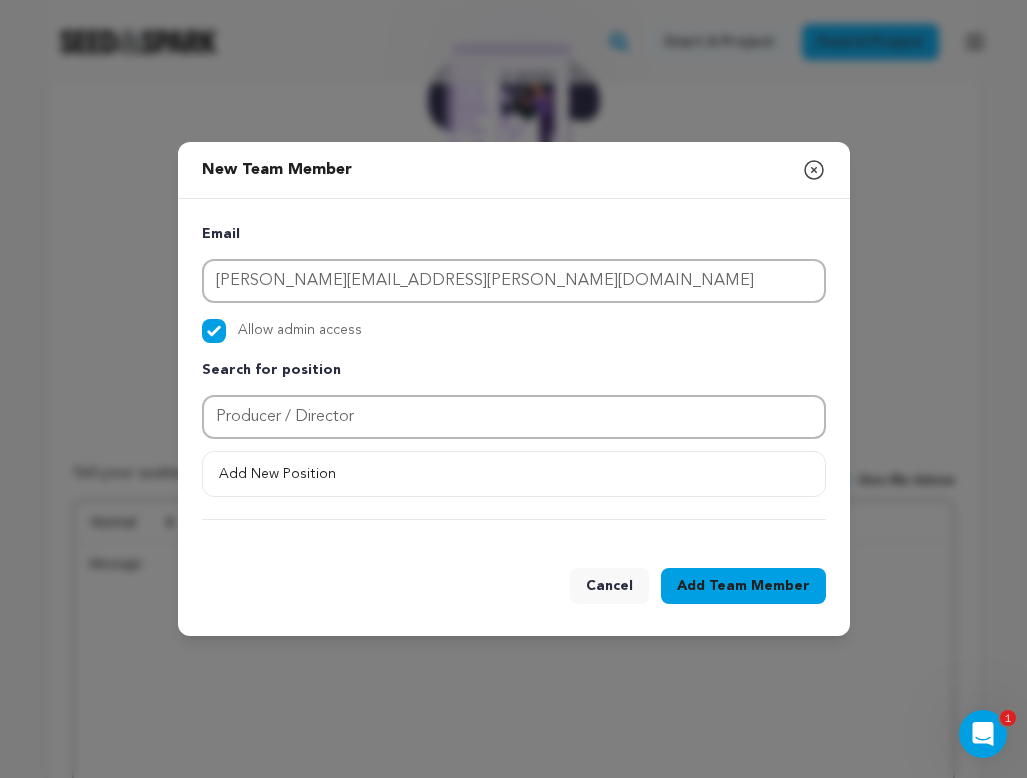 click on "Email
anna.c.casper@gmail.com
Allow admin access
Search for position
Producer / Director" at bounding box center (514, 371) 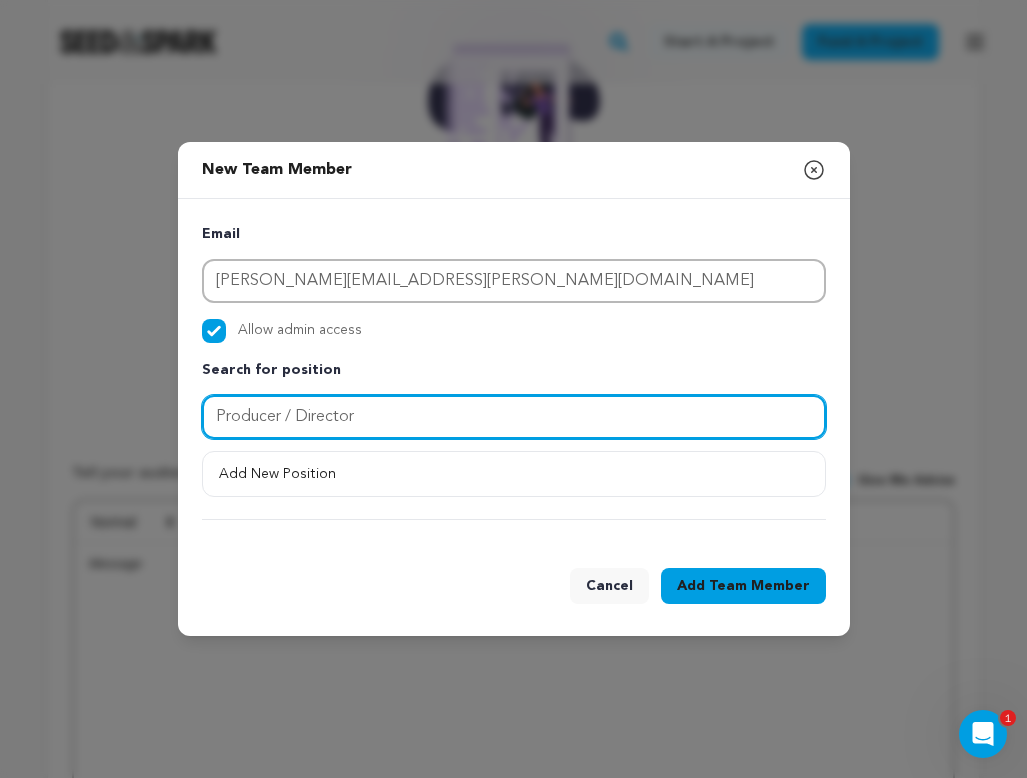 click on "Producer / Director" at bounding box center [514, 417] 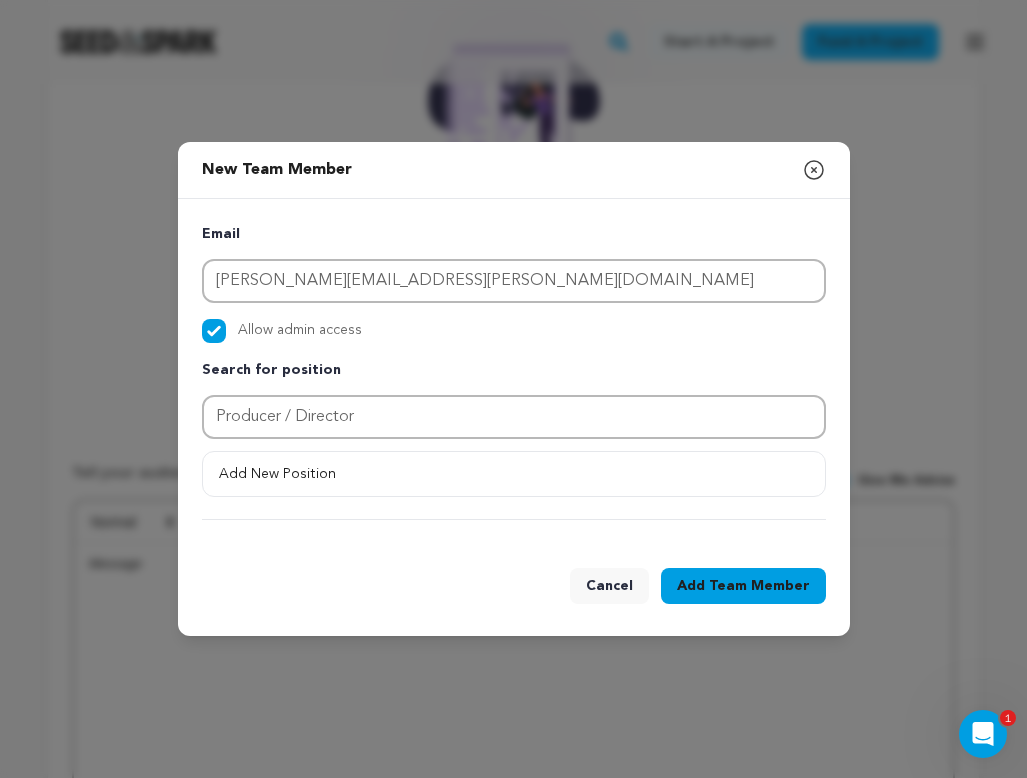 click on "Team Member" at bounding box center [759, 586] 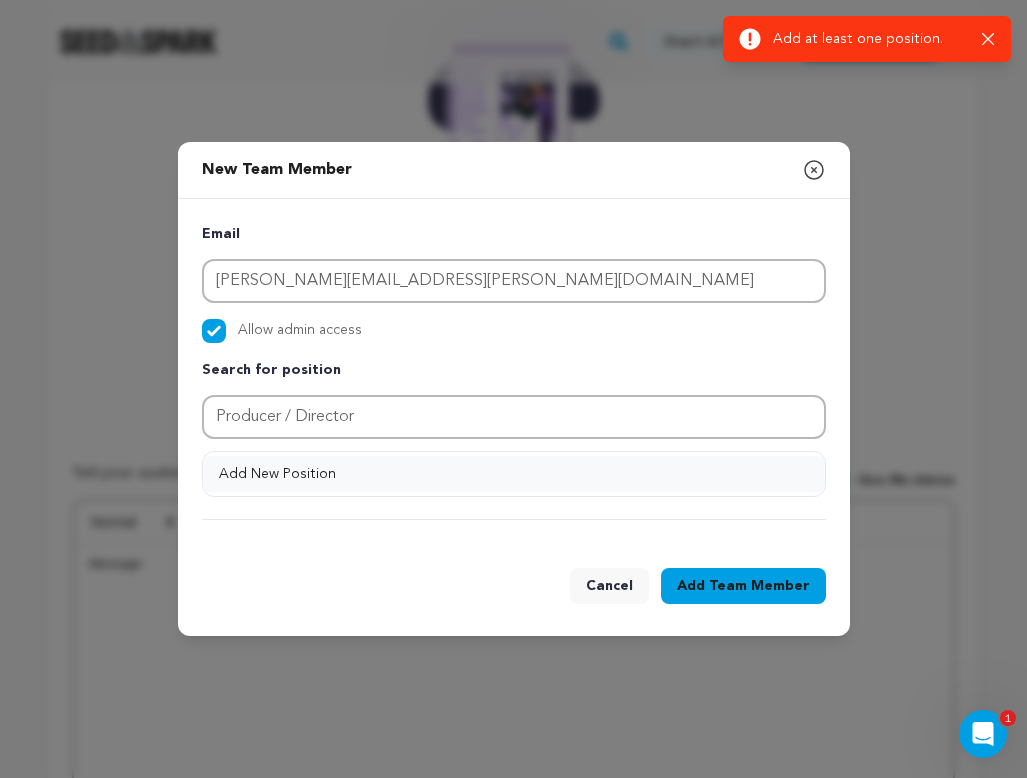 click on "Add New Position" at bounding box center [514, 474] 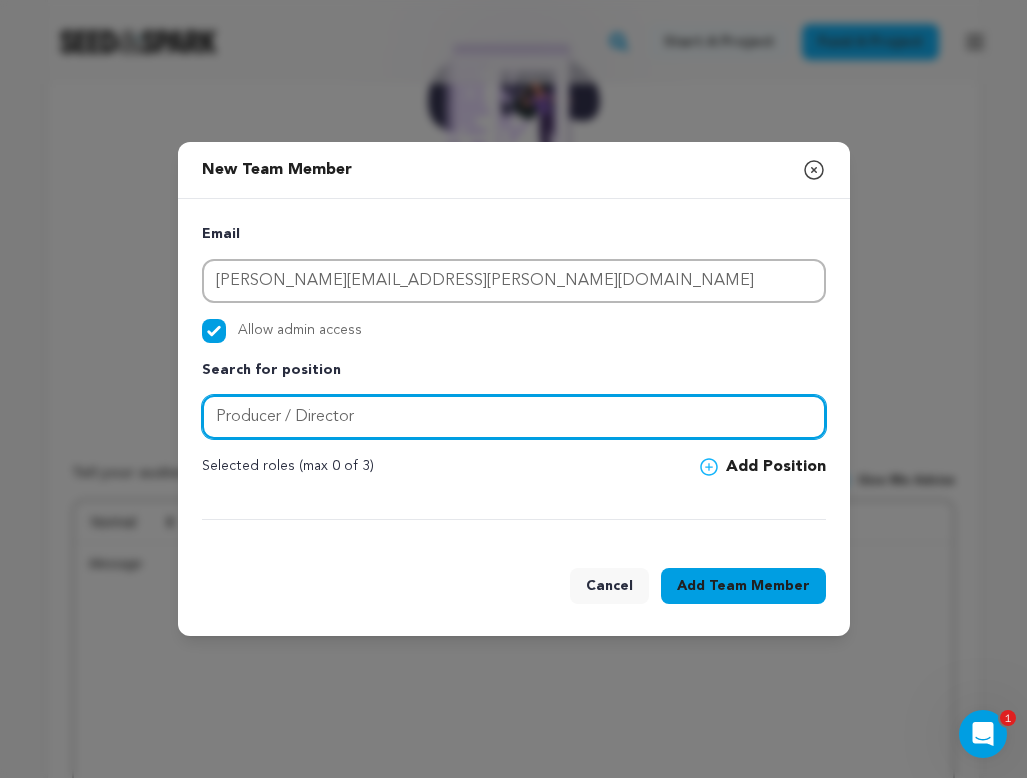 drag, startPoint x: 366, startPoint y: 426, endPoint x: 275, endPoint y: 415, distance: 91.66242 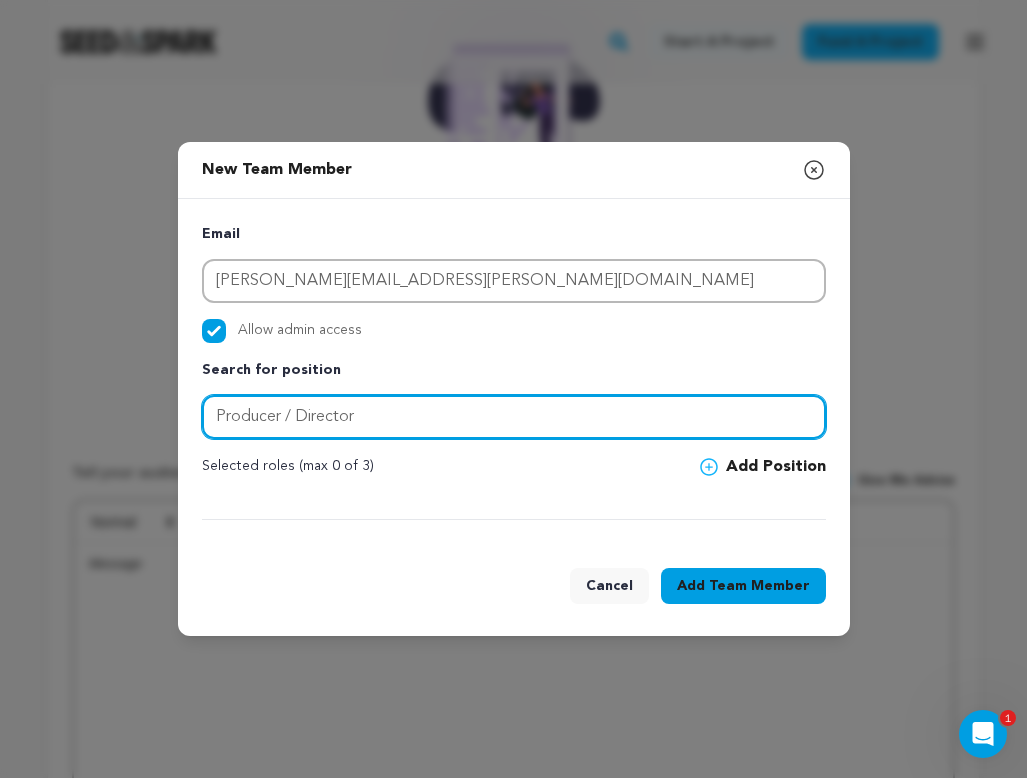 click on "Producer / Director" at bounding box center (514, 417) 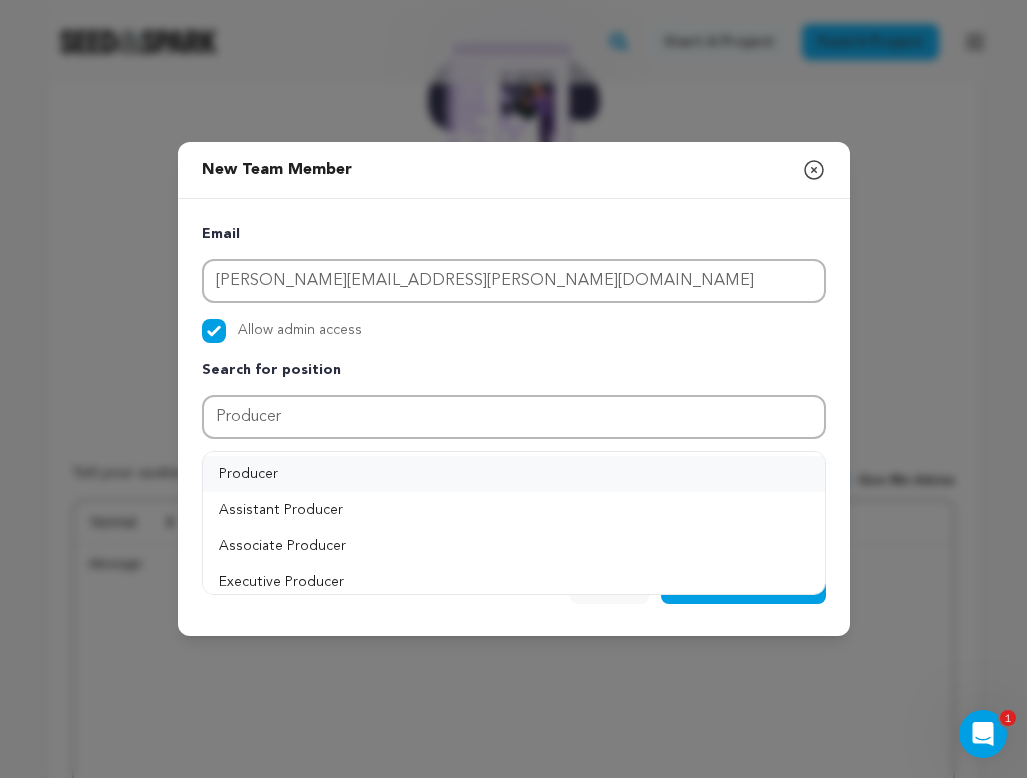 click on "Producer" at bounding box center [514, 474] 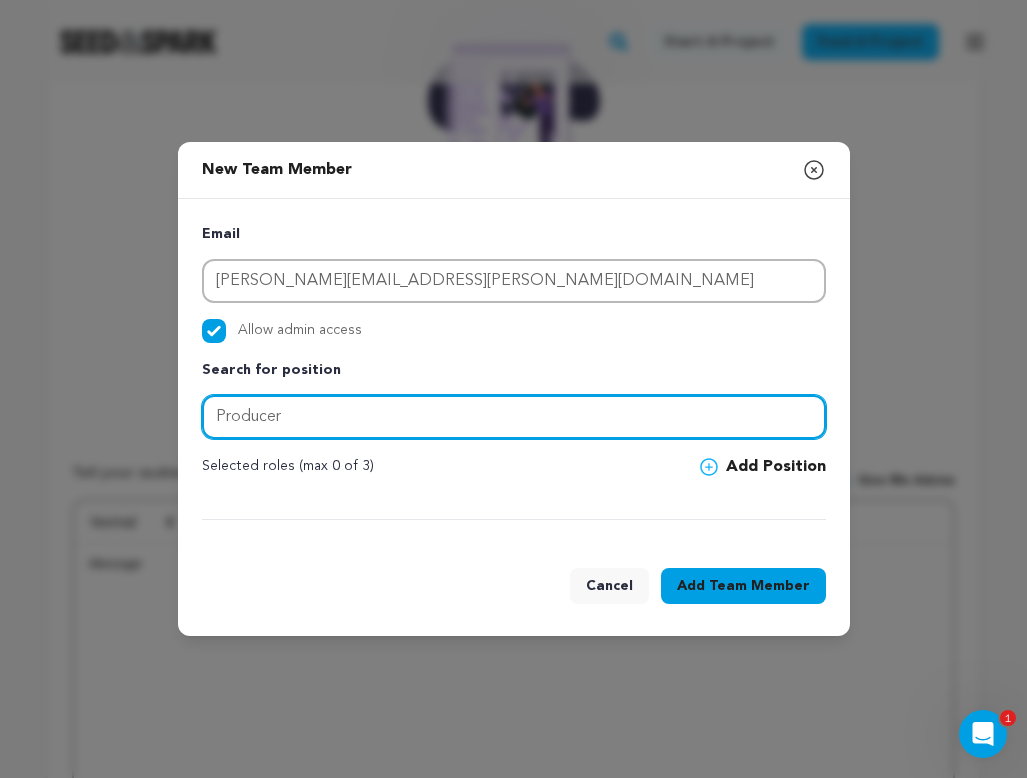 click on "Producer" at bounding box center (514, 417) 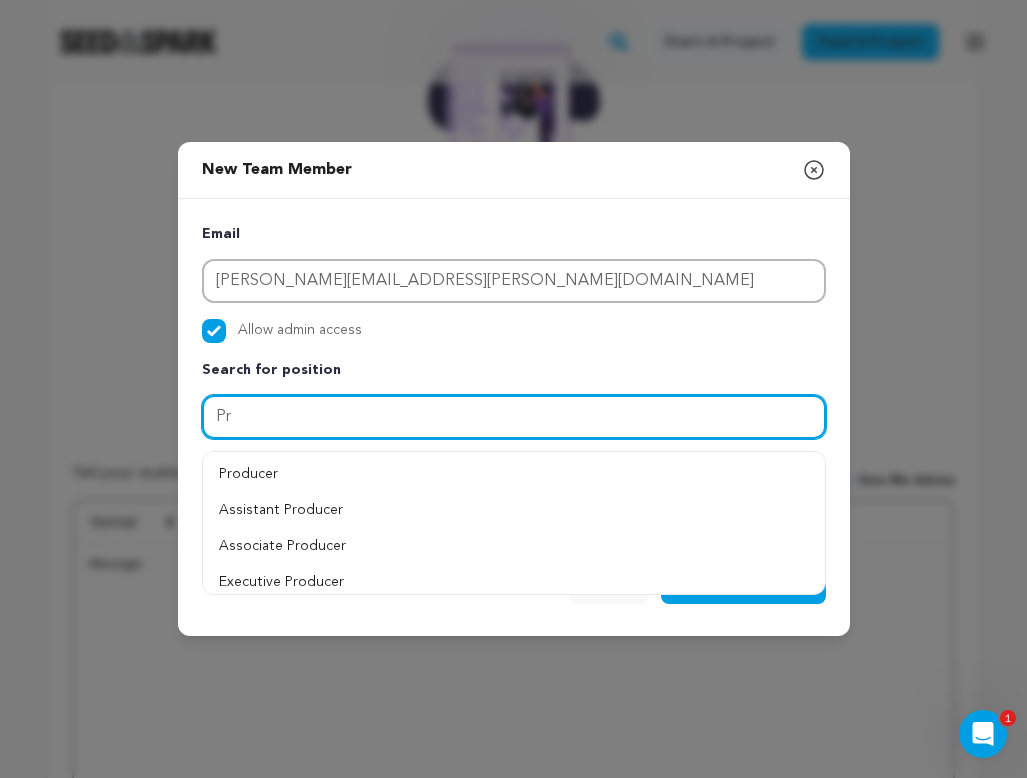 type on "P" 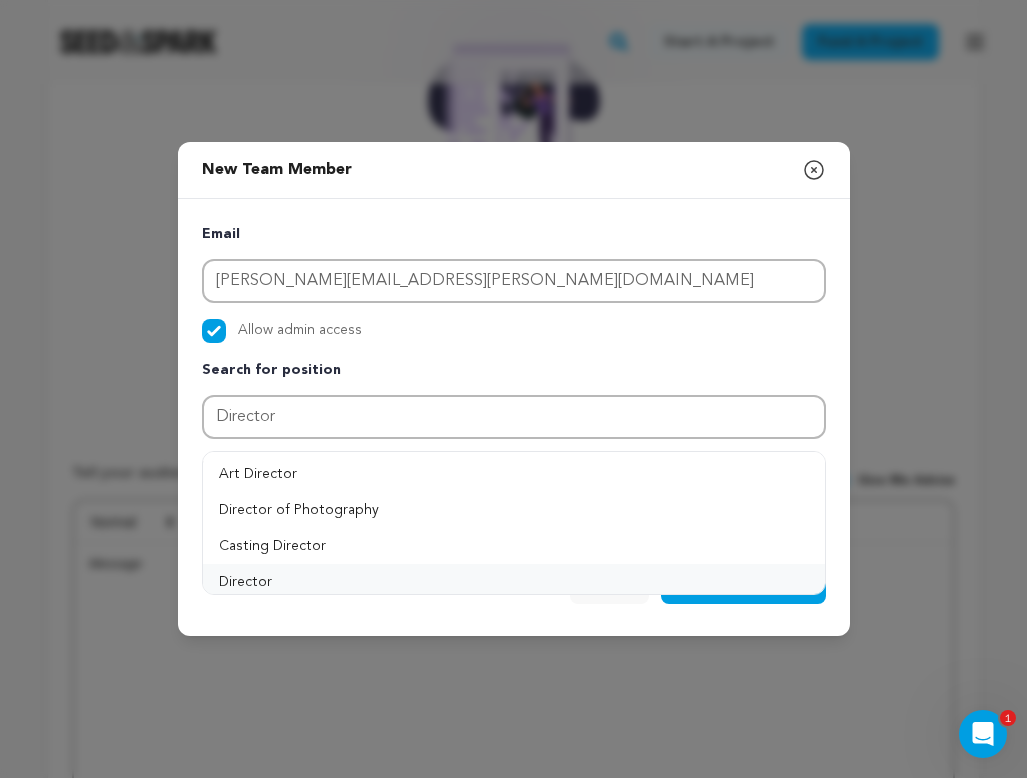 click on "Director" at bounding box center [514, 582] 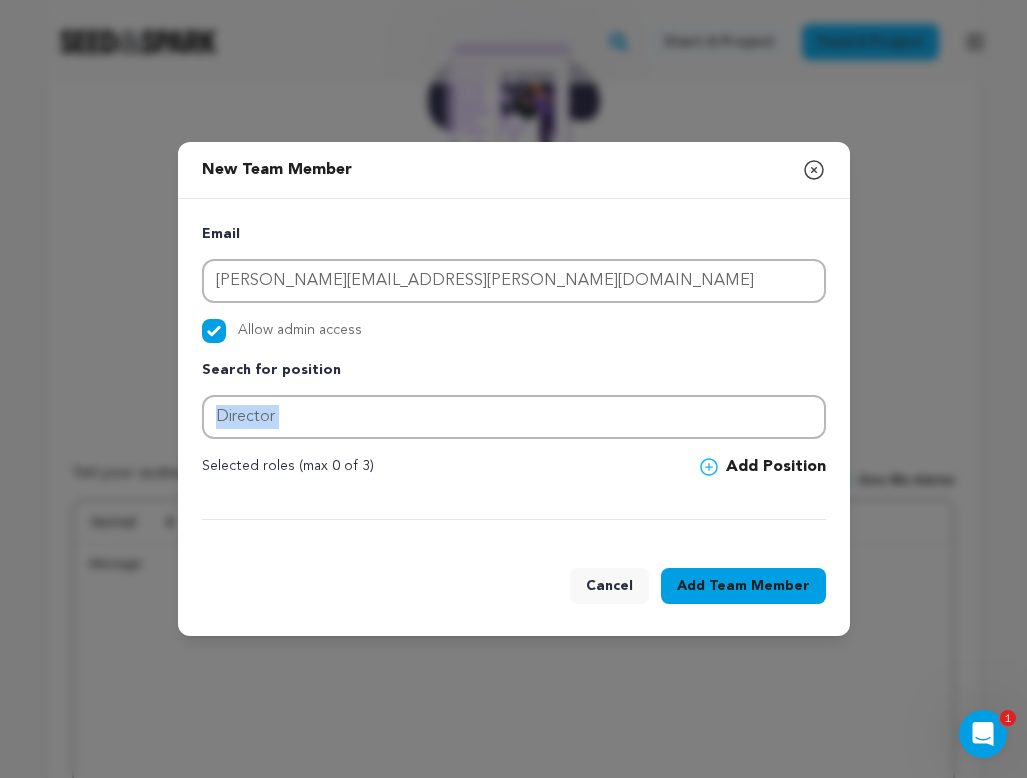 click on "Email
anna.c.casper@gmail.com
Allow admin access
Search for position
Director
Selected roles (max 0 of 3)" at bounding box center (514, 371) 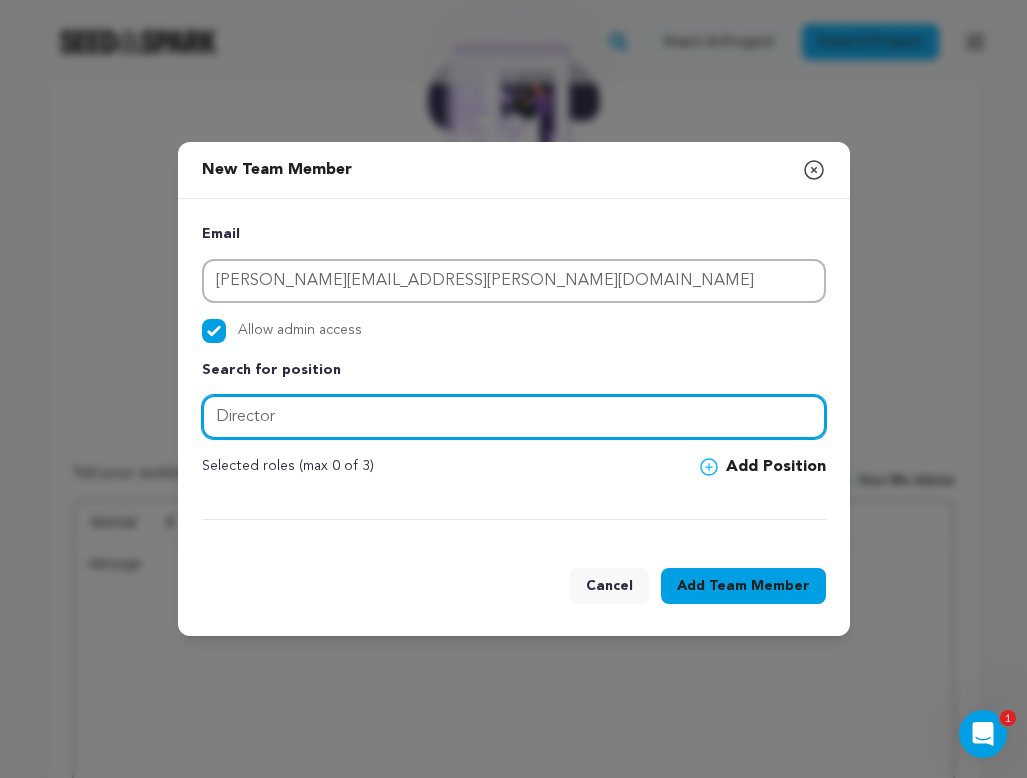 click on "Director" at bounding box center [514, 417] 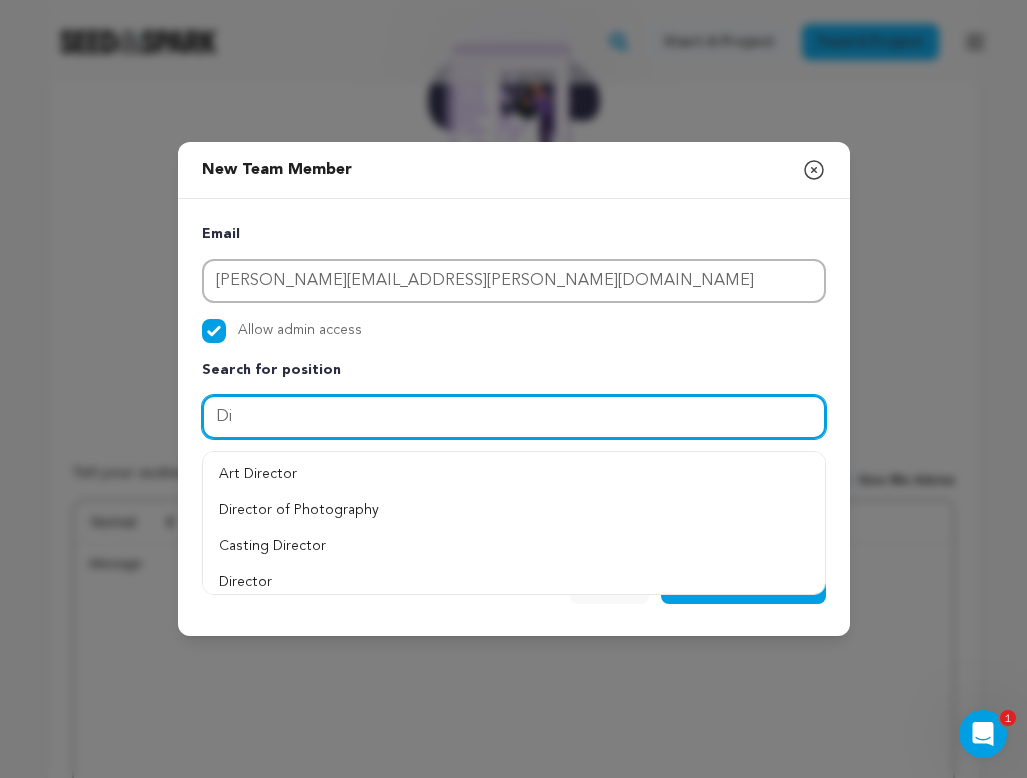 type on "D" 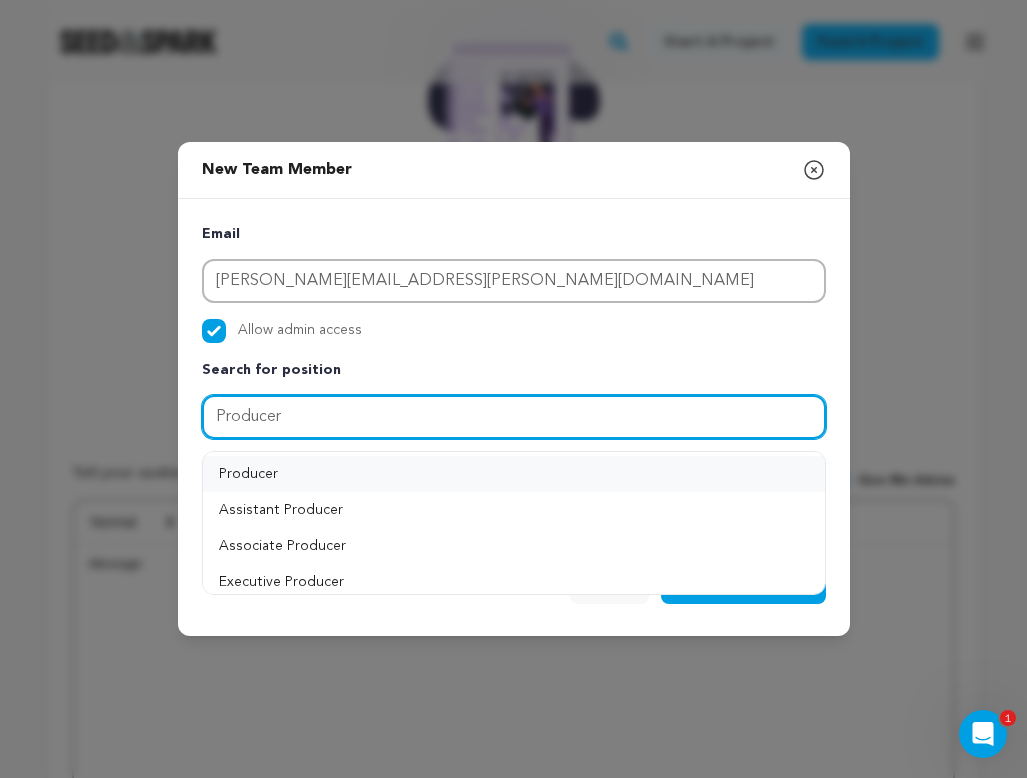 type on "Producer" 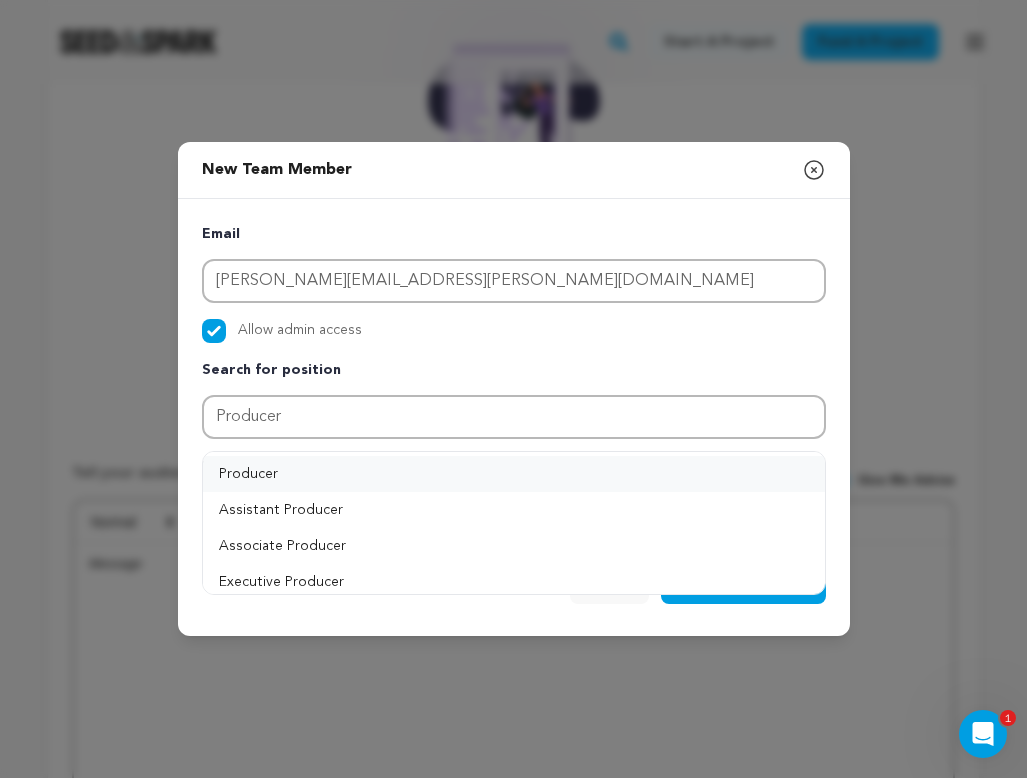 click on "Producer" at bounding box center (514, 474) 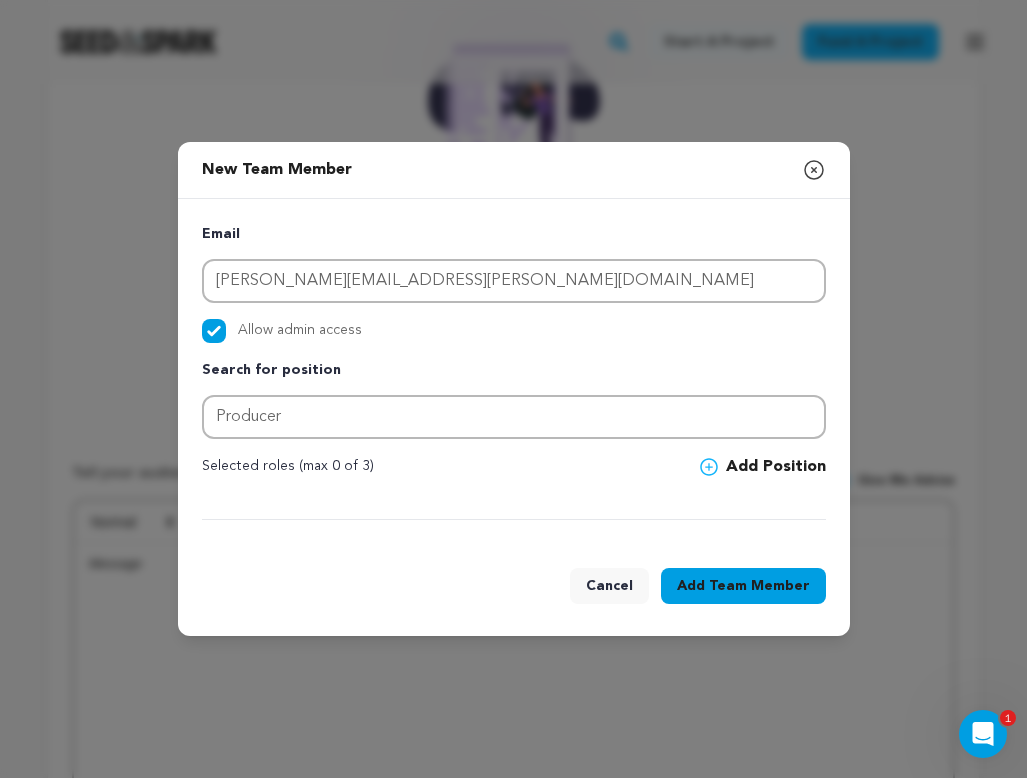click 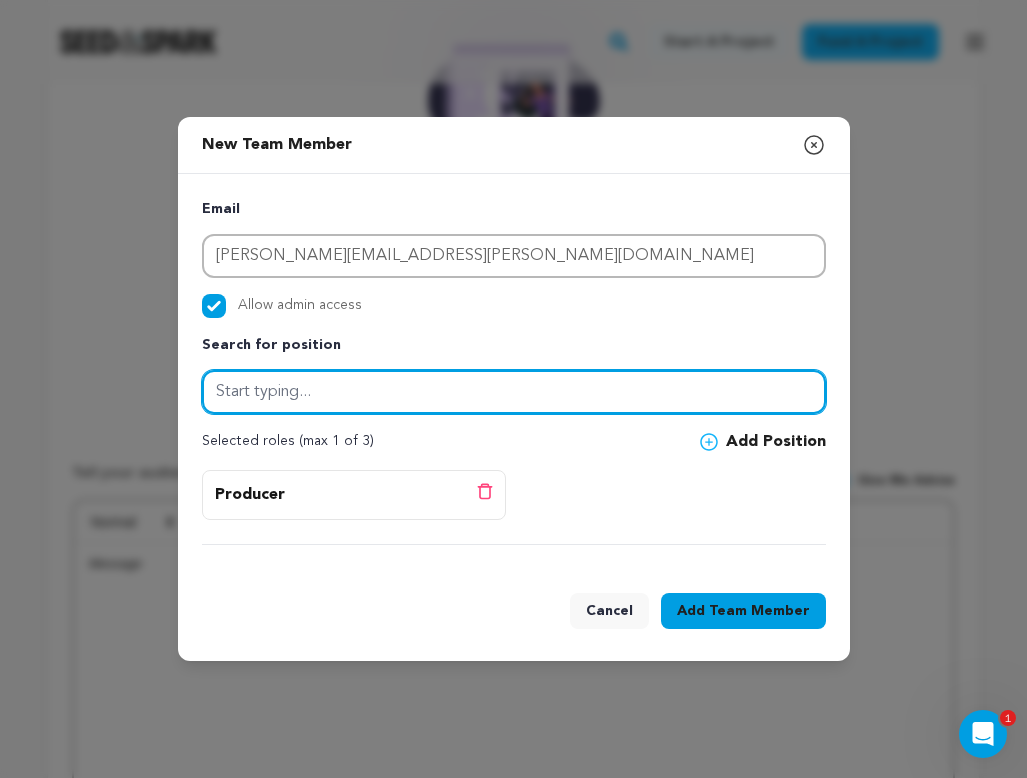 click at bounding box center (514, 392) 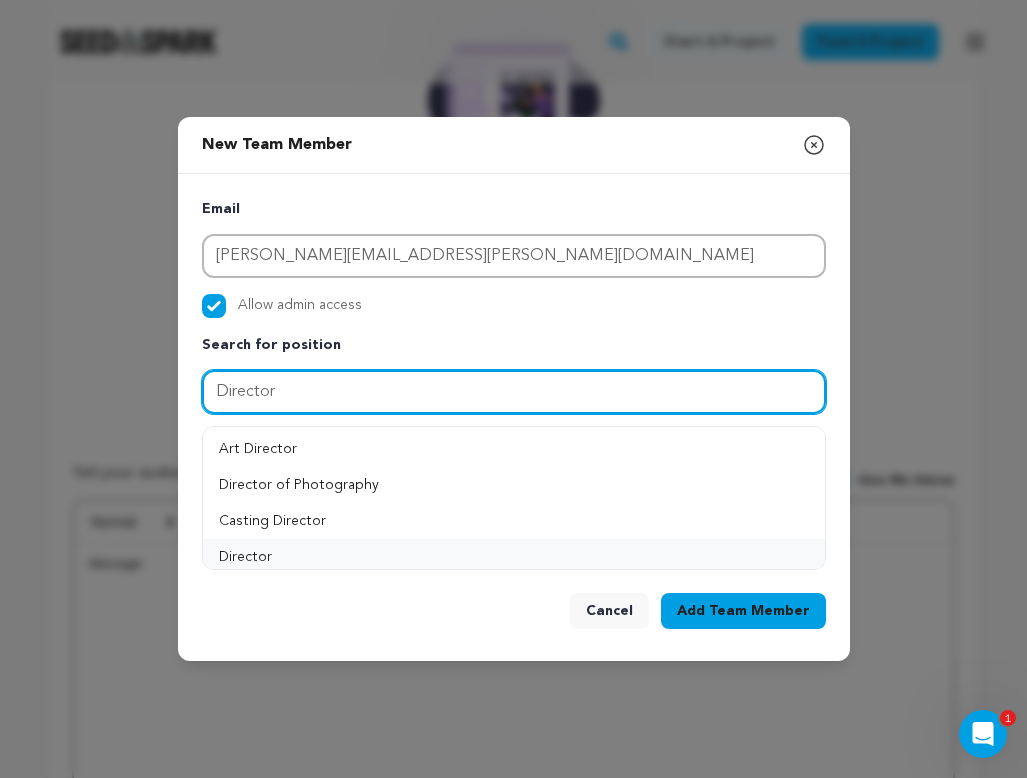 type on "Director" 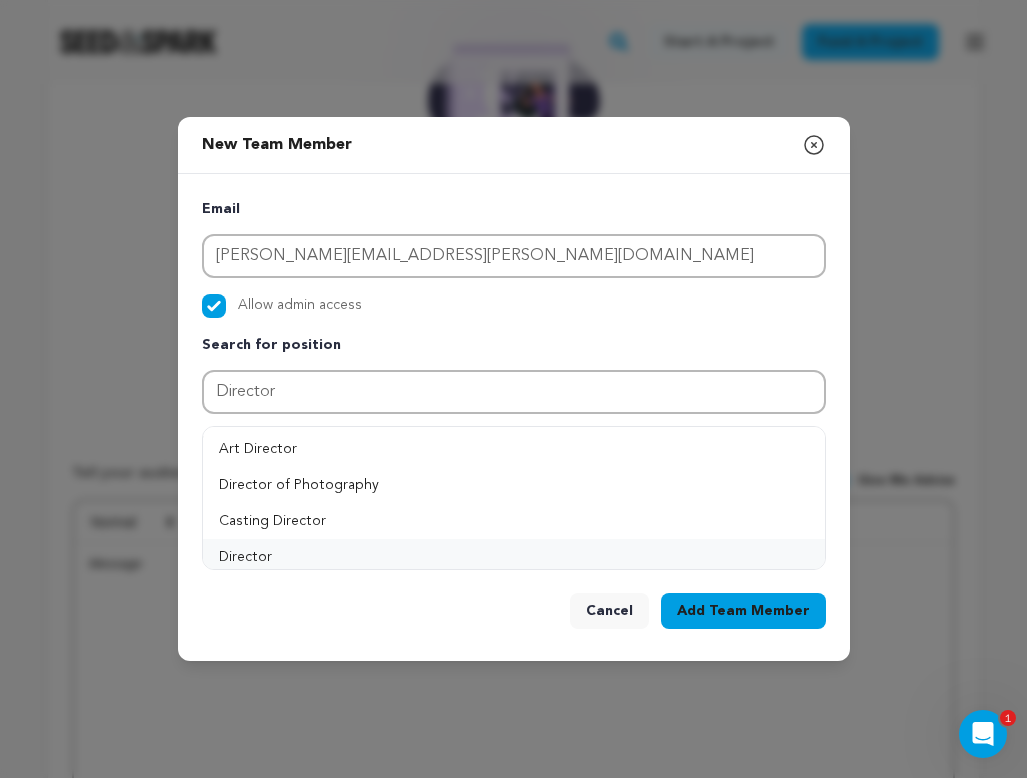 click on "Director" at bounding box center [514, 557] 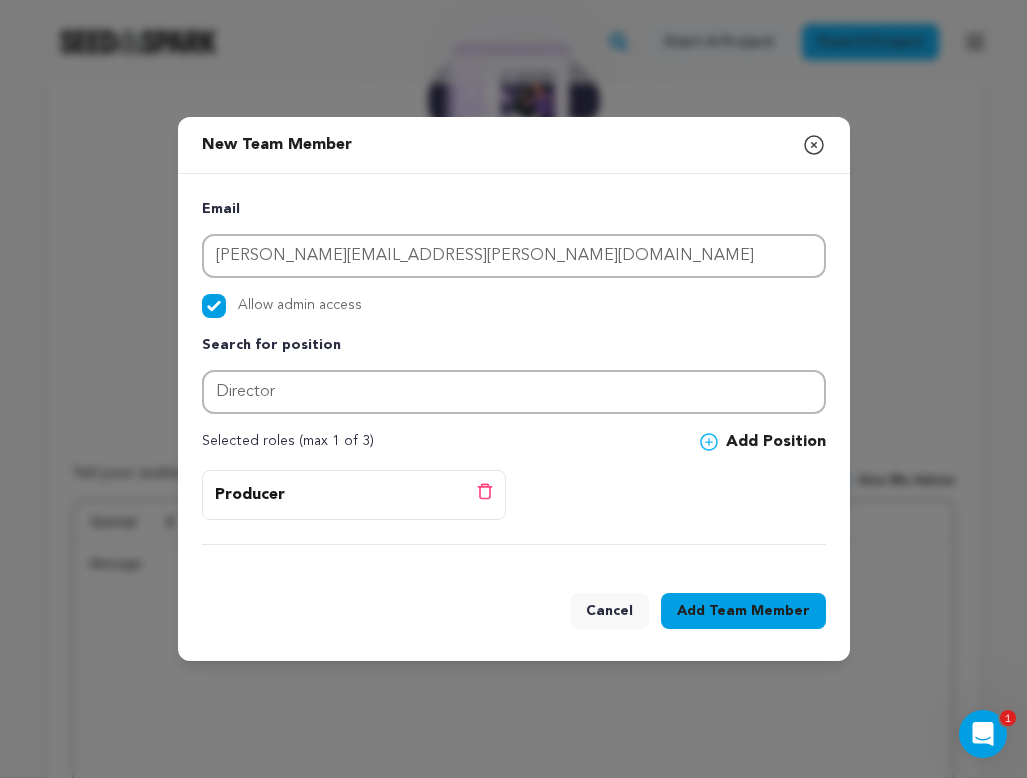 click 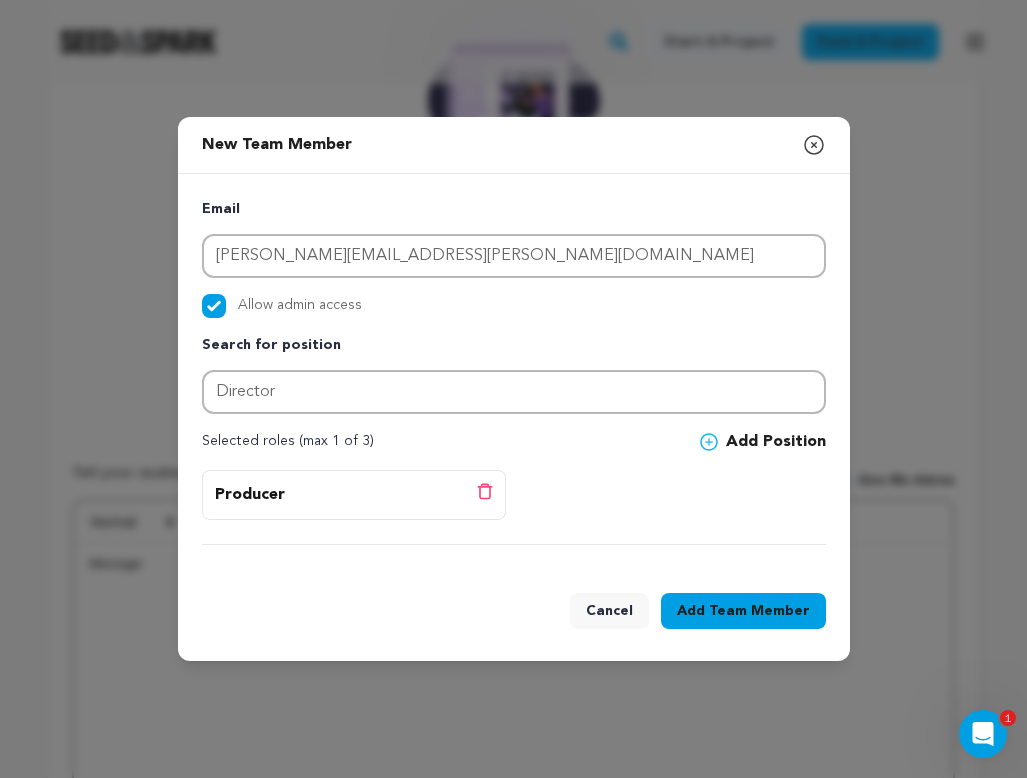 type 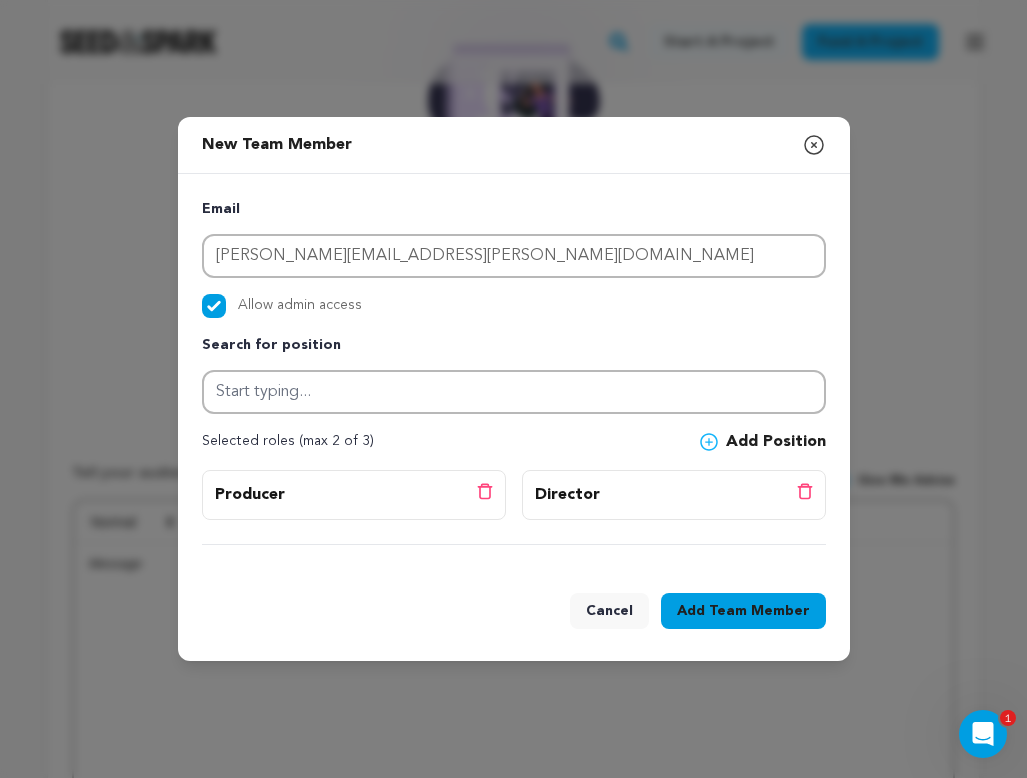 click on "Add  Team Member" at bounding box center (743, 611) 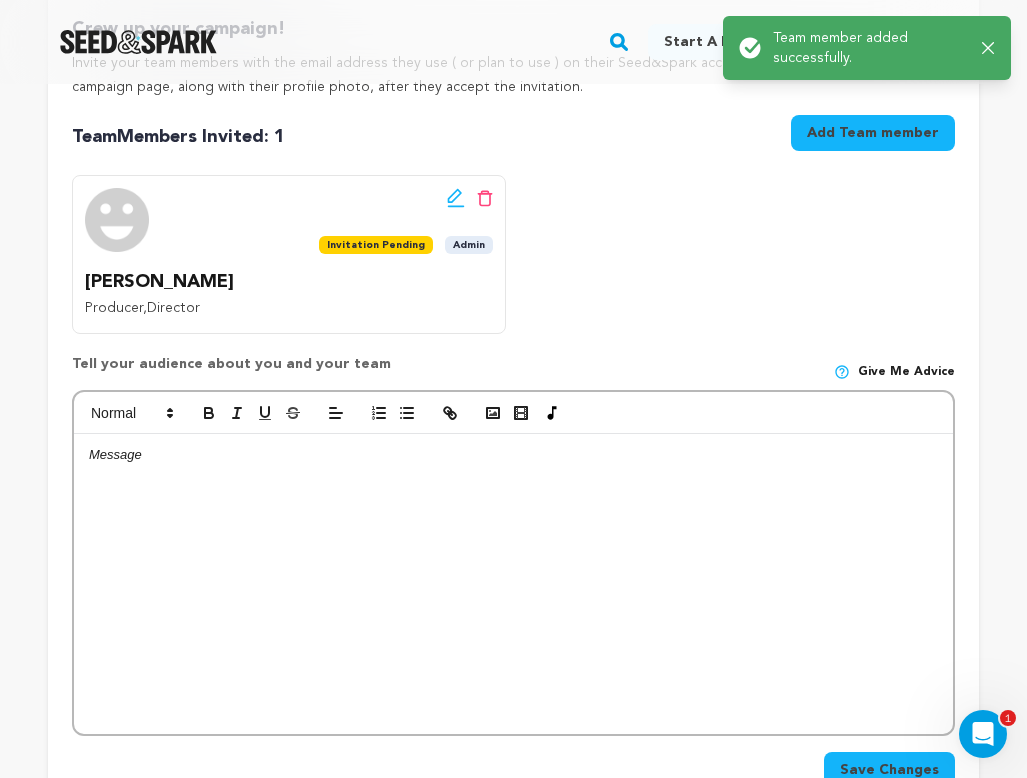 scroll, scrollTop: 0, scrollLeft: 0, axis: both 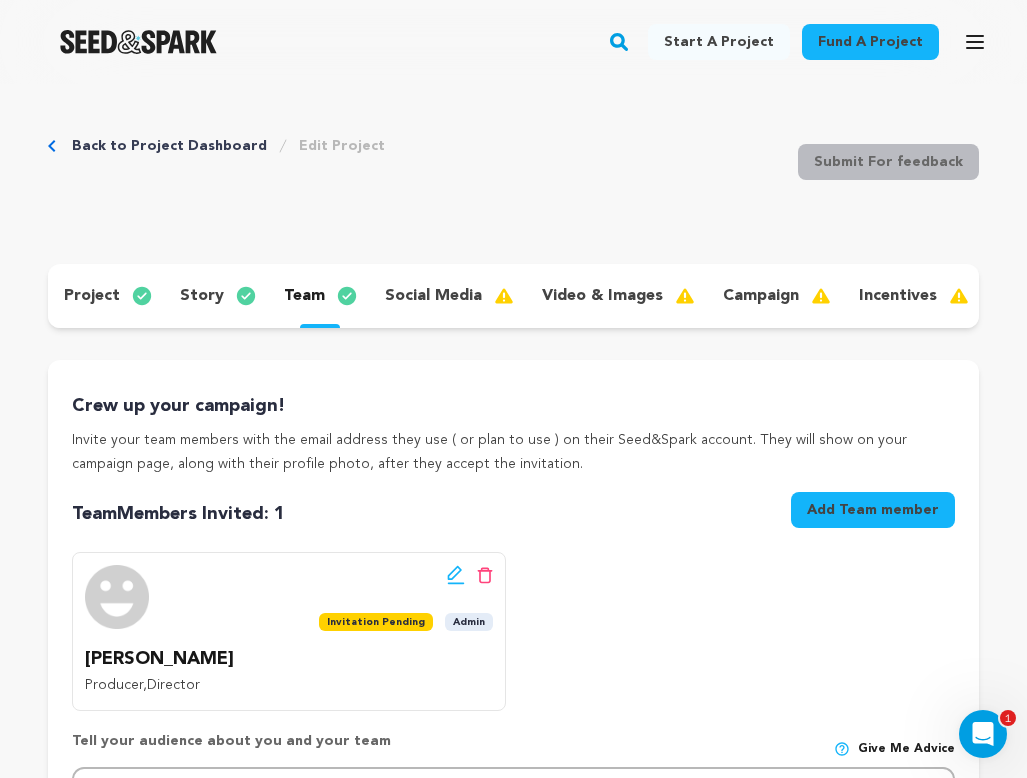 click on "Add Team member" at bounding box center (873, 510) 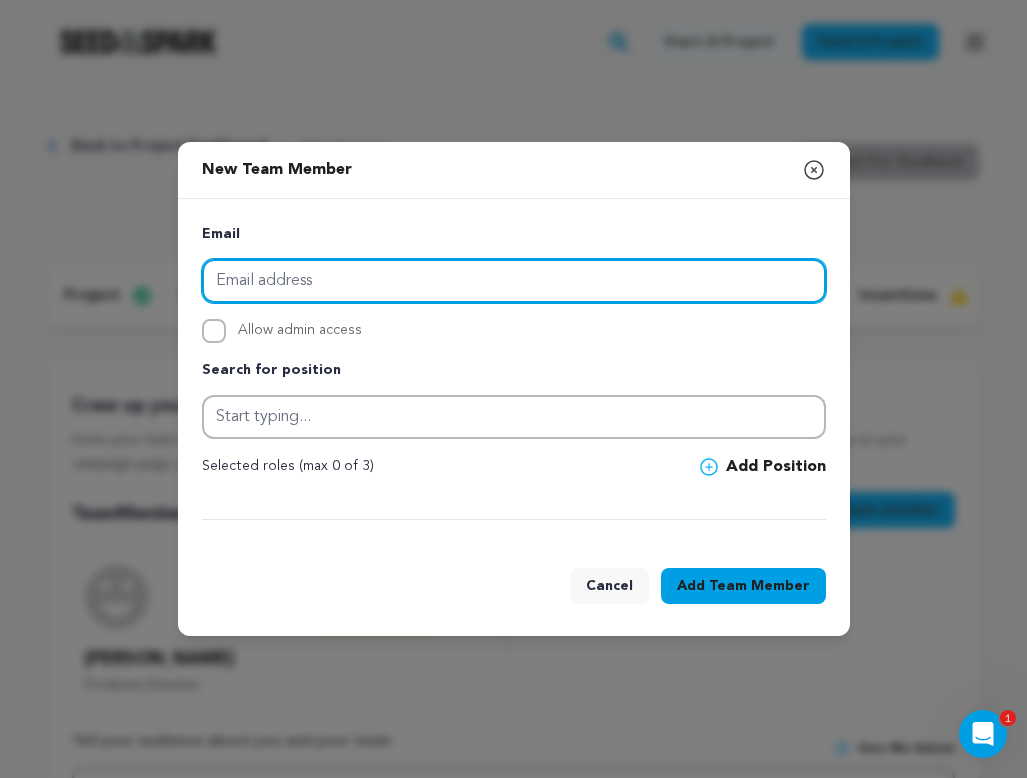 click at bounding box center [514, 281] 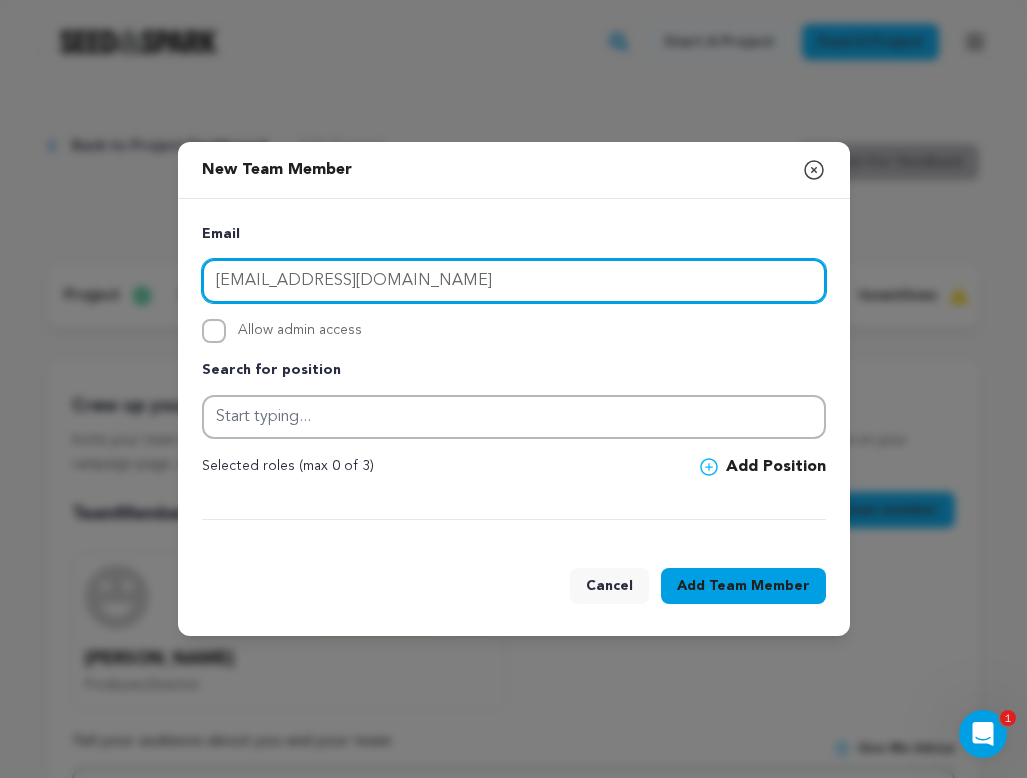 type on "Laurapilloni10@gmail.com" 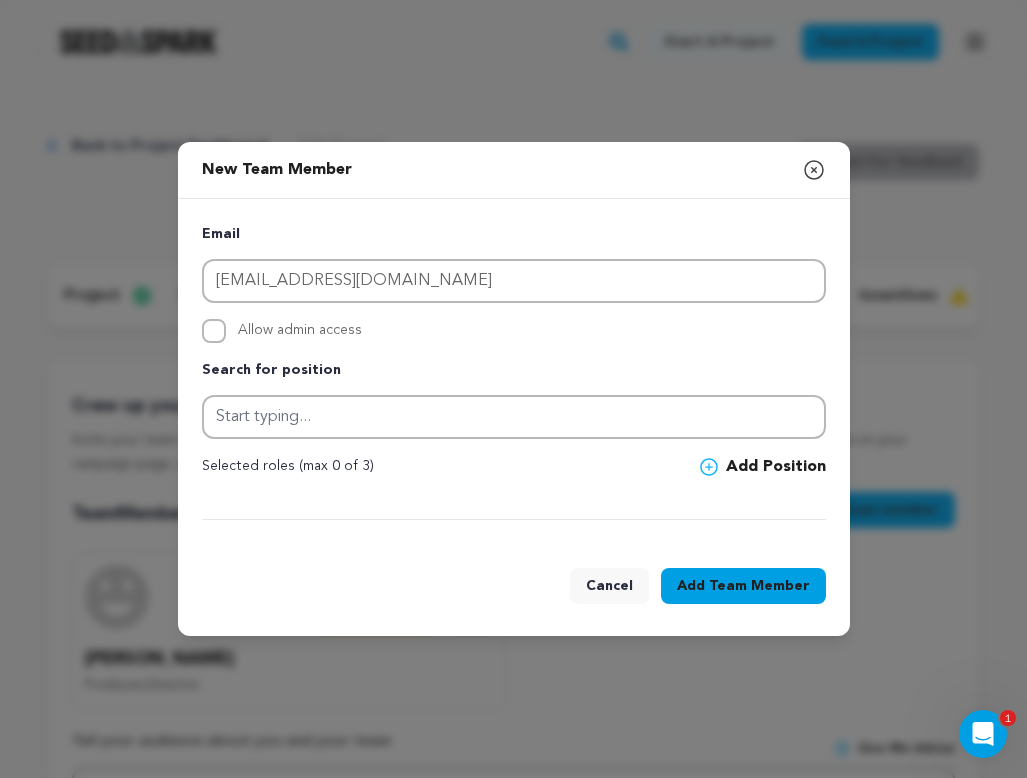 click on "Email
Laurapilloni10@gmail.com
Allow admin access
Search for position
Selected roles (max 0 of 3)" at bounding box center (514, 371) 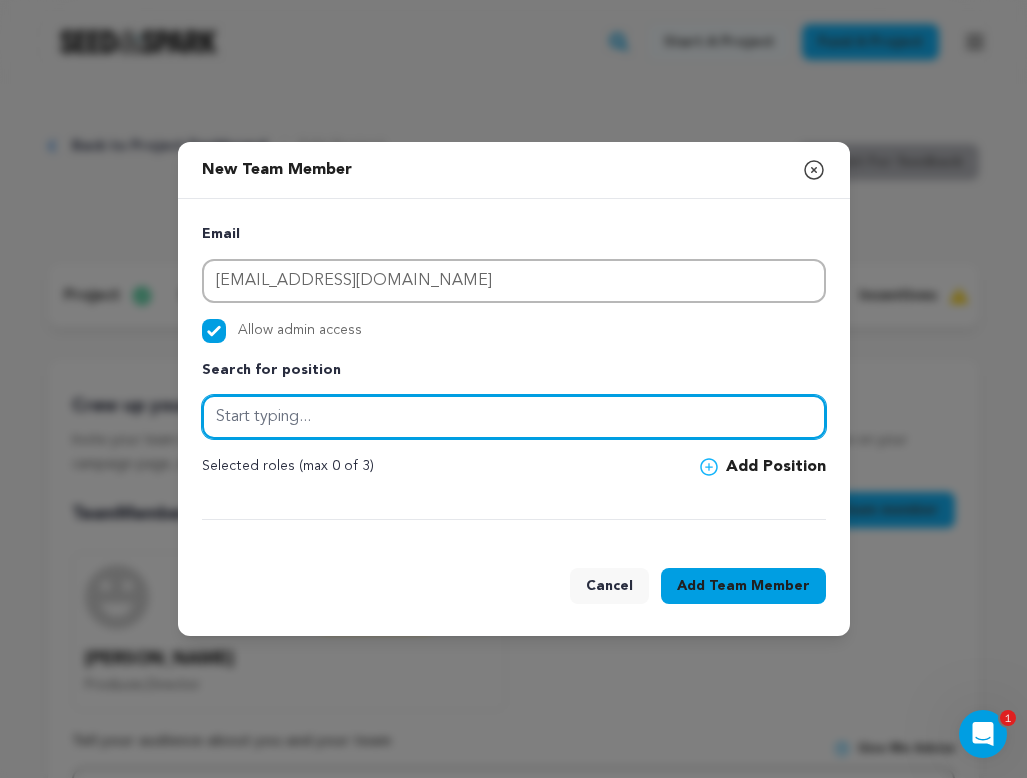 click at bounding box center [514, 417] 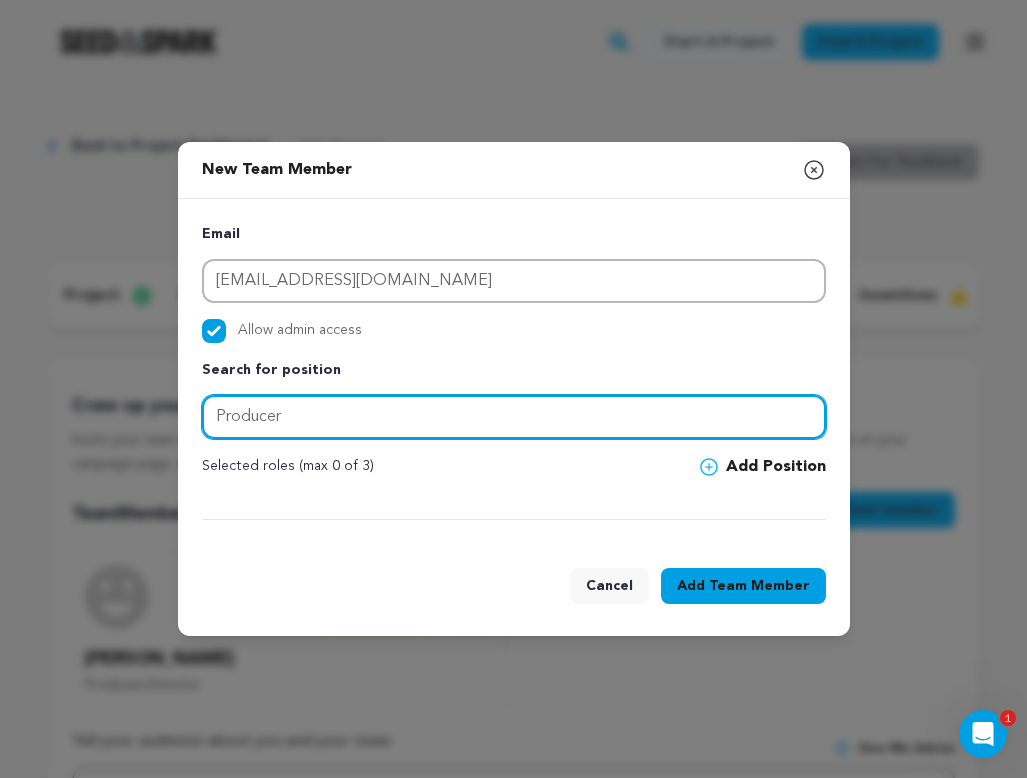 type on "Producer" 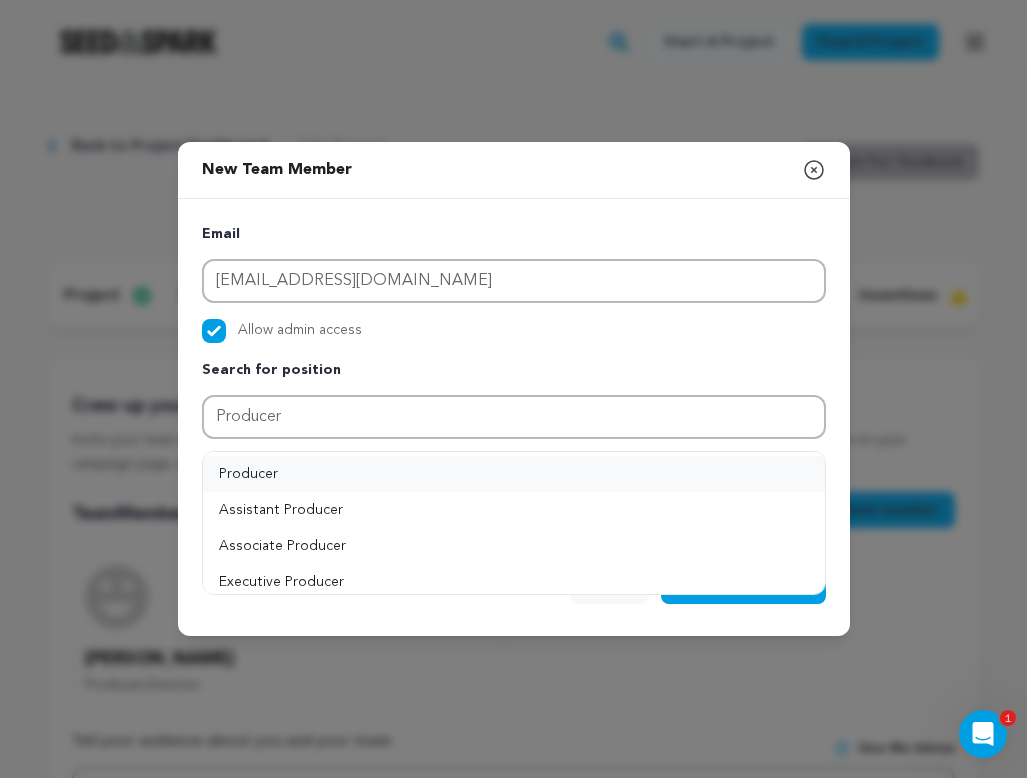 click on "Producer" at bounding box center [514, 474] 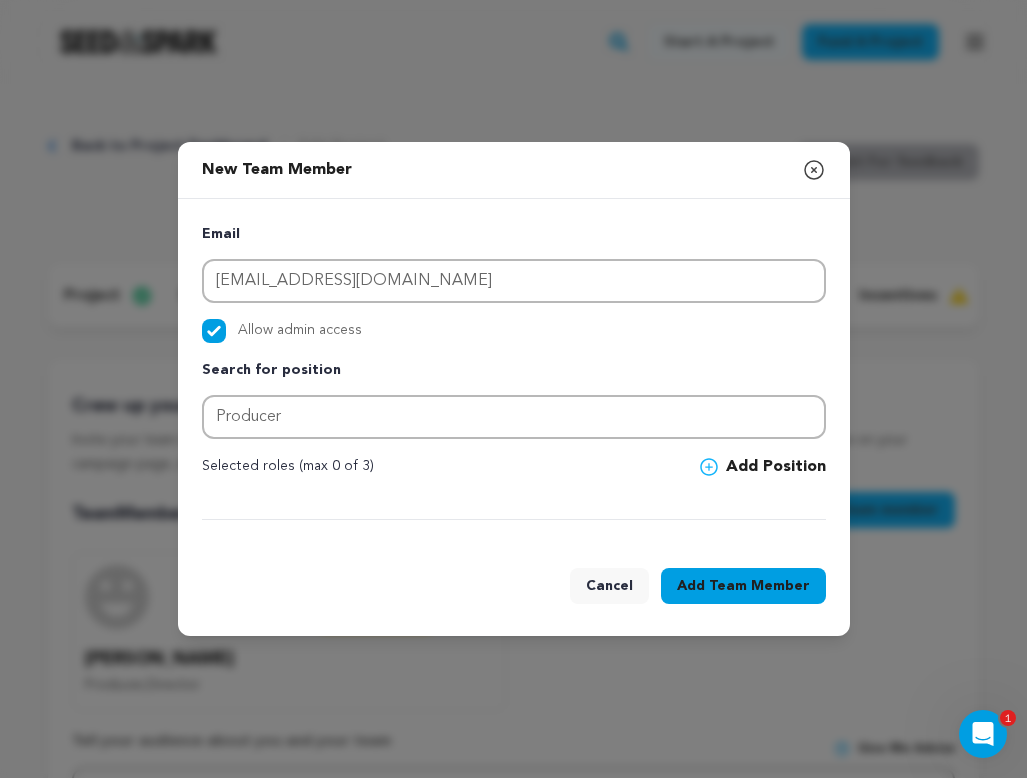 click on "Add Position" at bounding box center (763, 467) 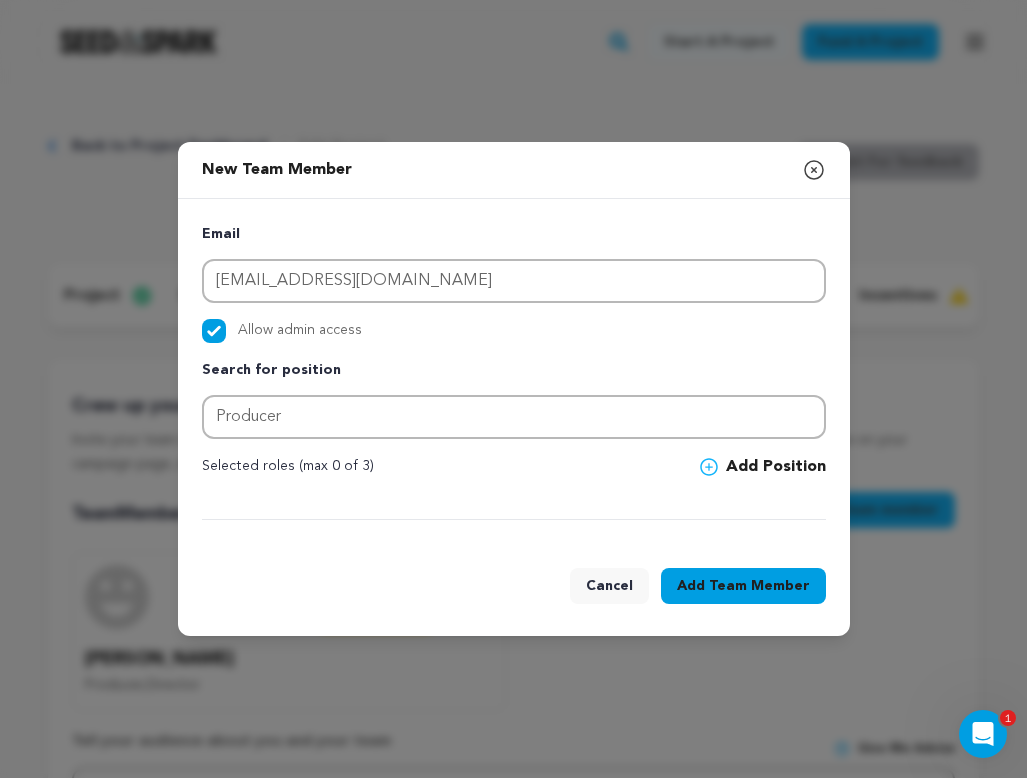 type 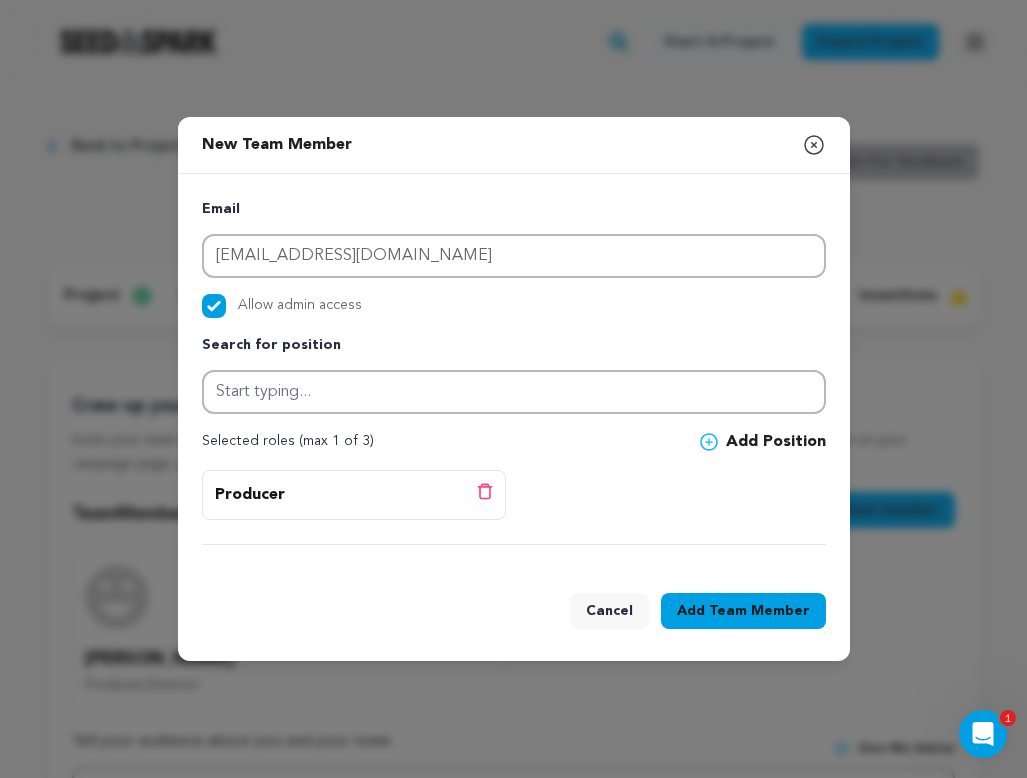click on "Team Member" at bounding box center [759, 611] 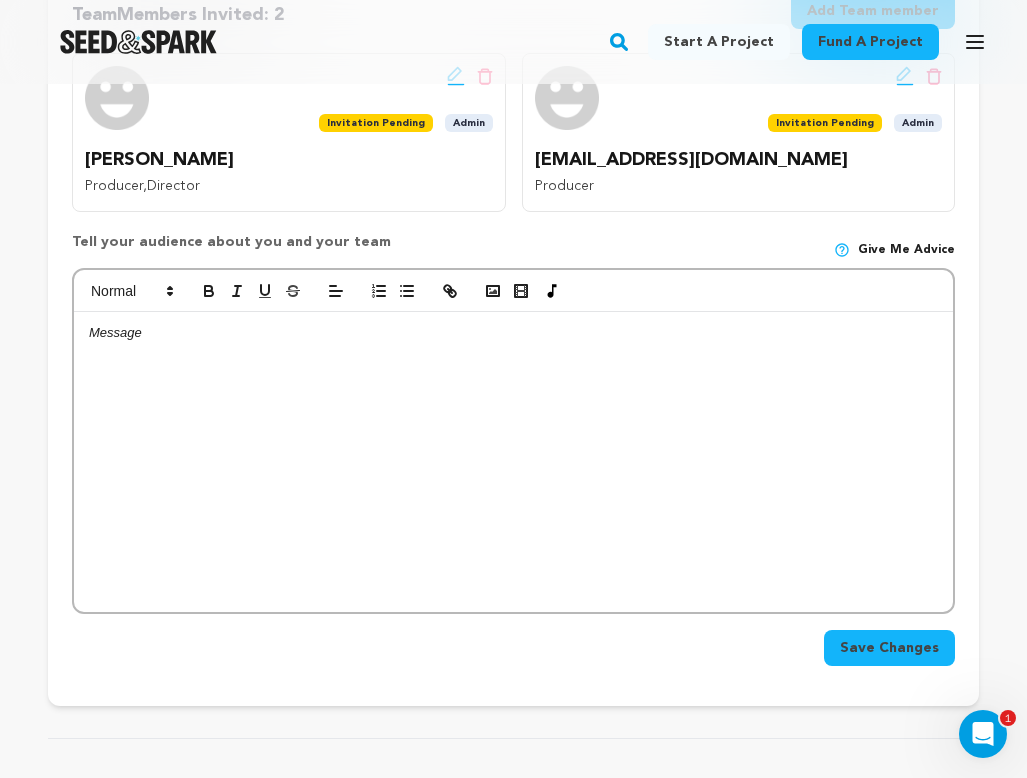 scroll, scrollTop: 515, scrollLeft: 0, axis: vertical 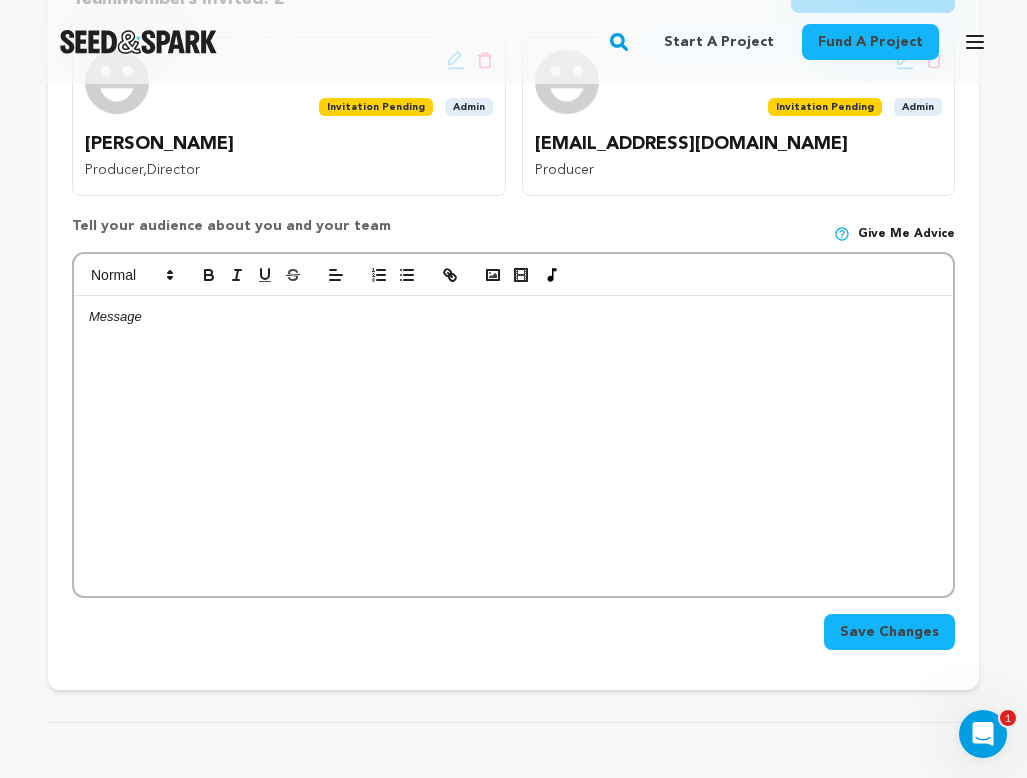 click at bounding box center [513, 446] 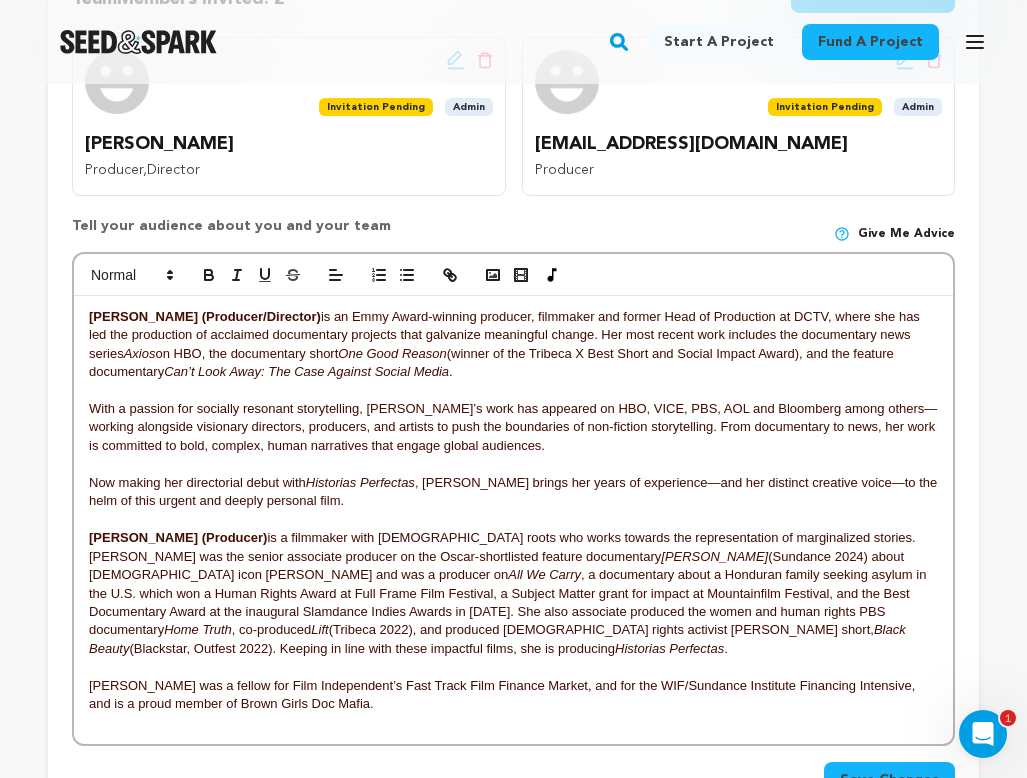 scroll, scrollTop: 19, scrollLeft: 0, axis: vertical 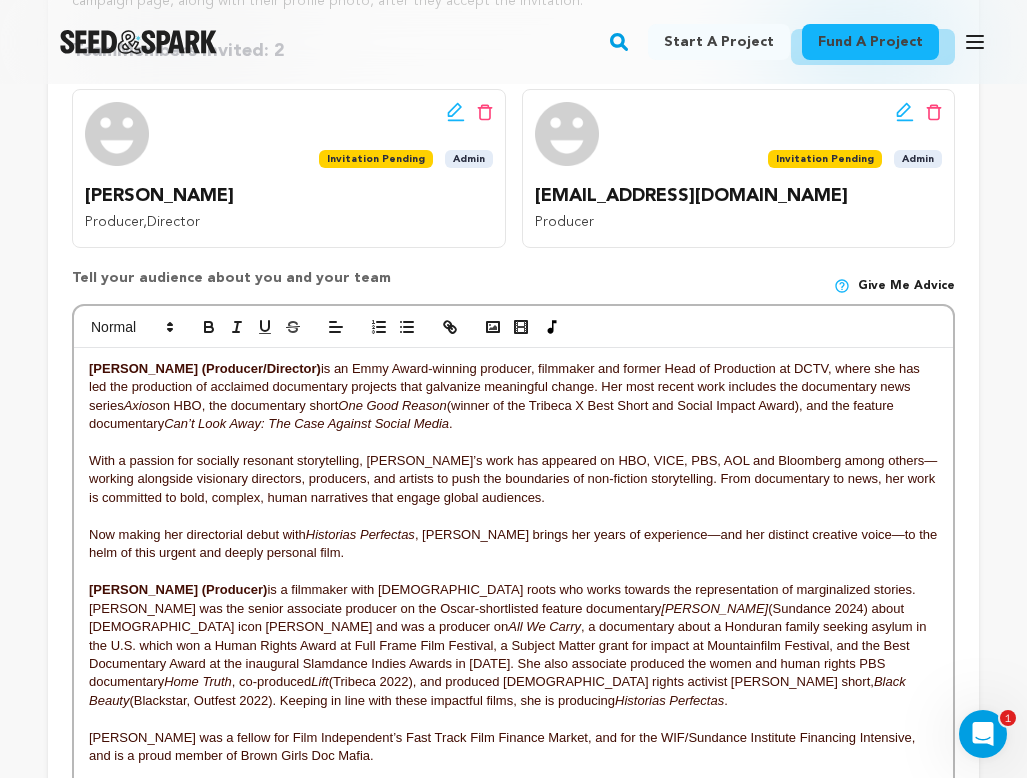 click on "Anna Casper (Producer/Director)" at bounding box center (205, 368) 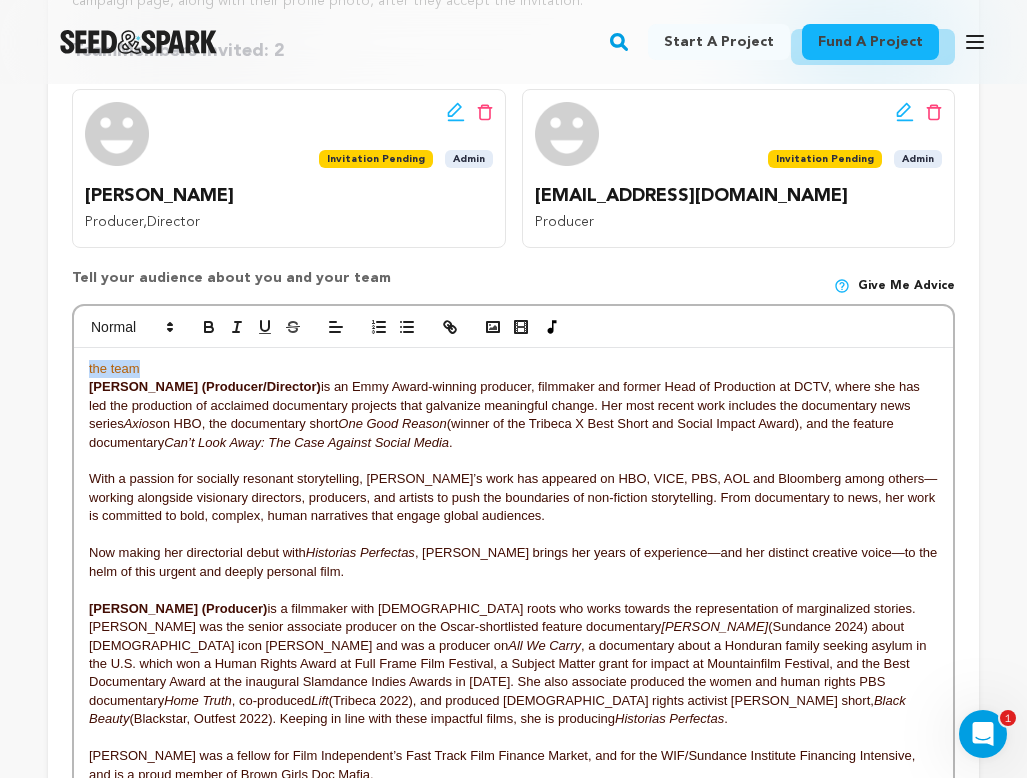 drag, startPoint x: 141, startPoint y: 366, endPoint x: 51, endPoint y: 366, distance: 90 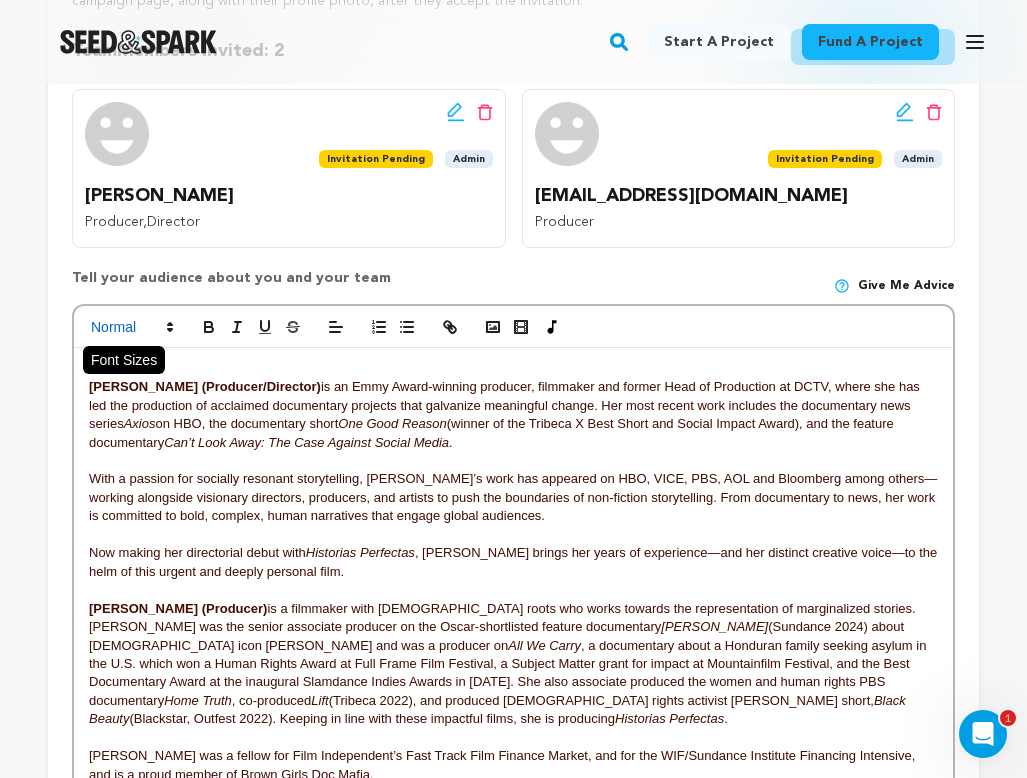click at bounding box center (131, 327) 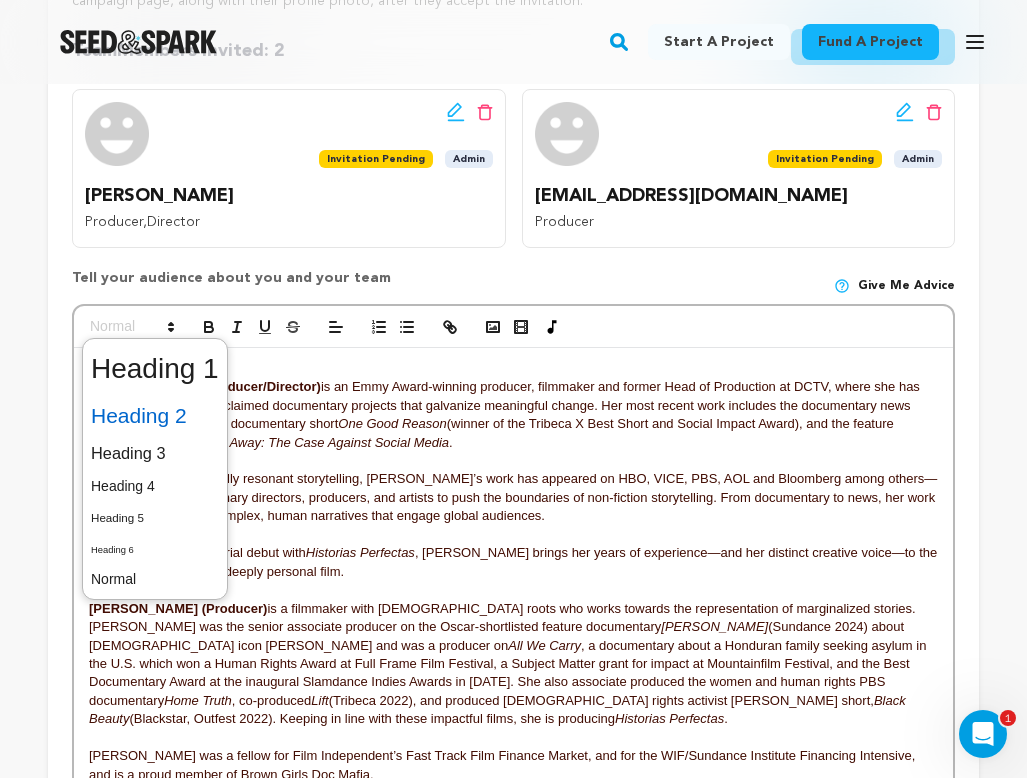 click at bounding box center [155, 416] 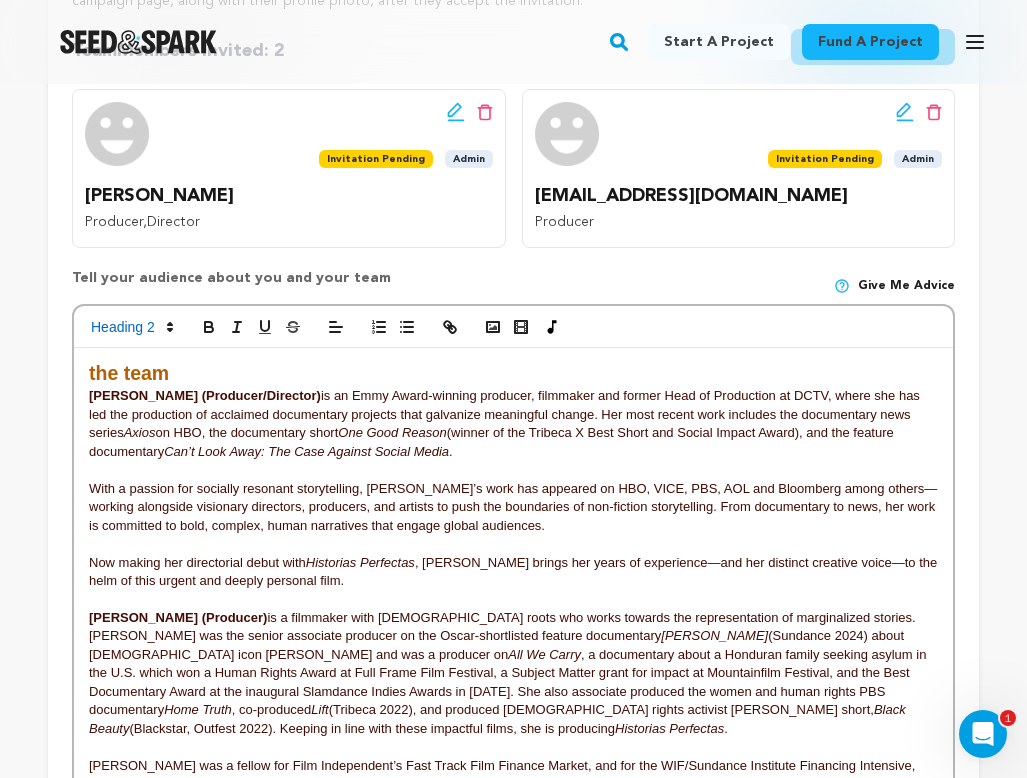 click at bounding box center (513, 470) 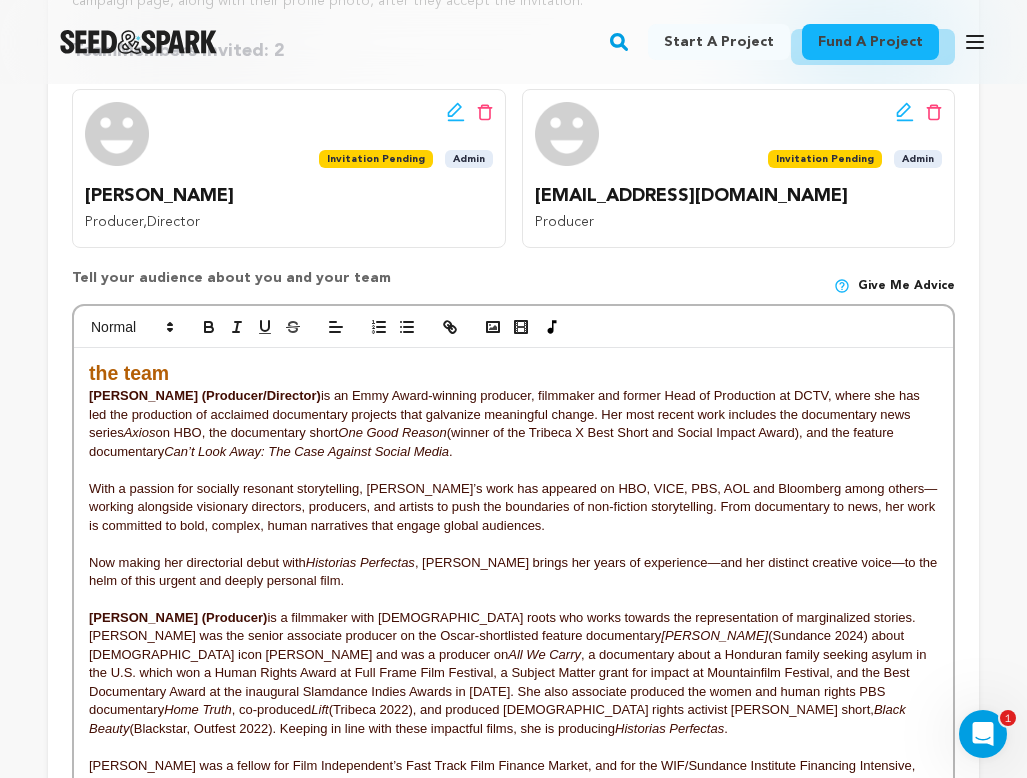 click on "the team" at bounding box center [513, 374] 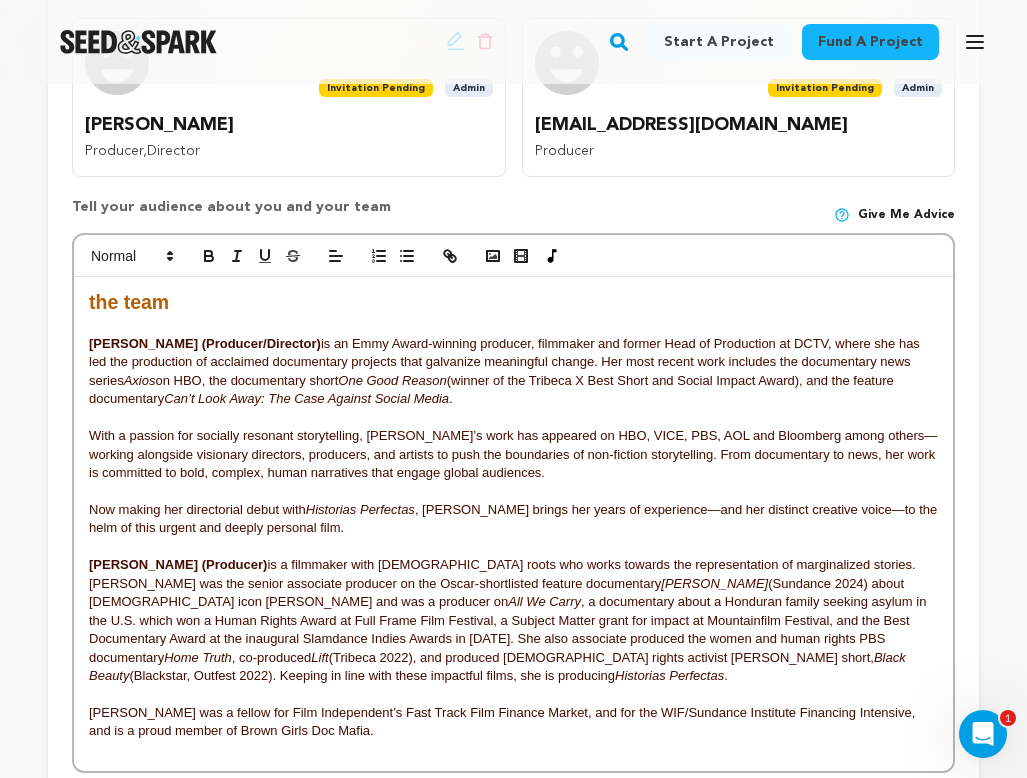 scroll, scrollTop: 535, scrollLeft: 0, axis: vertical 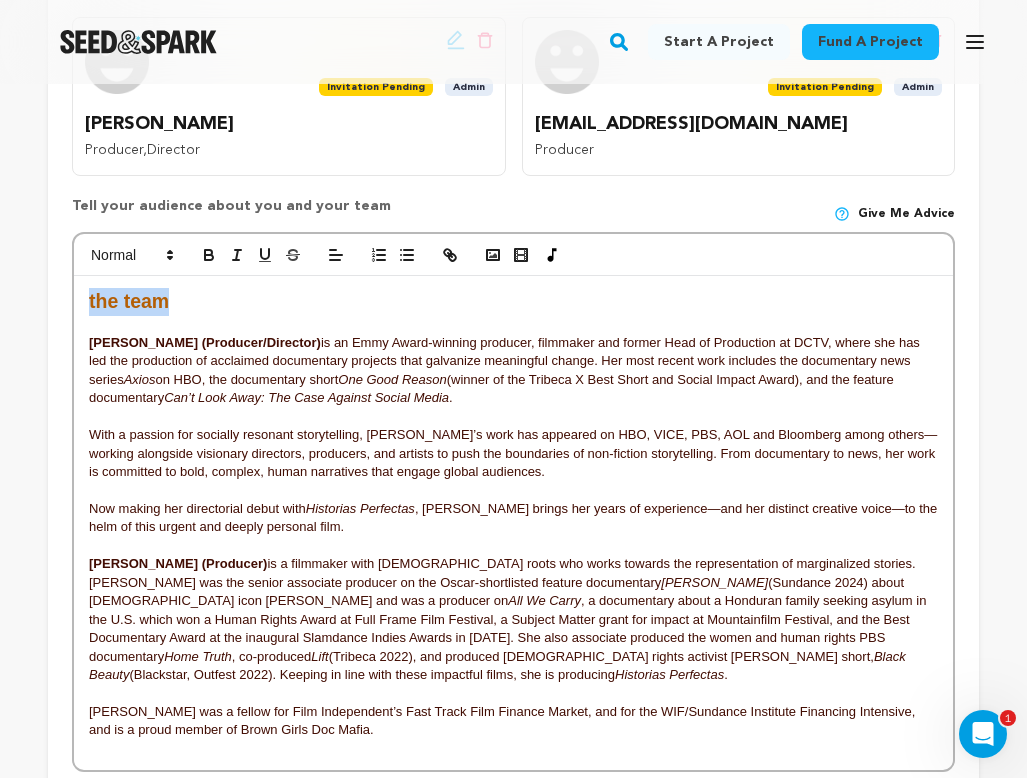 drag, startPoint x: 182, startPoint y: 296, endPoint x: 18, endPoint y: 296, distance: 164 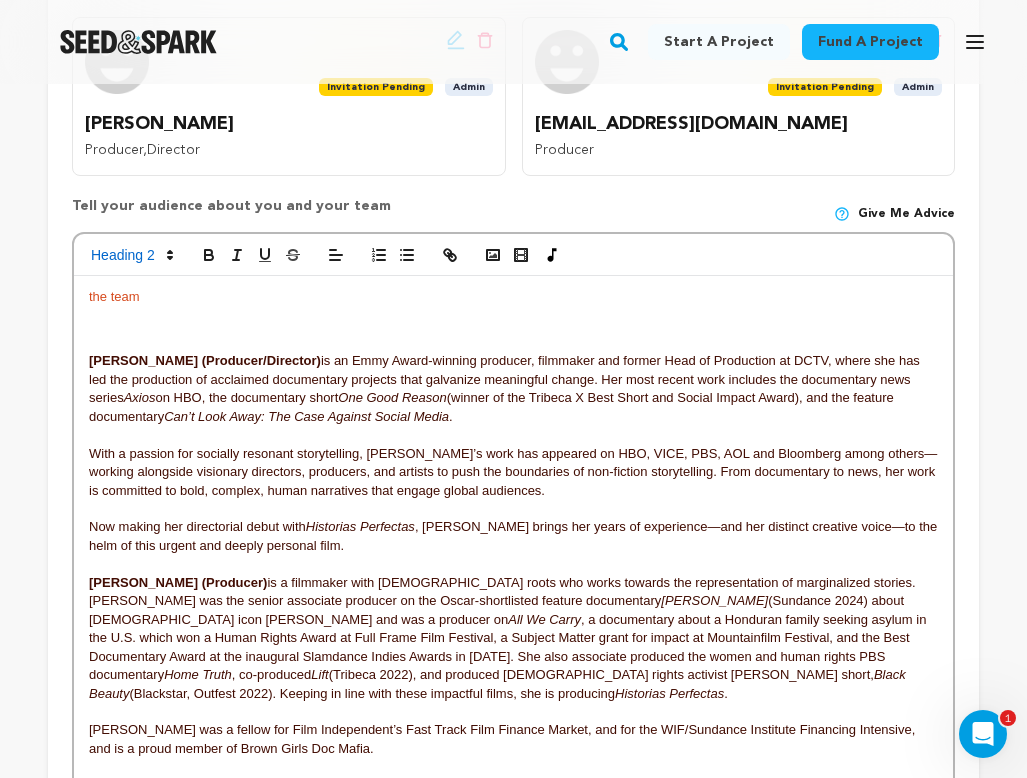scroll, scrollTop: 19, scrollLeft: 0, axis: vertical 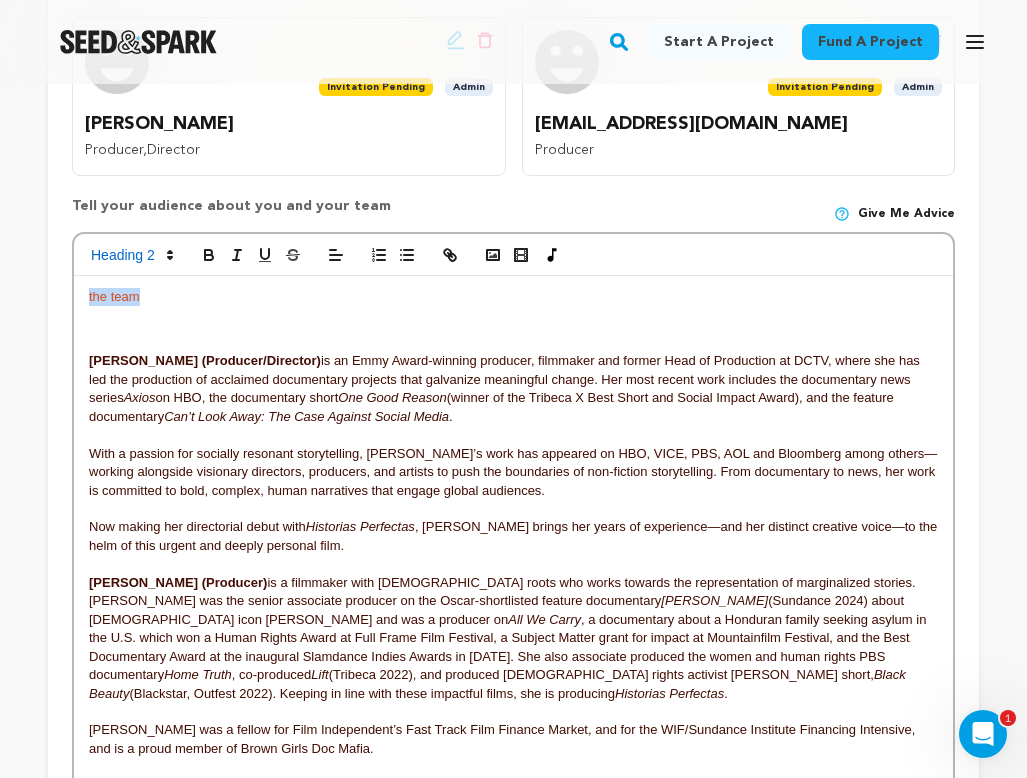 drag, startPoint x: 164, startPoint y: 293, endPoint x: 23, endPoint y: 288, distance: 141.08862 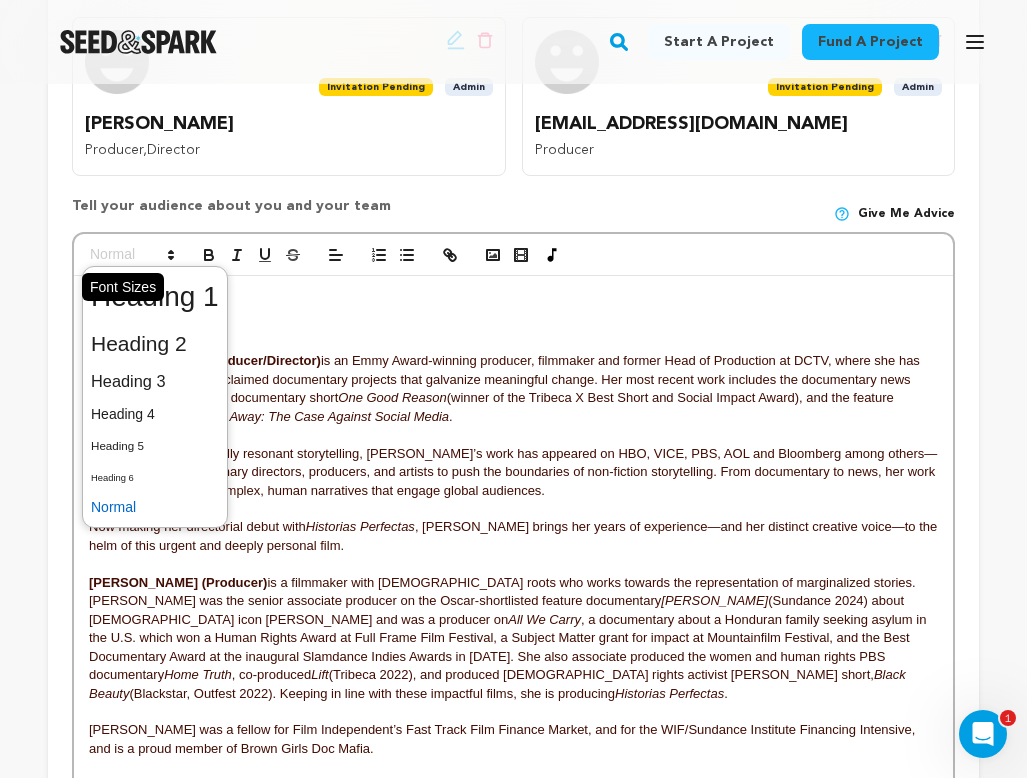 click at bounding box center [131, 255] 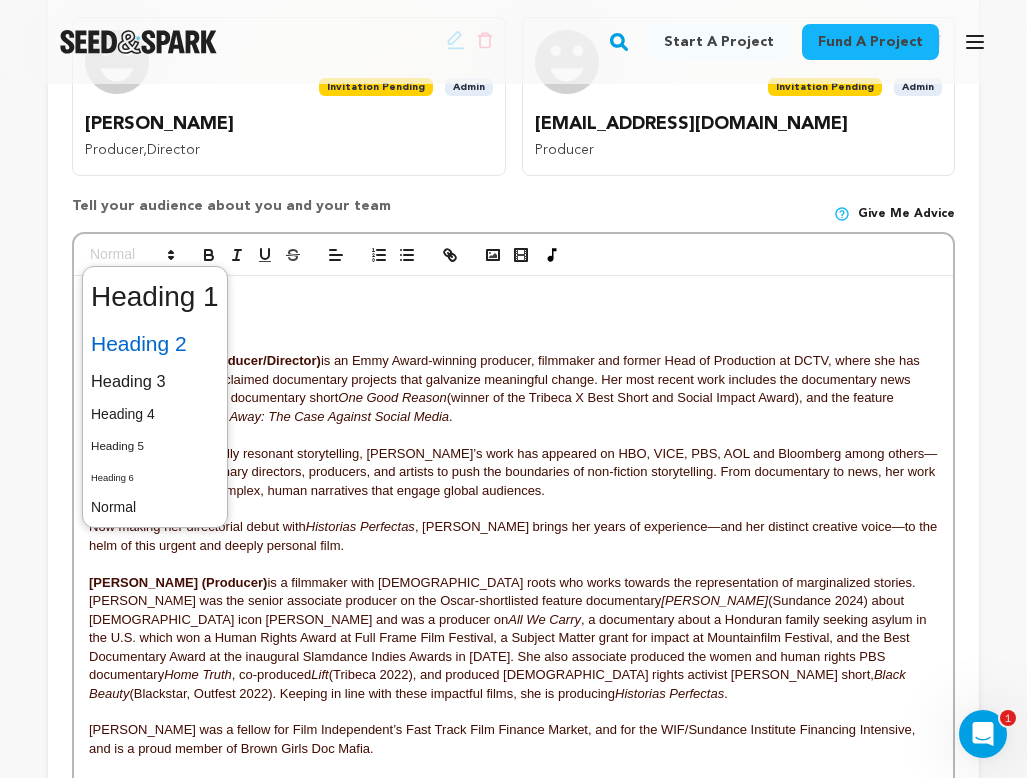 click at bounding box center (155, 344) 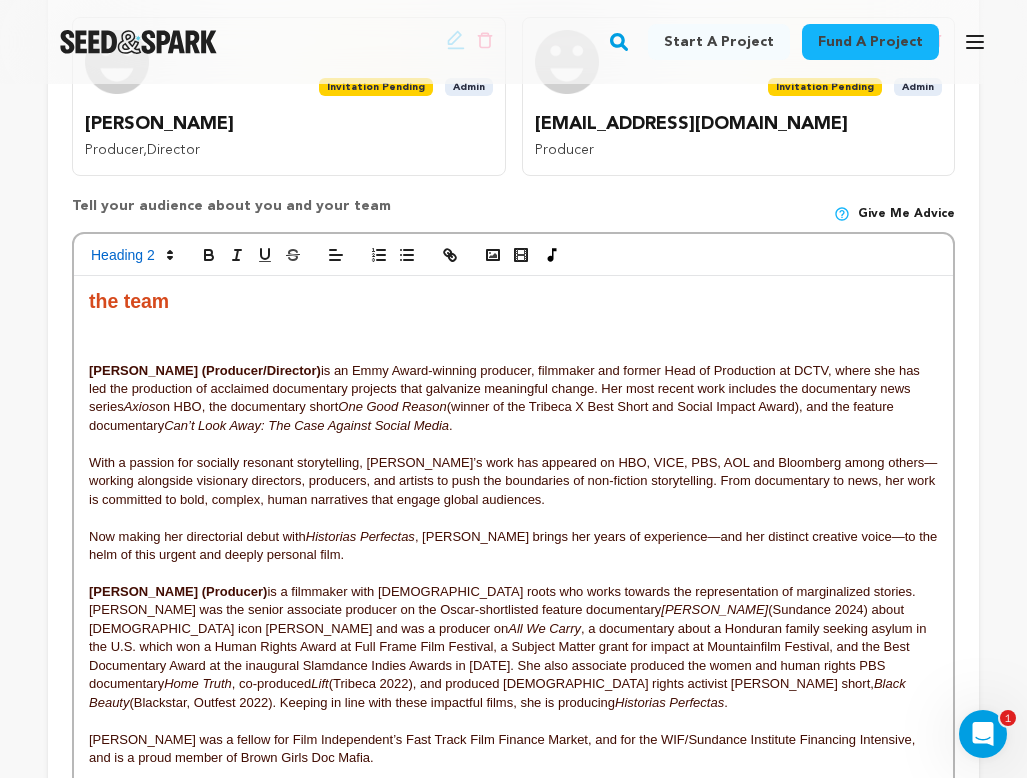 click at bounding box center [513, 329] 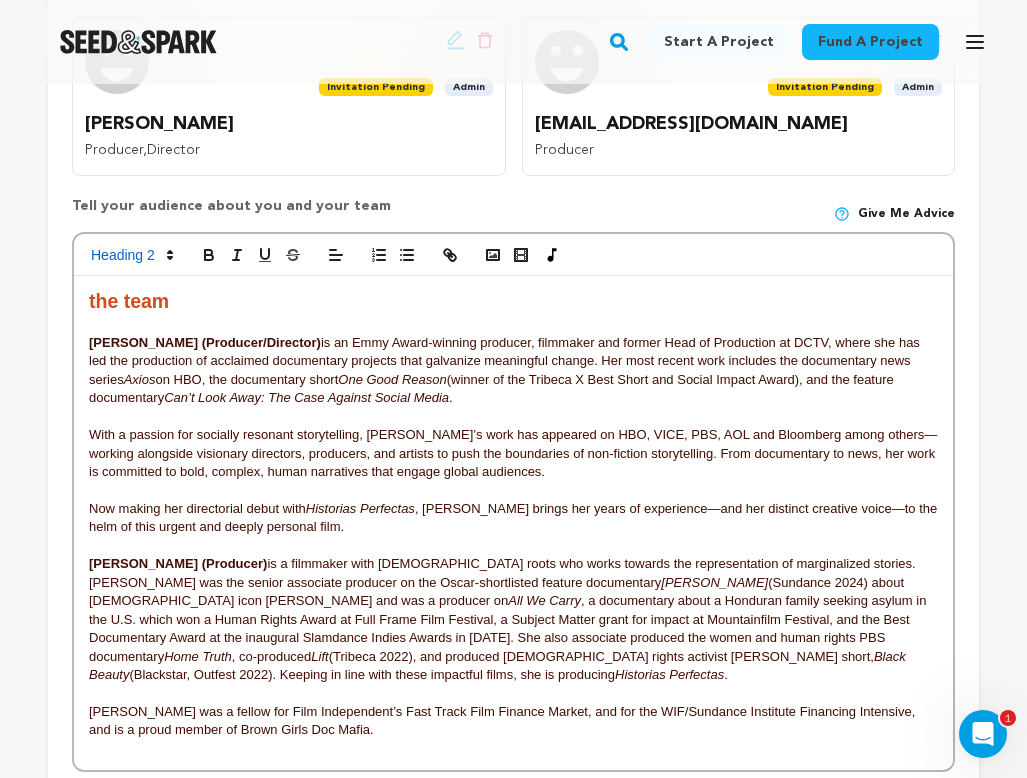 click on "With a passion for socially resonant storytelling, Anna’s work has appeared on HBO, VICE, PBS, AOL and Bloomberg among others—working alongside visionary directors, producers, and artists to push the boundaries of non-fiction storytelling. From documentary to news, her work is committed to bold, complex, human narratives that engage global audiences." at bounding box center (514, 453) 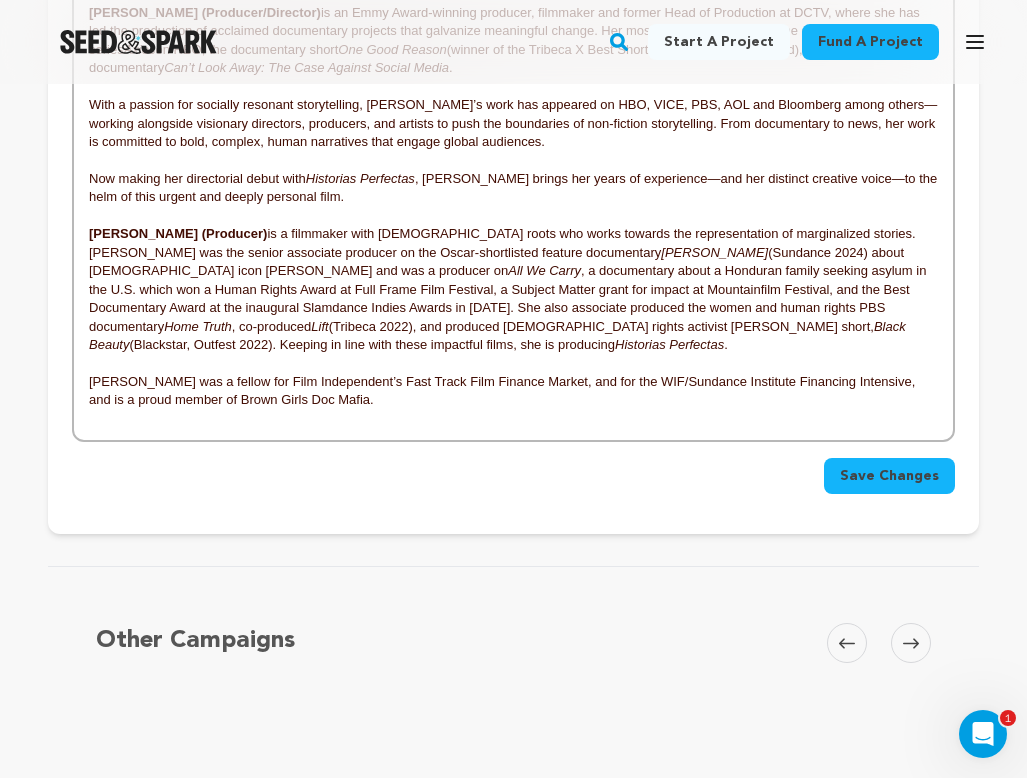 scroll, scrollTop: 806, scrollLeft: 0, axis: vertical 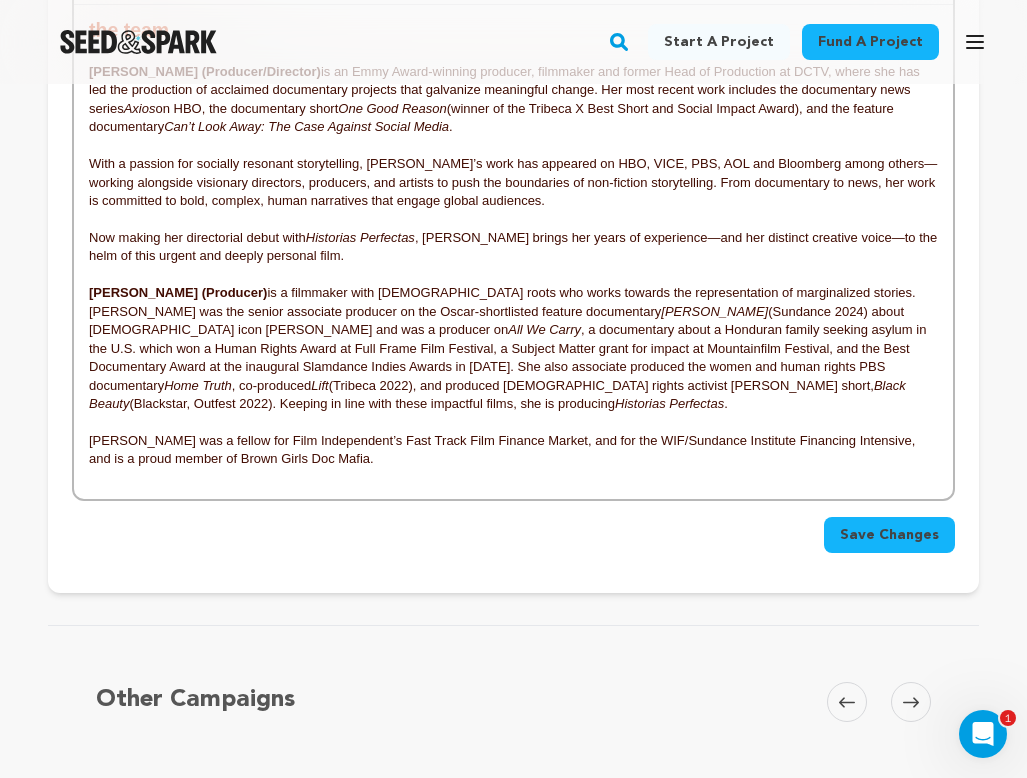 click on "Save Changes" at bounding box center (889, 535) 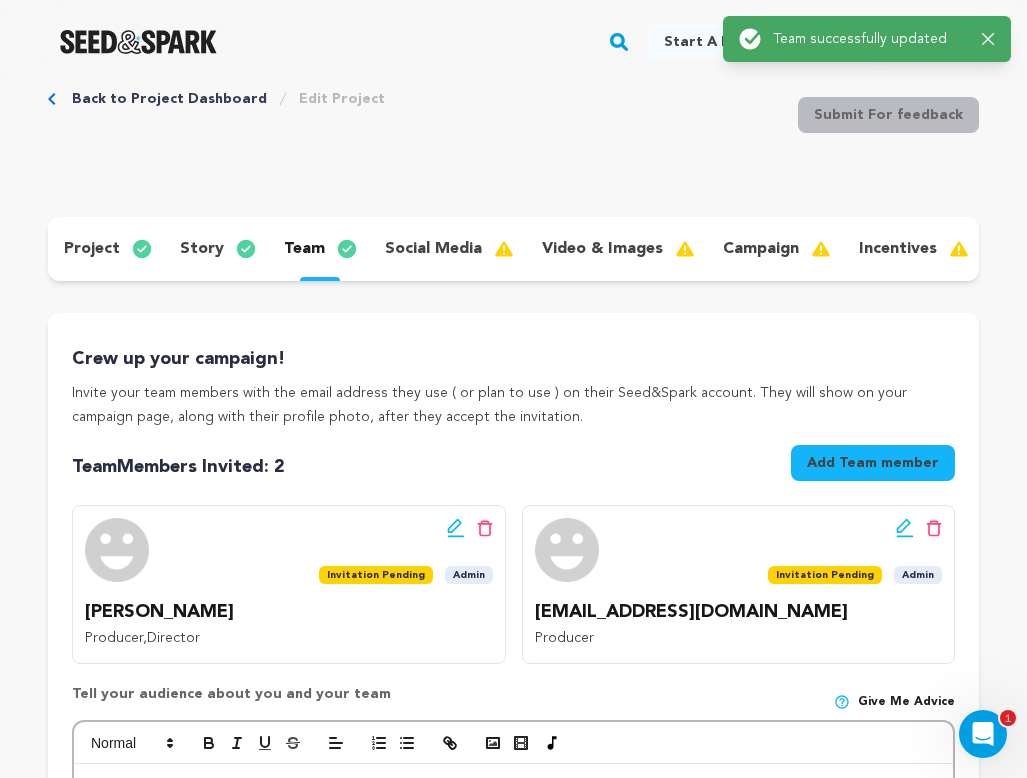 scroll, scrollTop: 48, scrollLeft: 0, axis: vertical 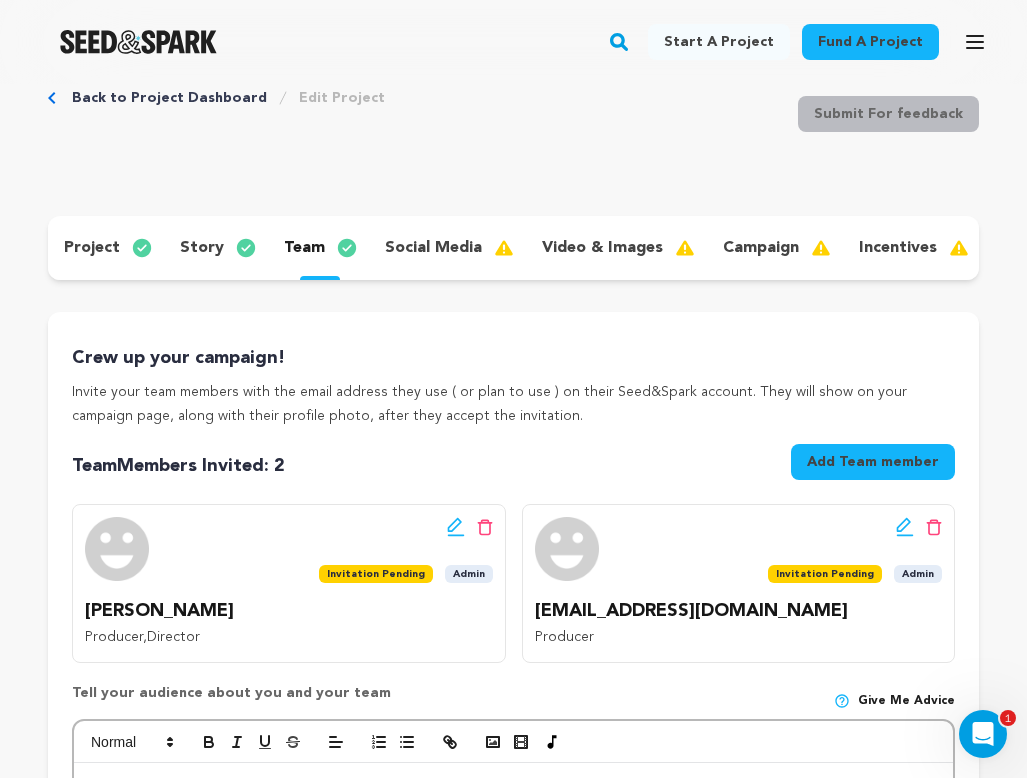 click on "social media" at bounding box center [433, 248] 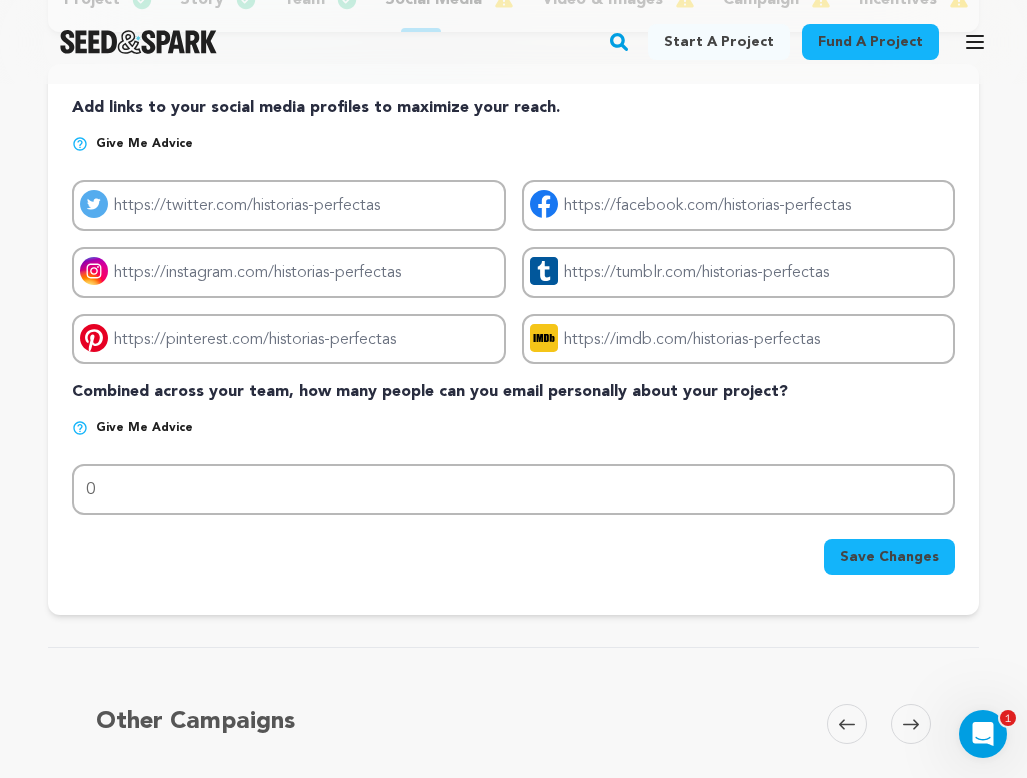 scroll, scrollTop: 298, scrollLeft: 0, axis: vertical 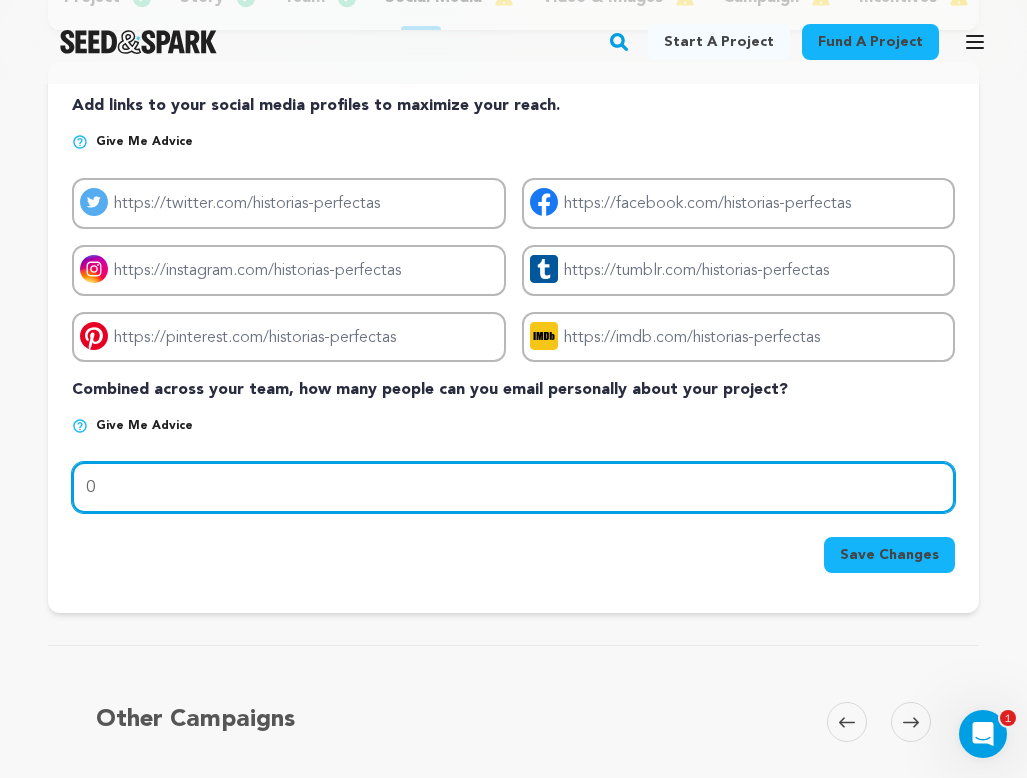 click on "0" at bounding box center [513, 487] 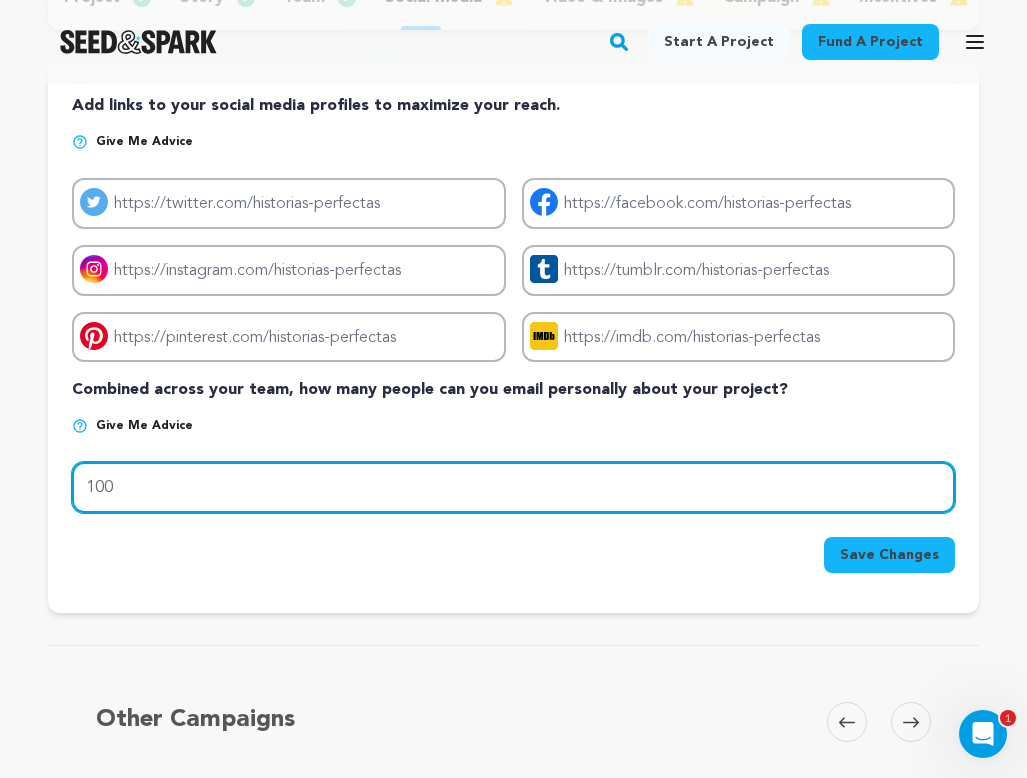 type on "100" 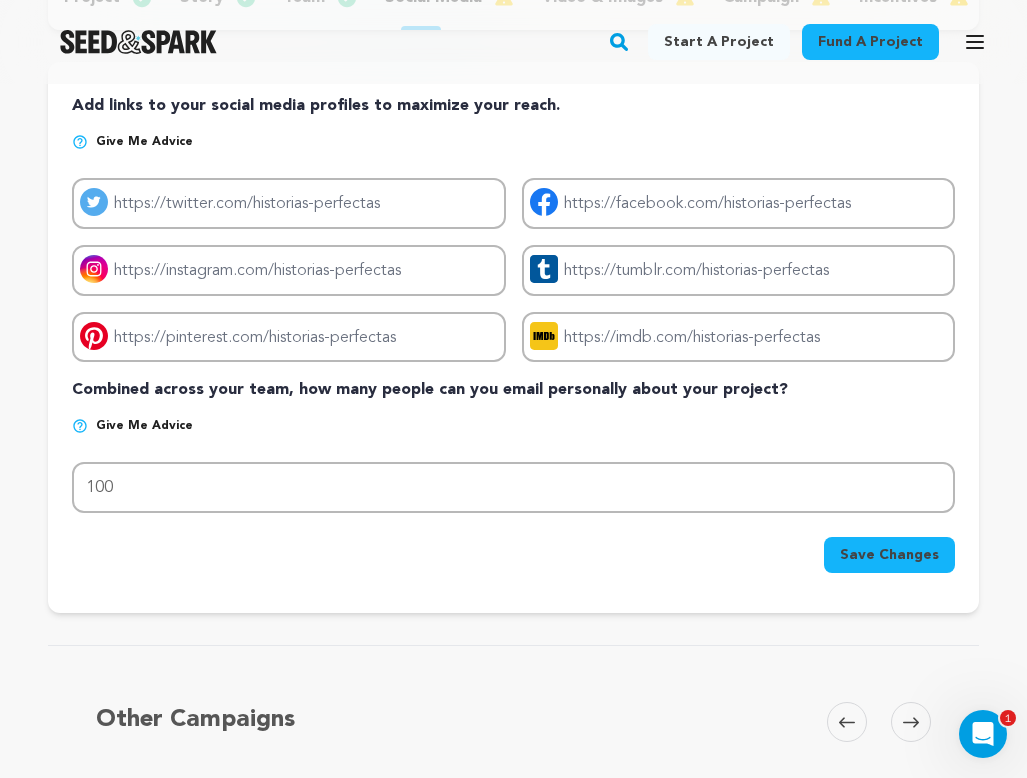 click on "Add links to your social media profiles to maximize your reach.
Give me advice
Project twitter link
Project facebook link
Project instagram link" at bounding box center (513, 337) 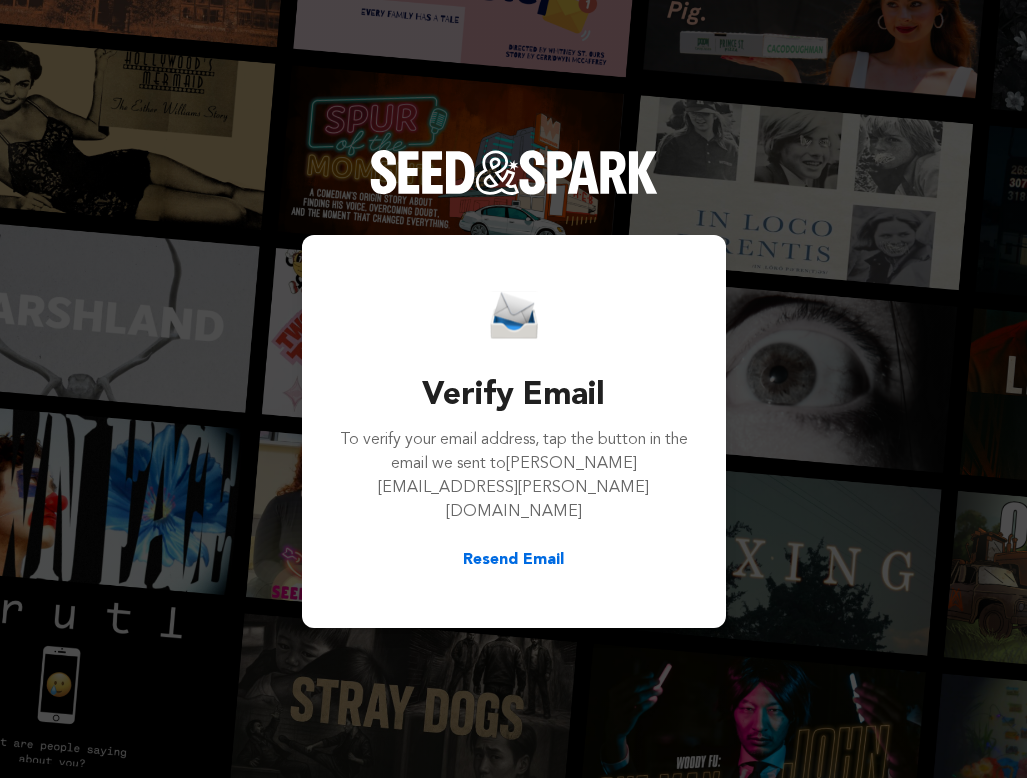 scroll, scrollTop: 0, scrollLeft: 0, axis: both 